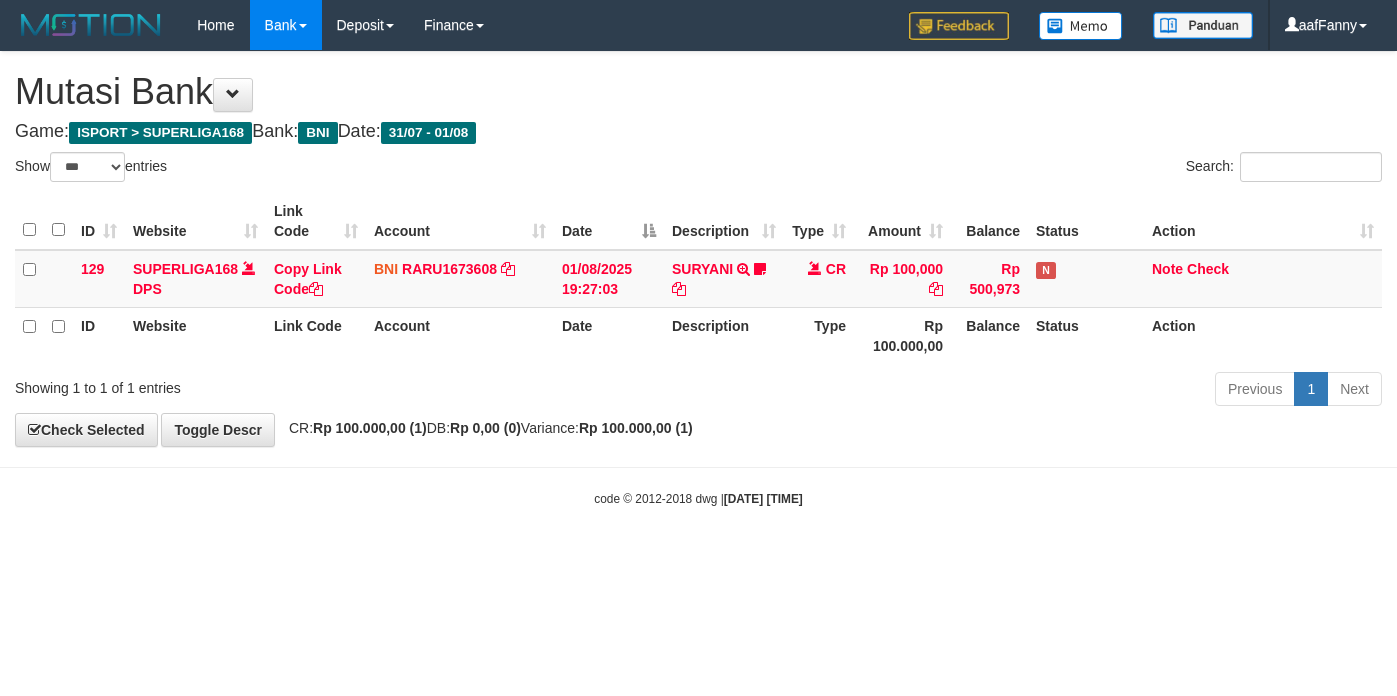select on "***" 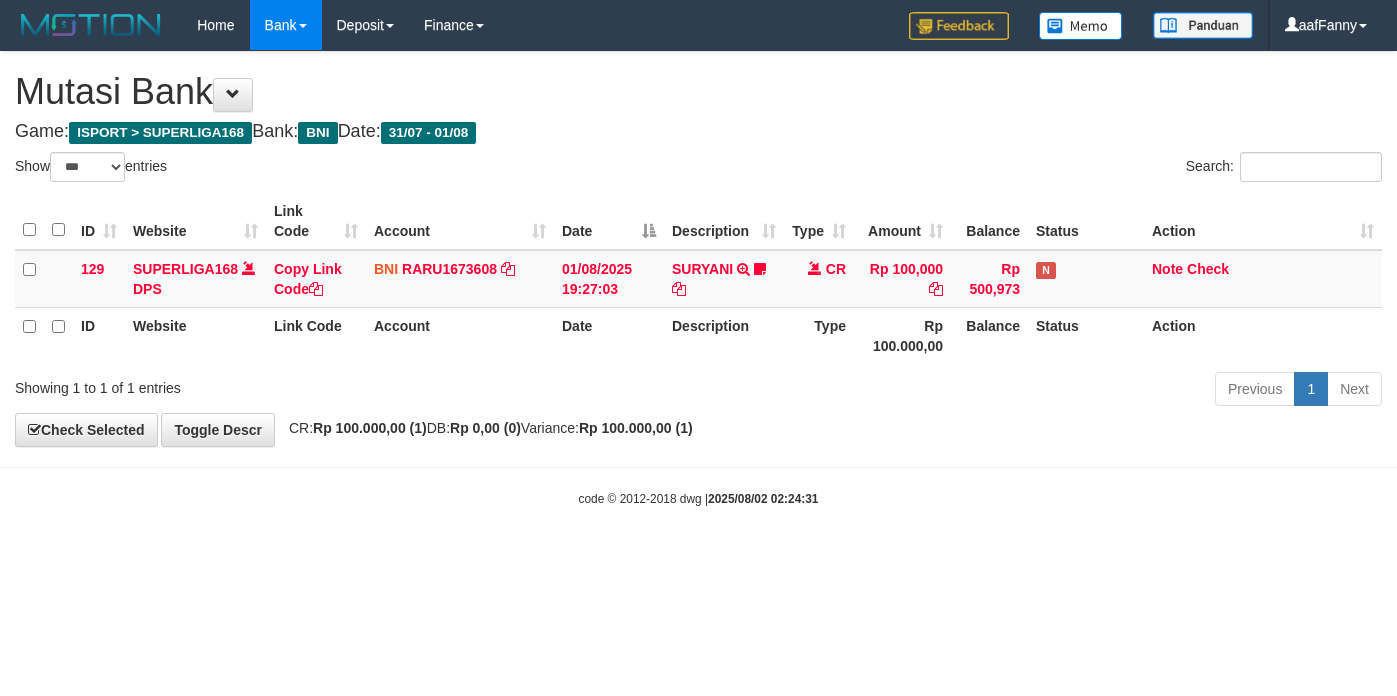 select on "***" 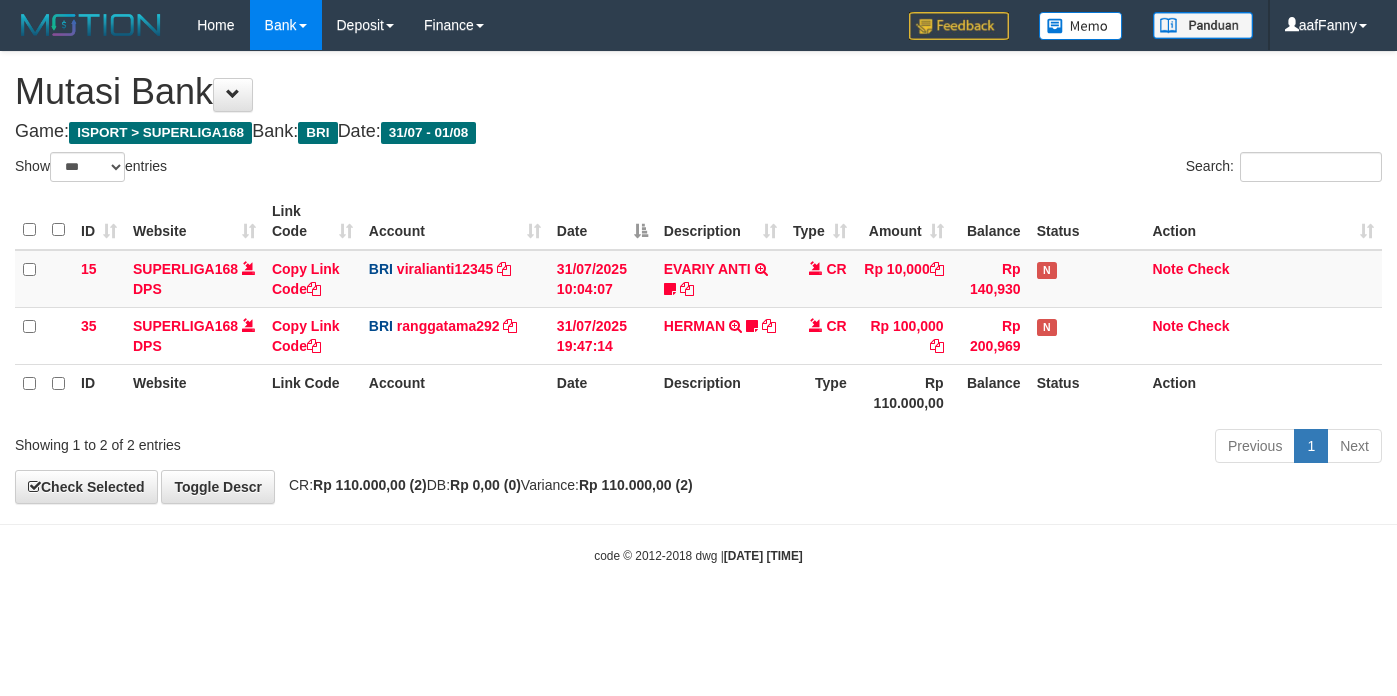 select on "***" 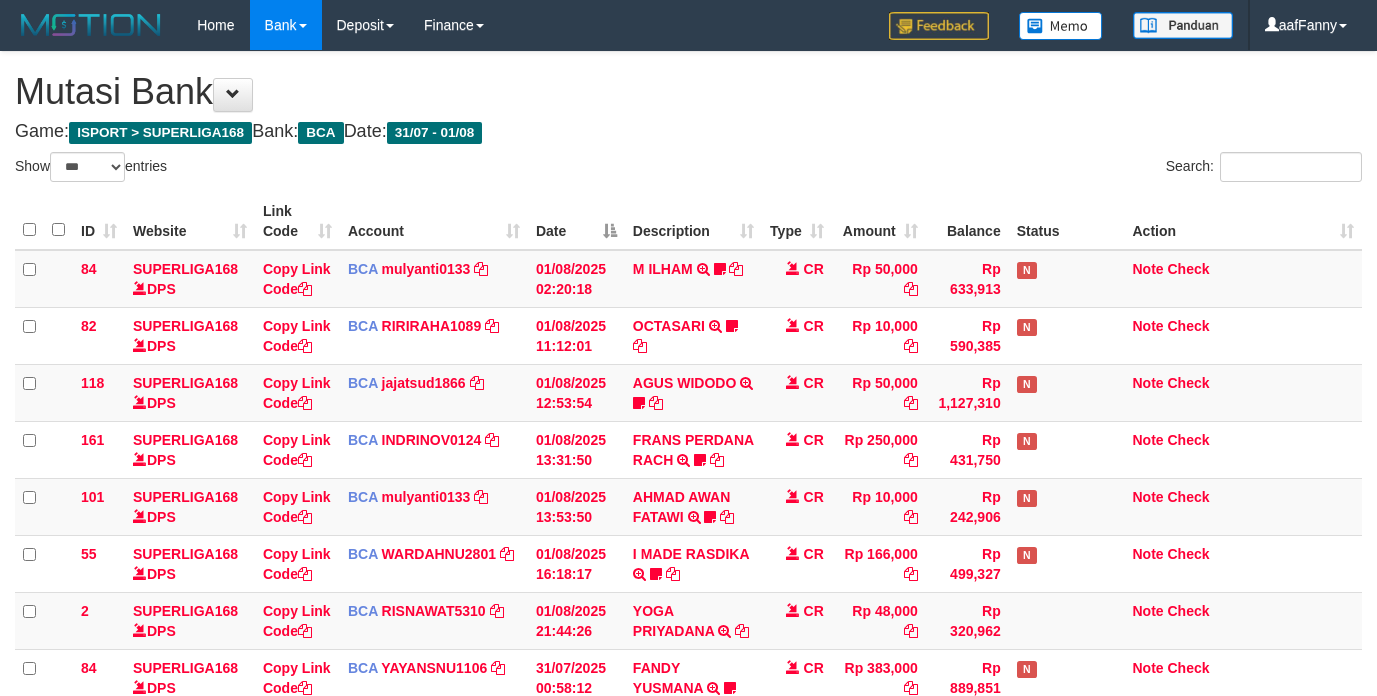 select on "***" 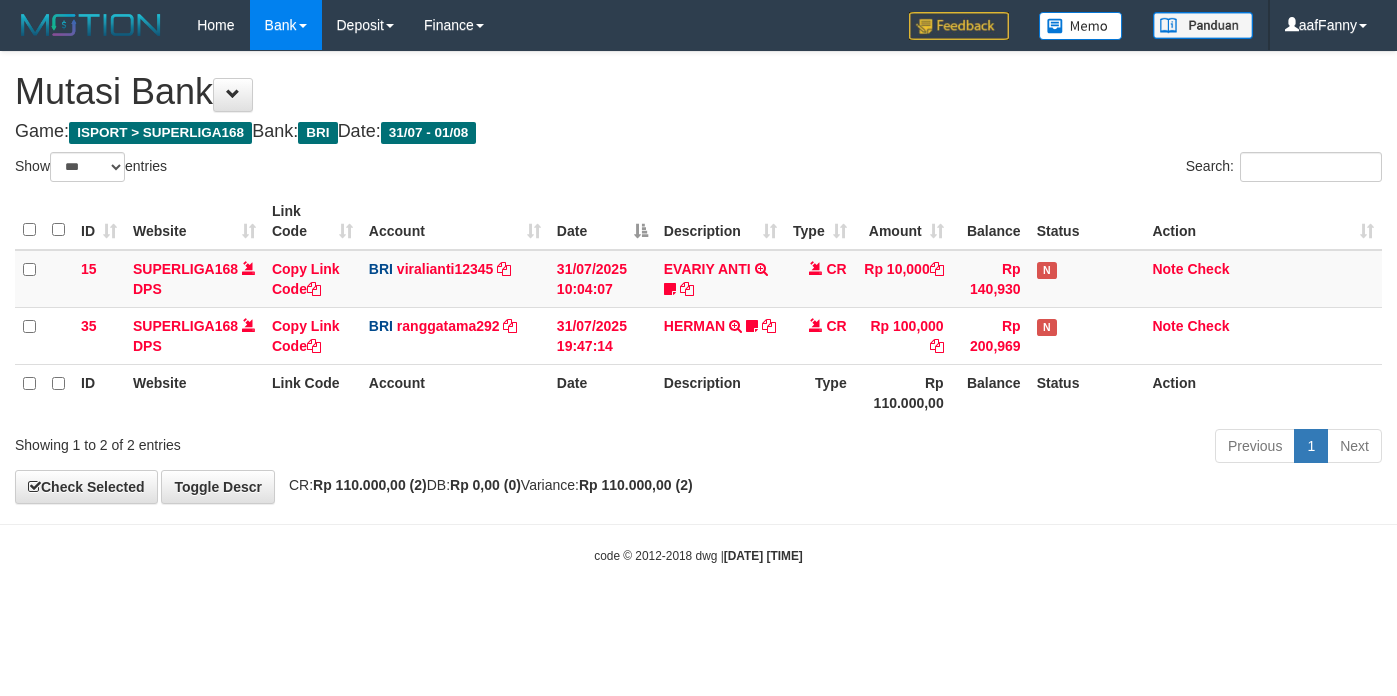 select on "***" 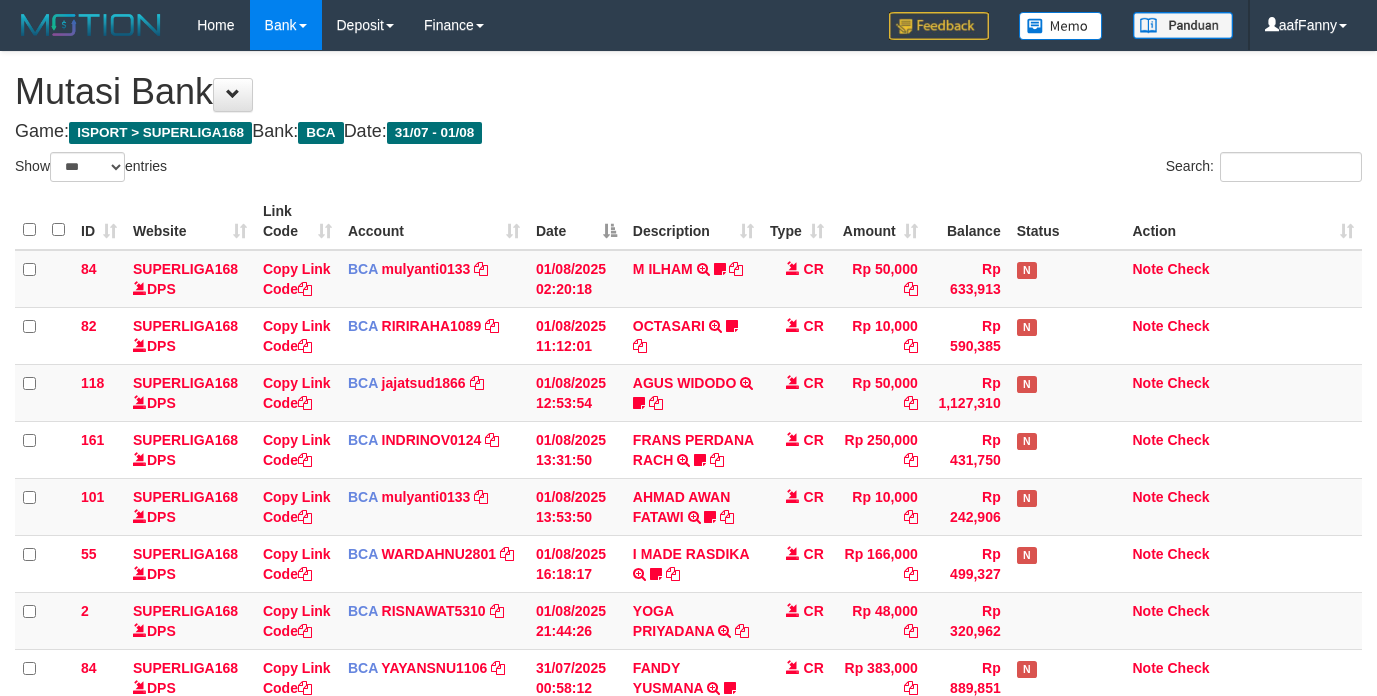 select on "***" 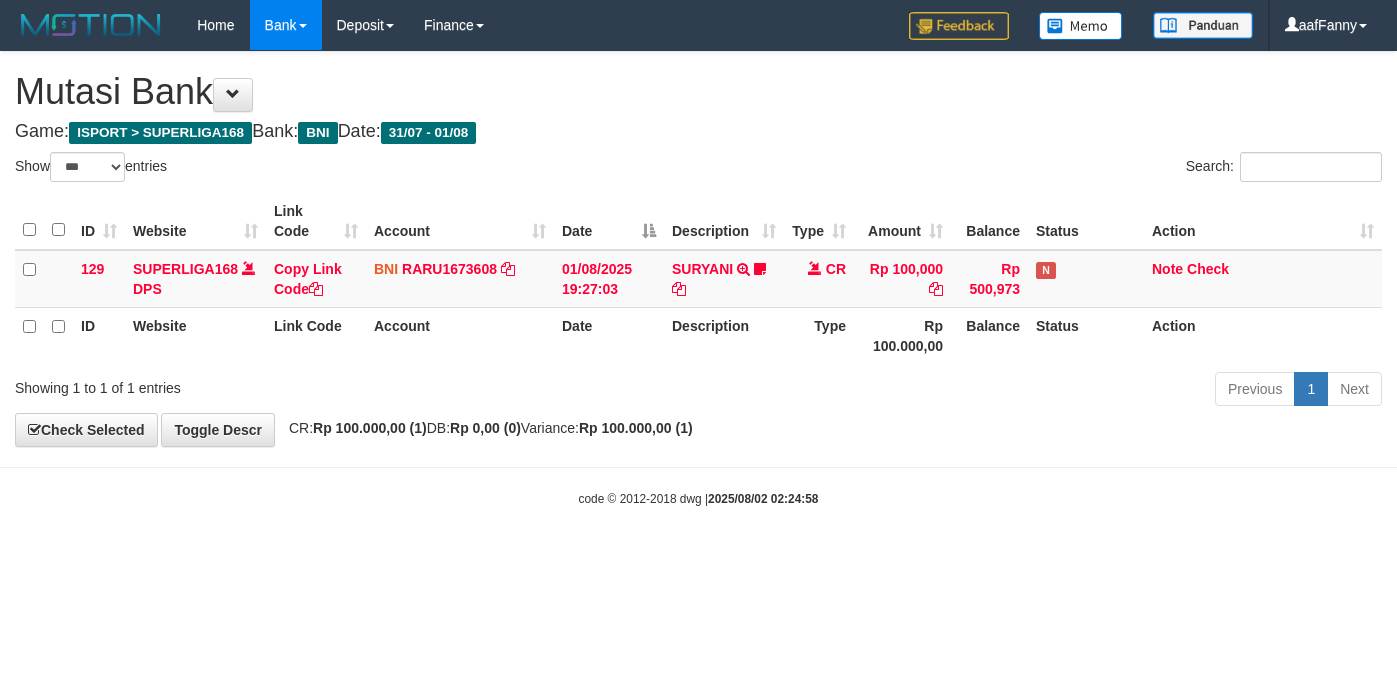 select on "***" 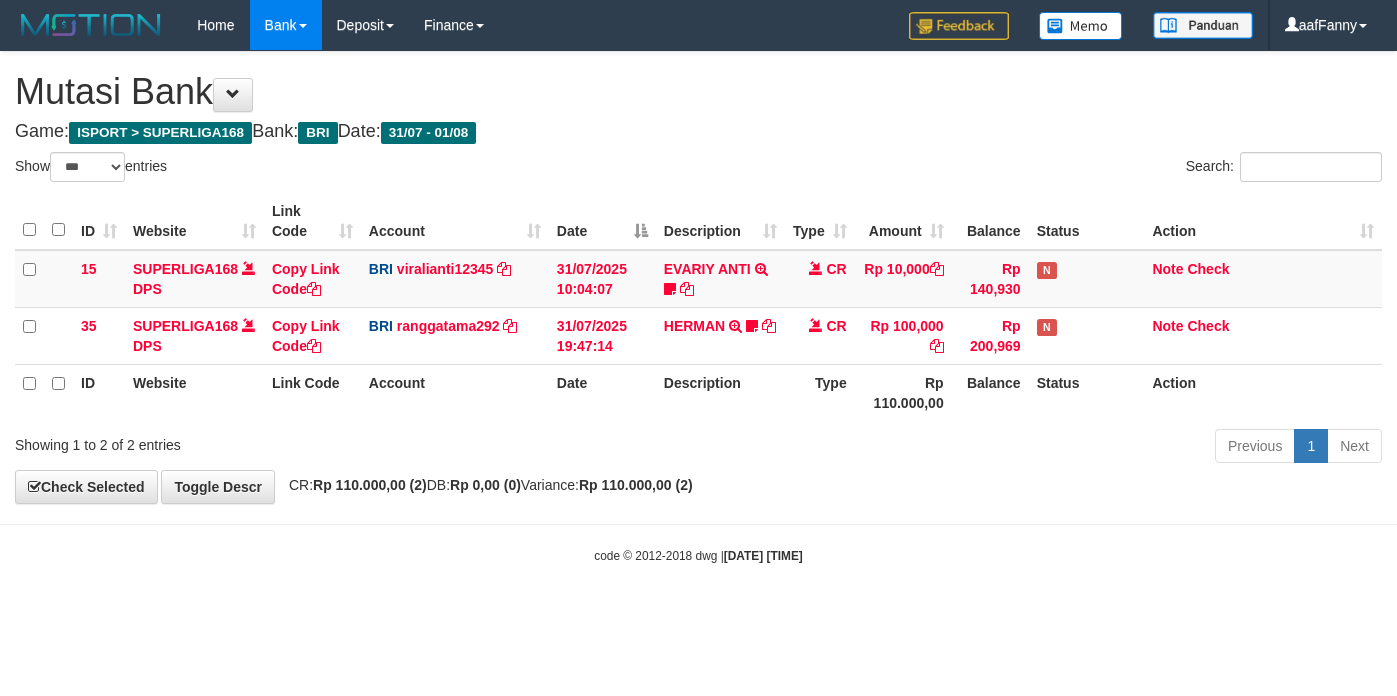 select on "***" 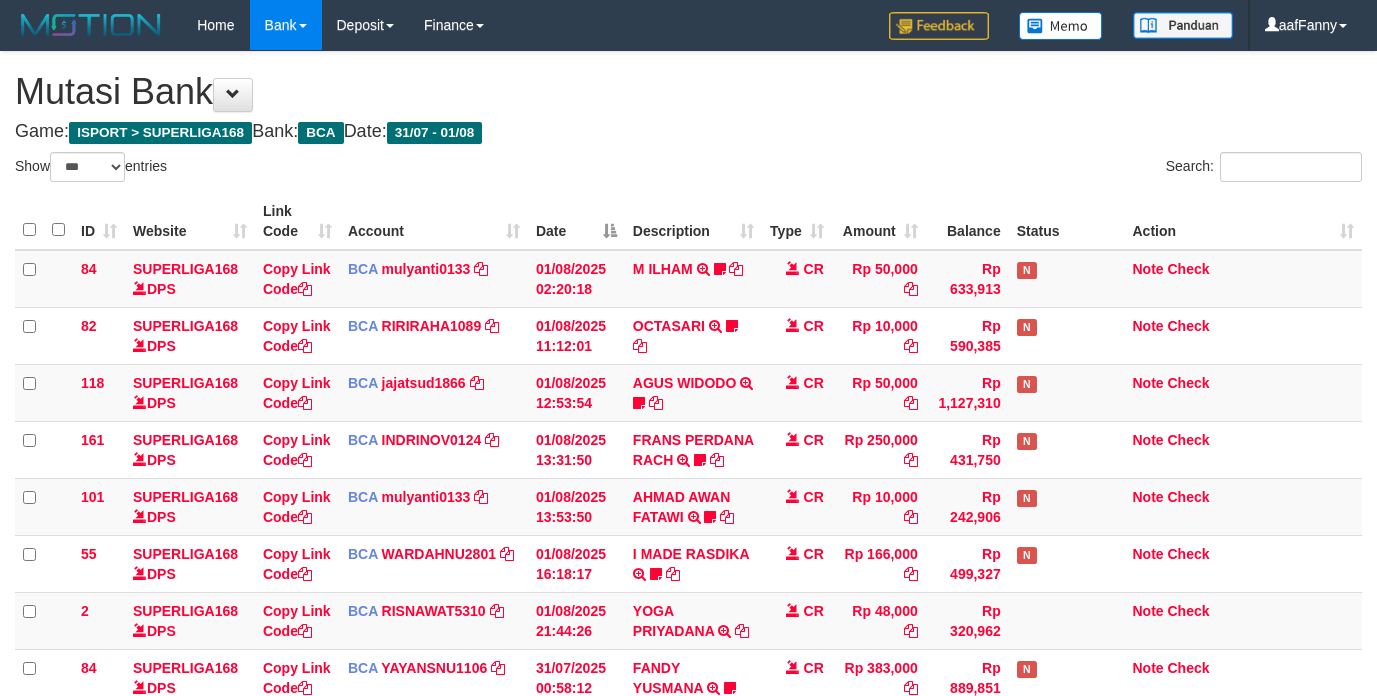 select on "***" 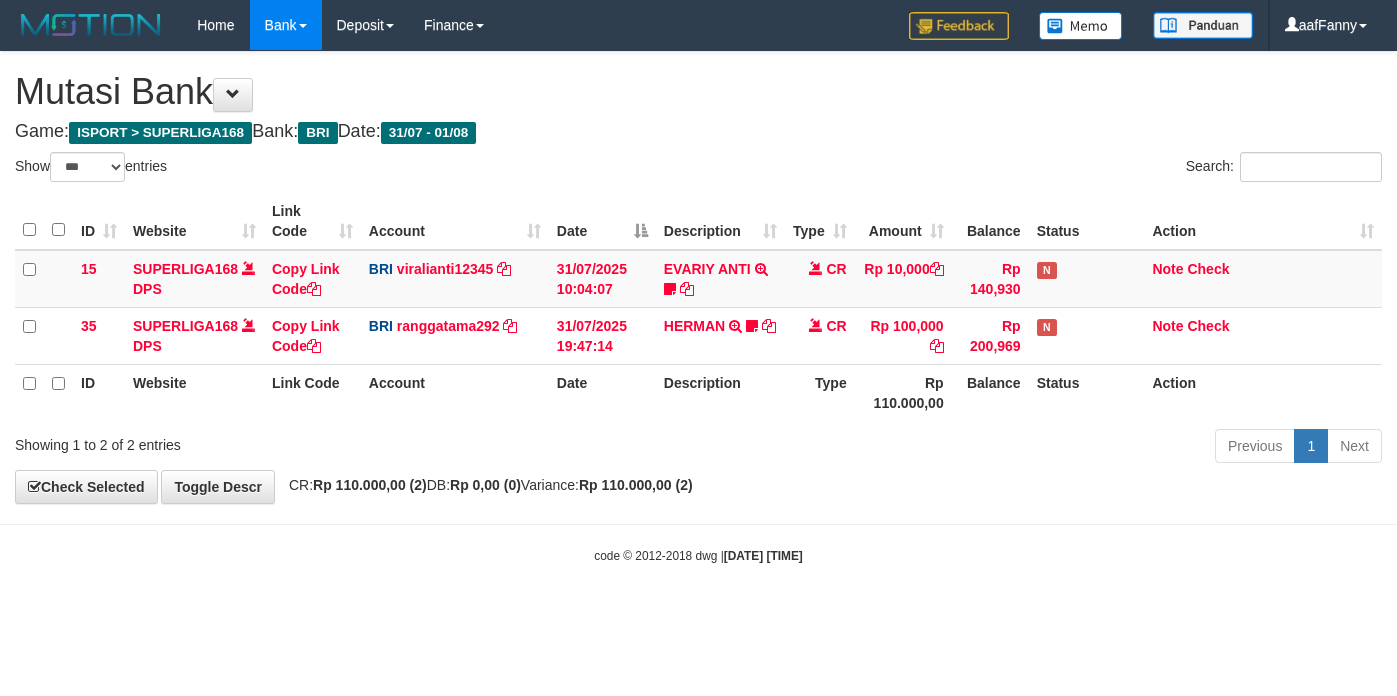 select on "***" 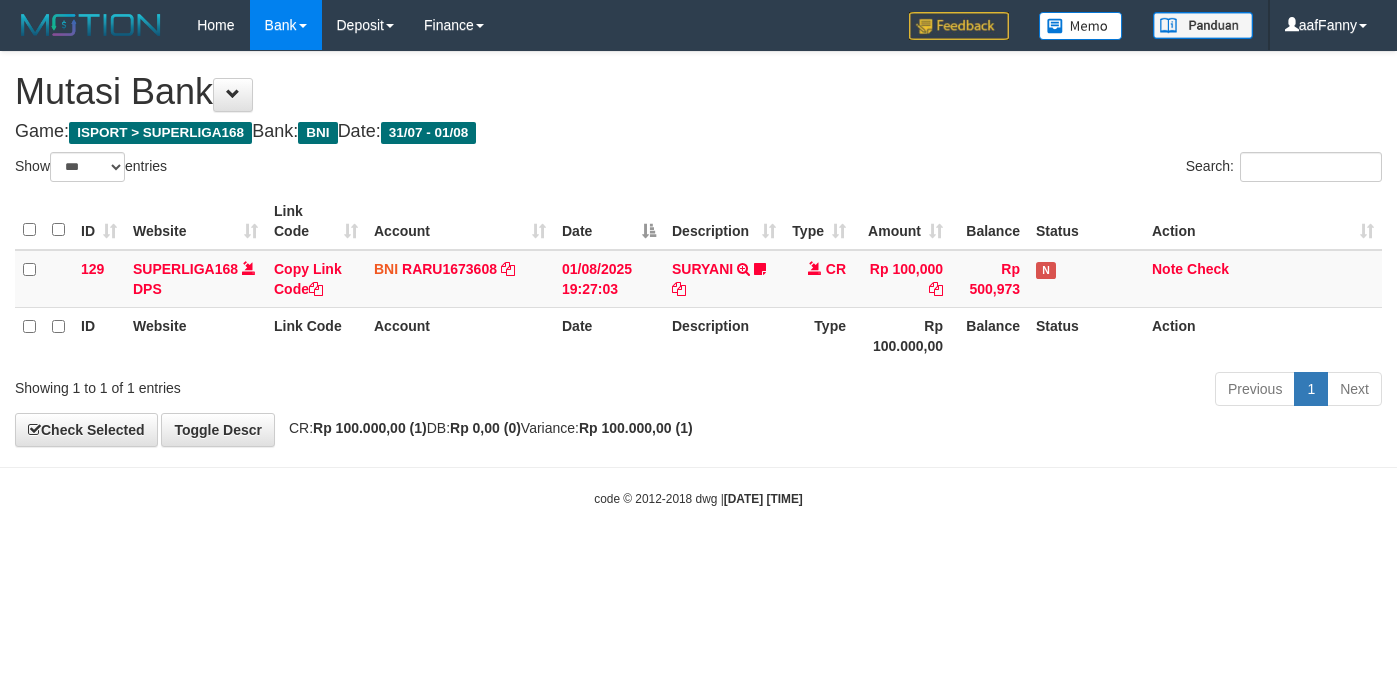 select on "***" 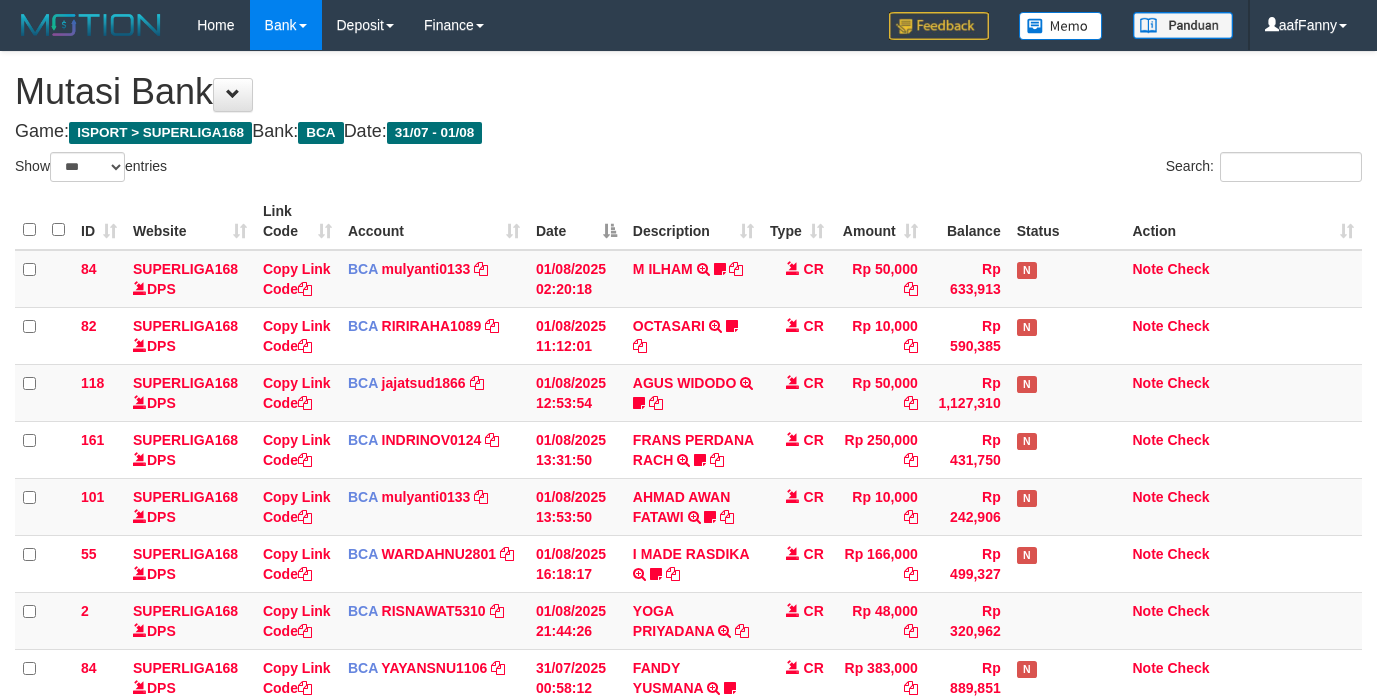 select on "***" 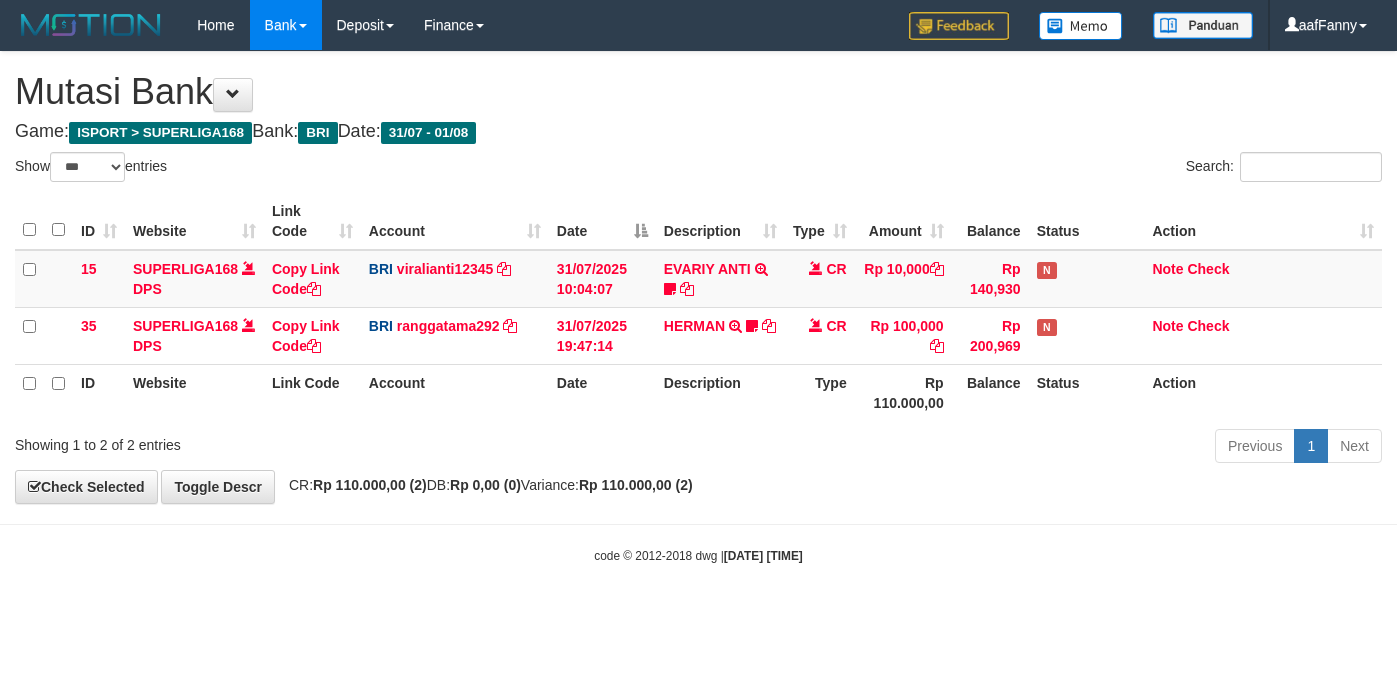 select on "***" 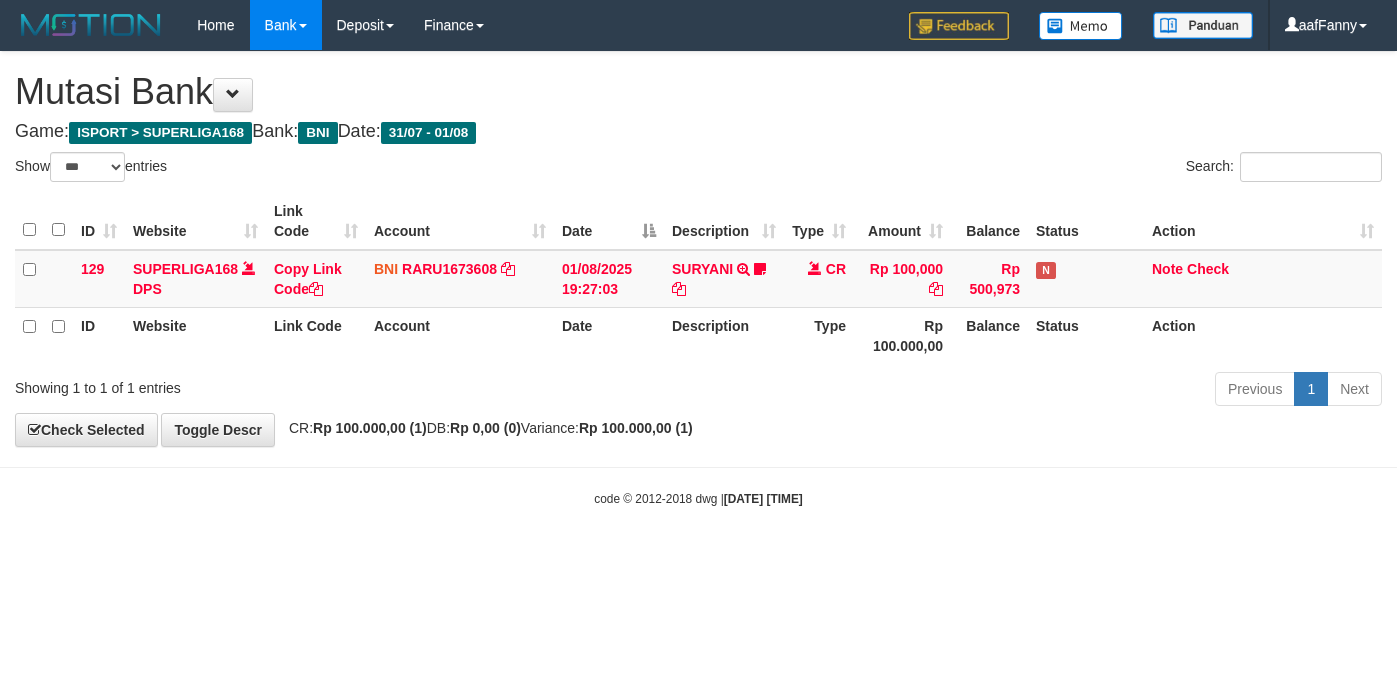 select on "***" 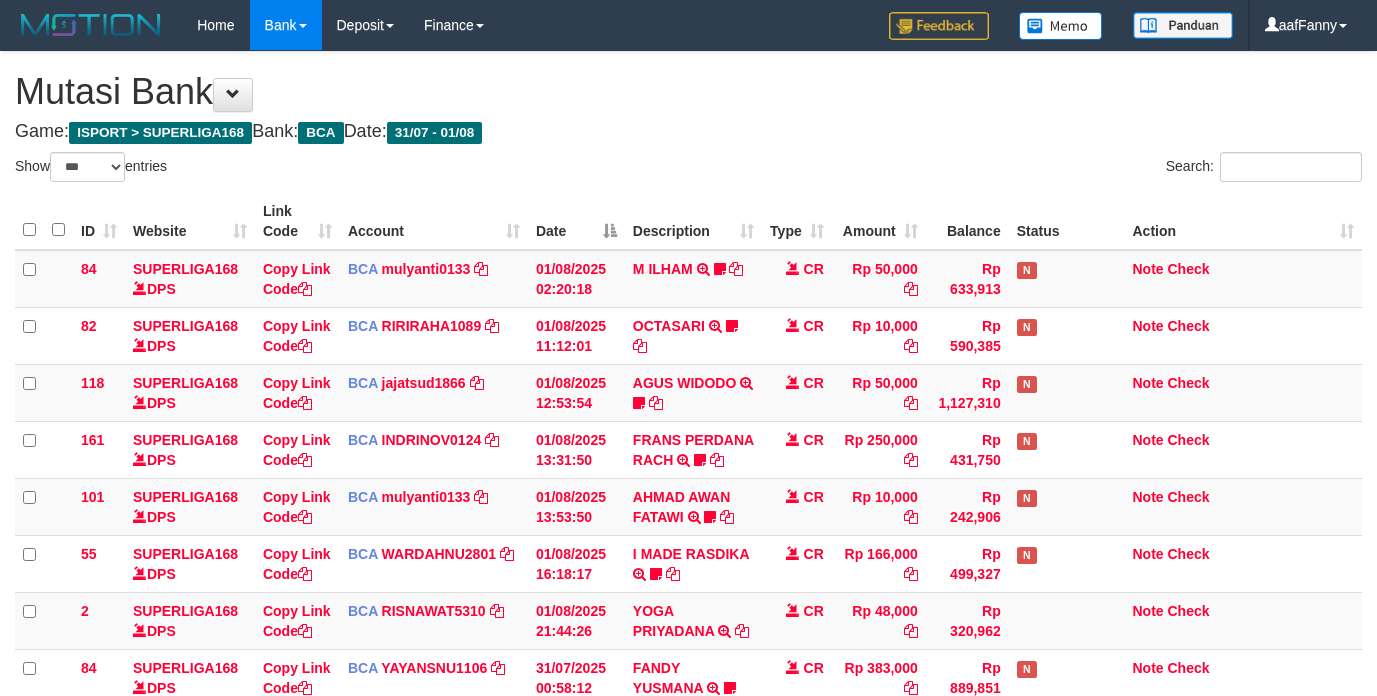 select on "***" 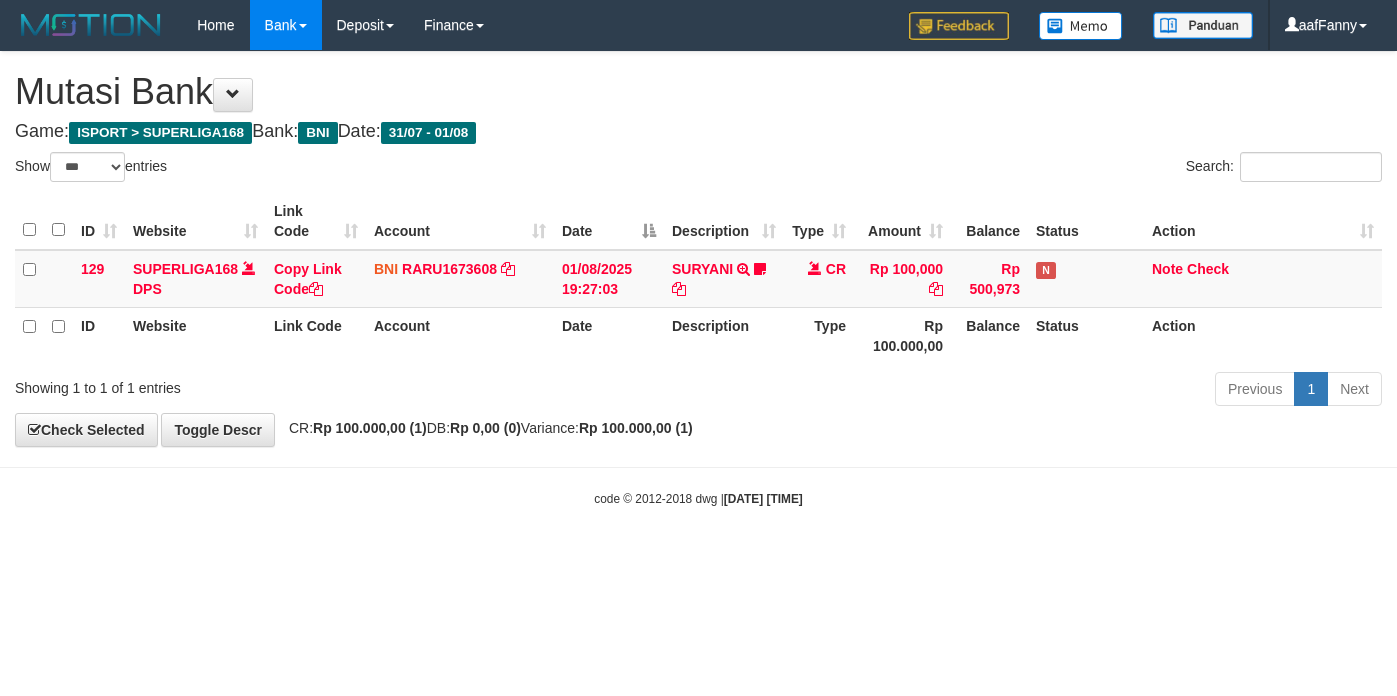 select on "***" 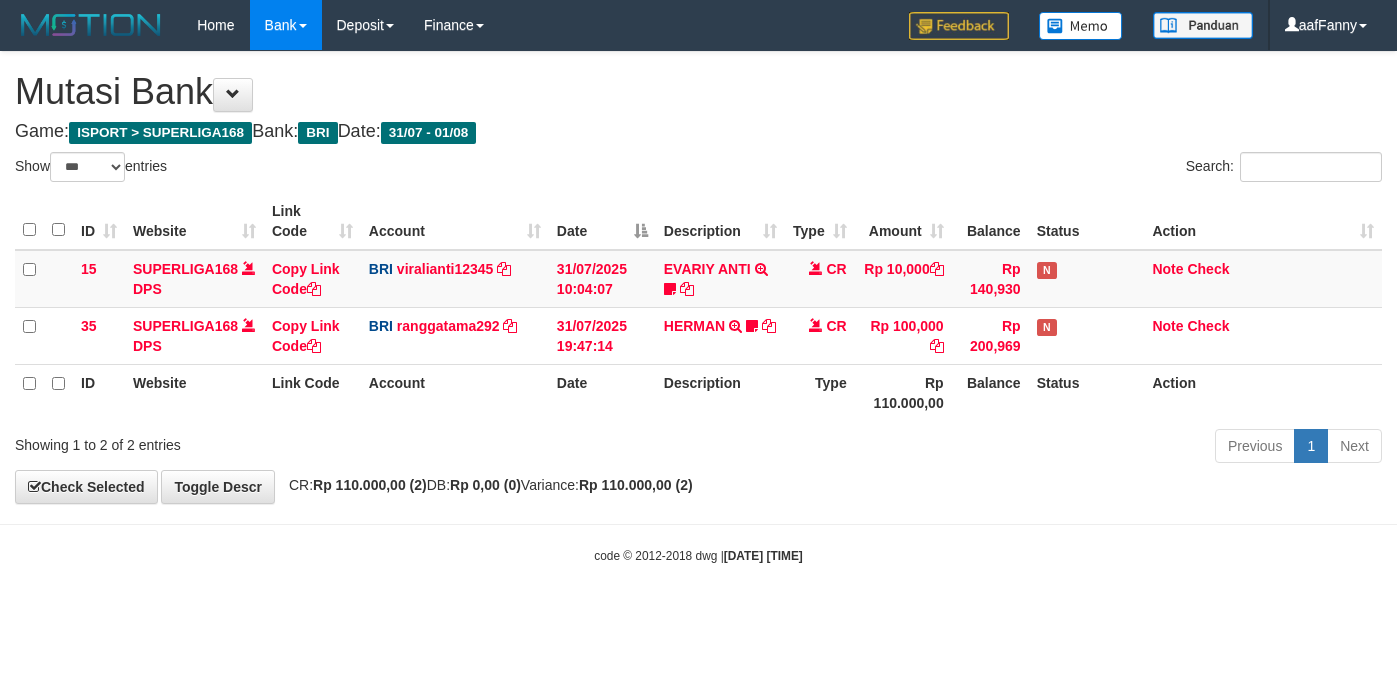 select on "***" 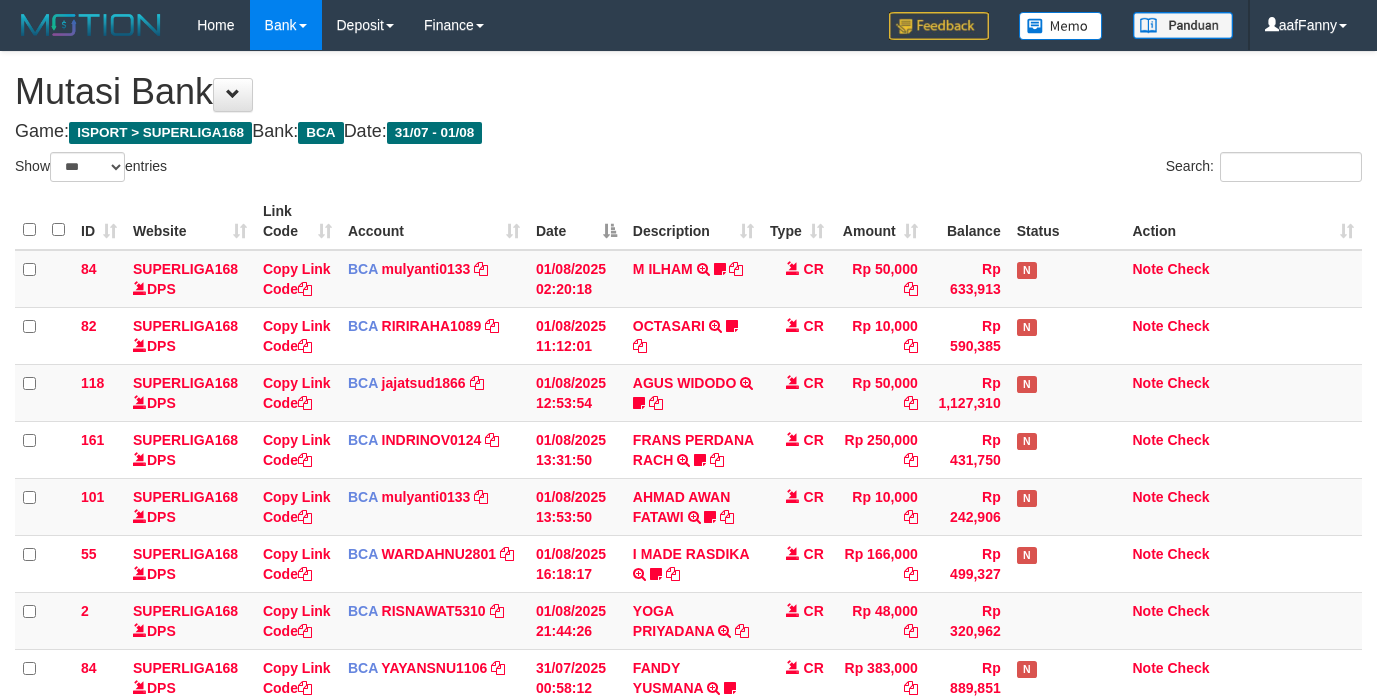select on "***" 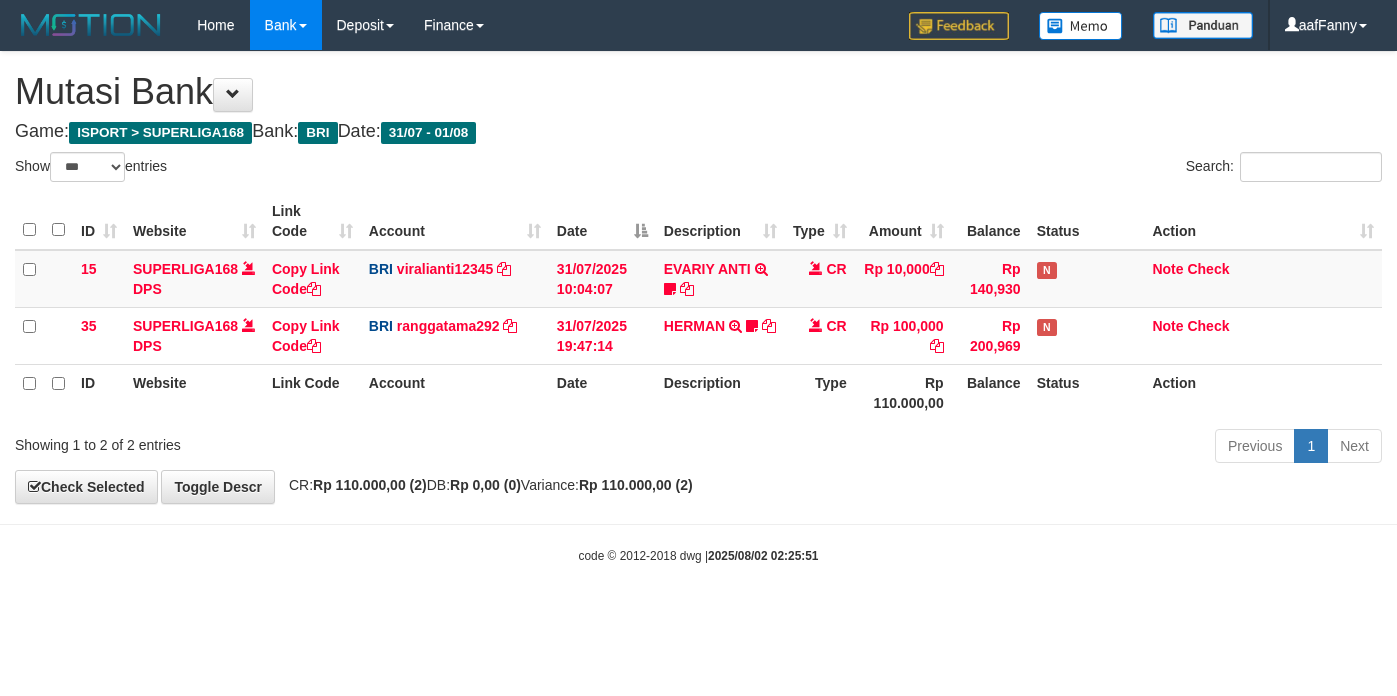 select on "***" 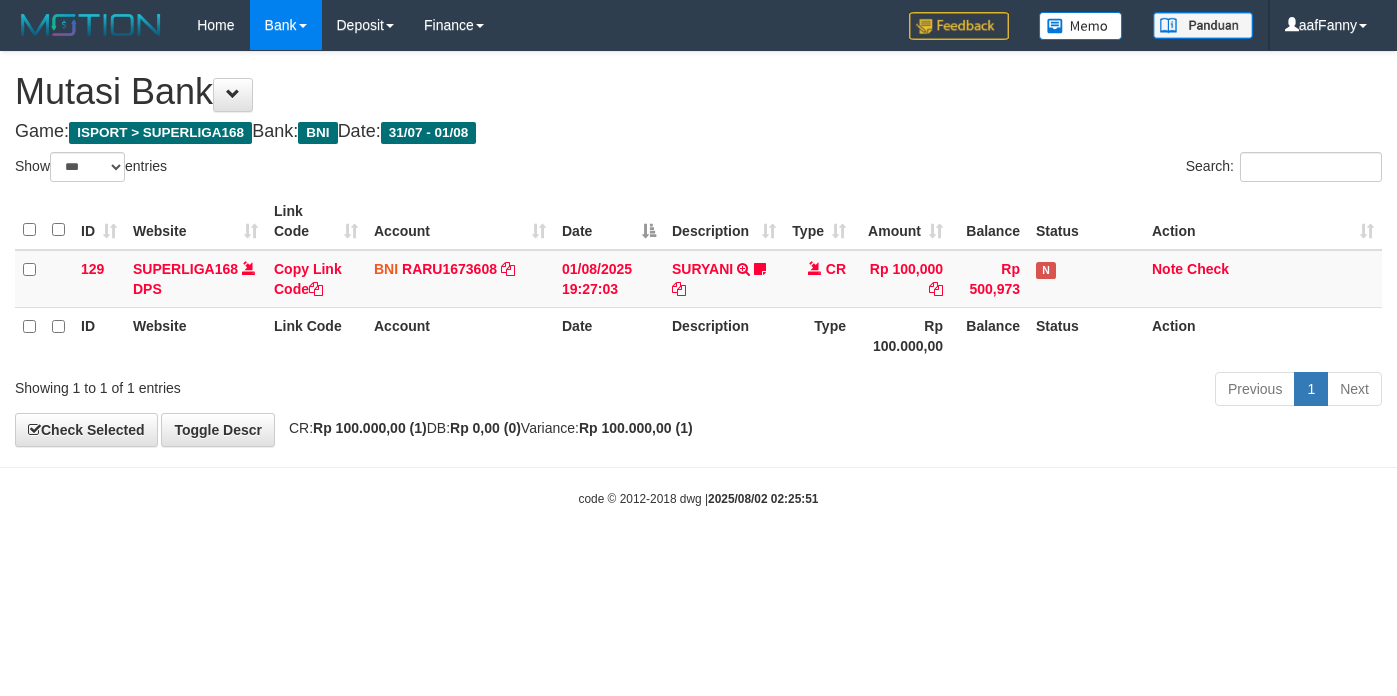 select on "***" 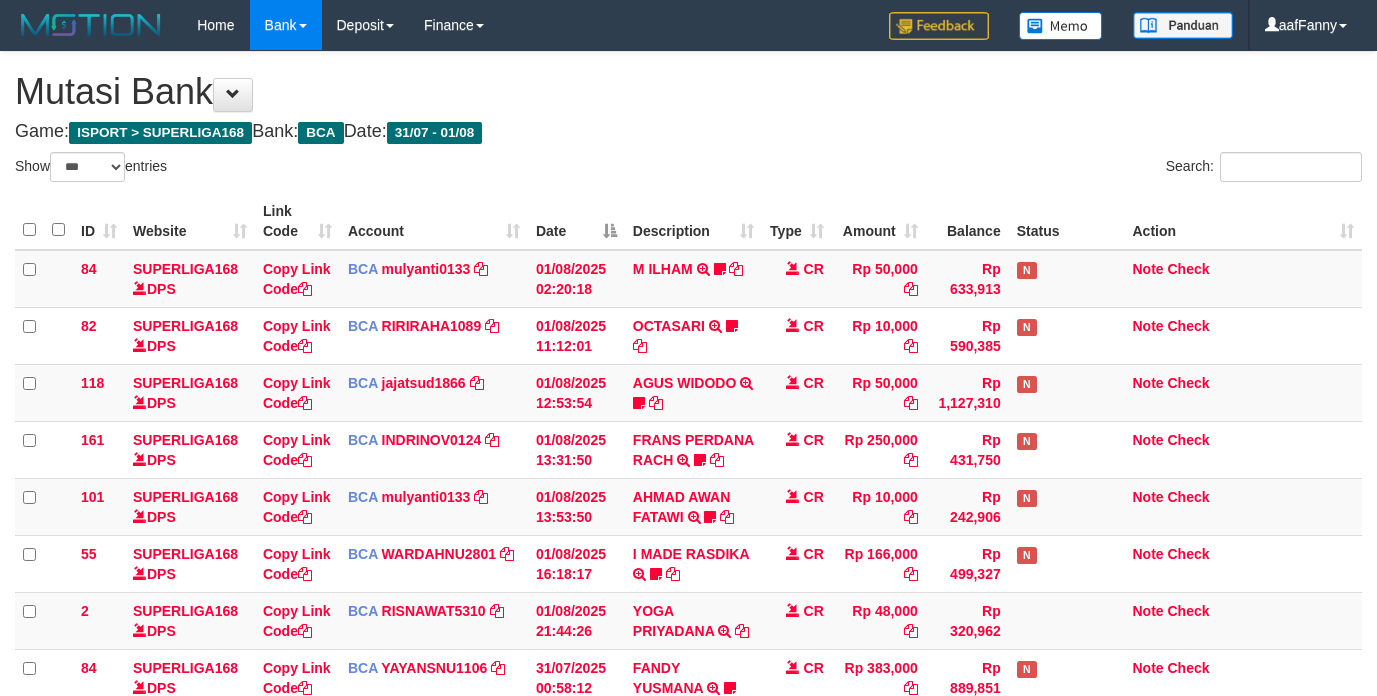 select on "***" 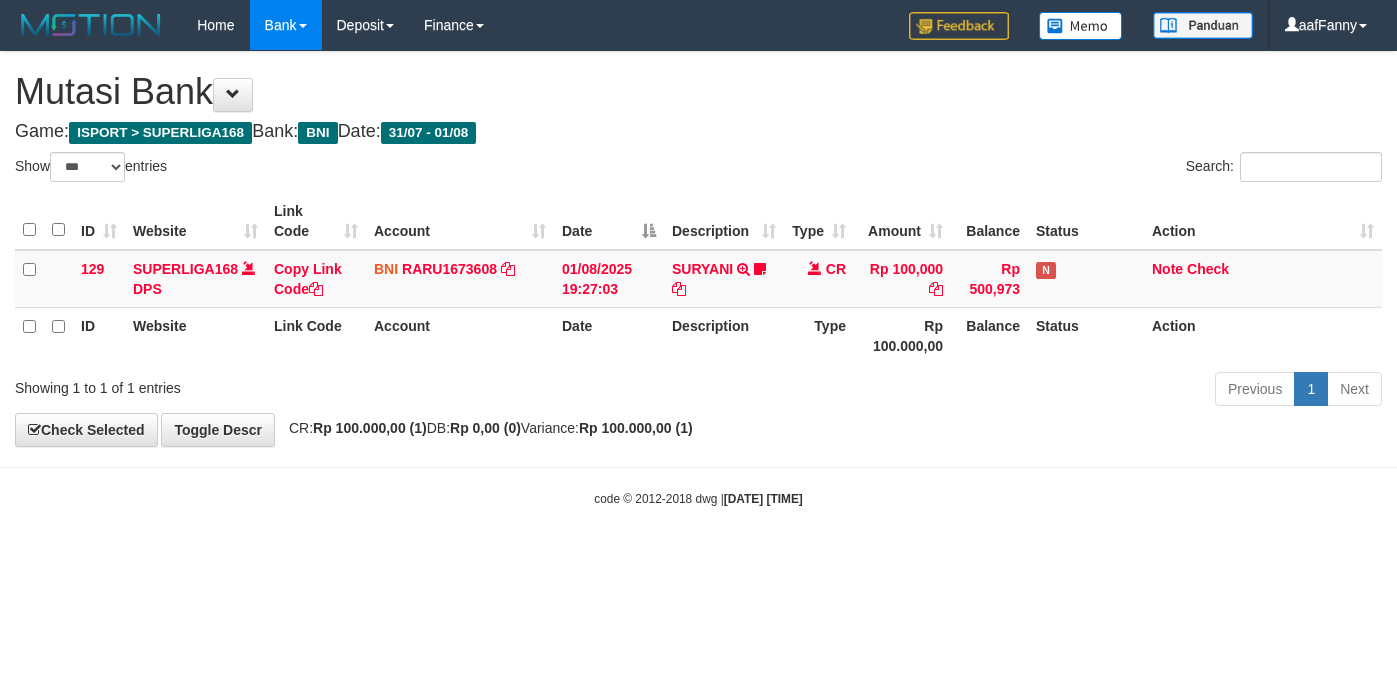 select on "***" 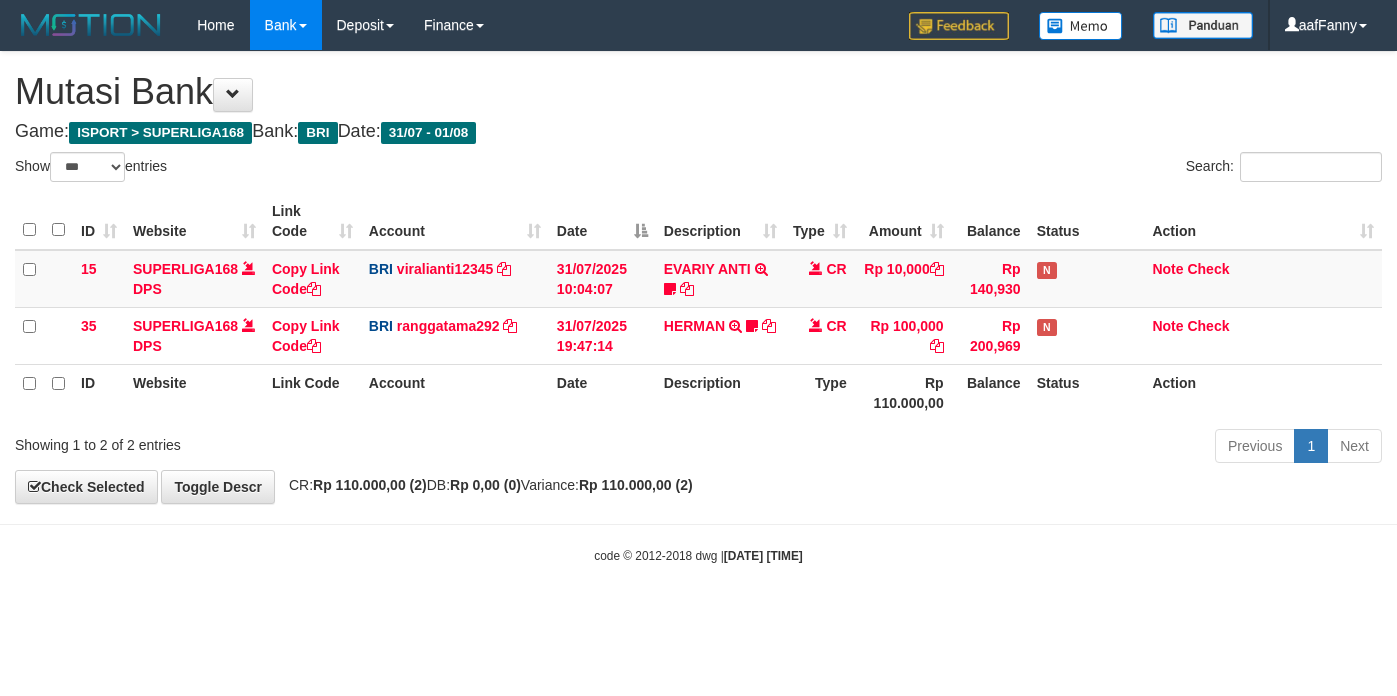 select on "***" 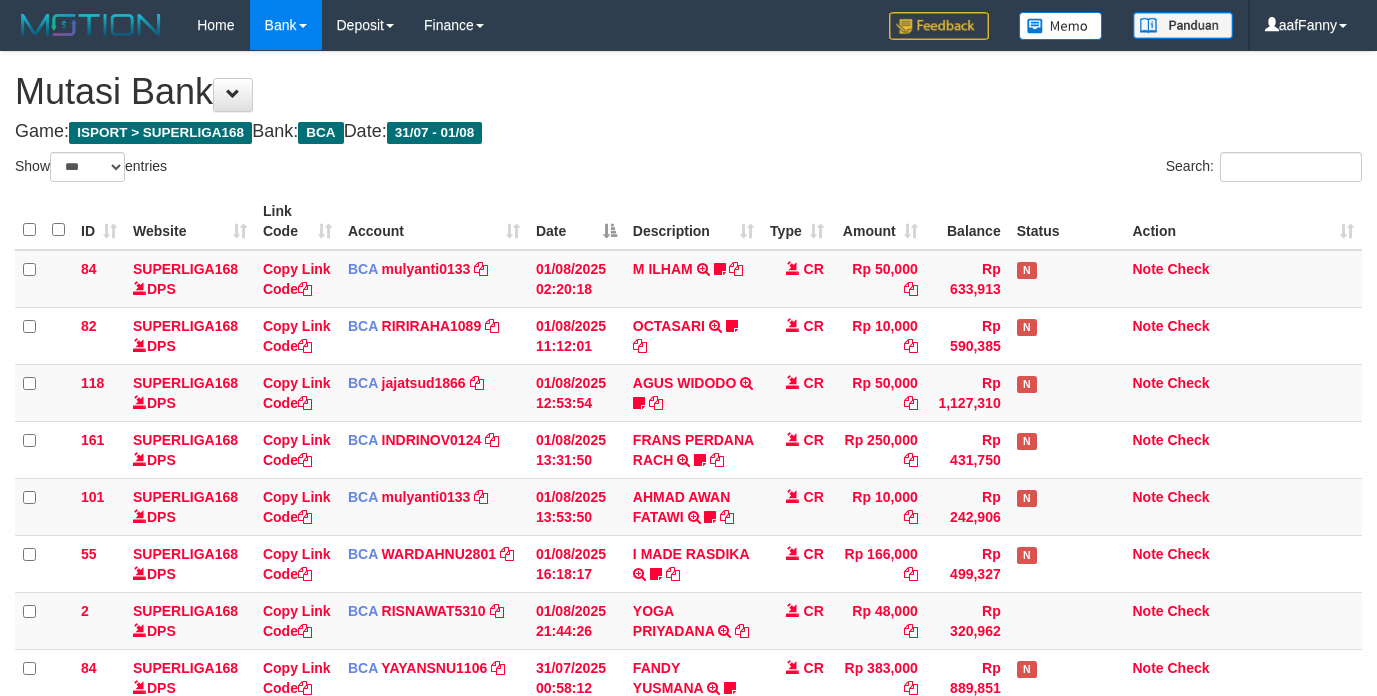 select on "***" 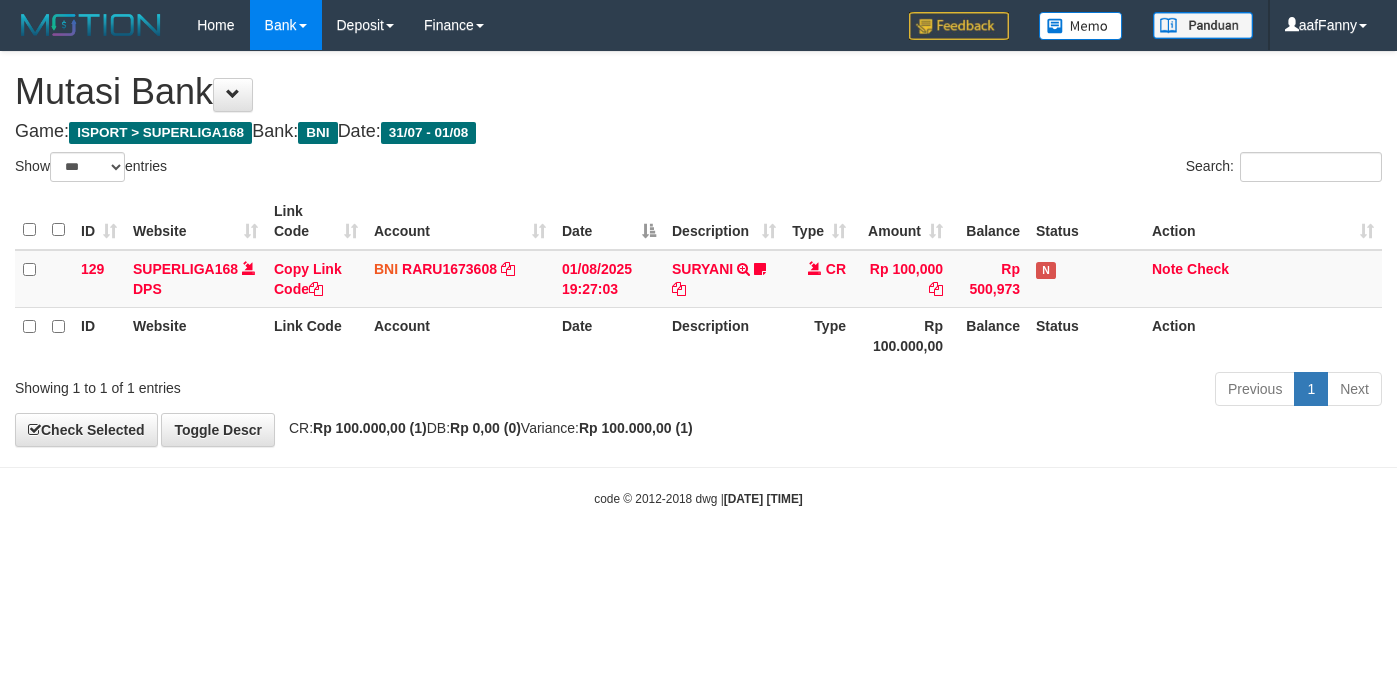 select on "***" 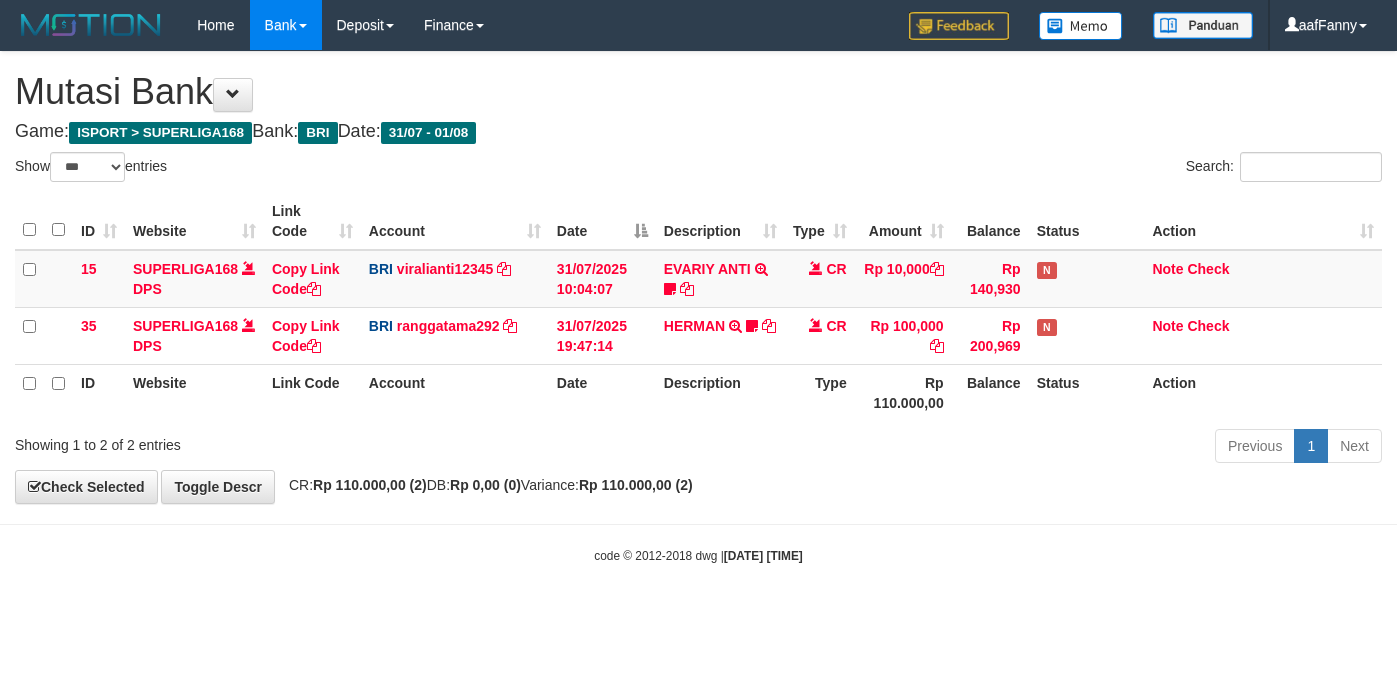 select on "***" 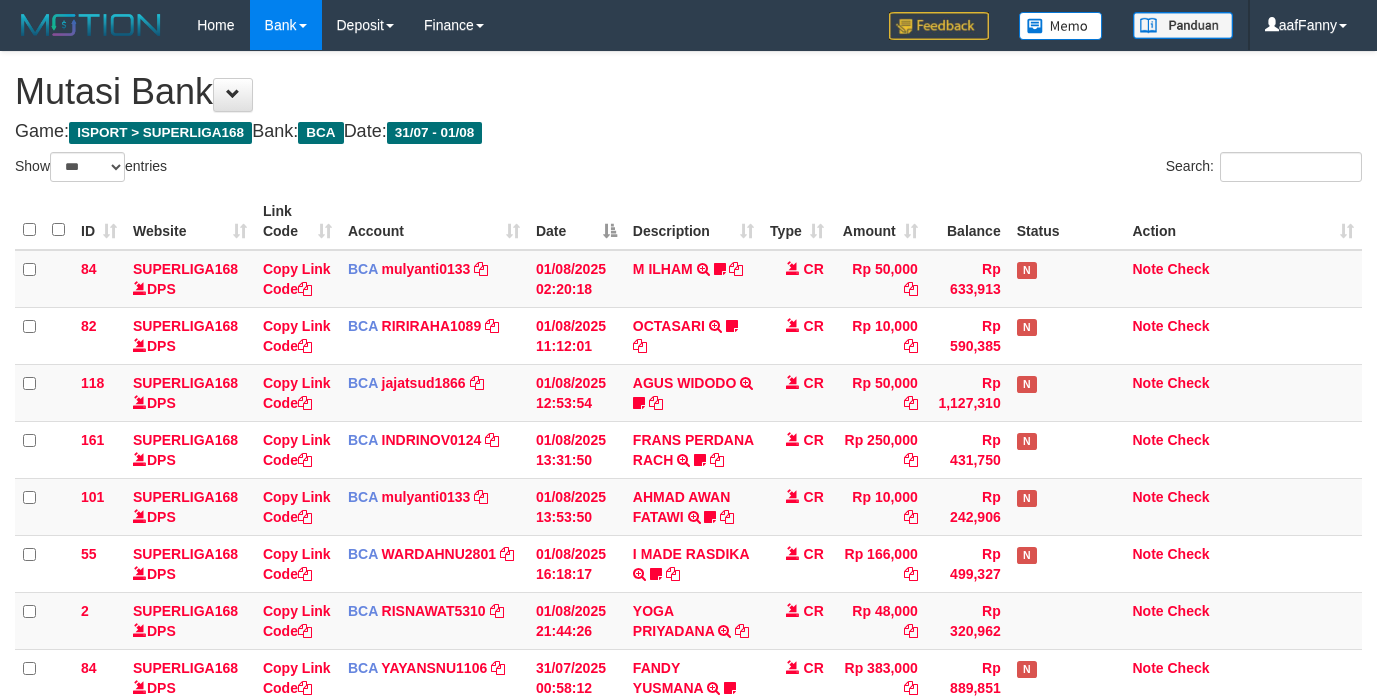 select on "***" 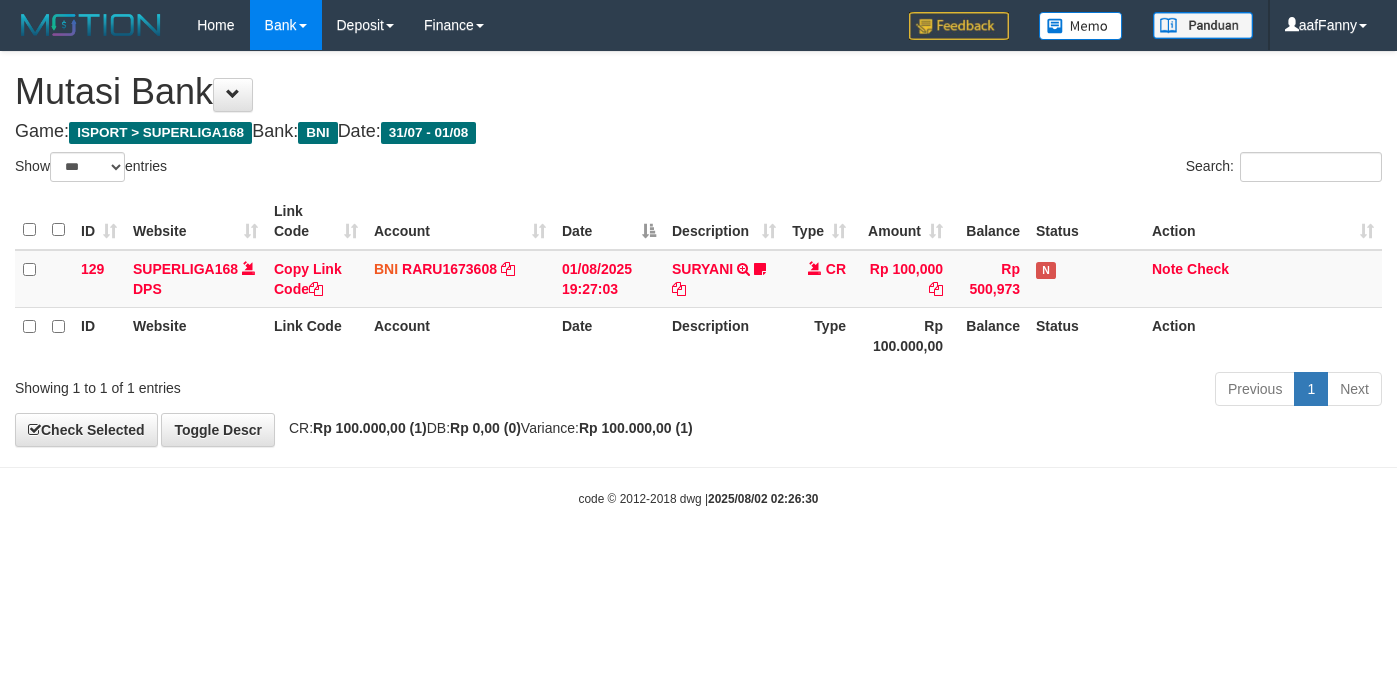 select on "***" 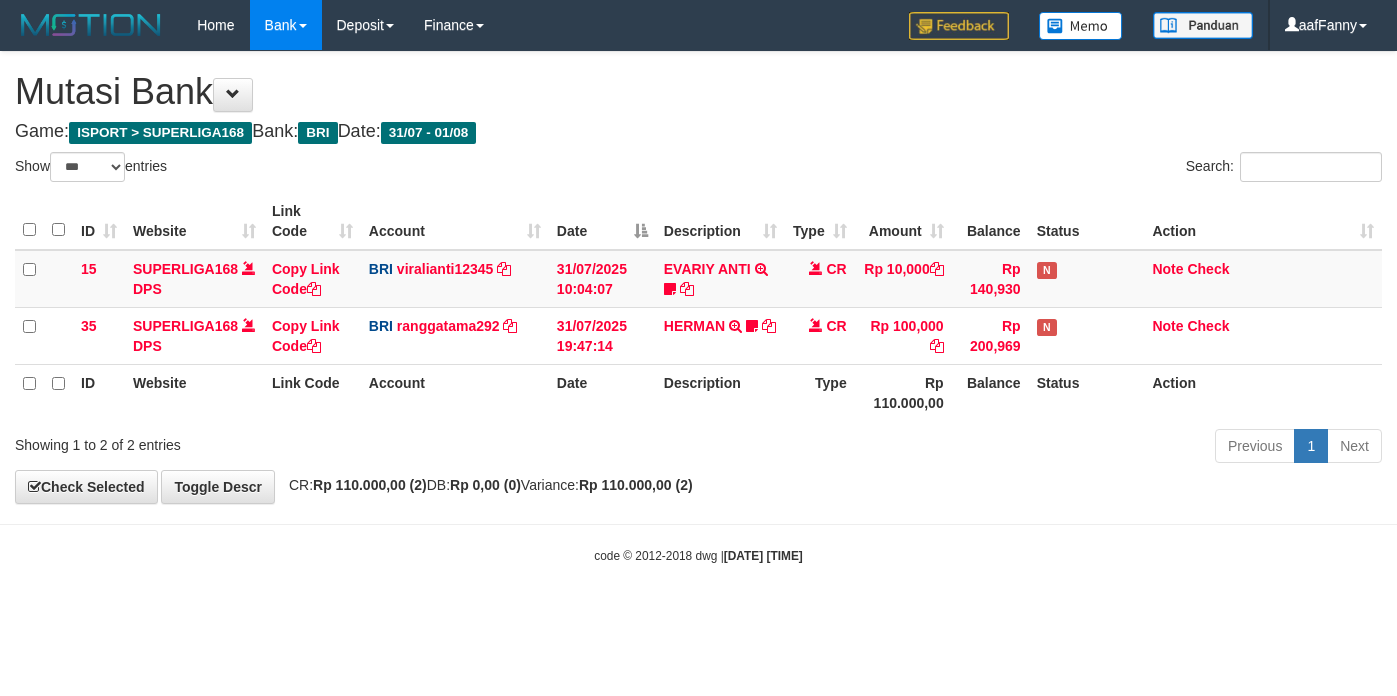 select on "***" 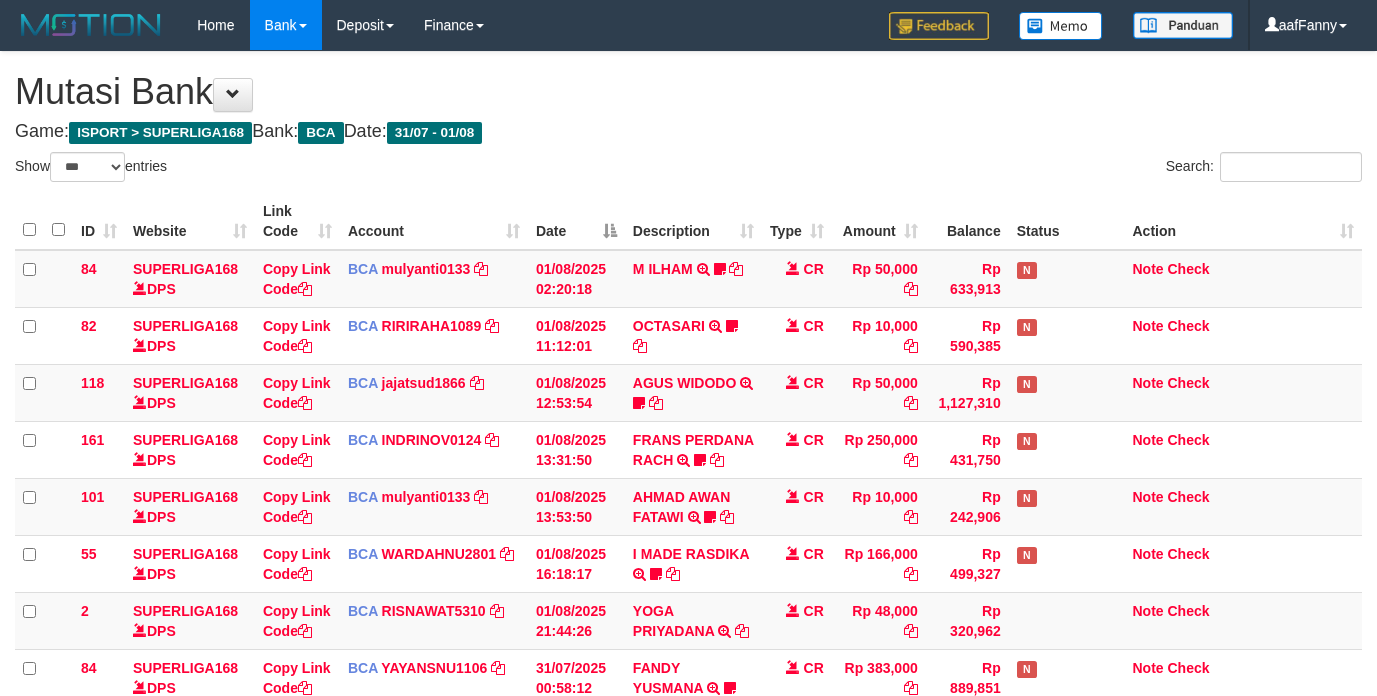 select on "***" 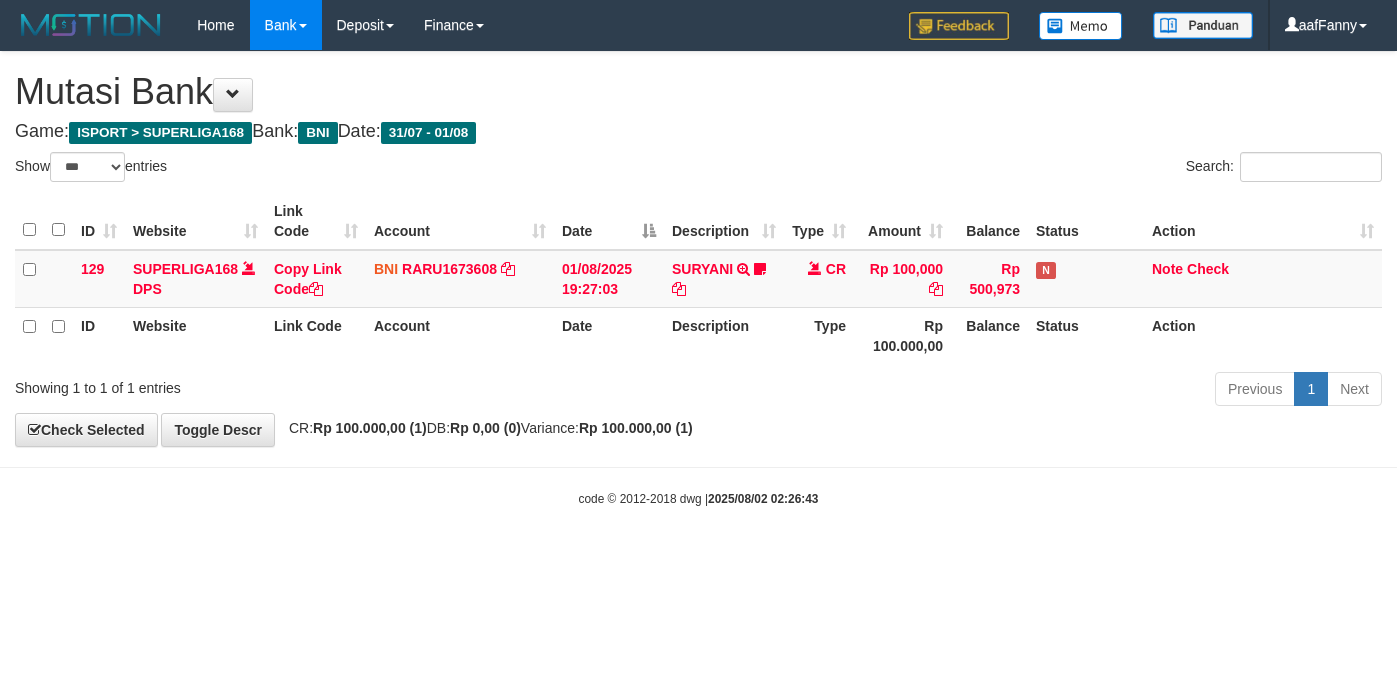 select on "***" 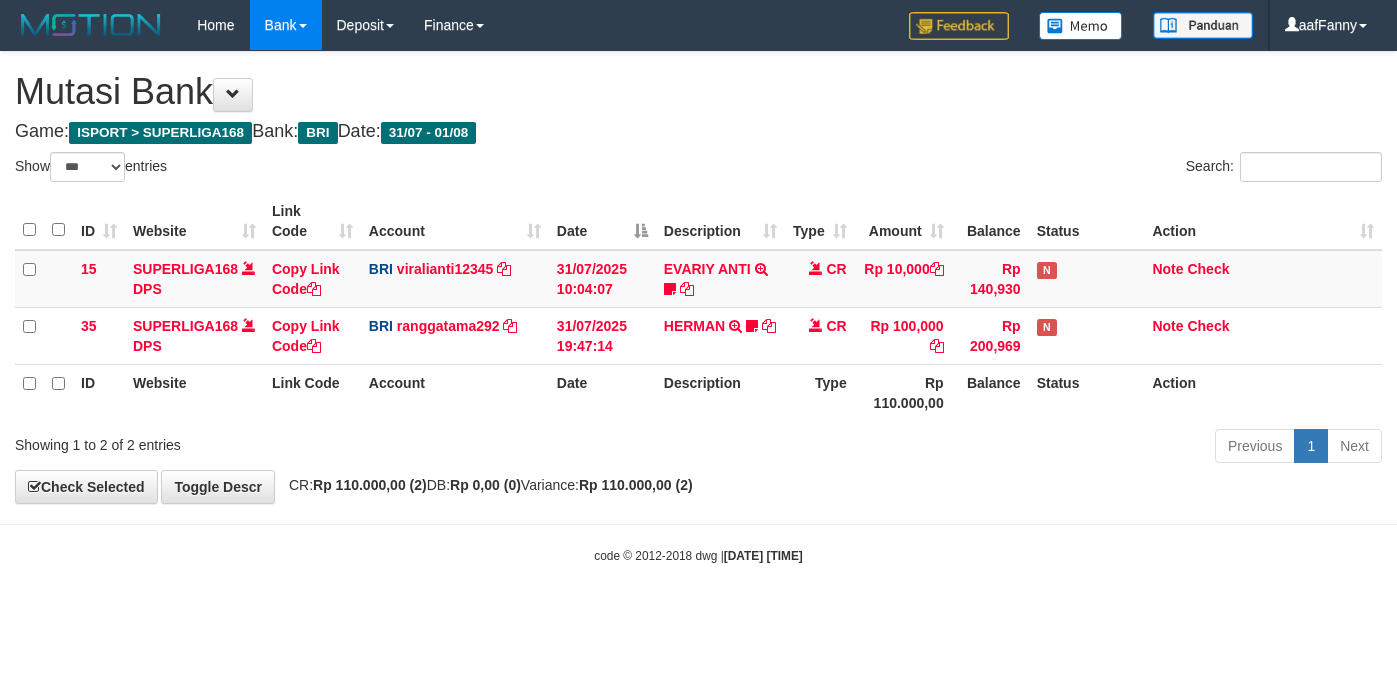 select on "***" 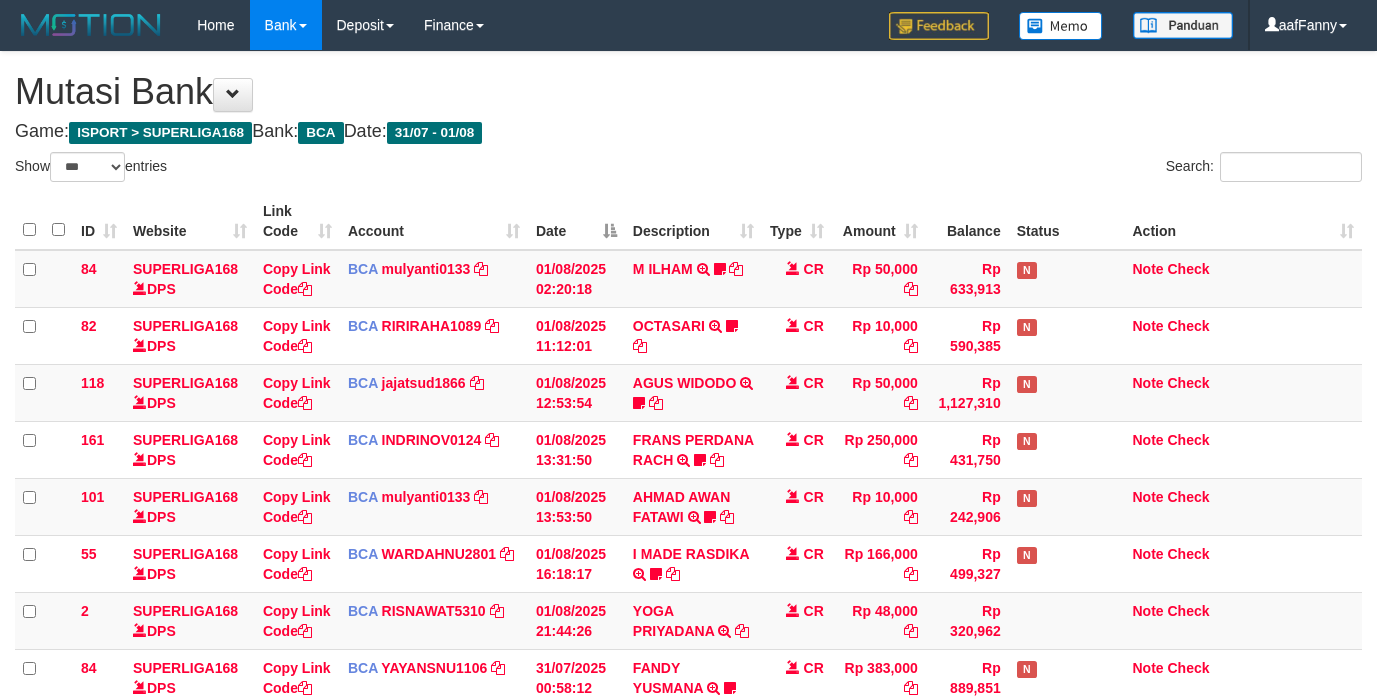 select on "***" 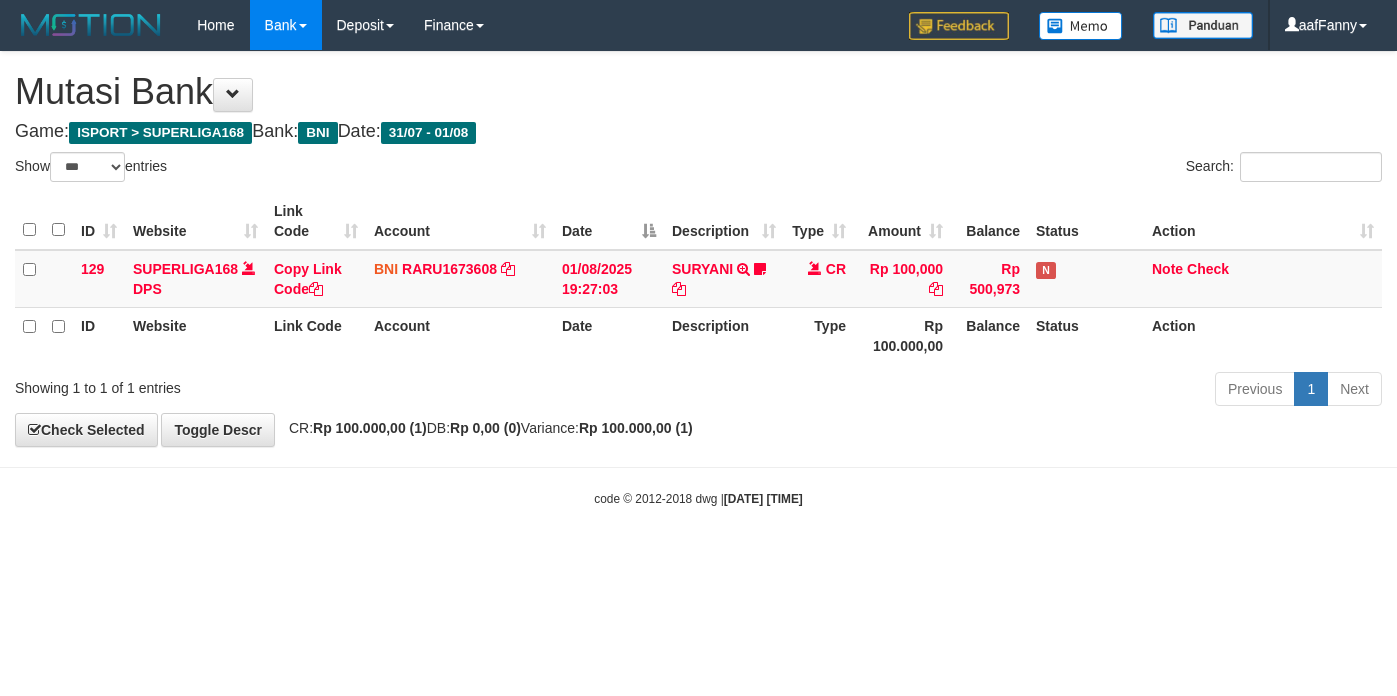 select on "***" 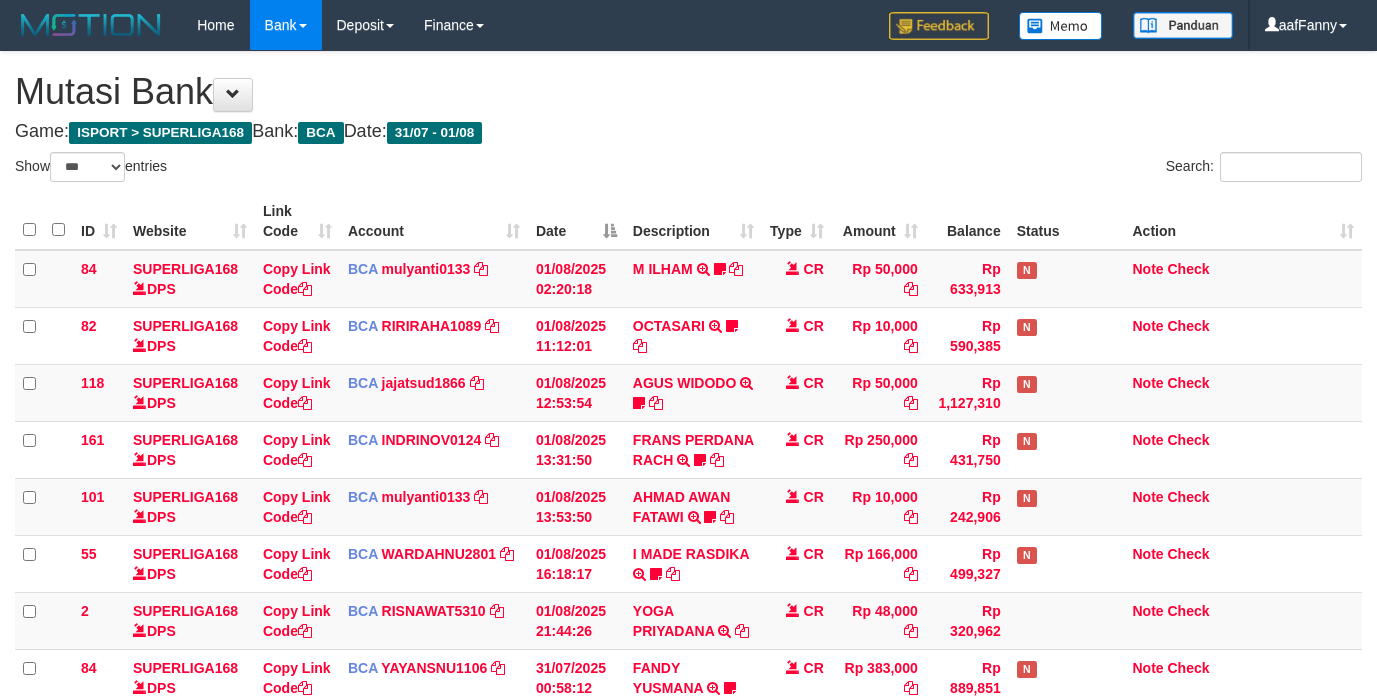 select on "***" 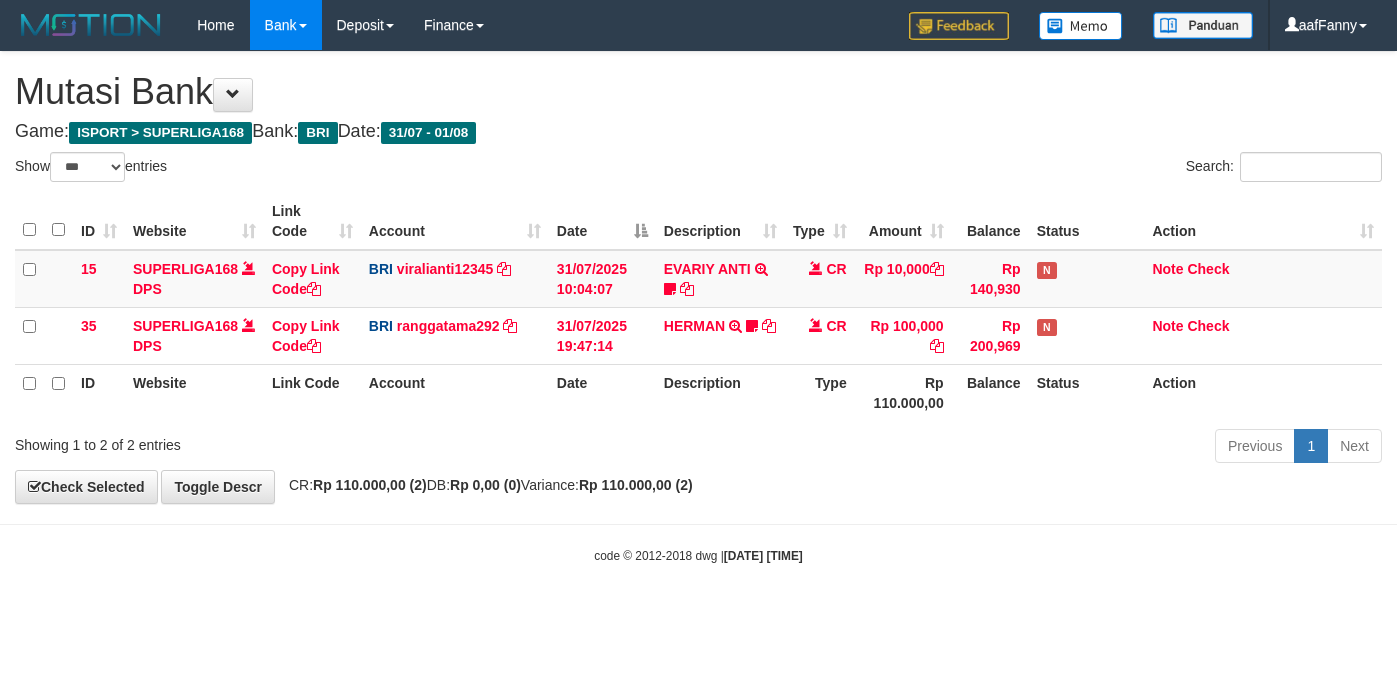 select on "***" 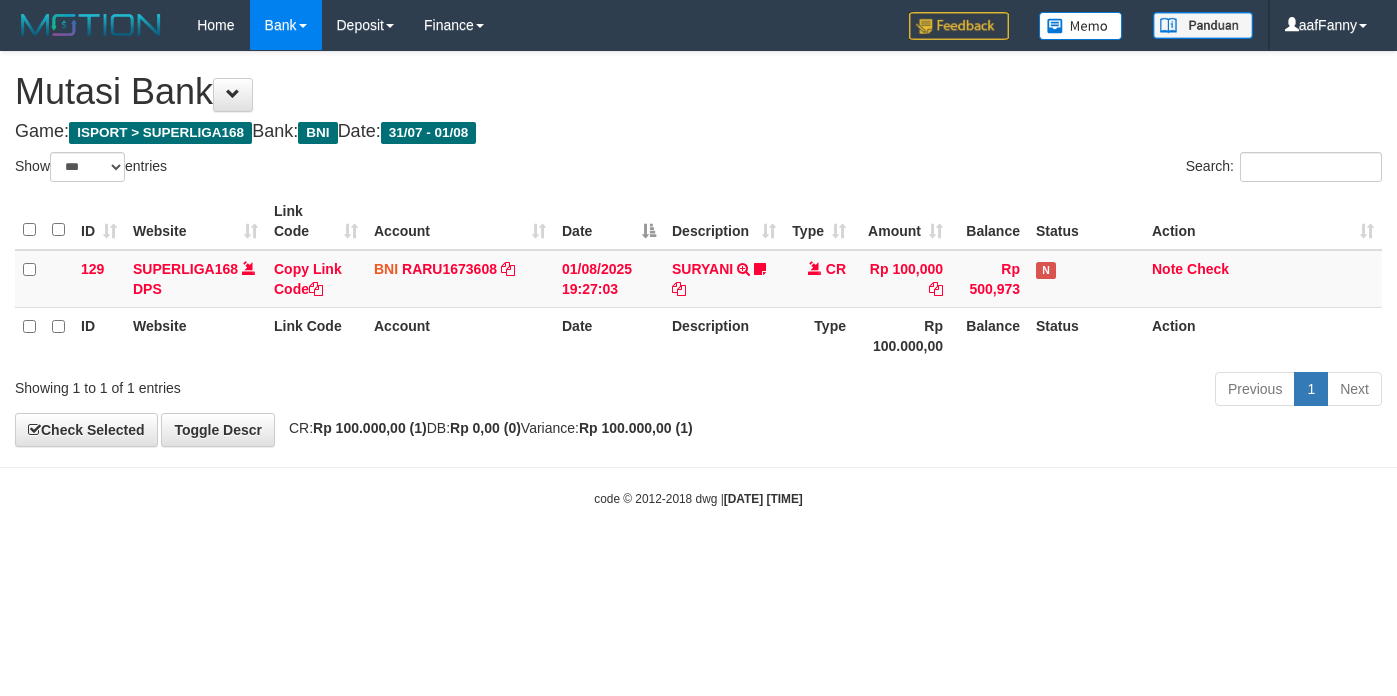 select on "***" 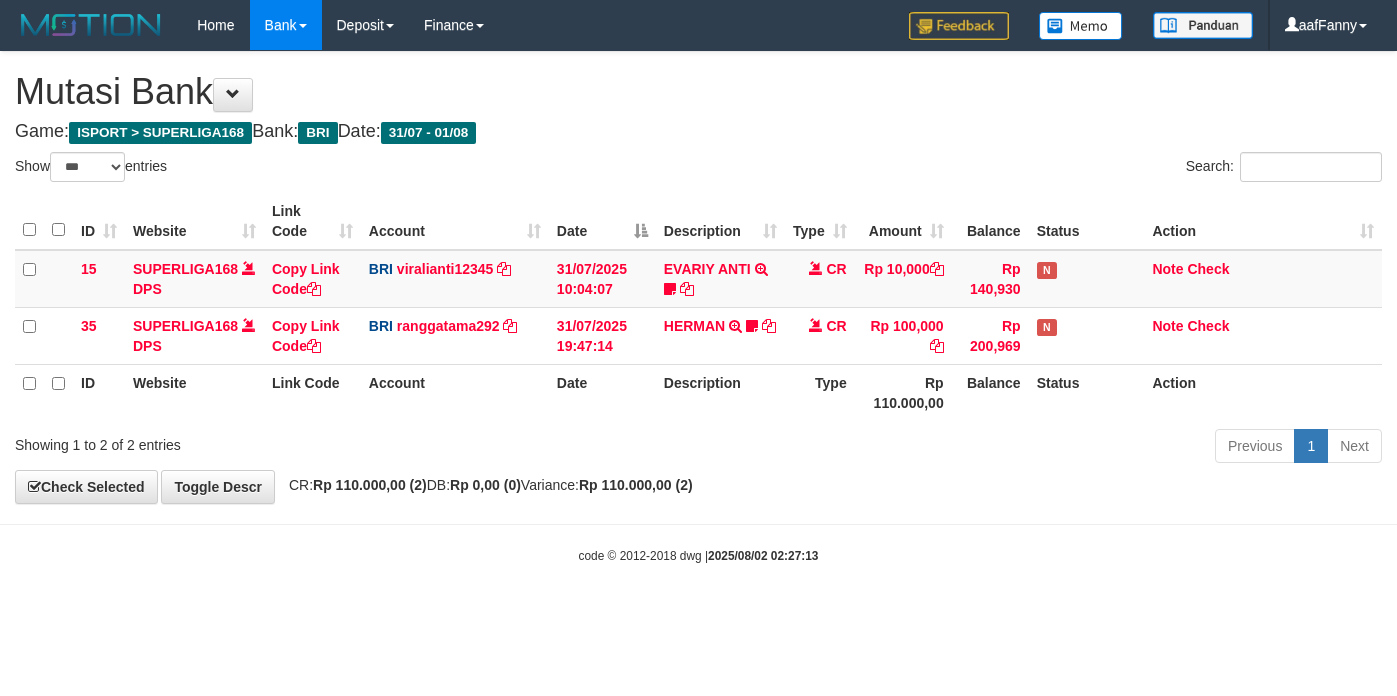 select on "***" 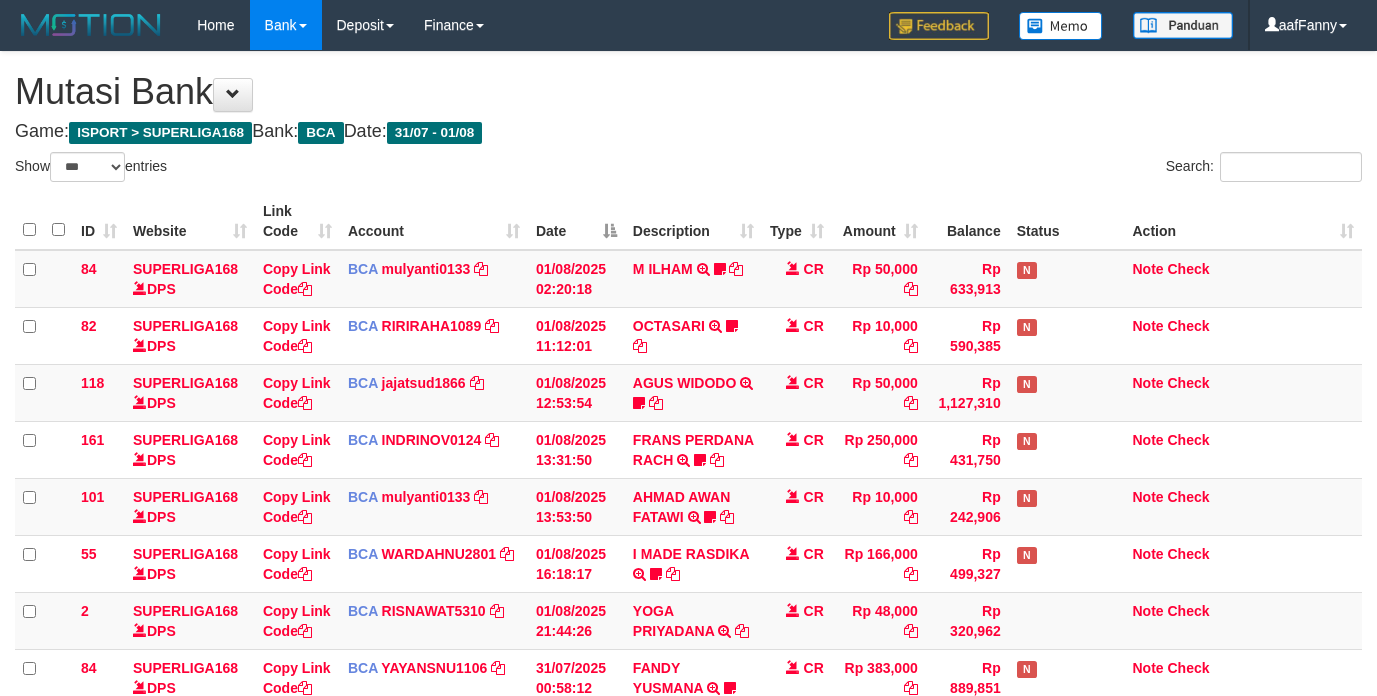 select on "***" 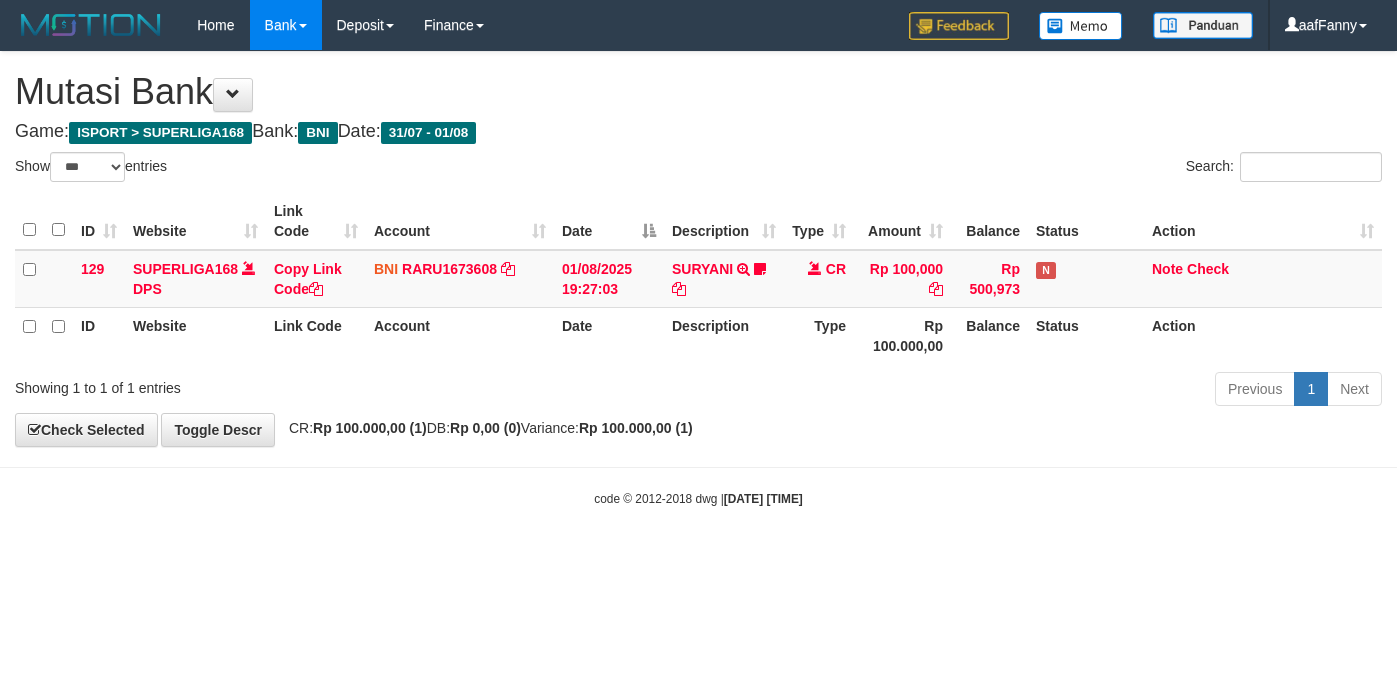 select on "***" 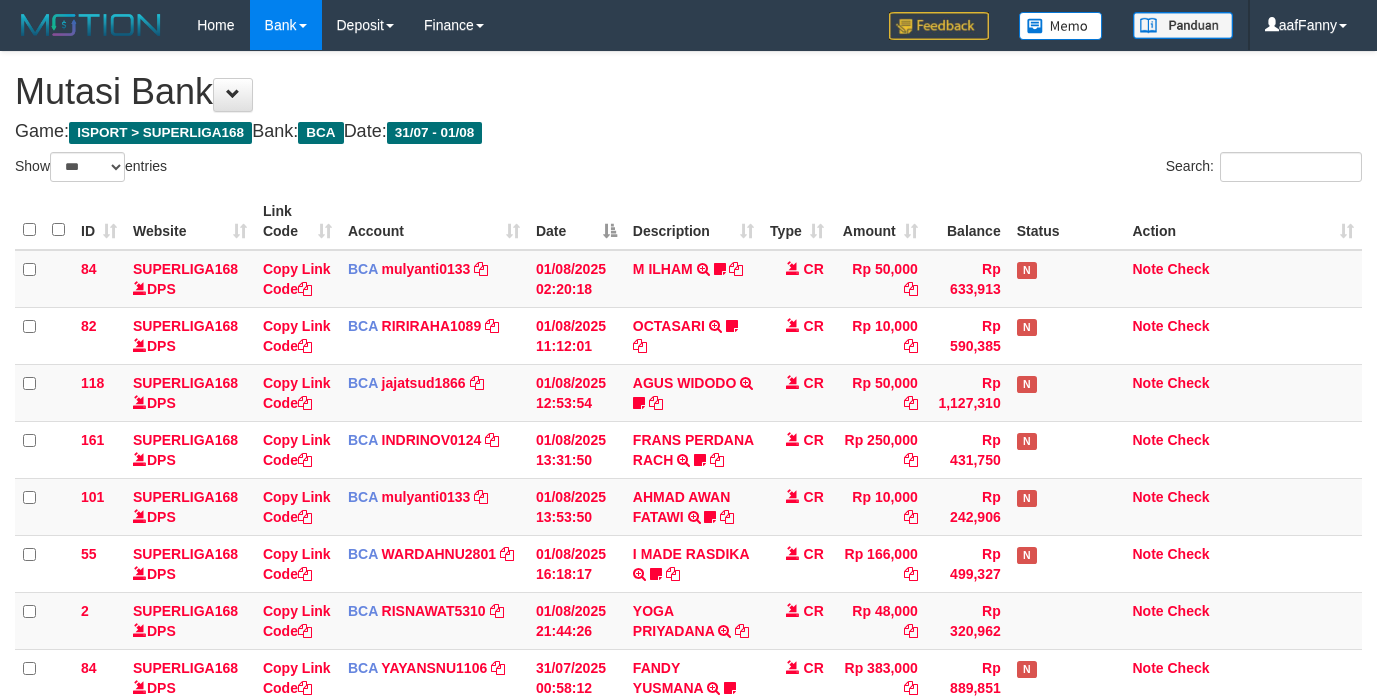 select on "***" 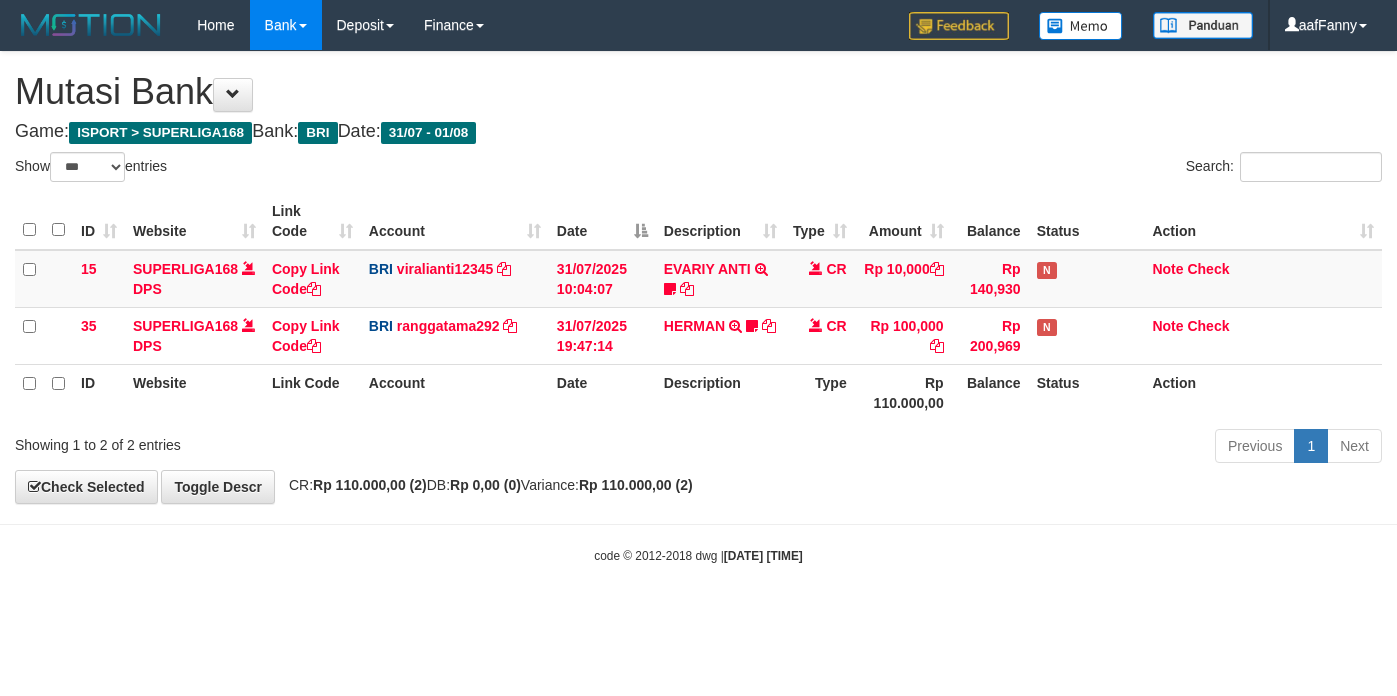 select on "***" 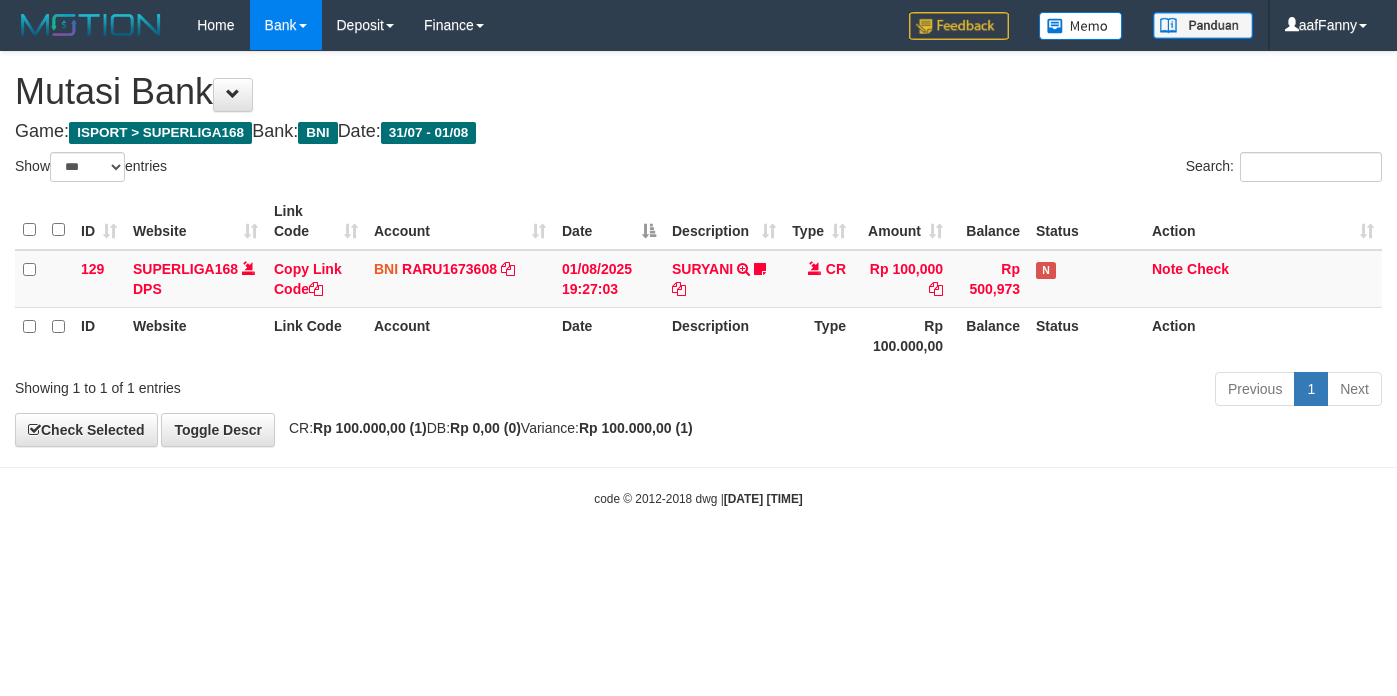 select on "***" 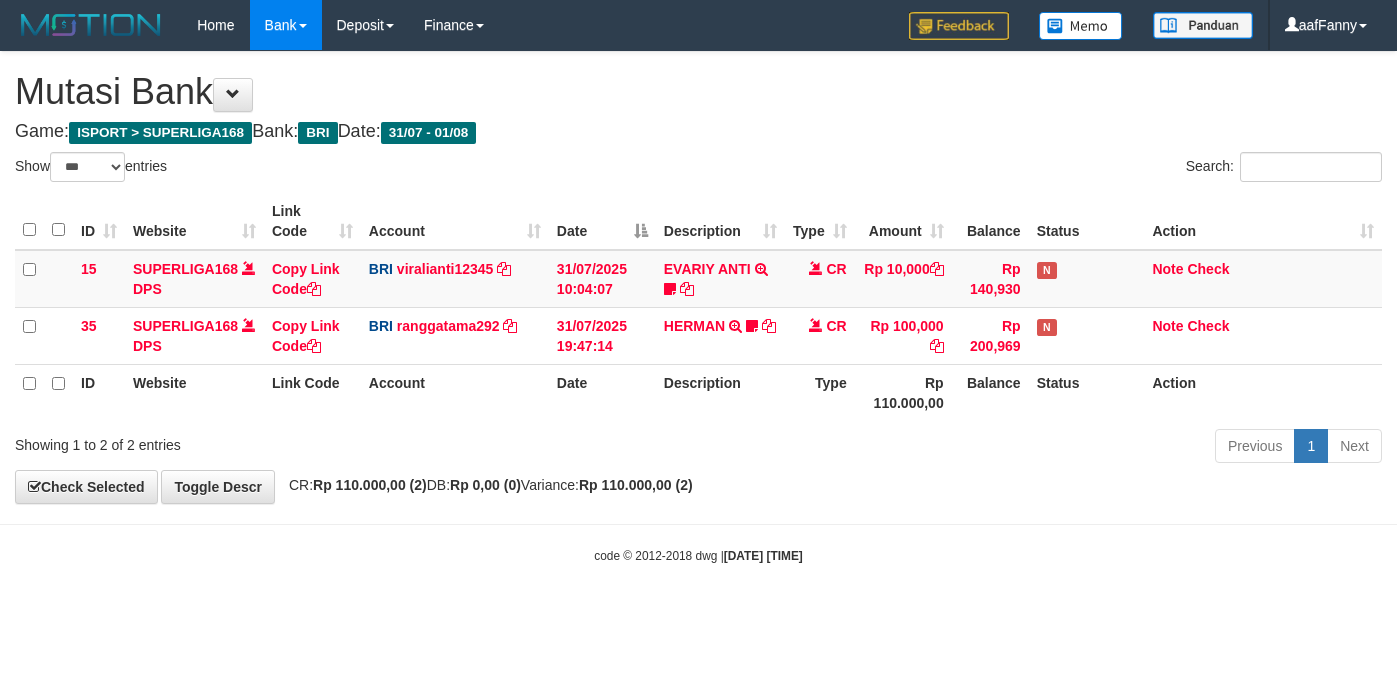 select on "***" 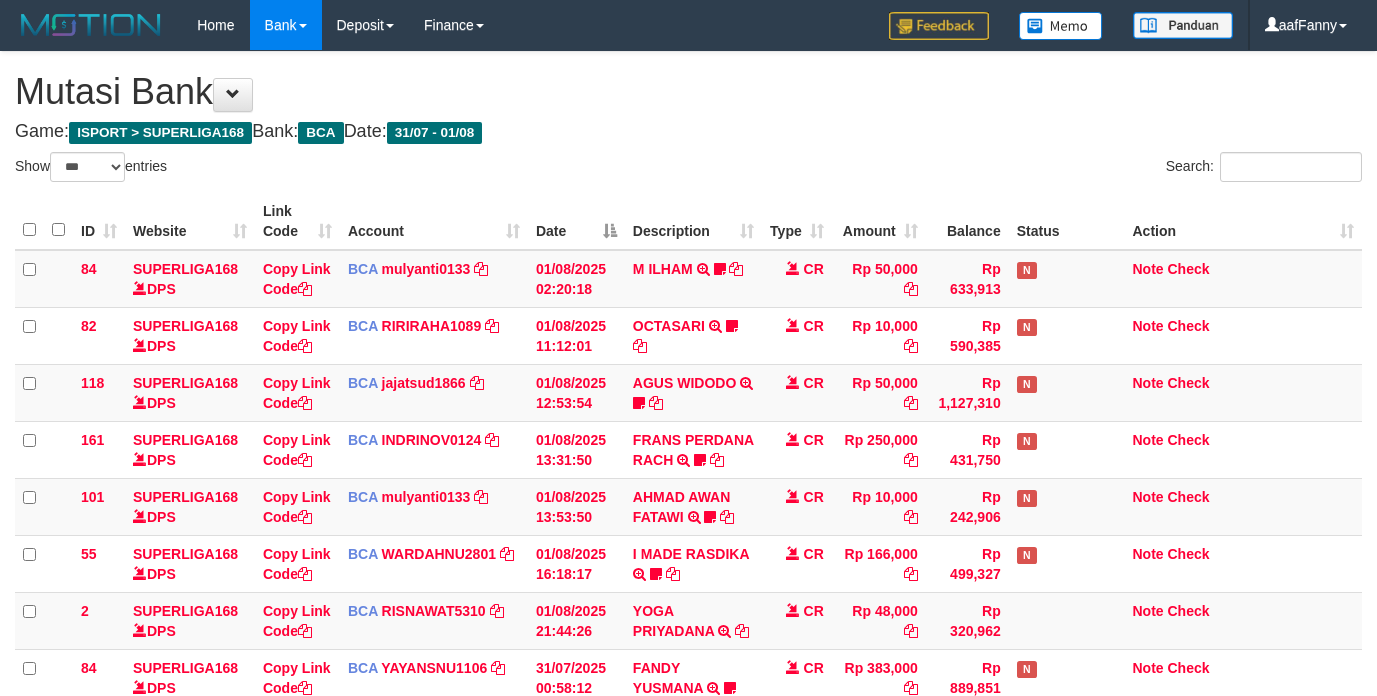 select on "***" 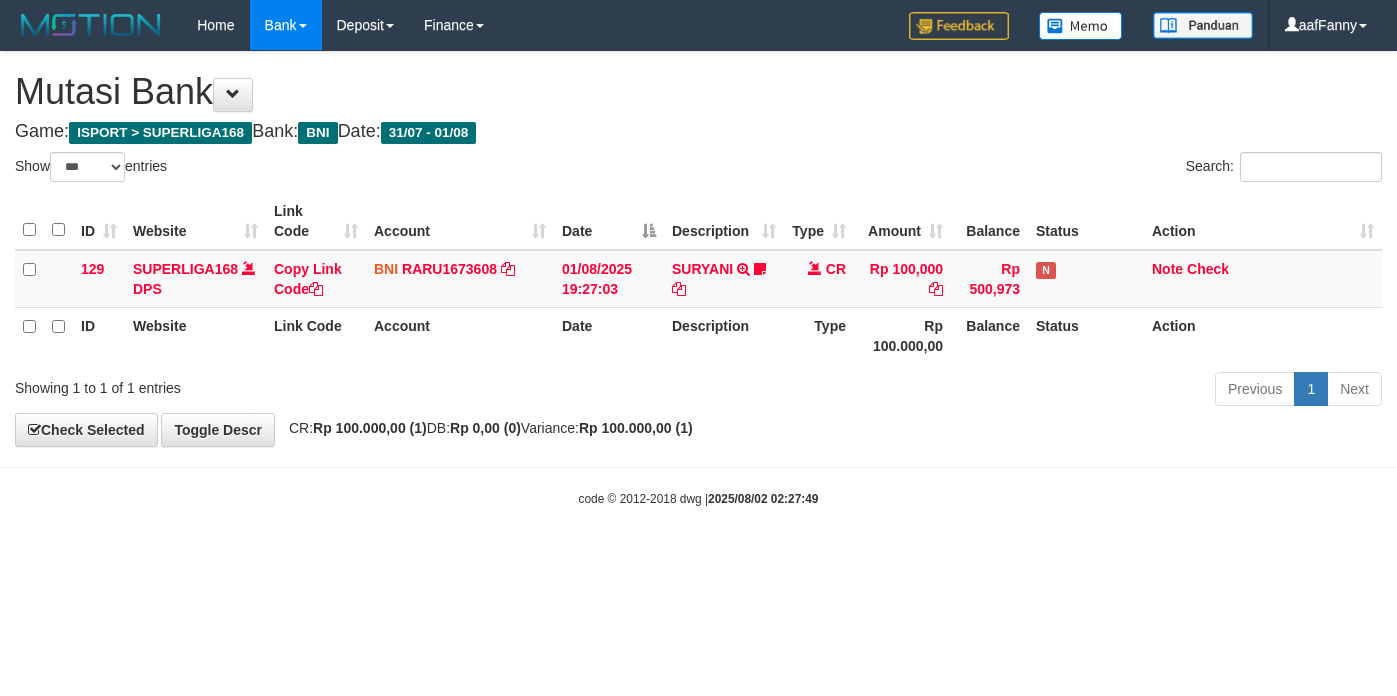 select on "***" 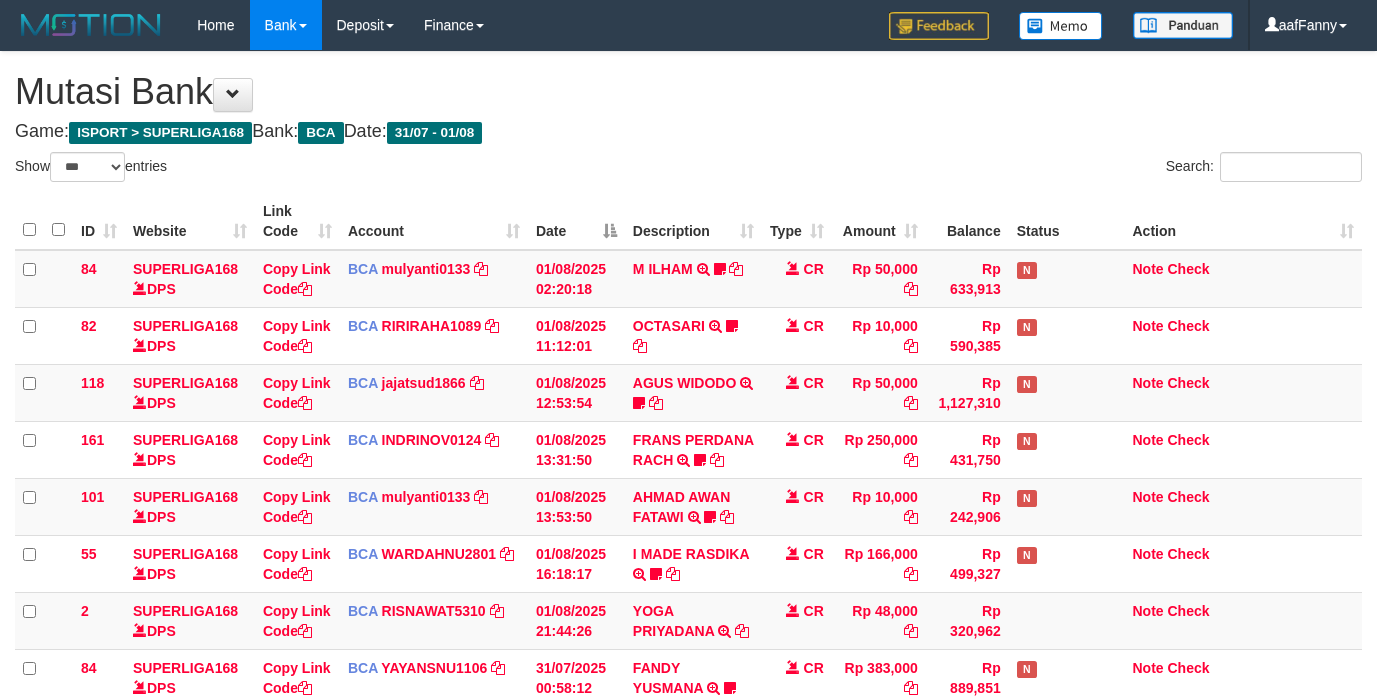 select on "***" 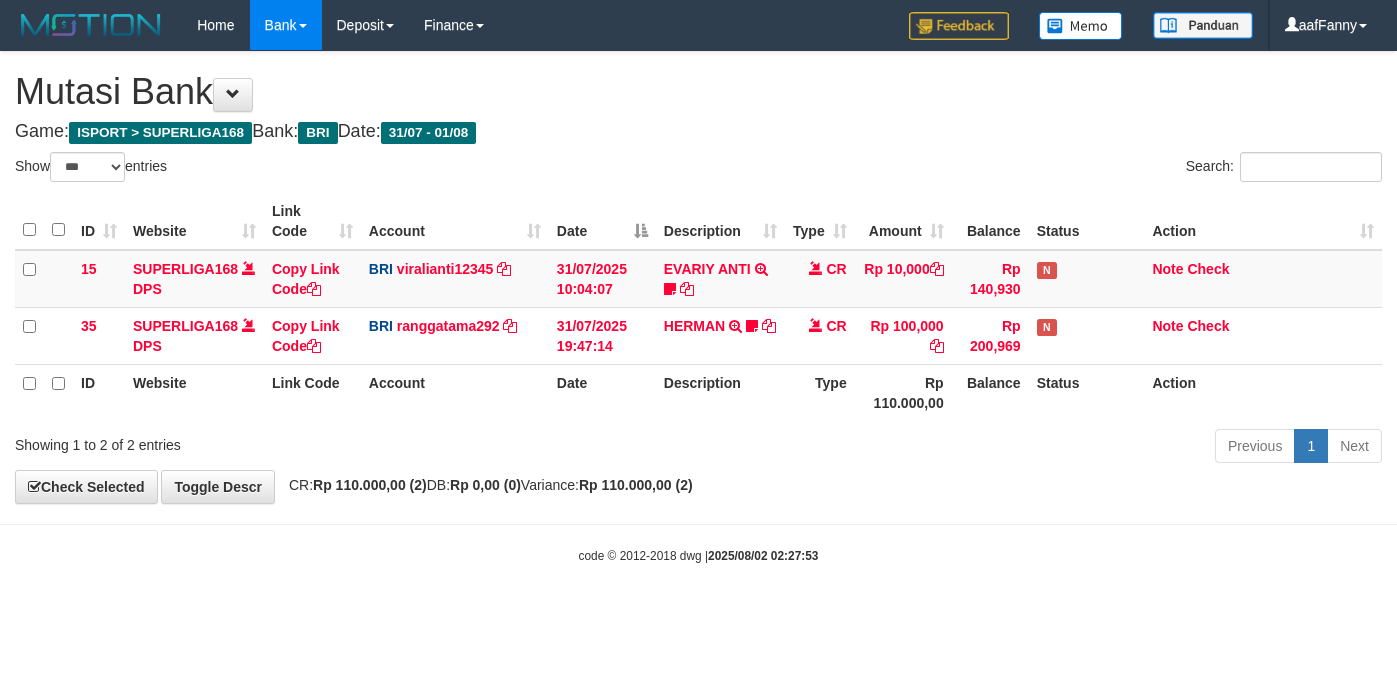 select on "***" 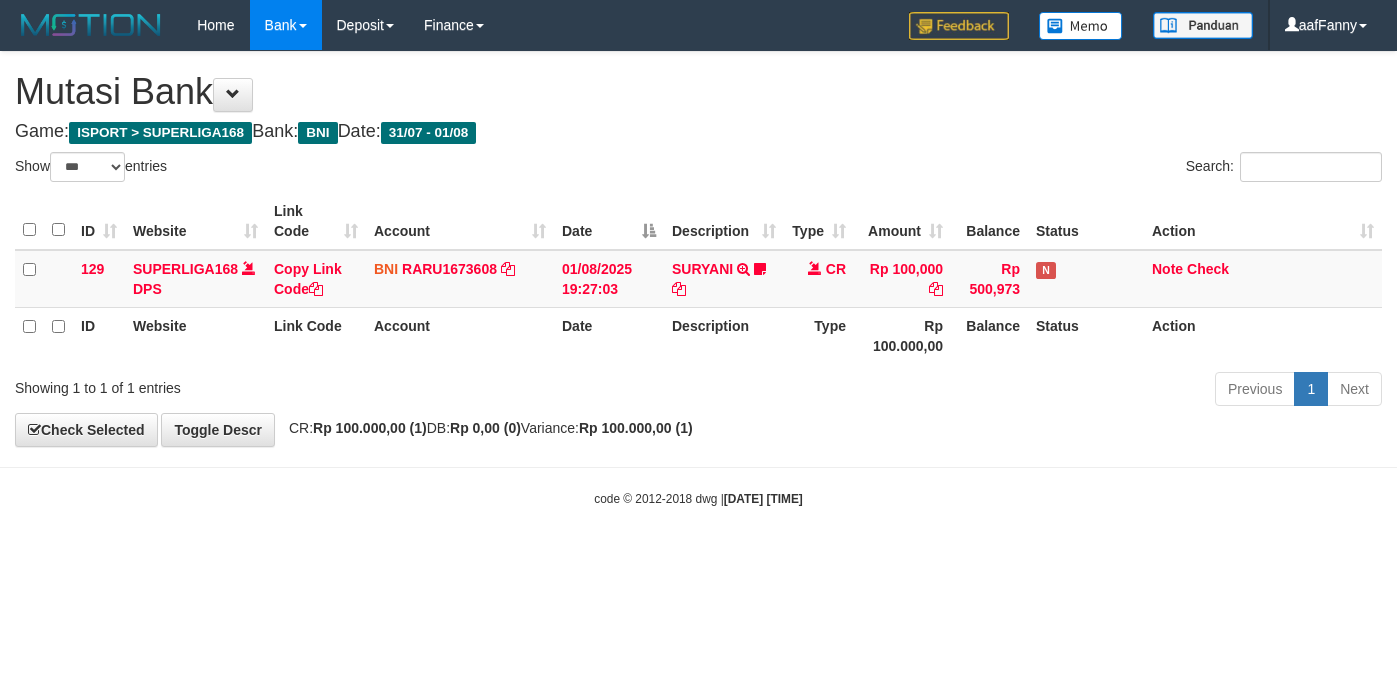 select on "***" 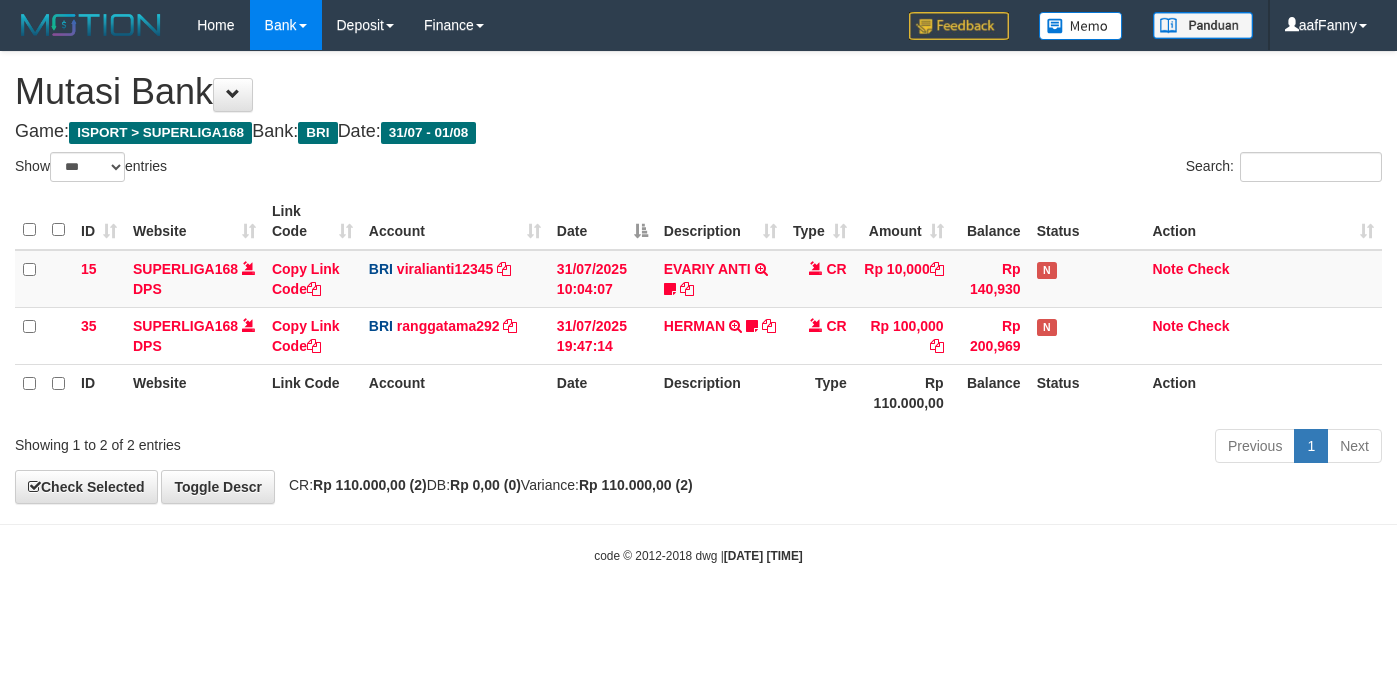 select on "***" 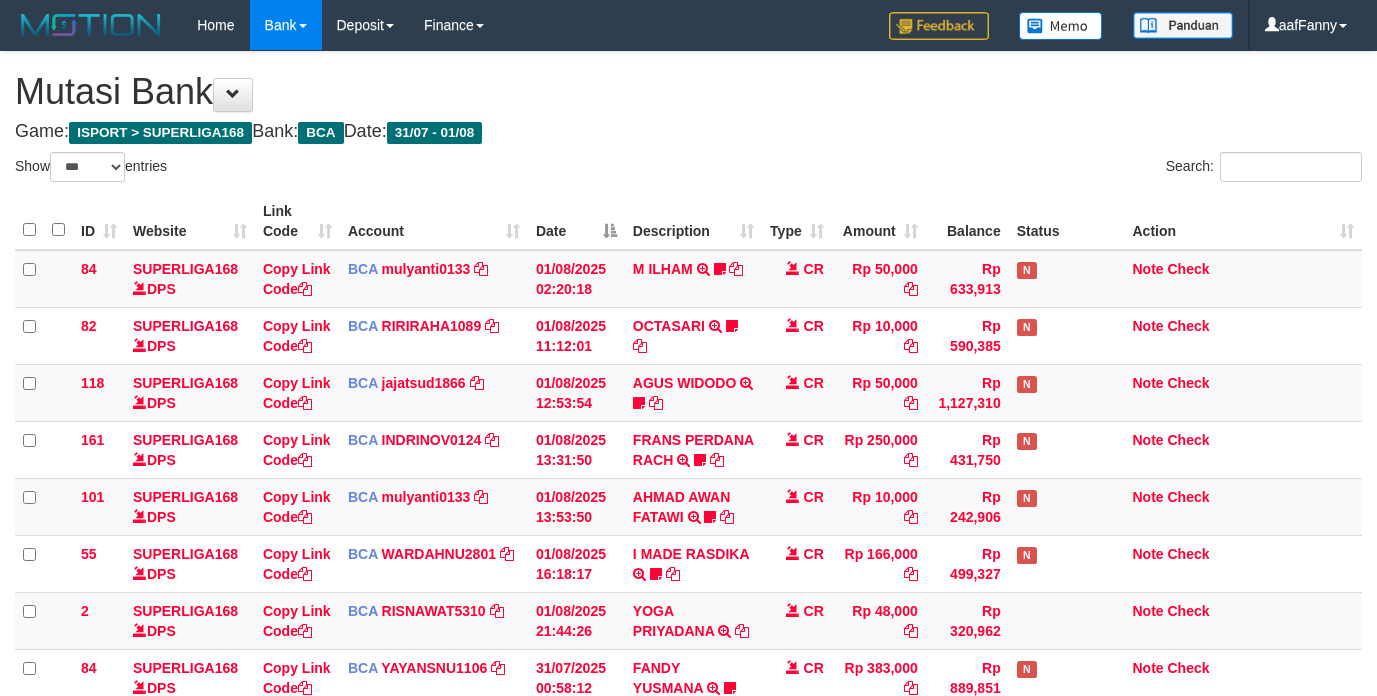 select on "***" 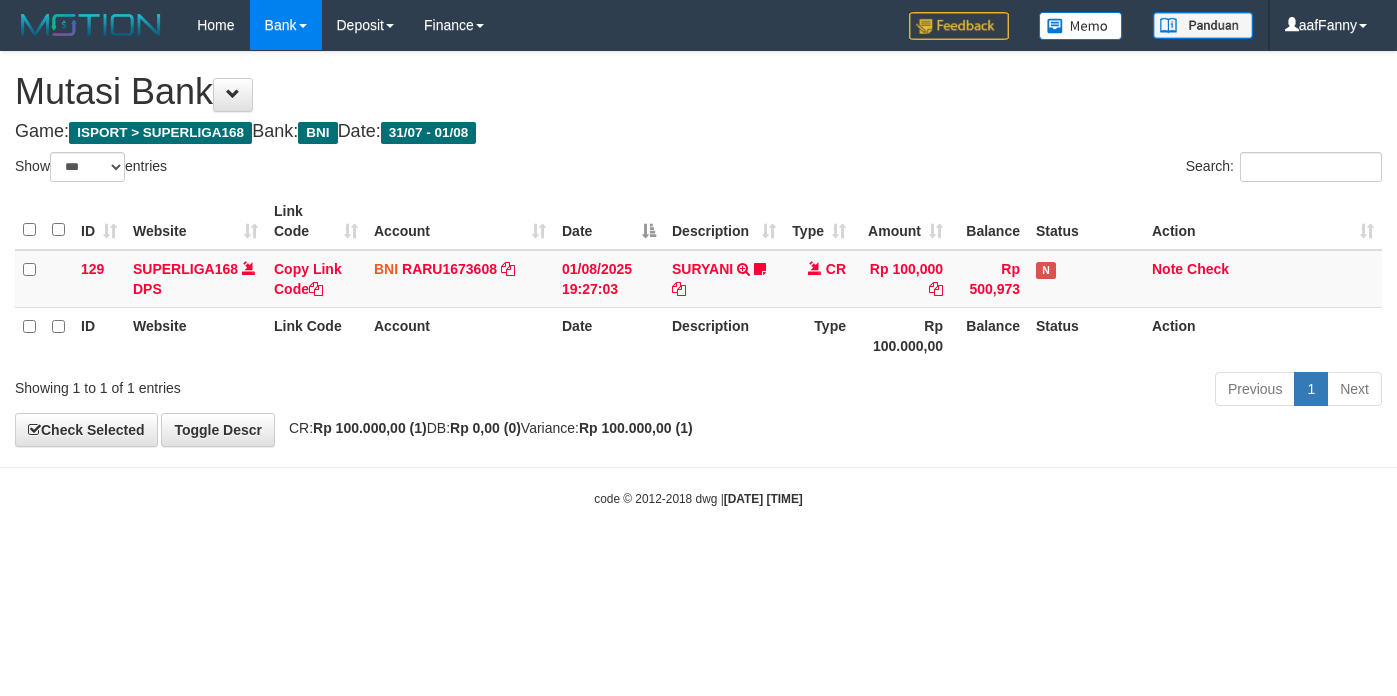 select on "***" 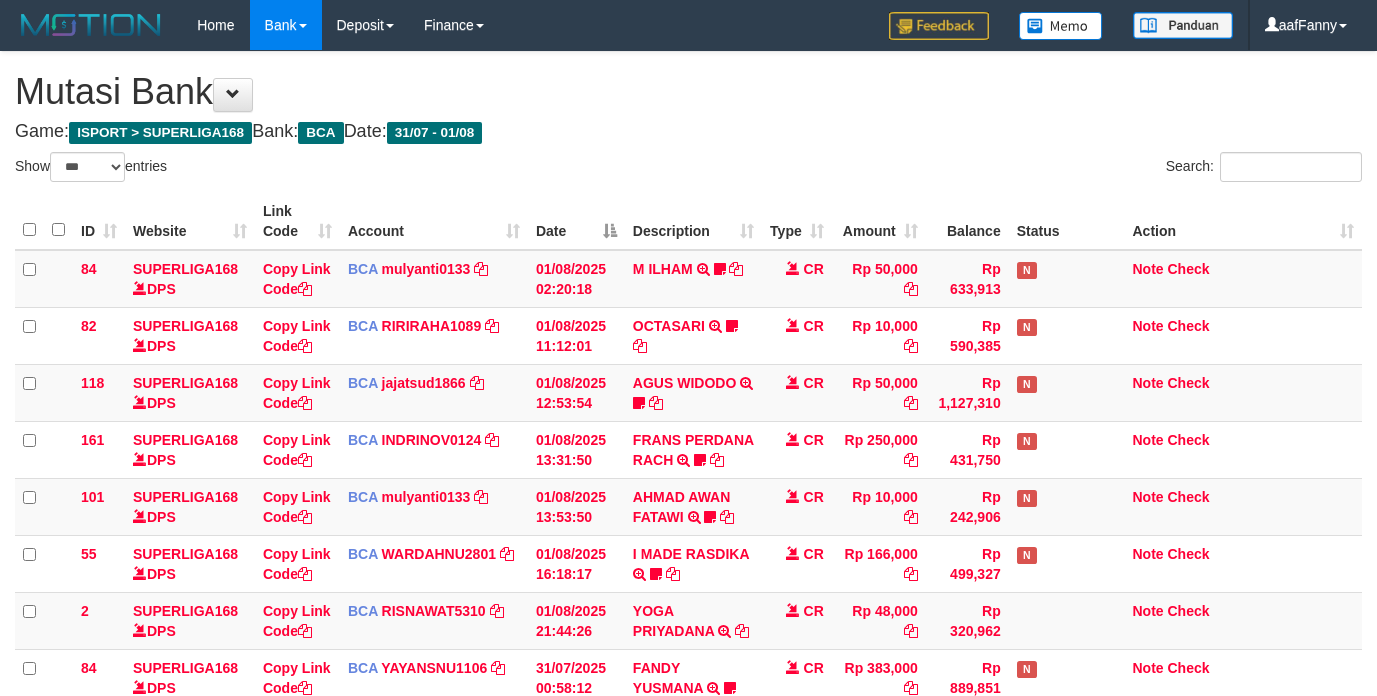 select on "***" 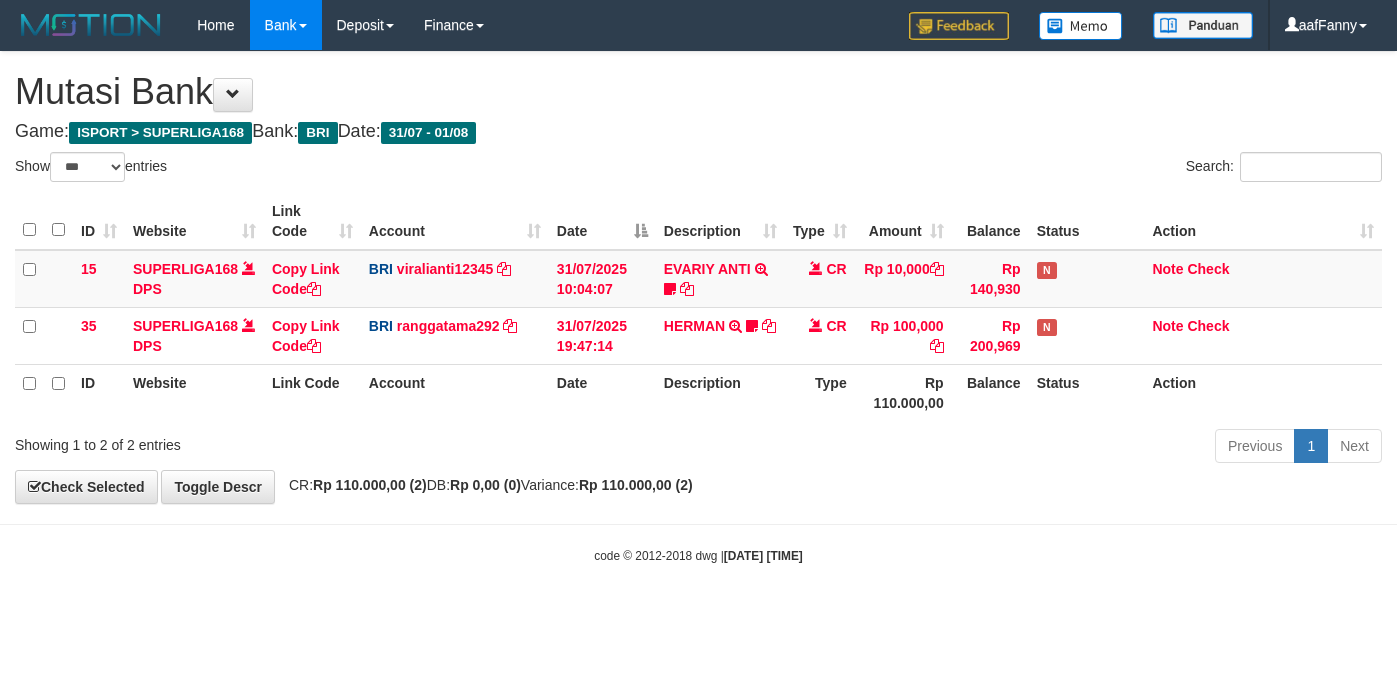select on "***" 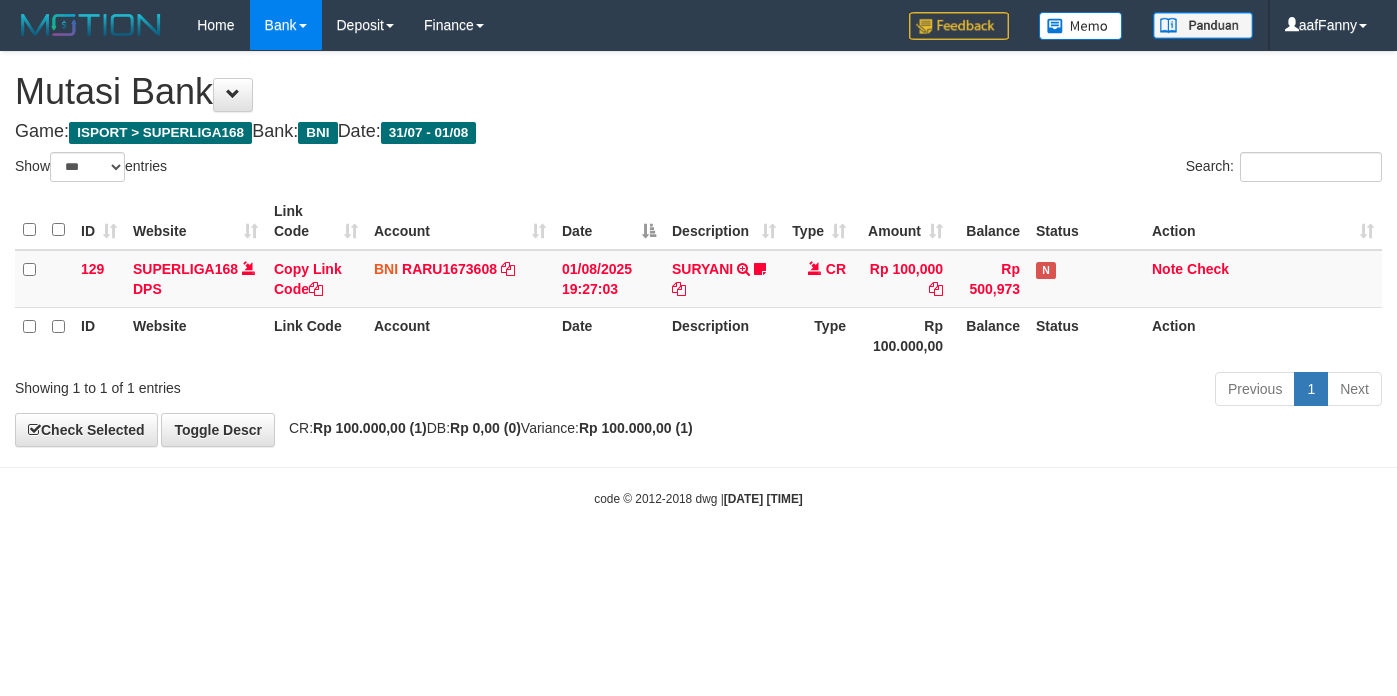 select on "***" 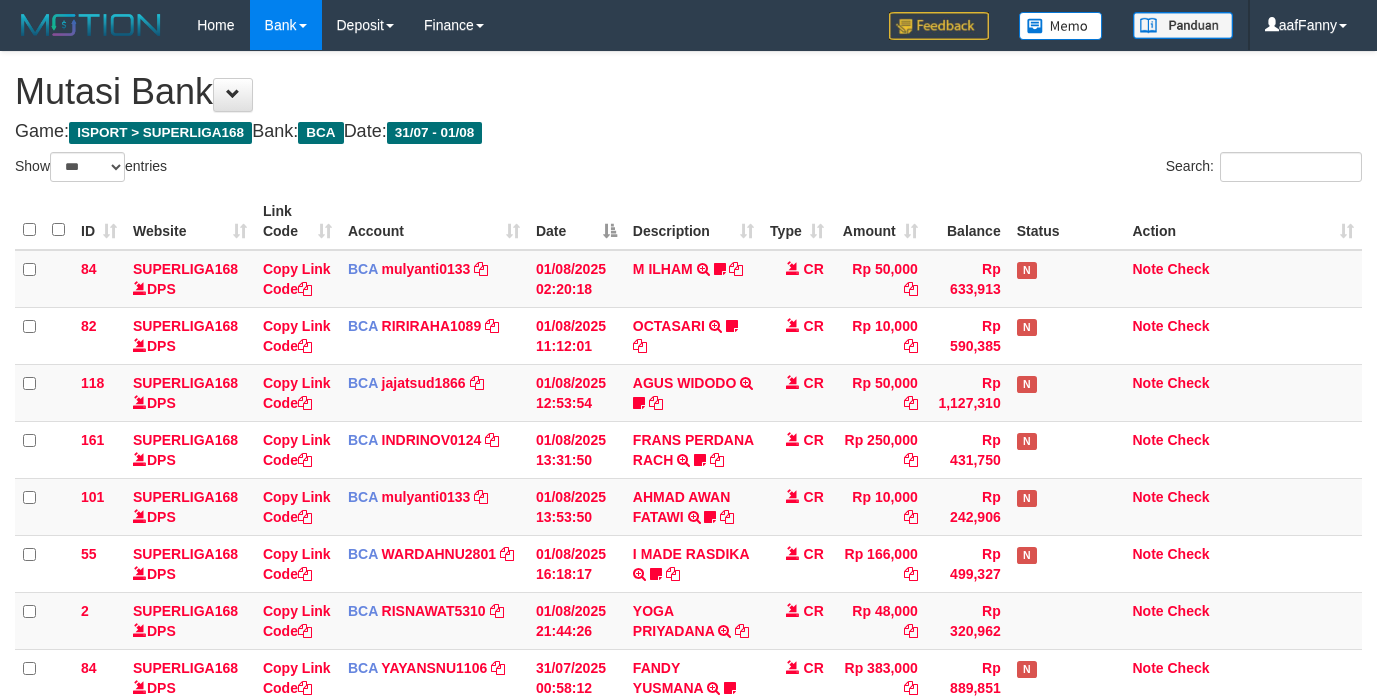 select on "***" 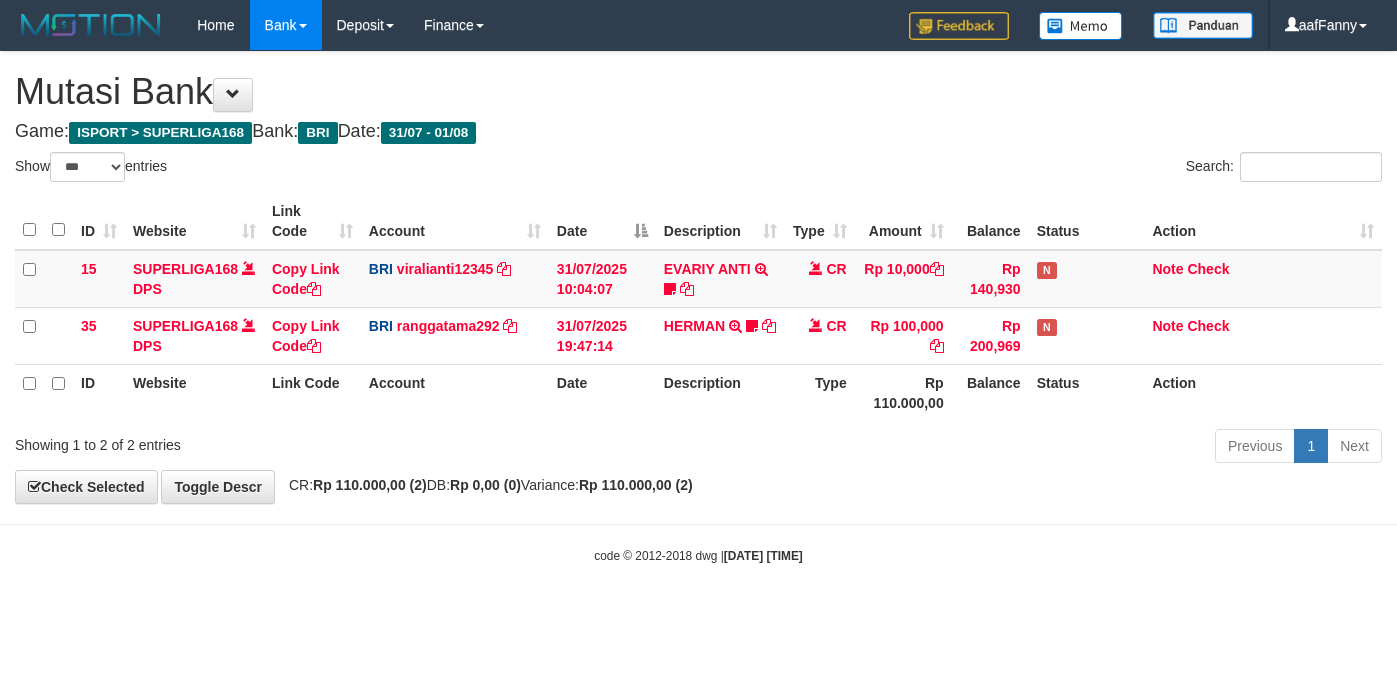 select on "***" 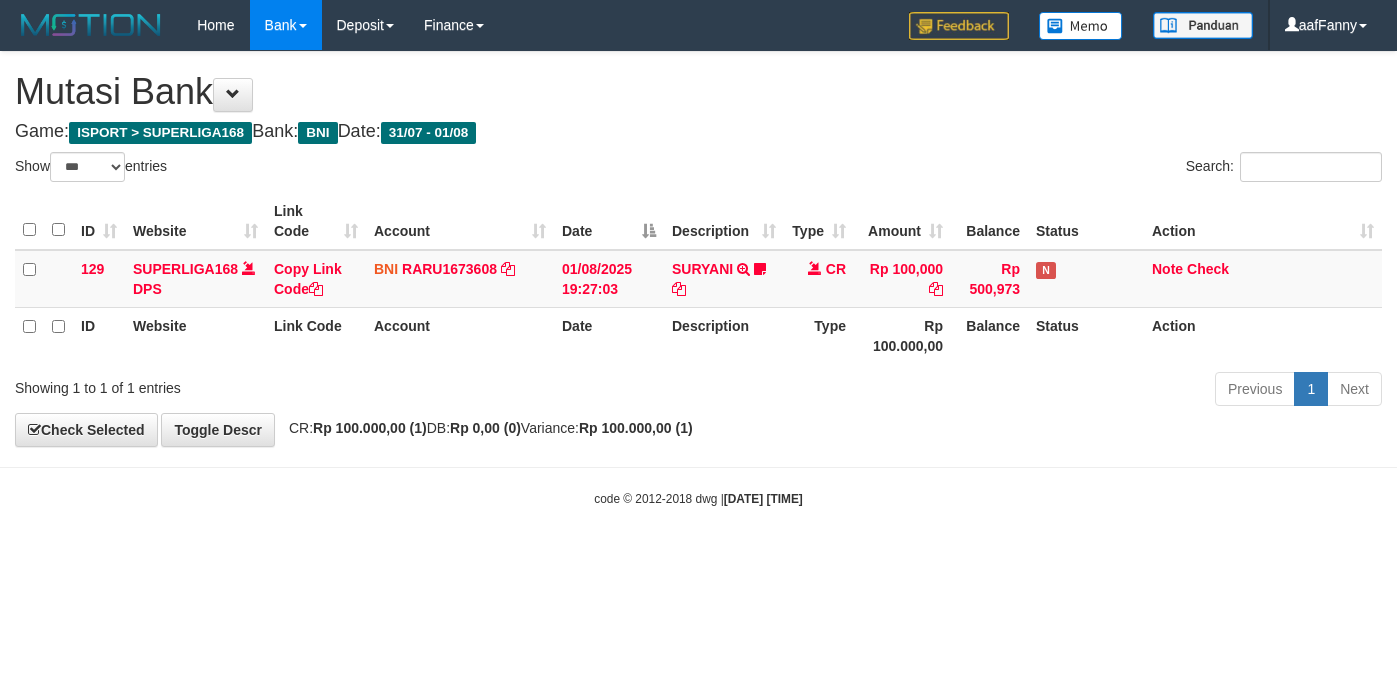 select on "***" 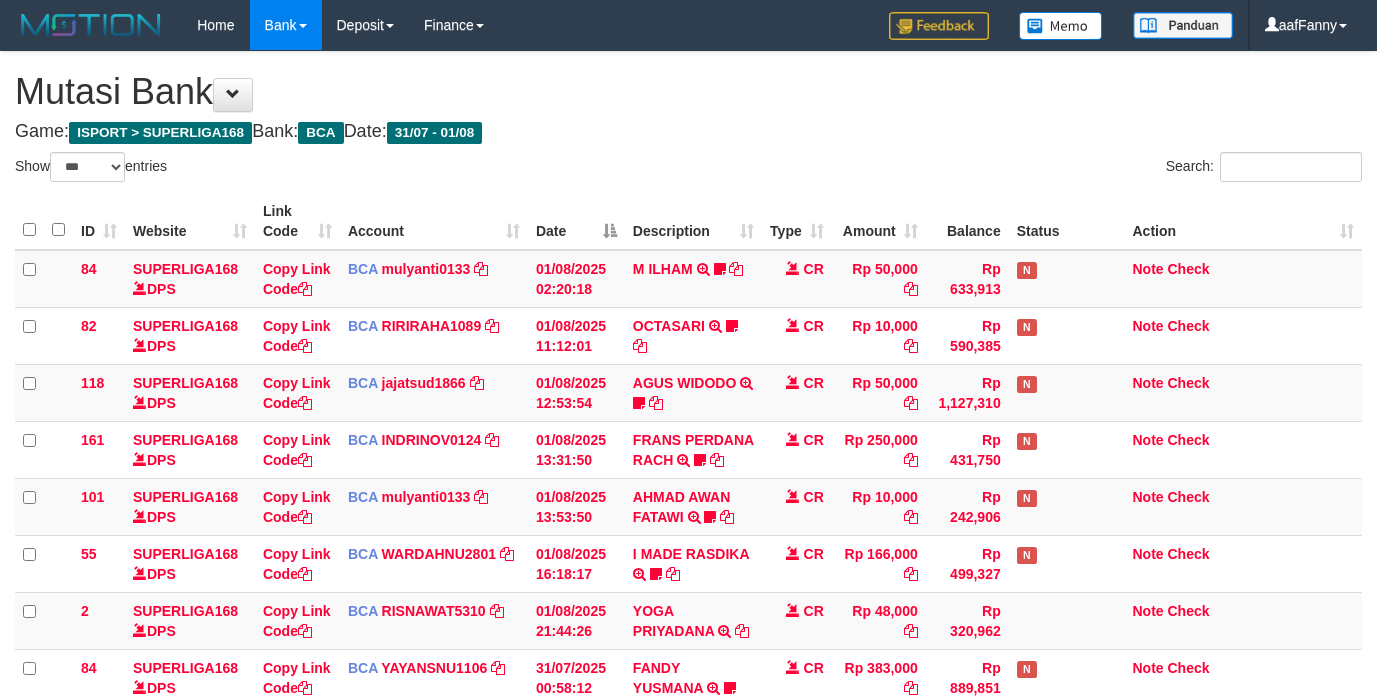 select on "***" 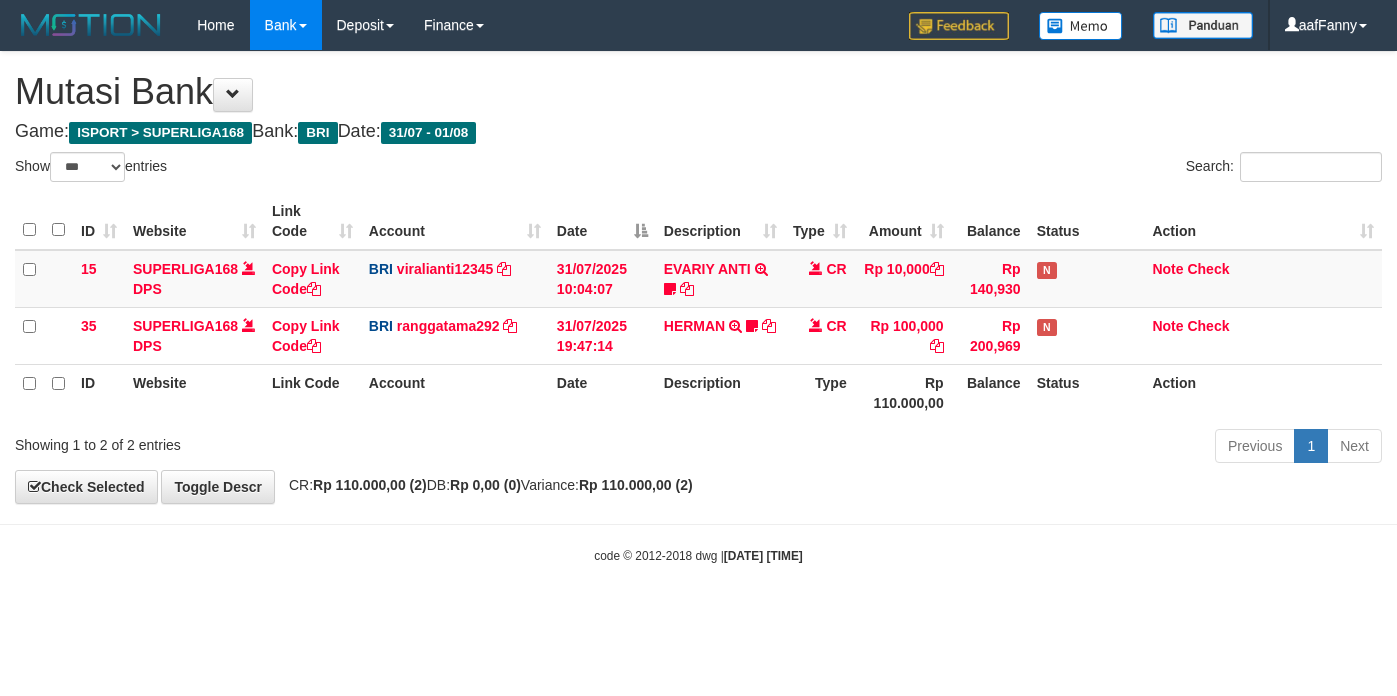 select on "***" 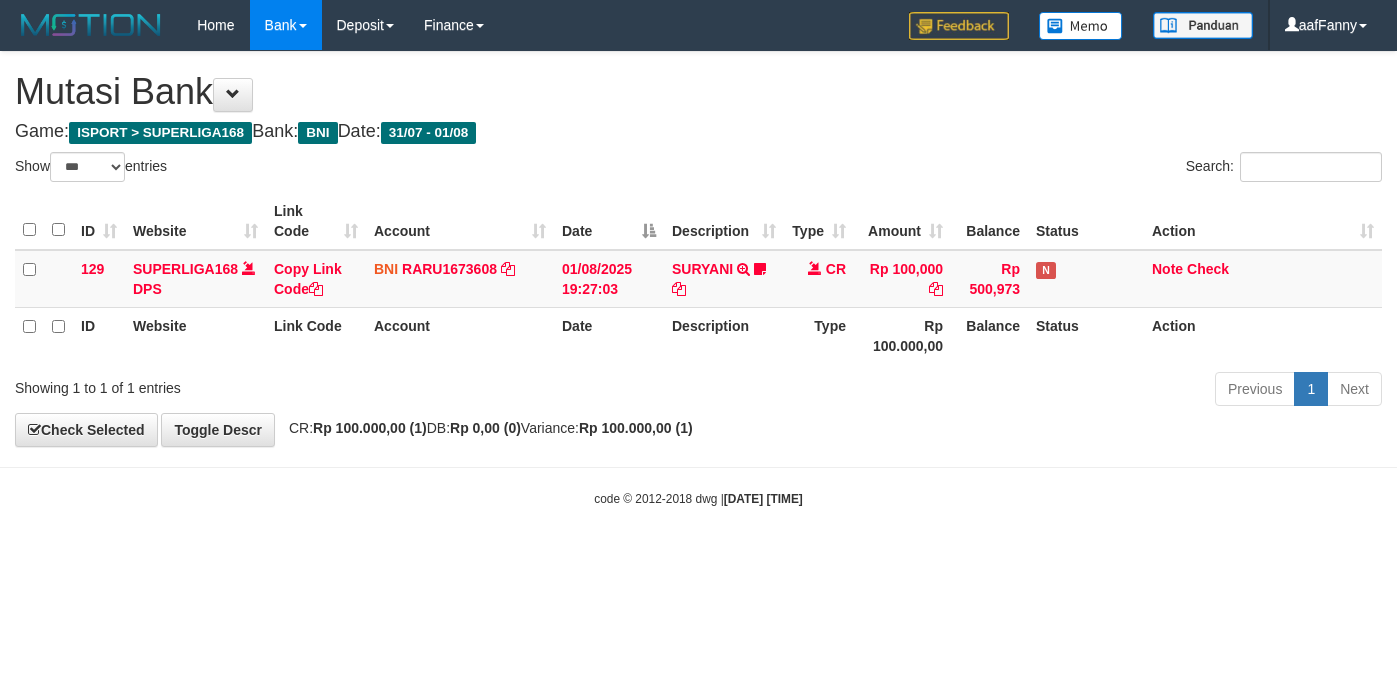 select on "***" 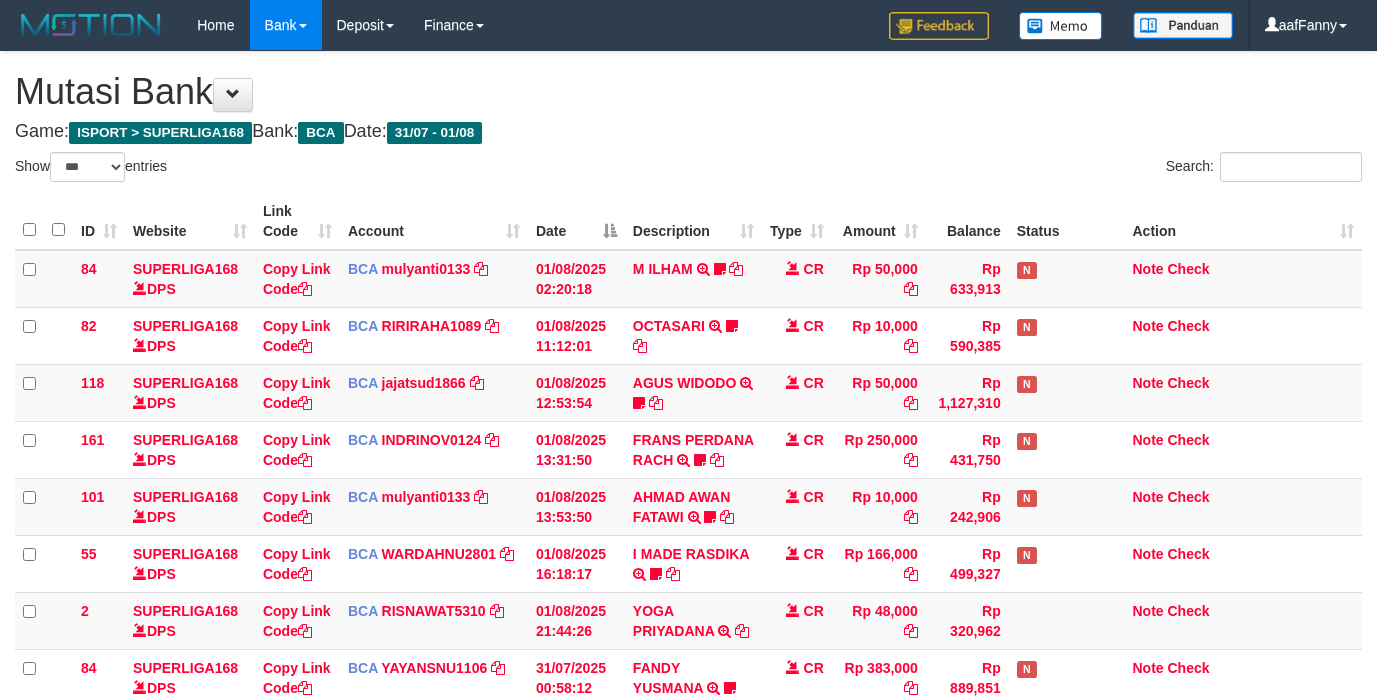 select on "***" 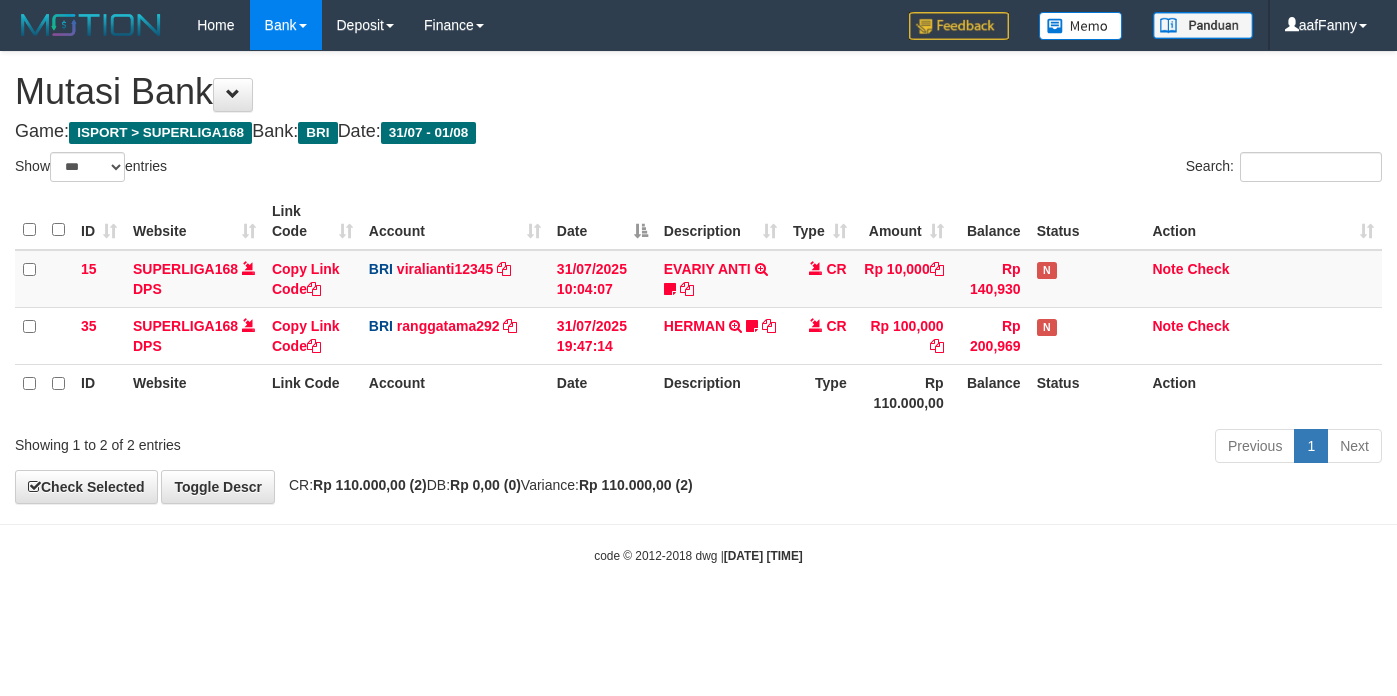 select on "***" 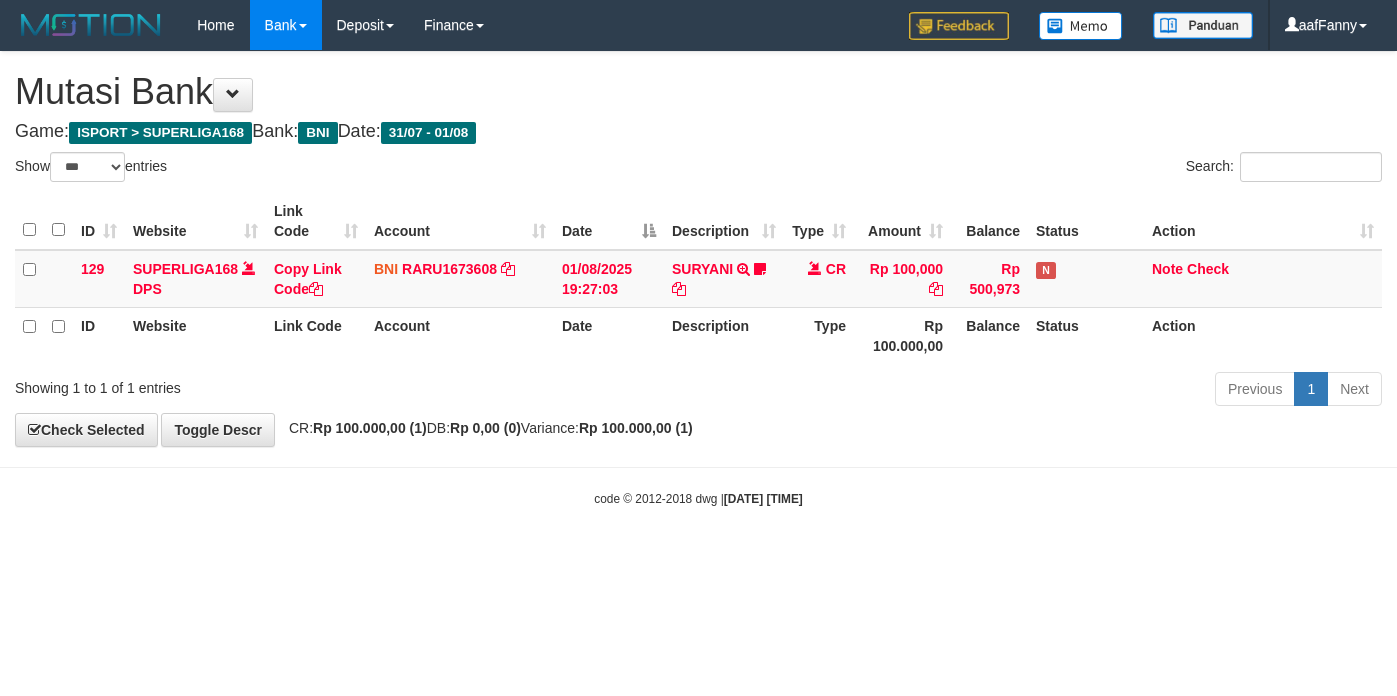 select on "***" 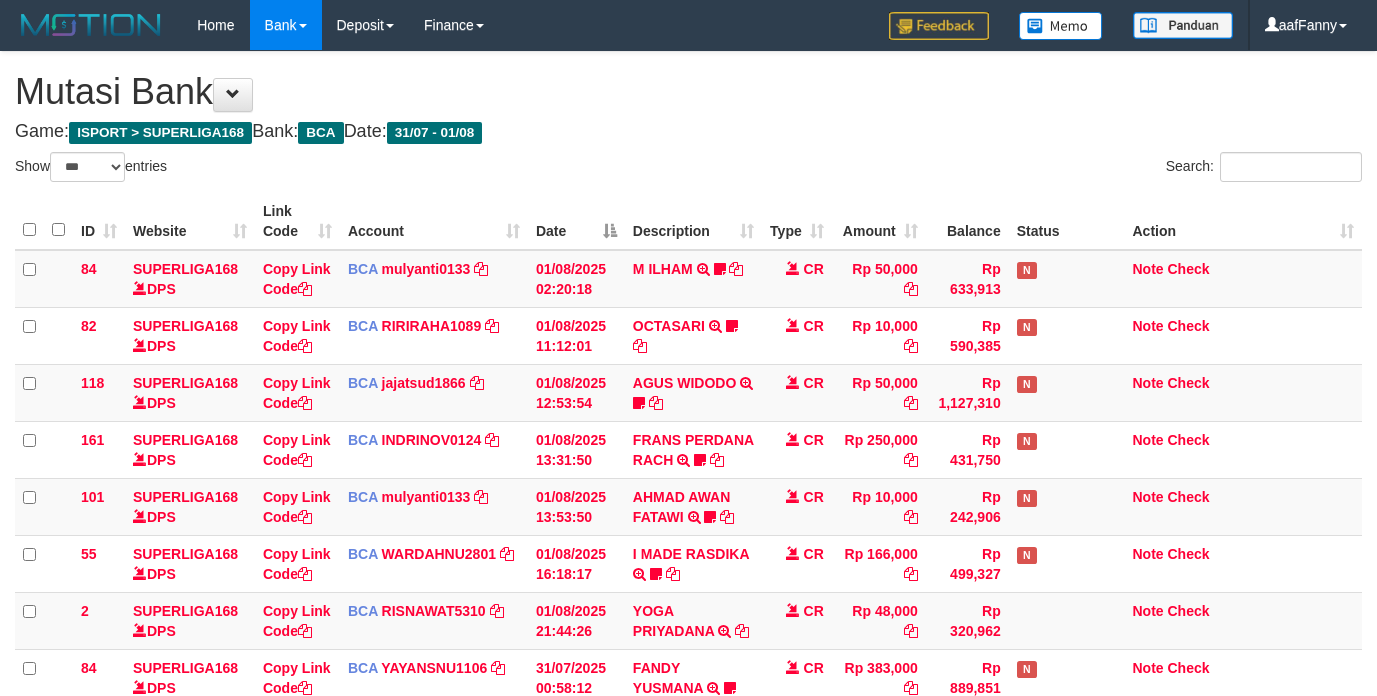 select on "***" 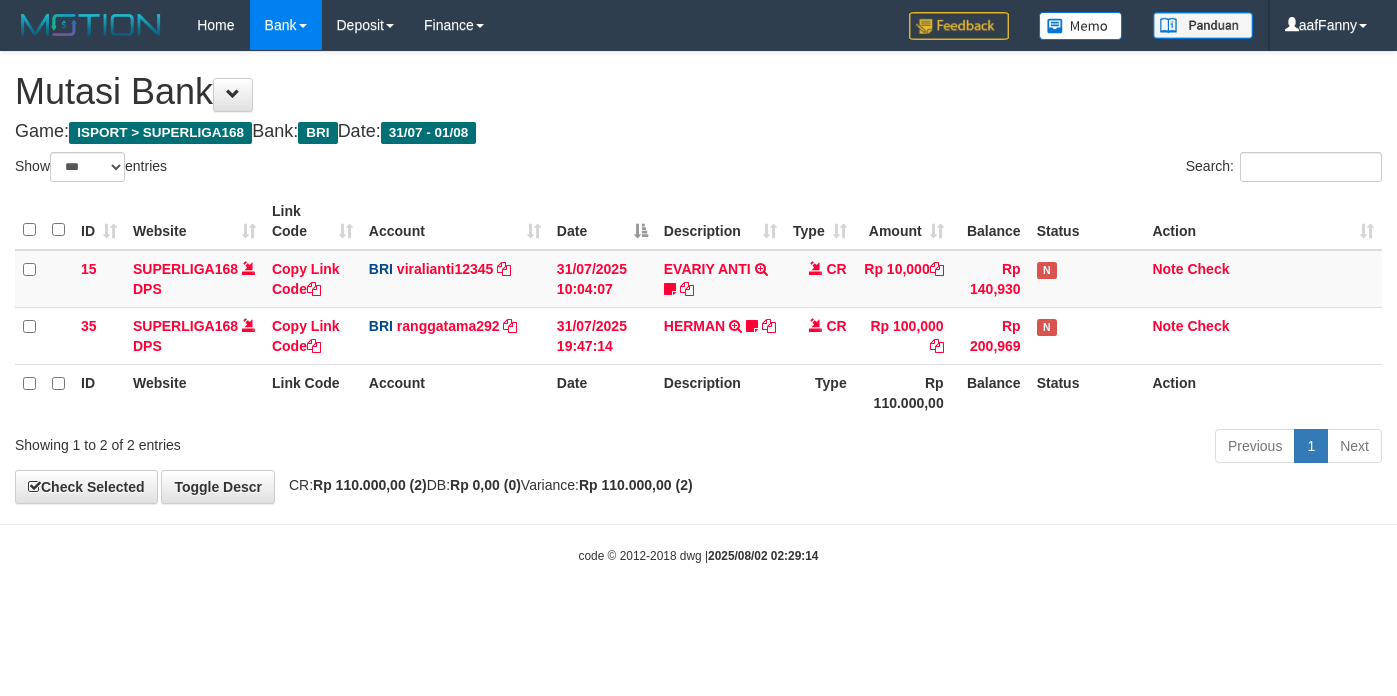 select on "***" 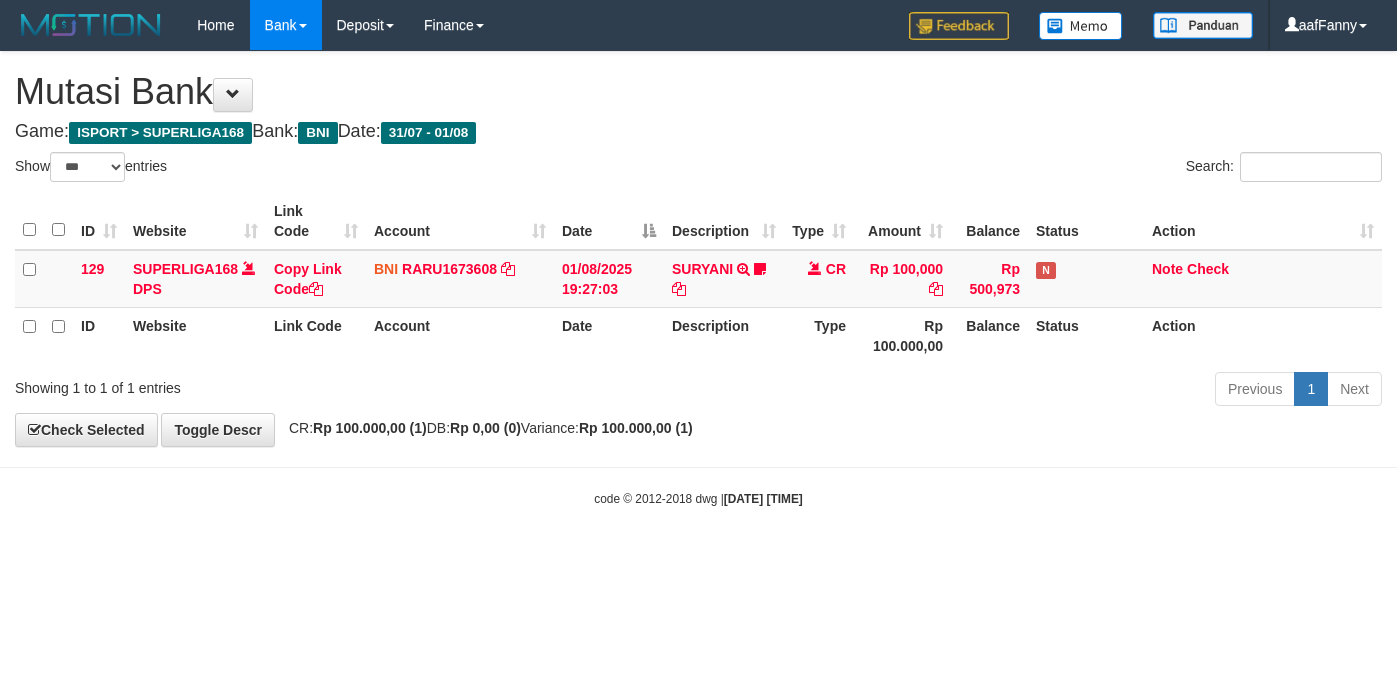 select on "***" 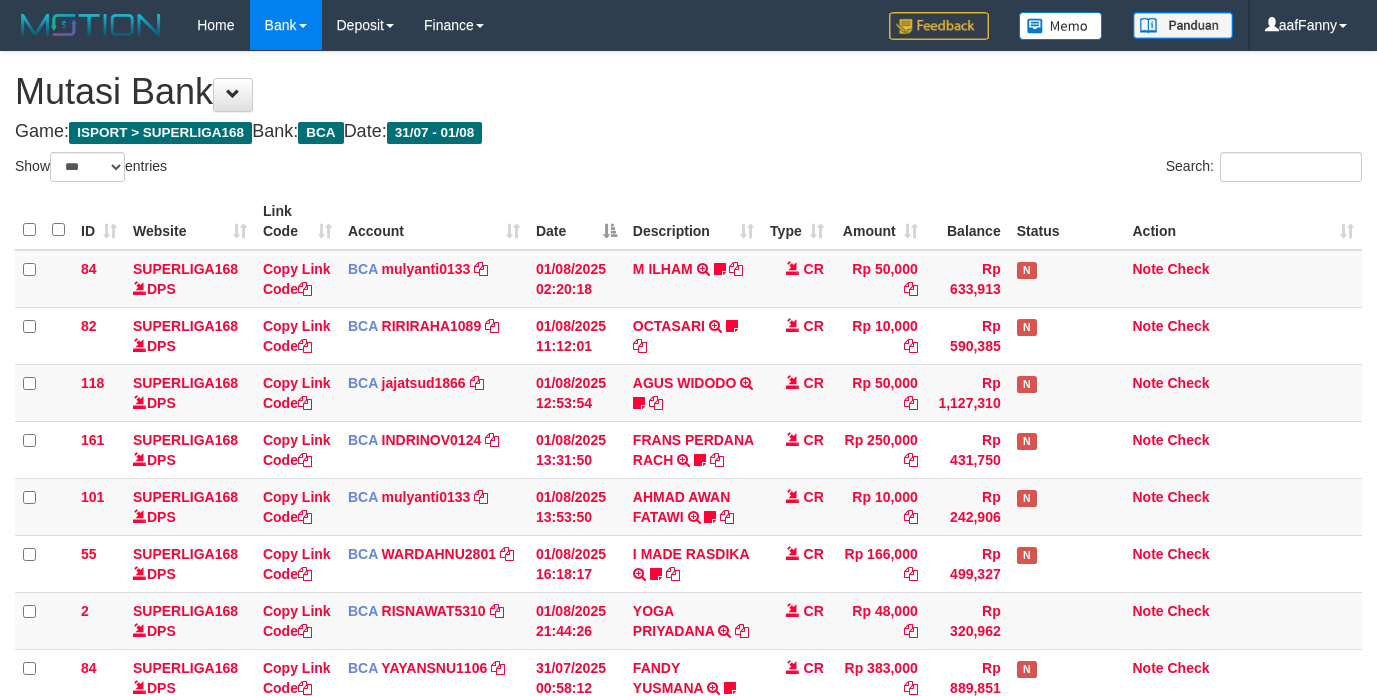 select on "***" 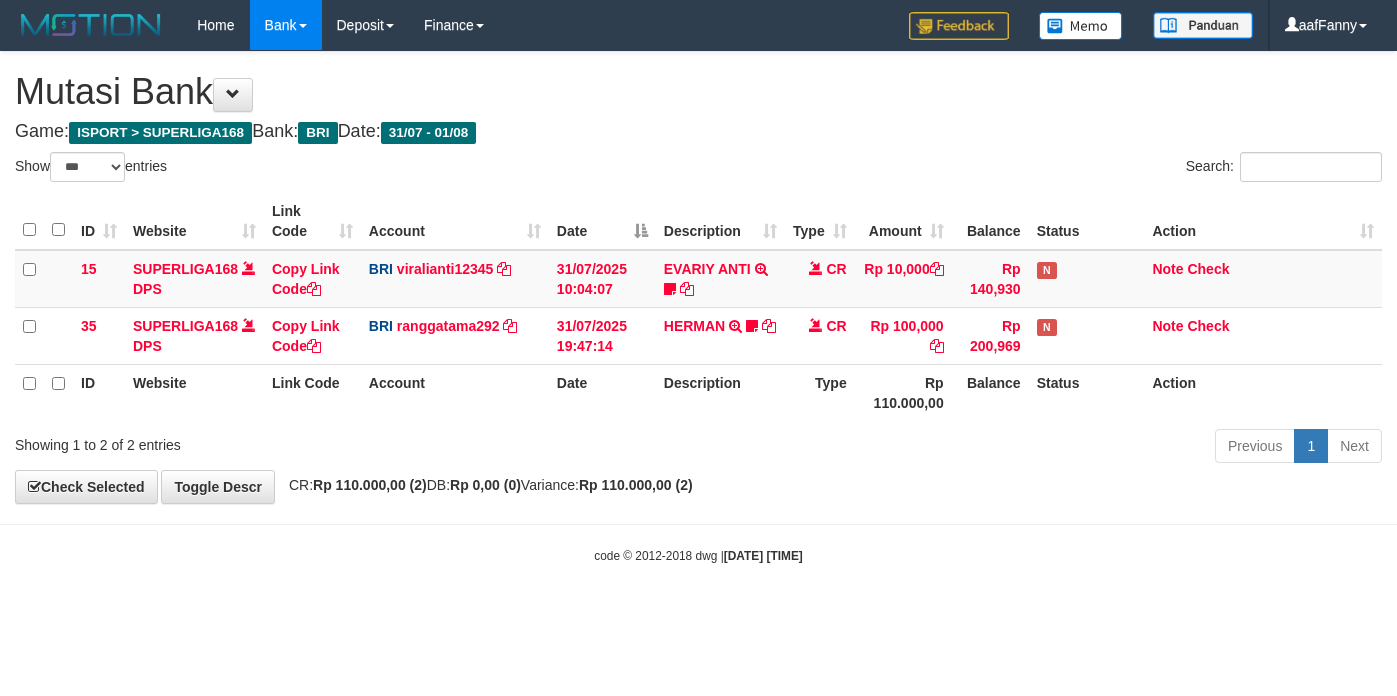 select on "***" 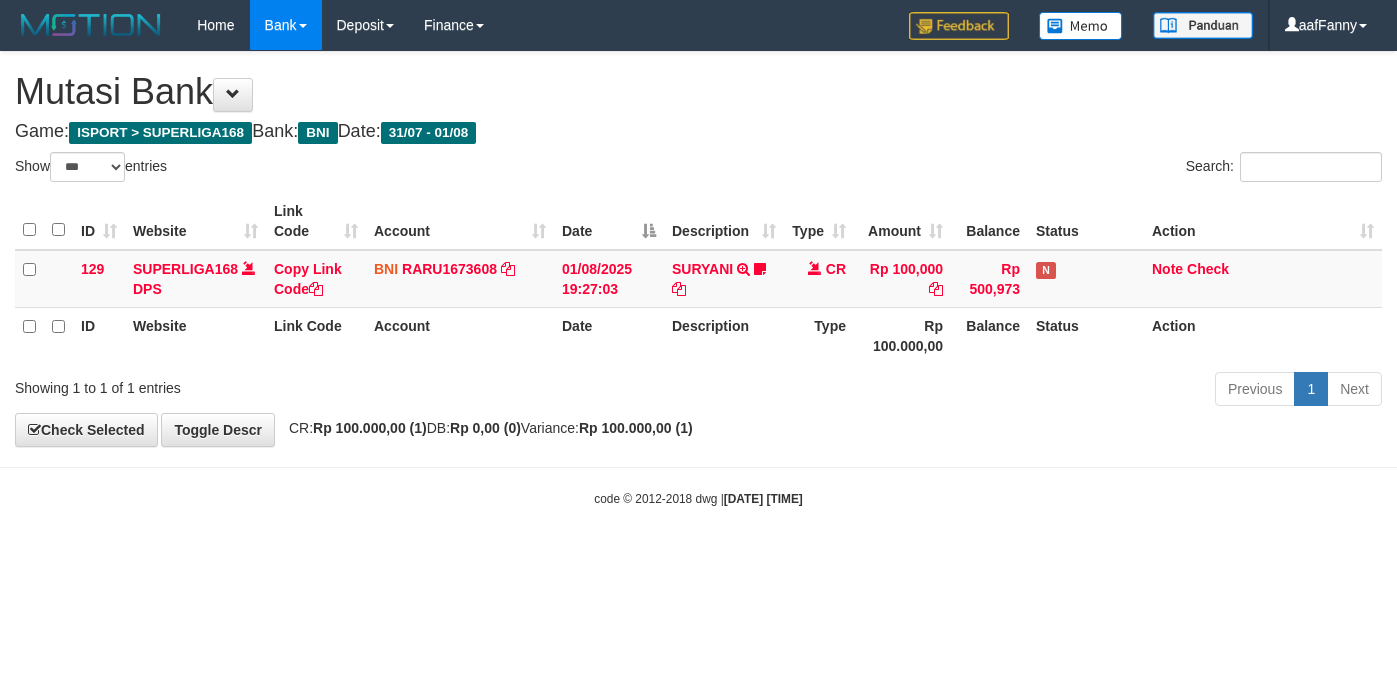 select on "***" 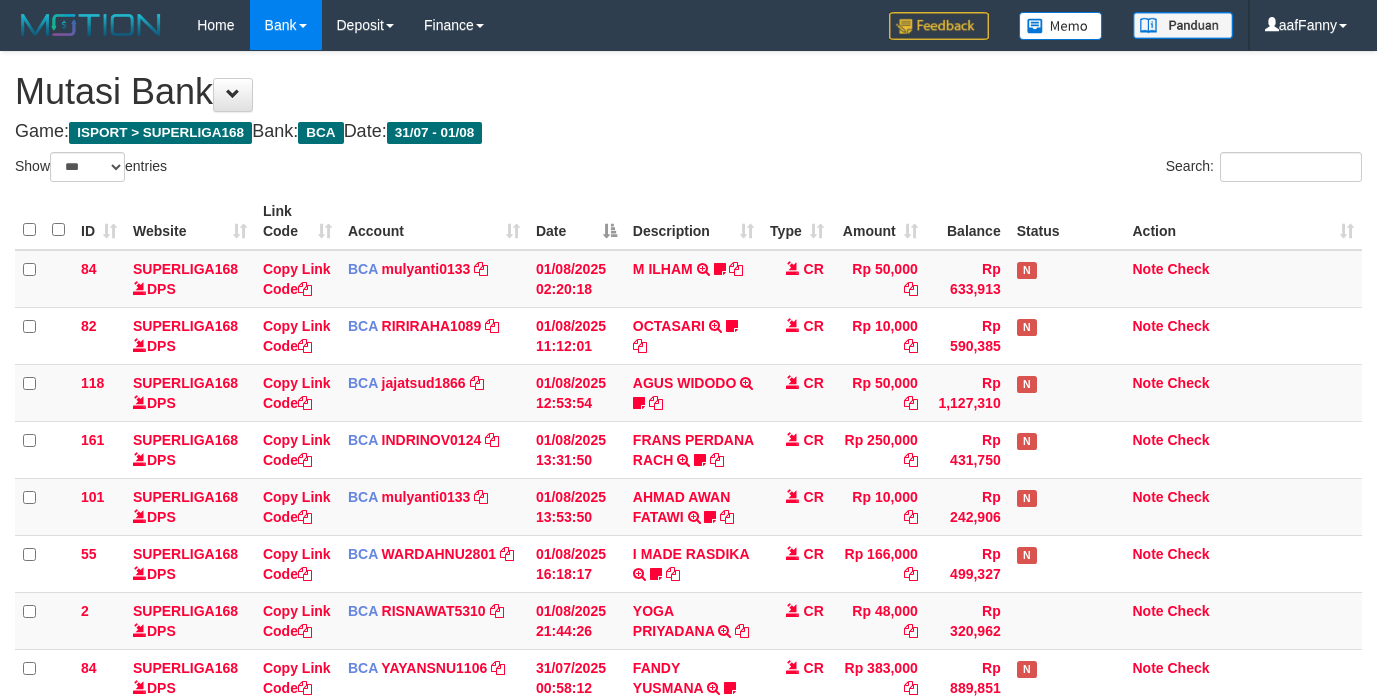 select on "***" 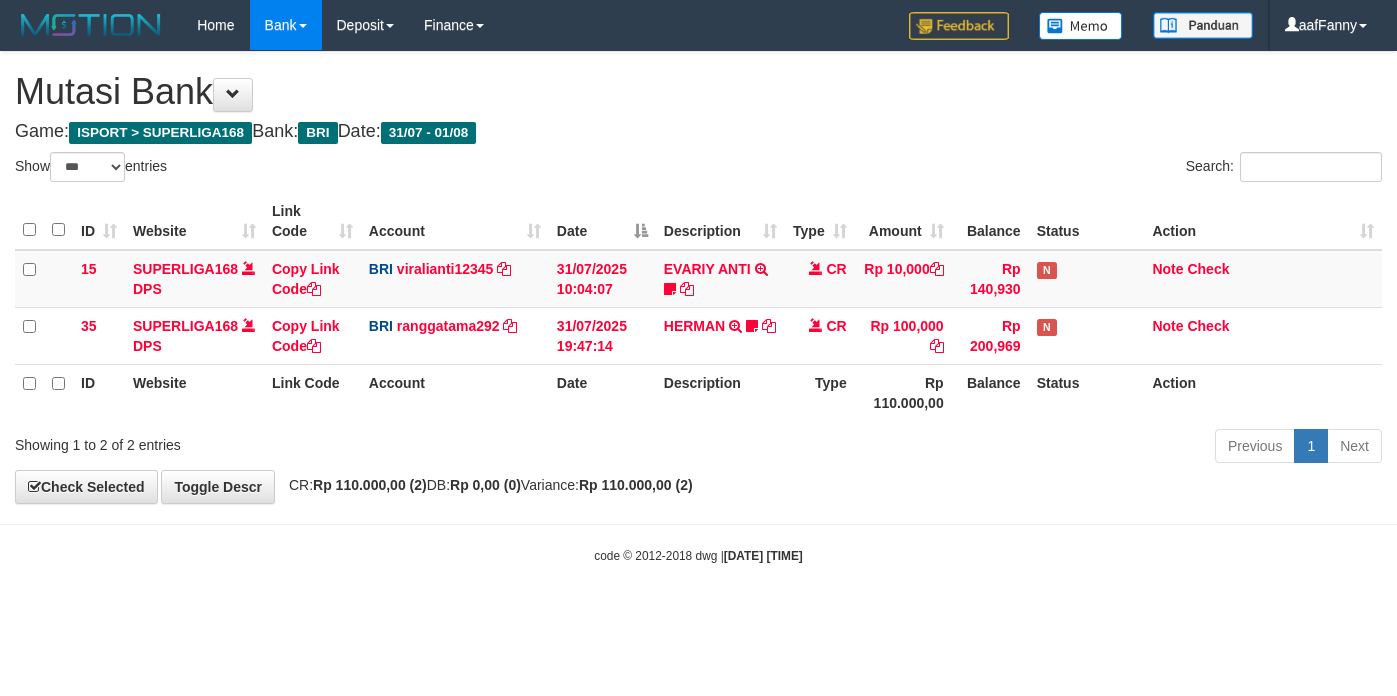 select on "***" 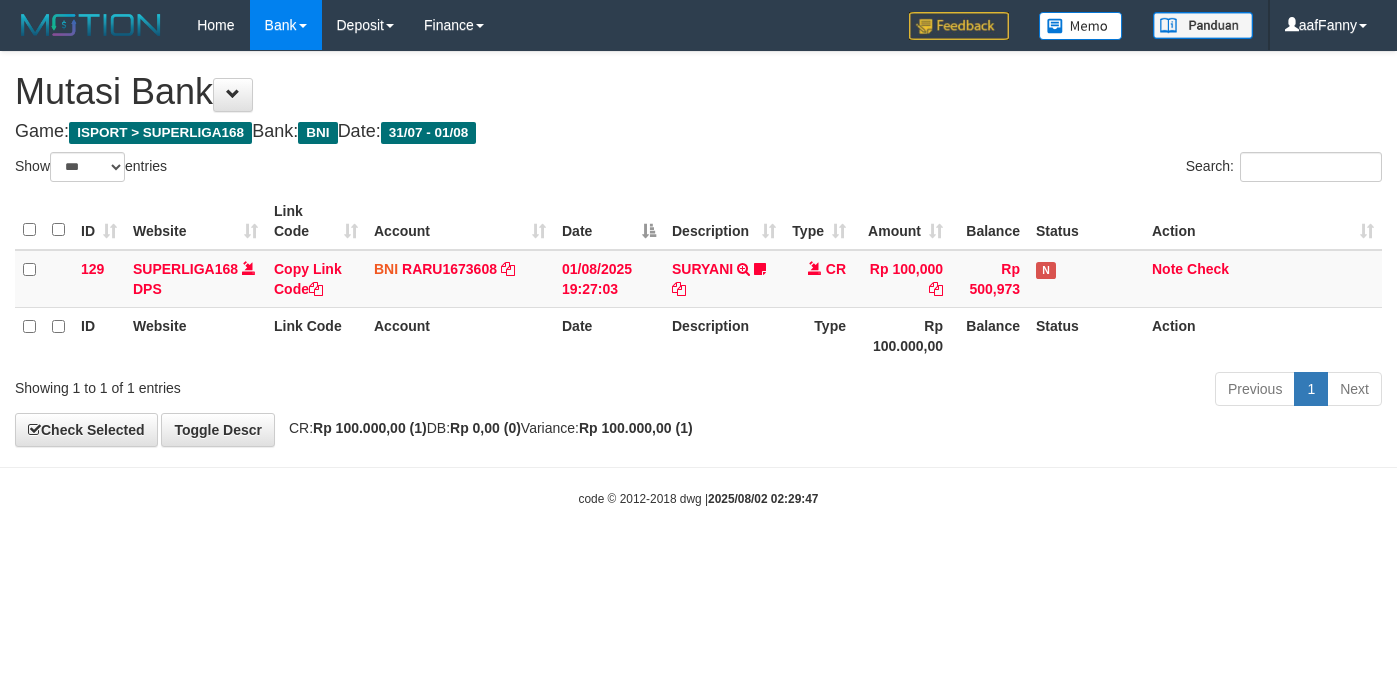 select on "***" 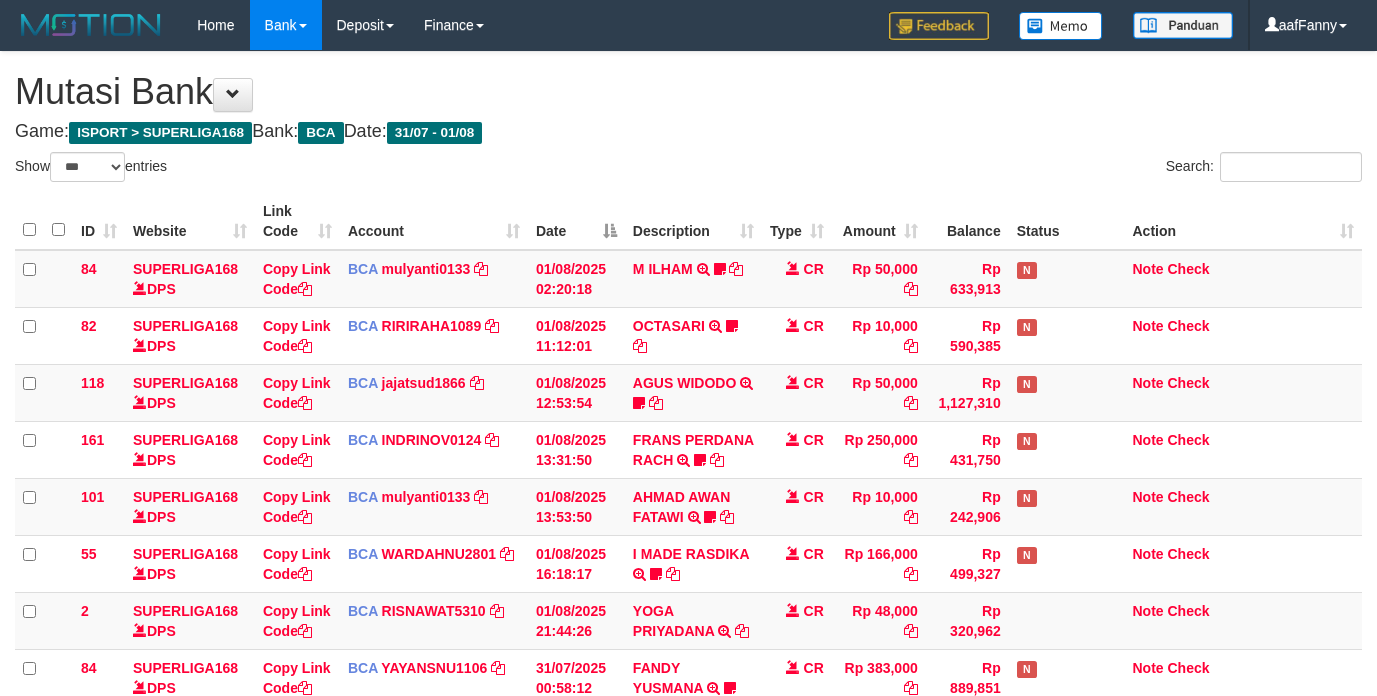 select on "***" 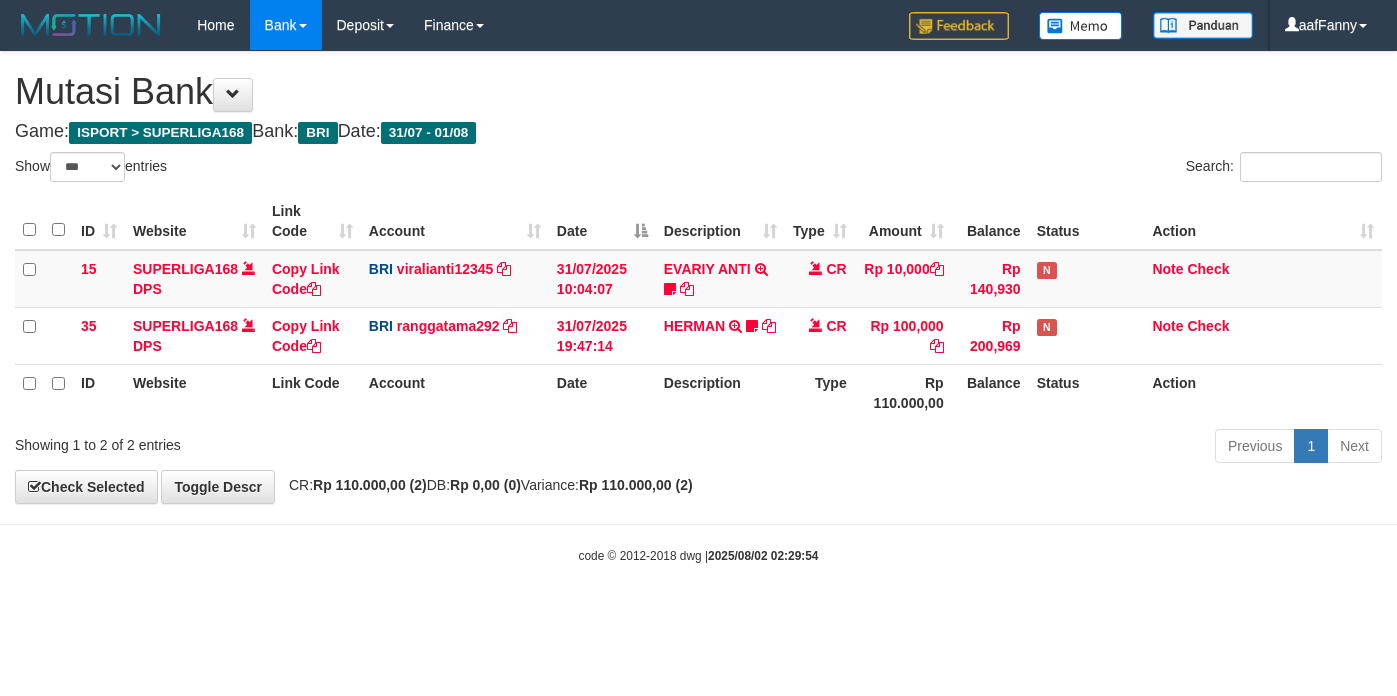 select on "***" 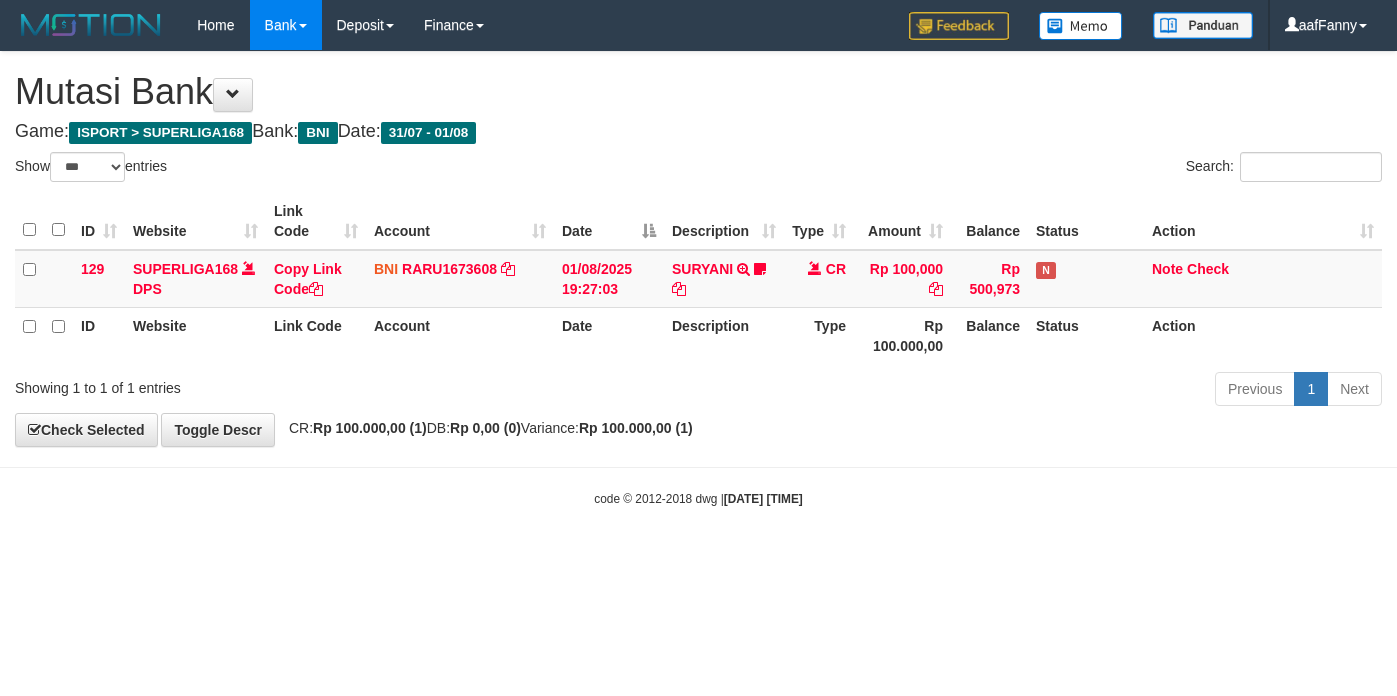 select on "***" 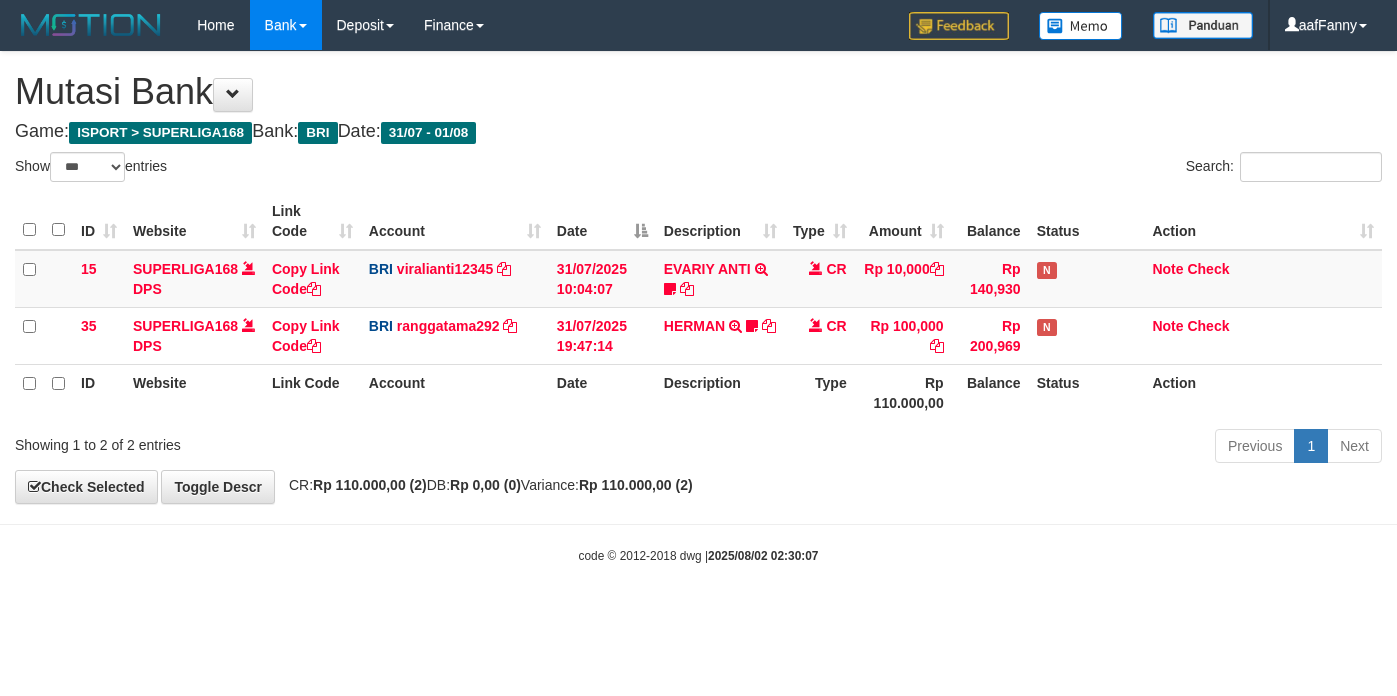 select on "***" 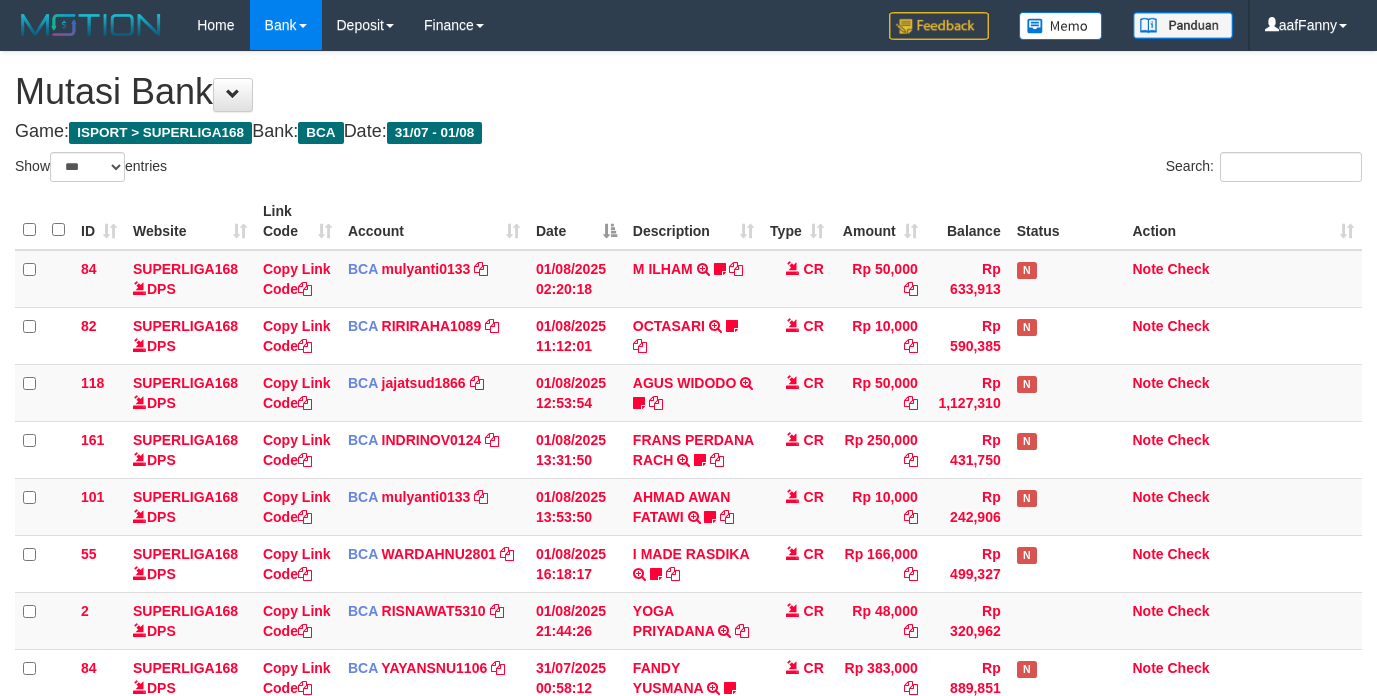 select on "***" 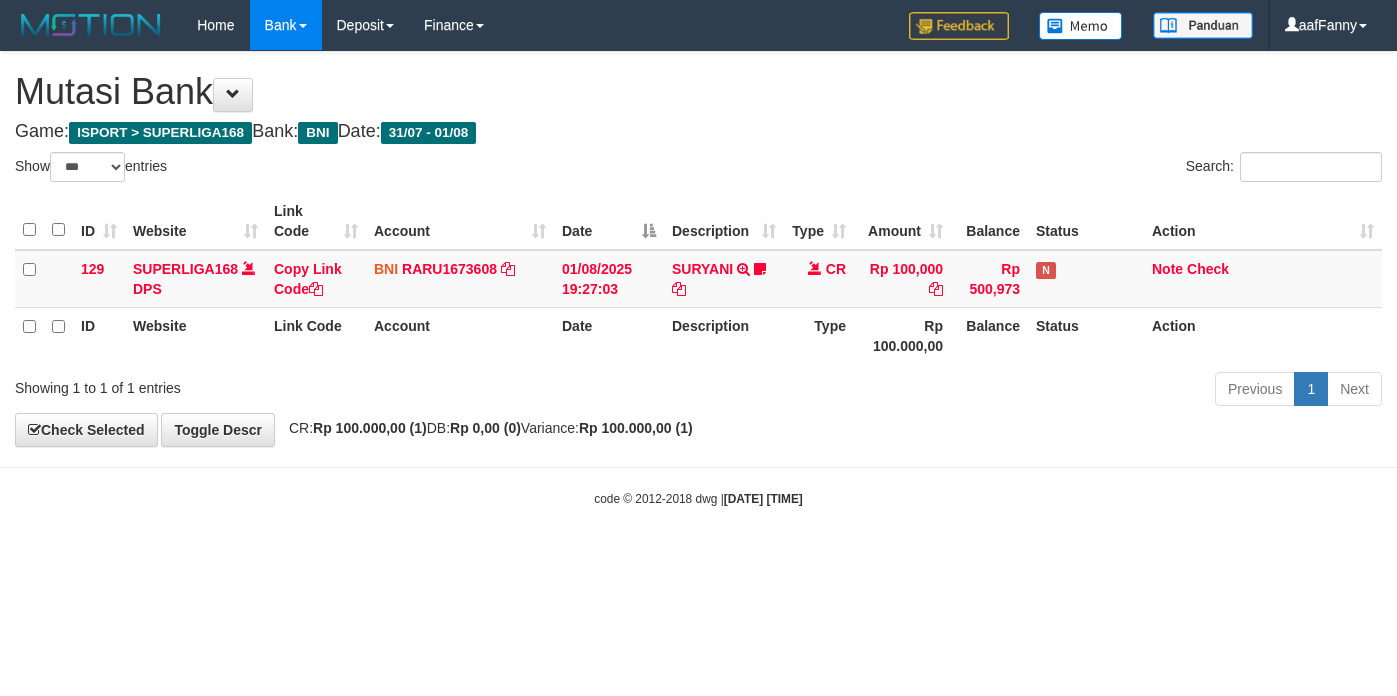 select on "***" 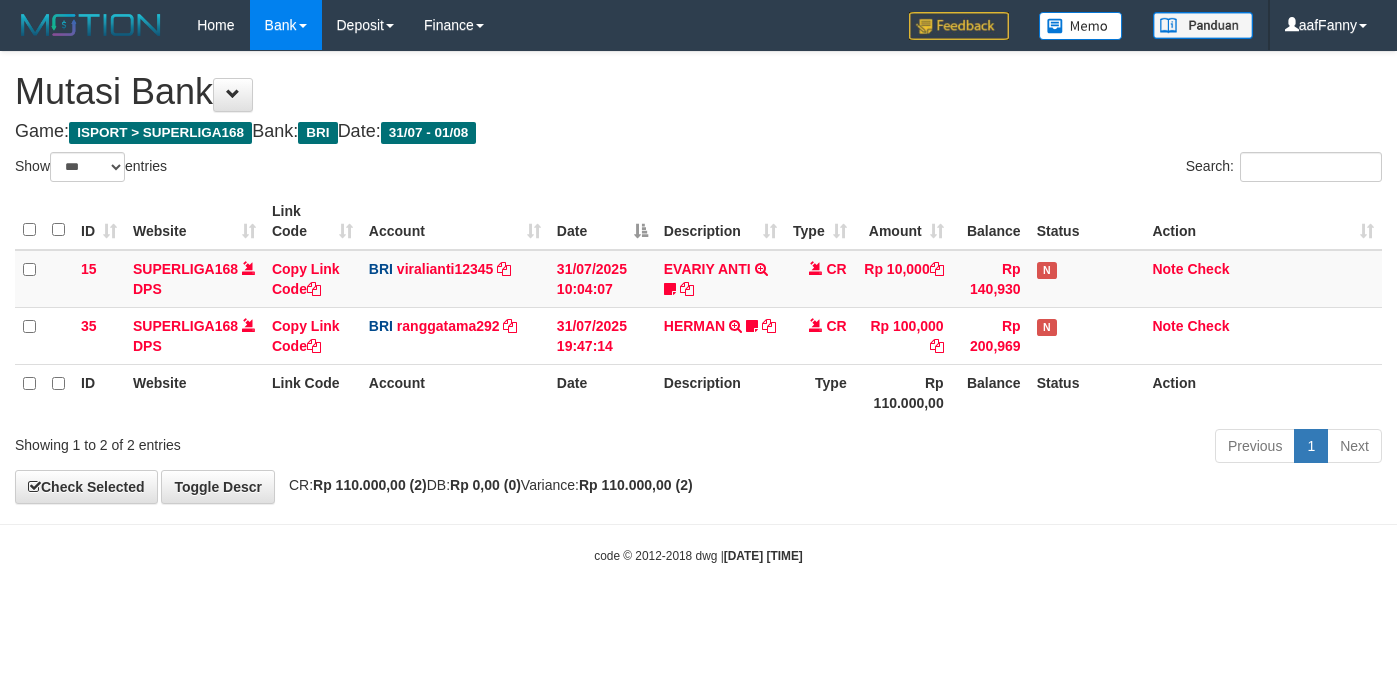 select on "***" 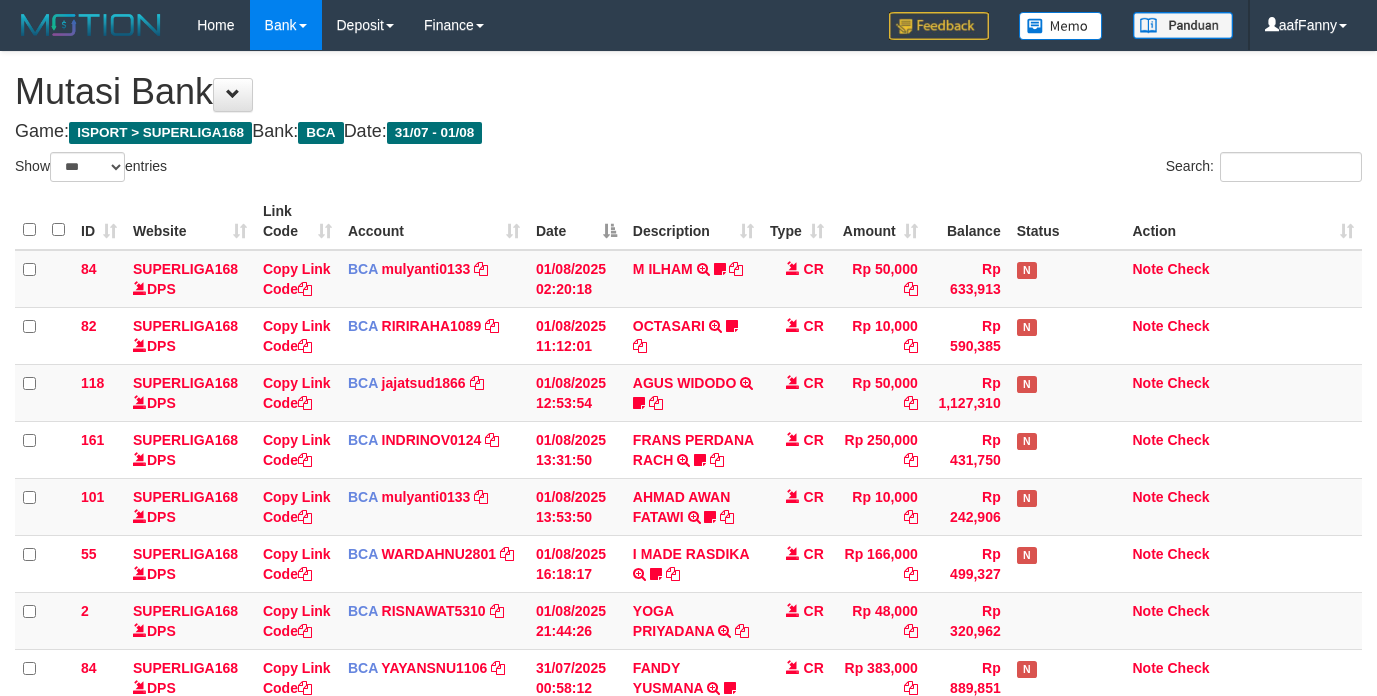 select on "***" 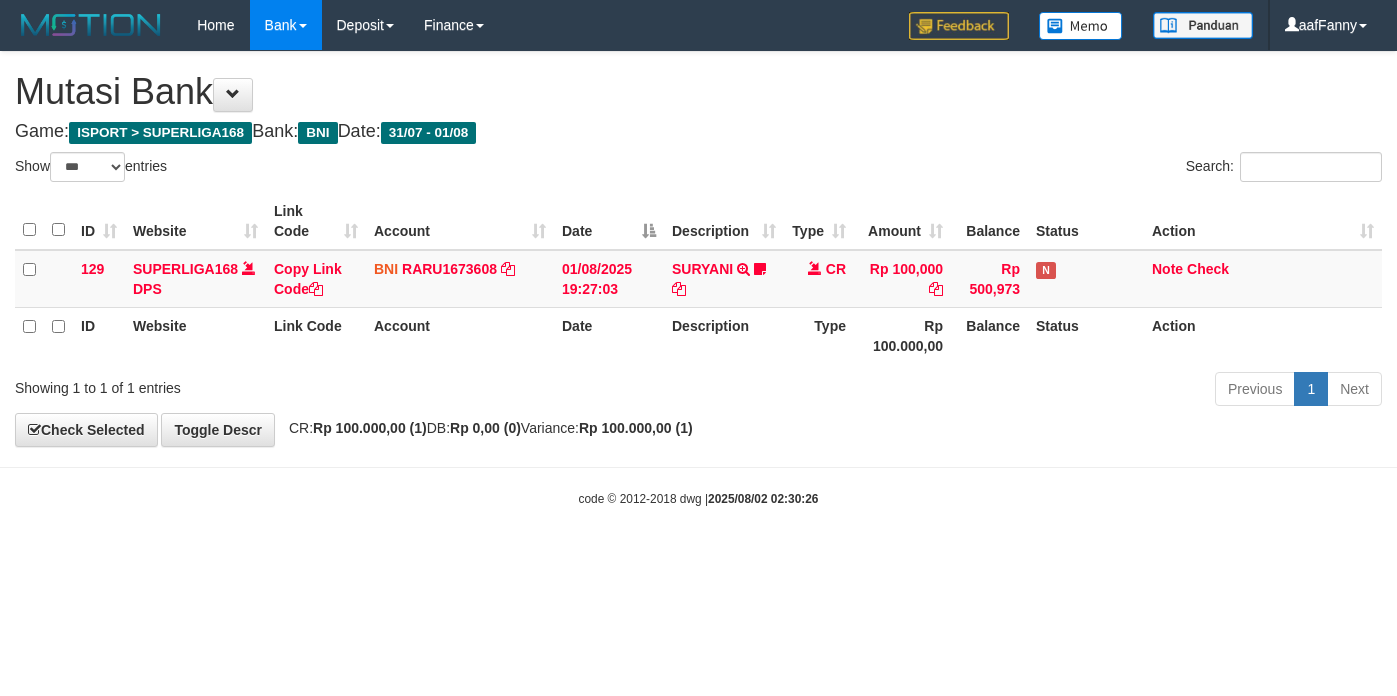 select on "***" 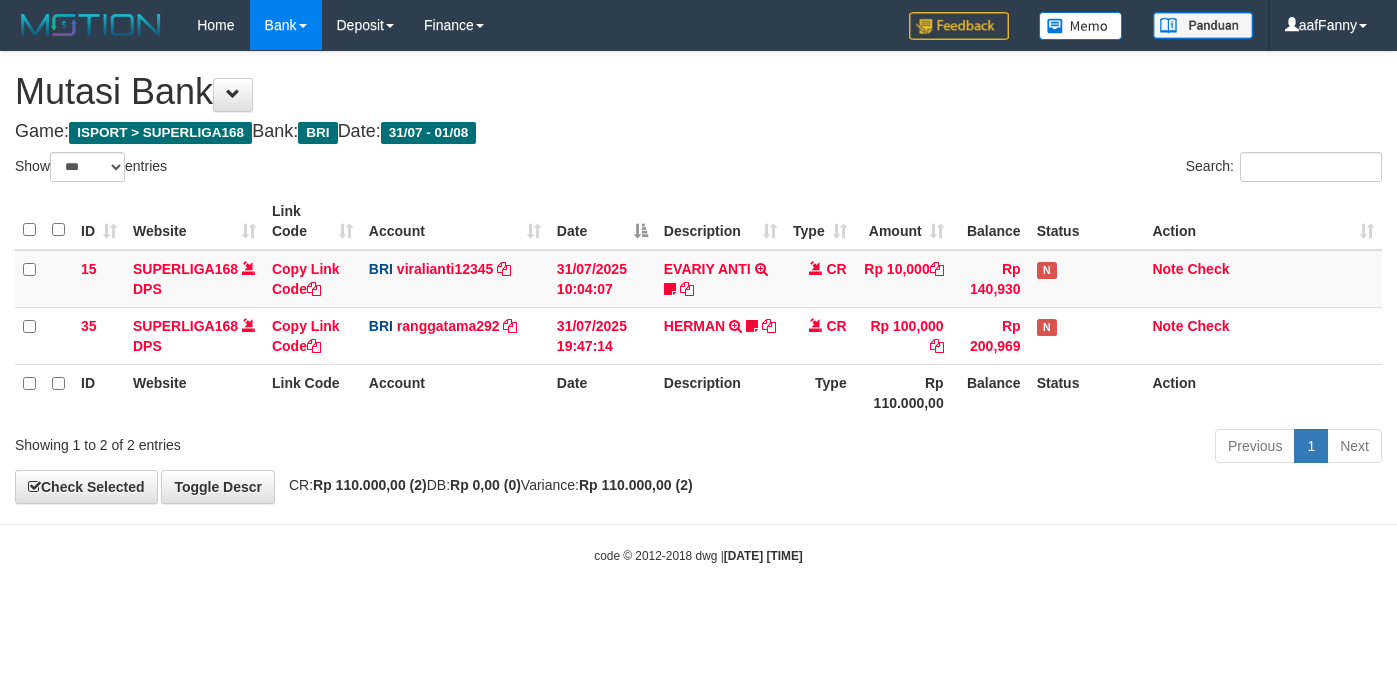 select on "***" 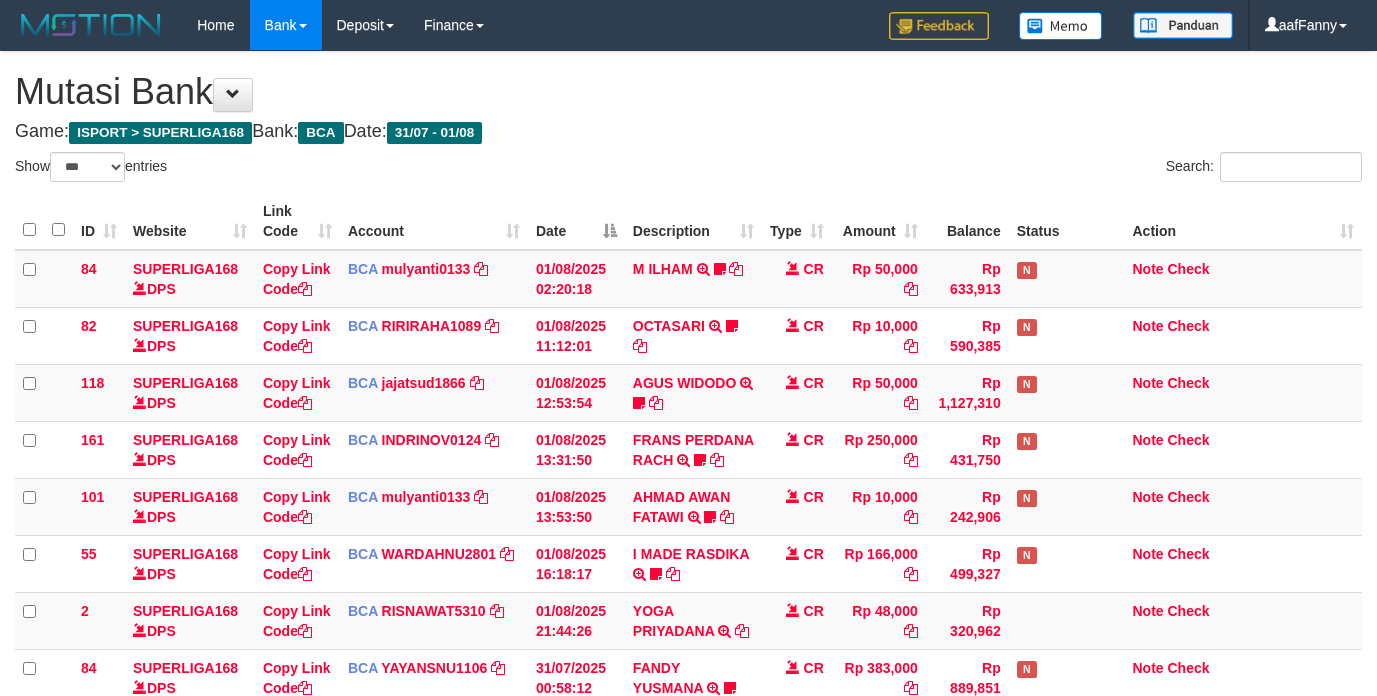 select on "***" 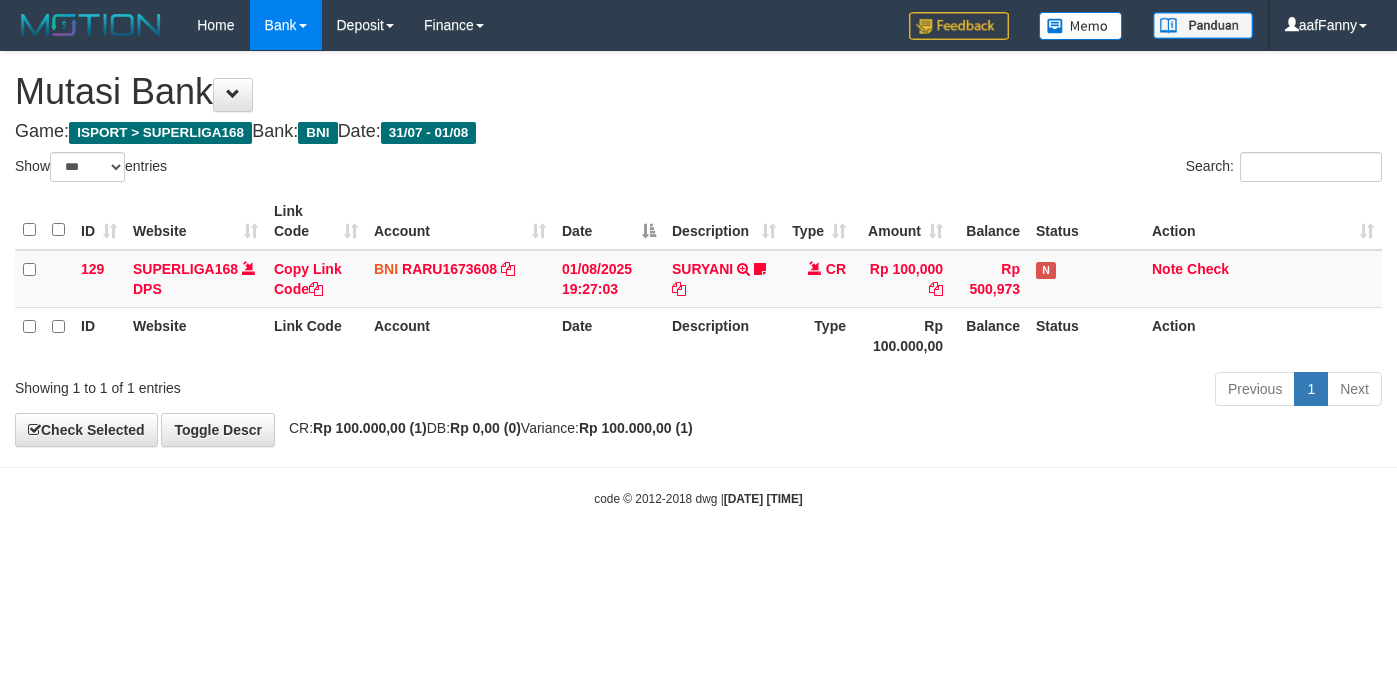 select on "***" 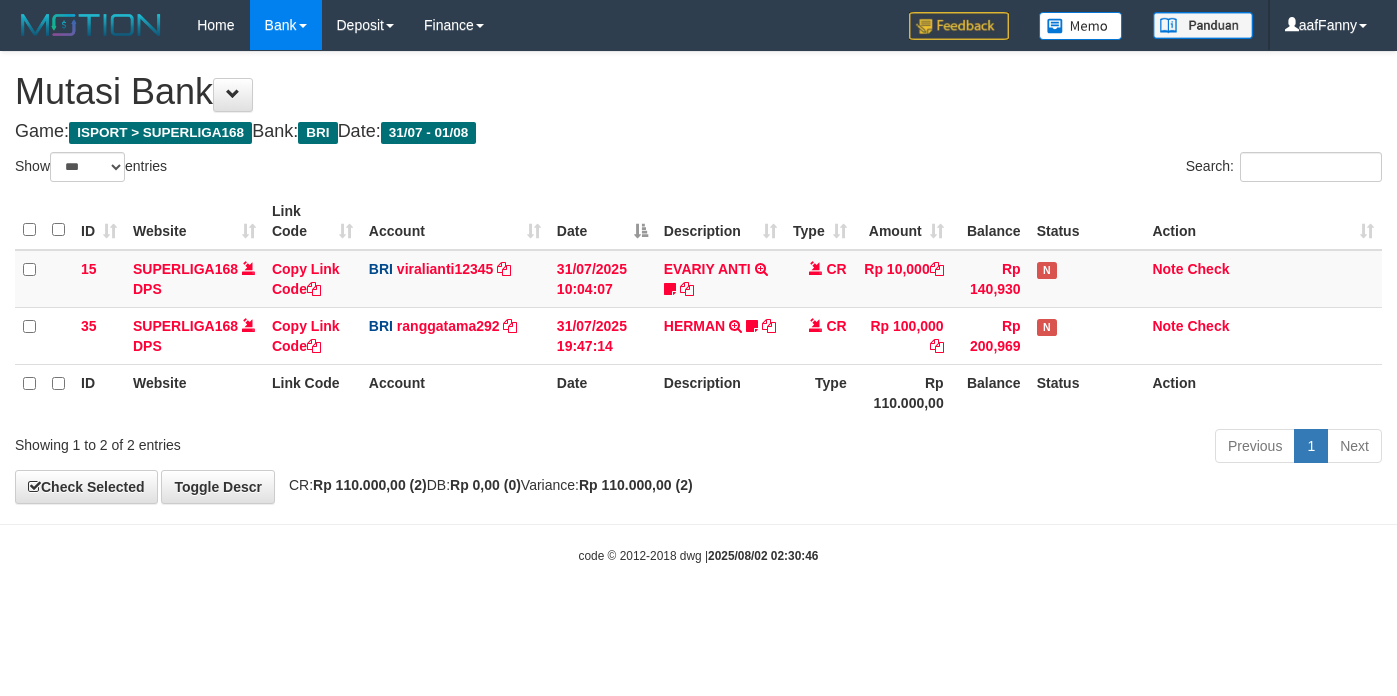 select on "***" 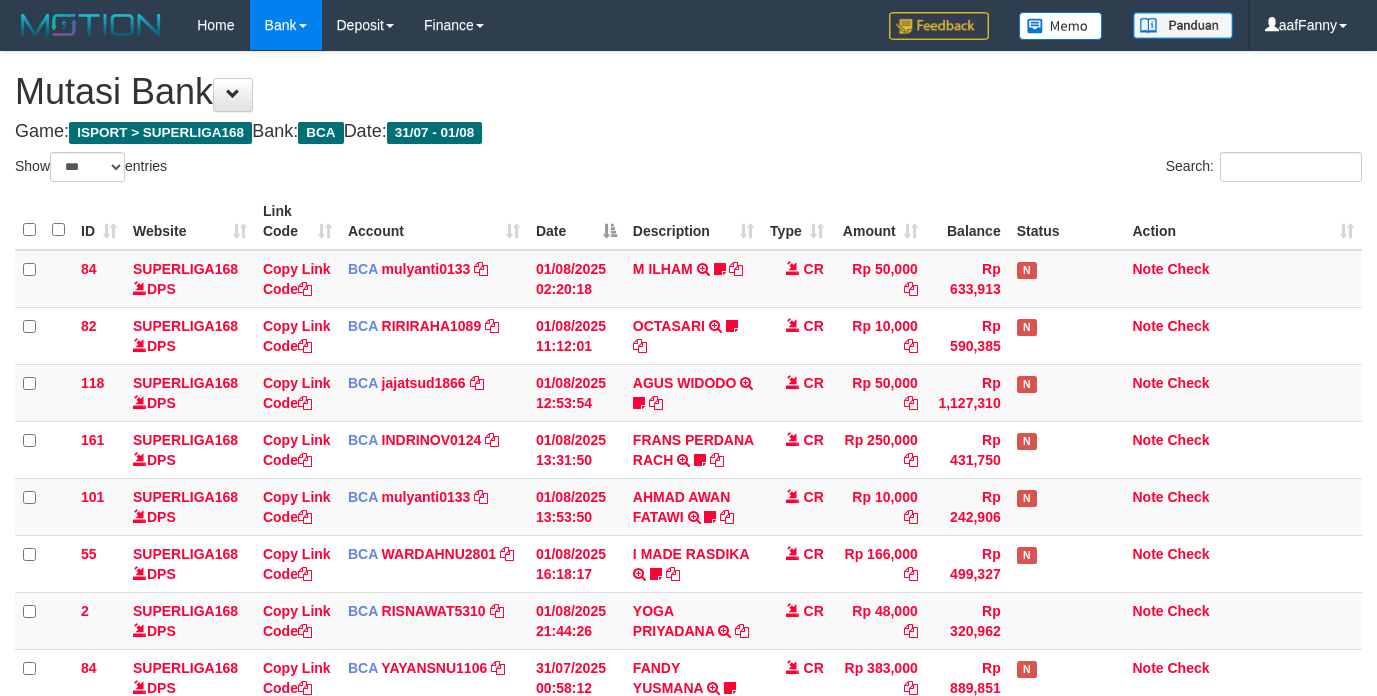 select on "***" 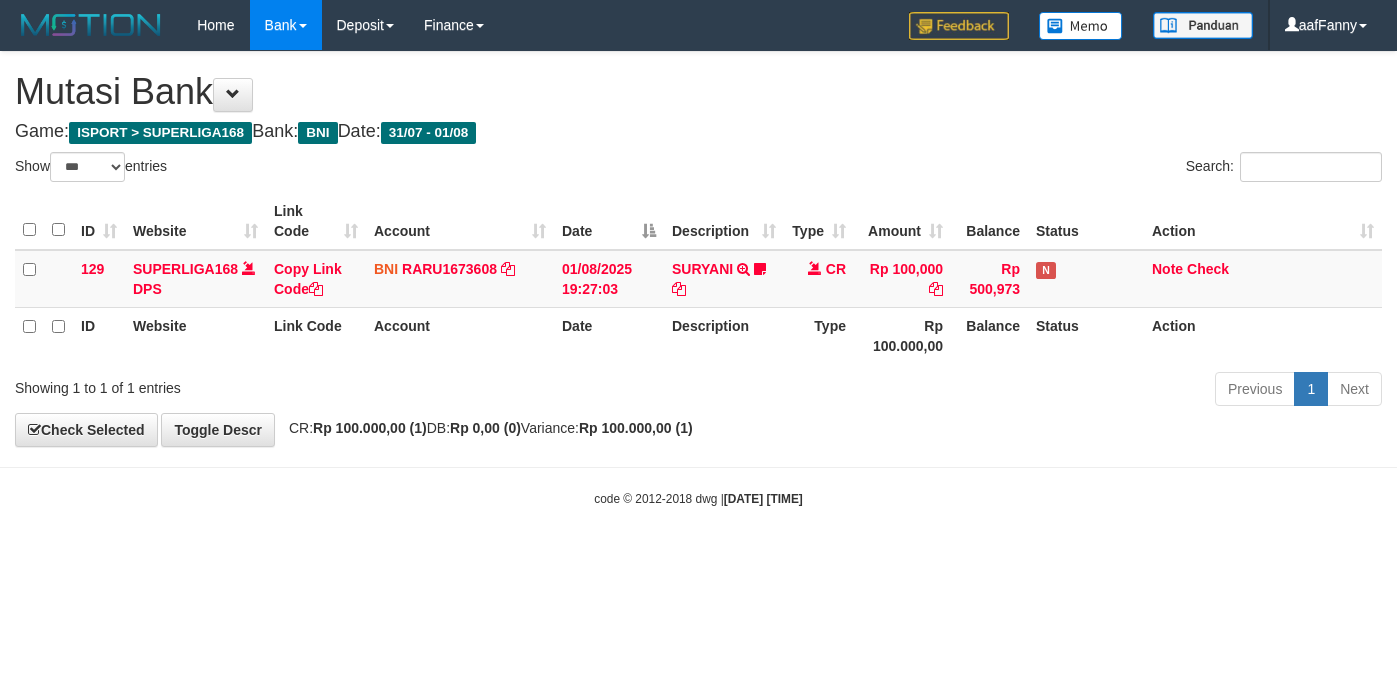 select on "***" 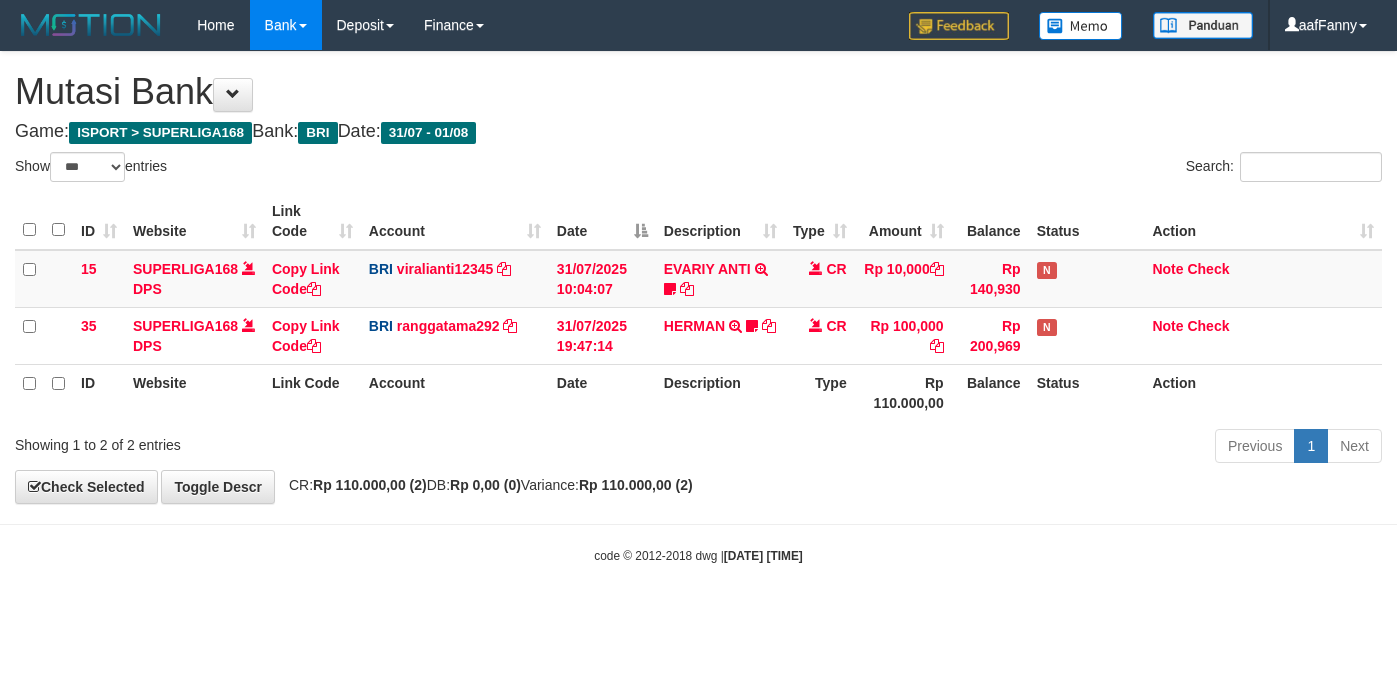 select on "***" 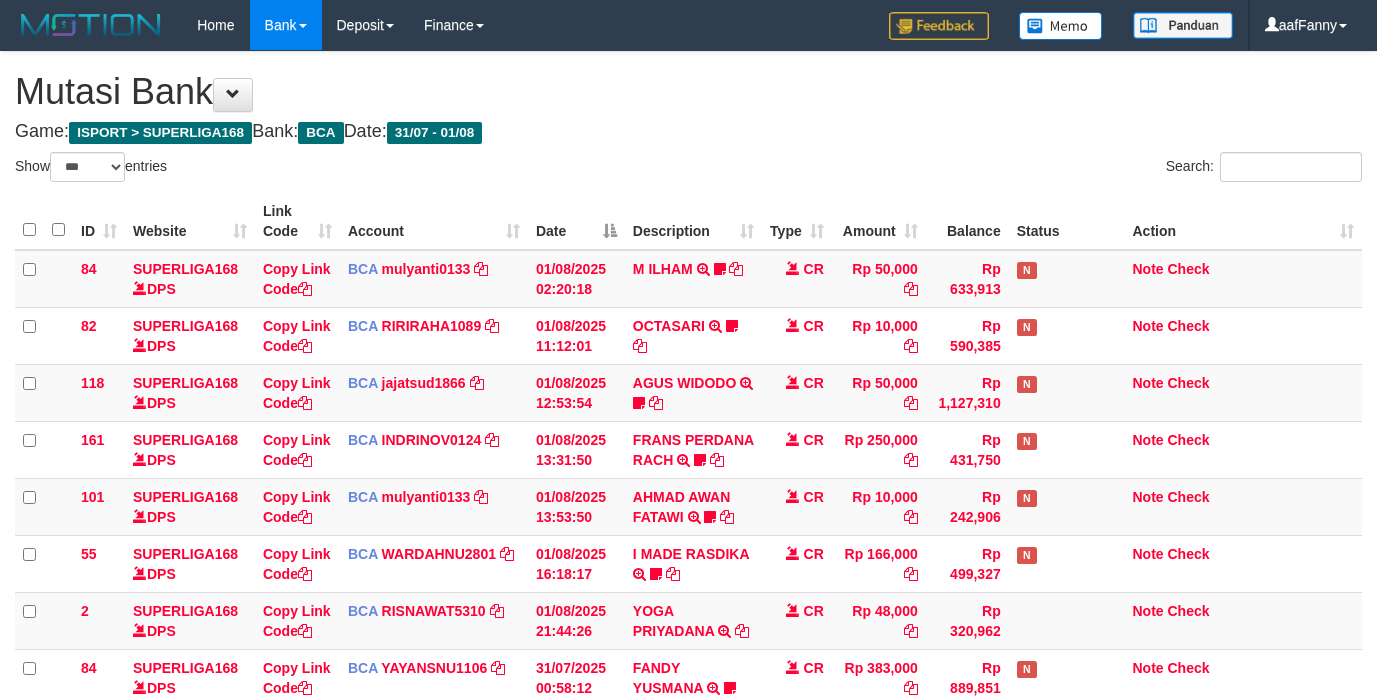 select on "***" 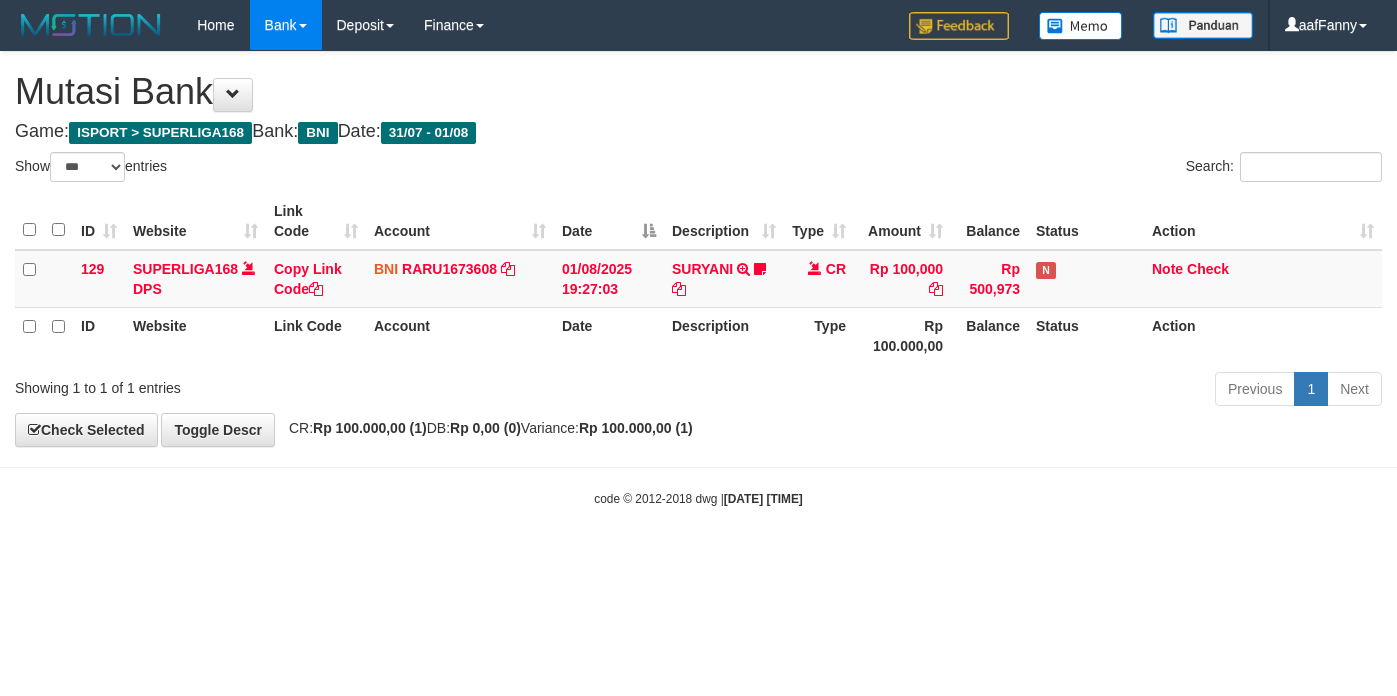 select on "***" 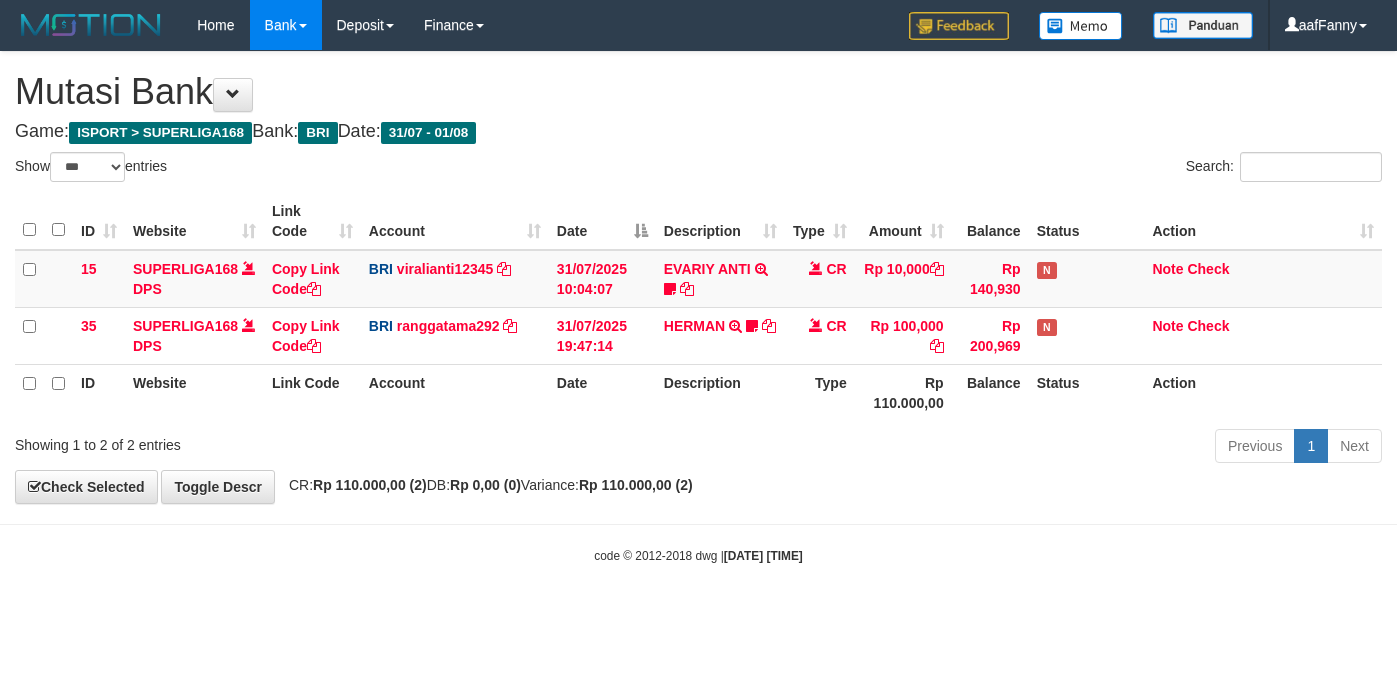 select on "***" 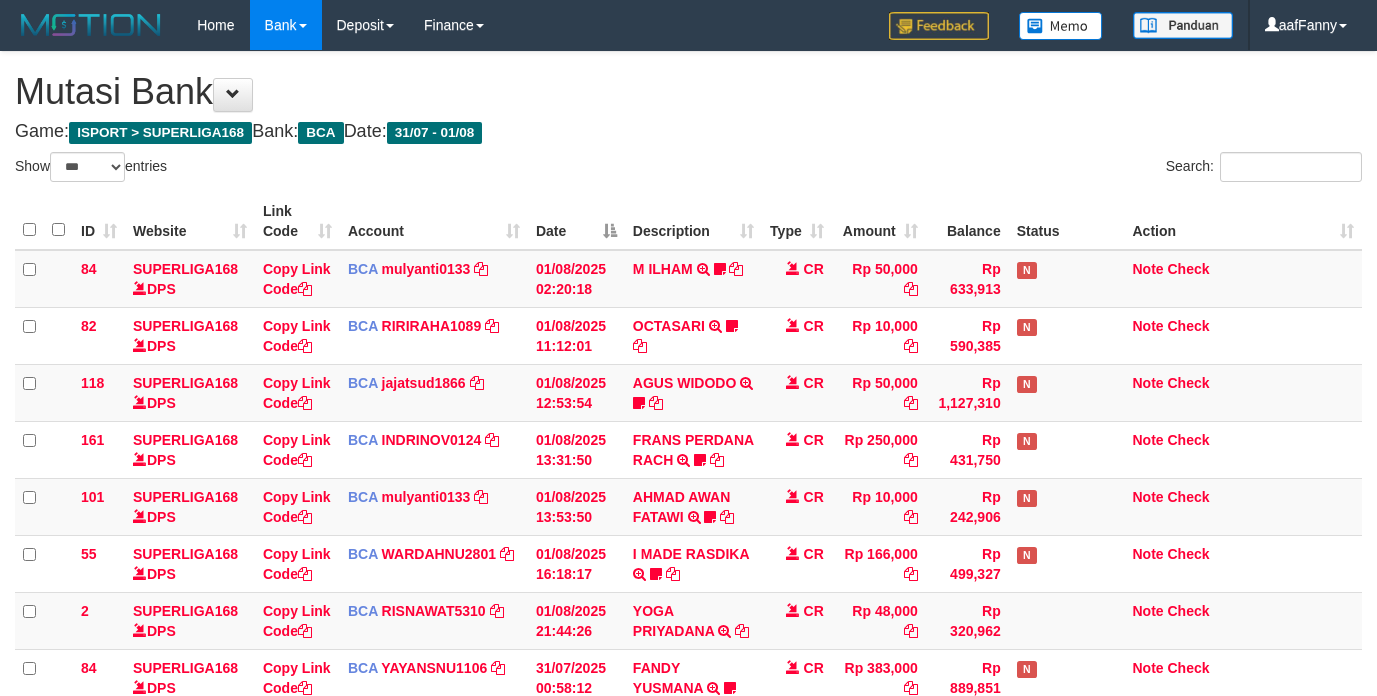 select on "***" 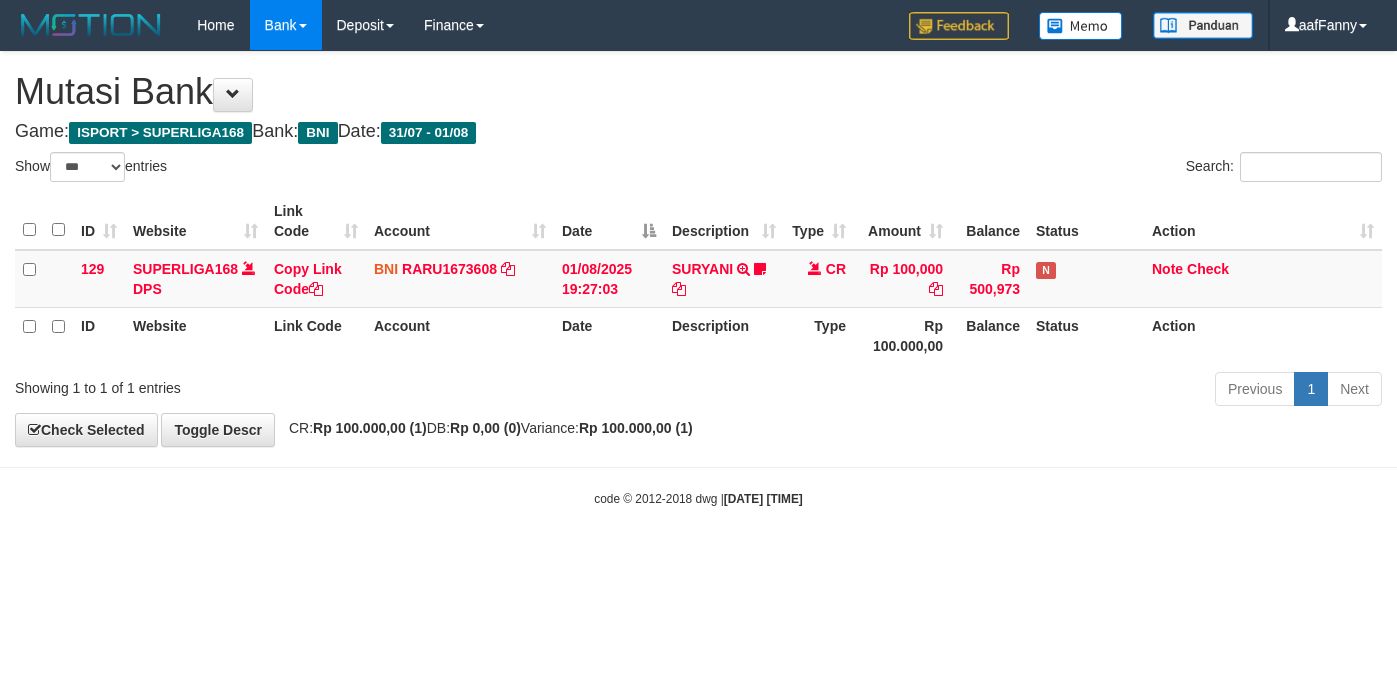 select on "***" 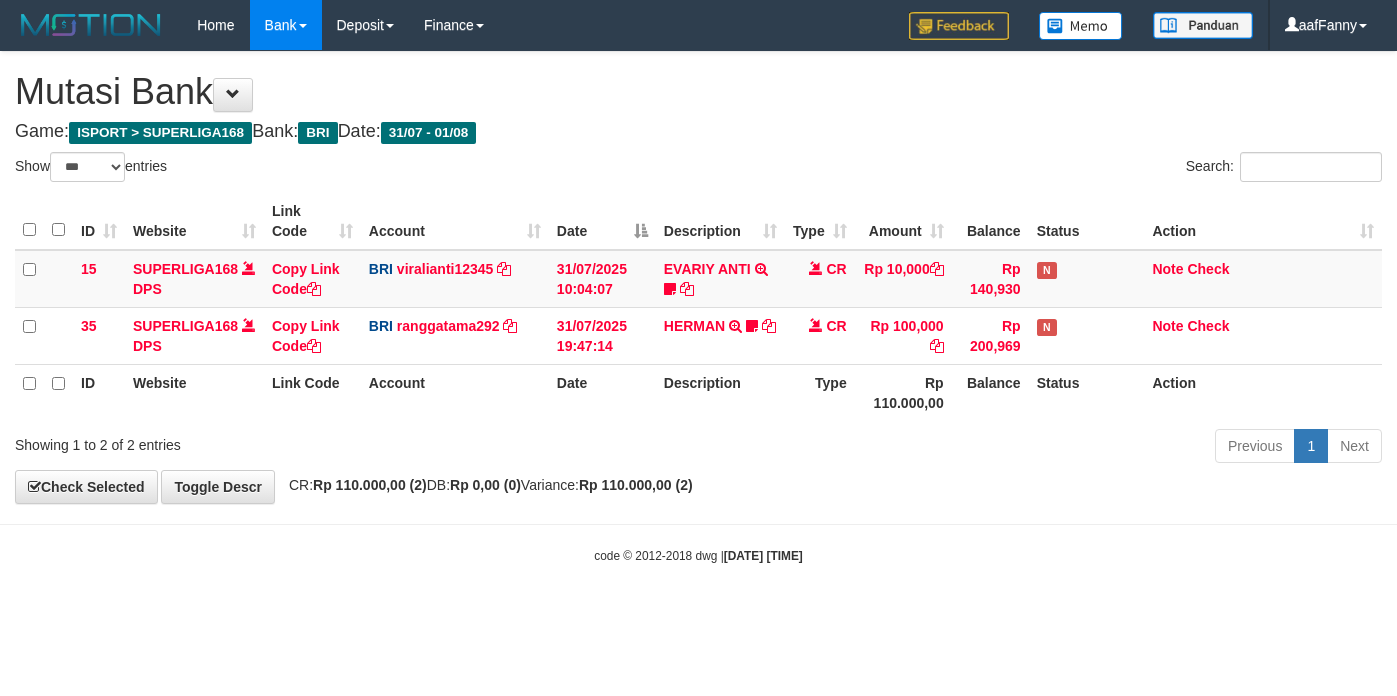 select on "***" 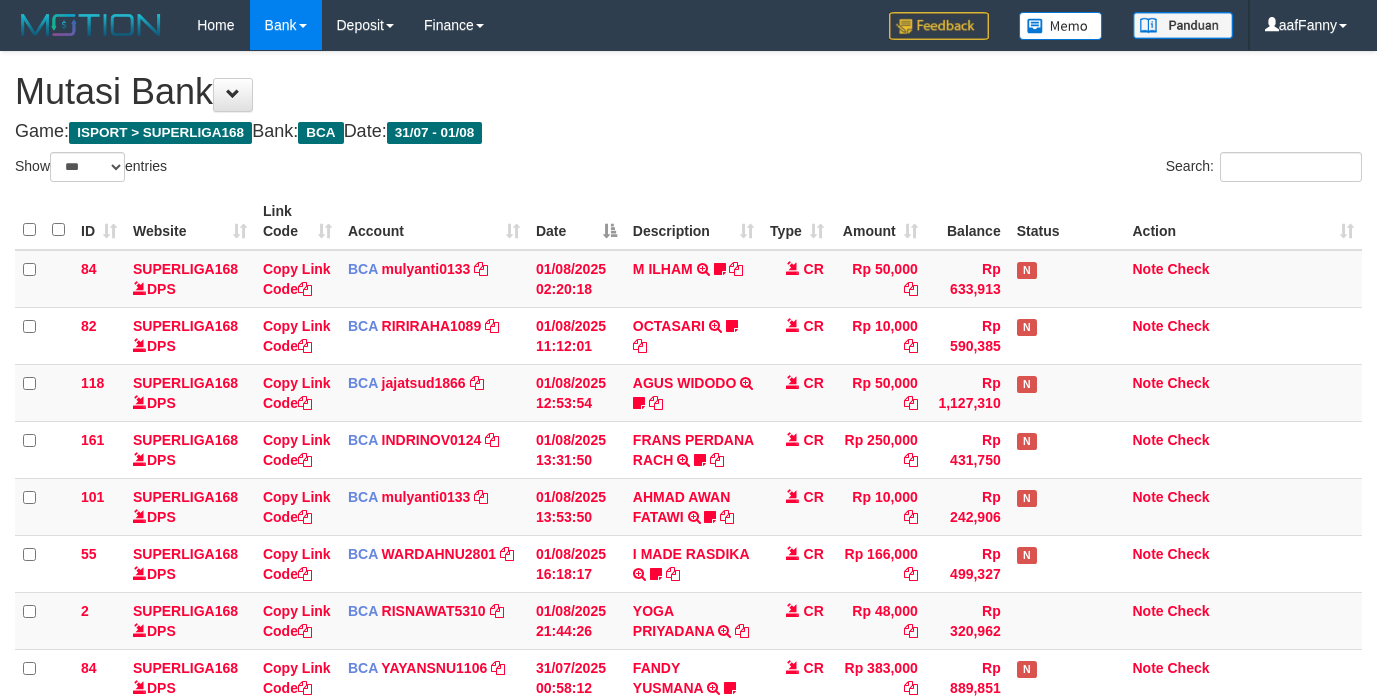 select on "***" 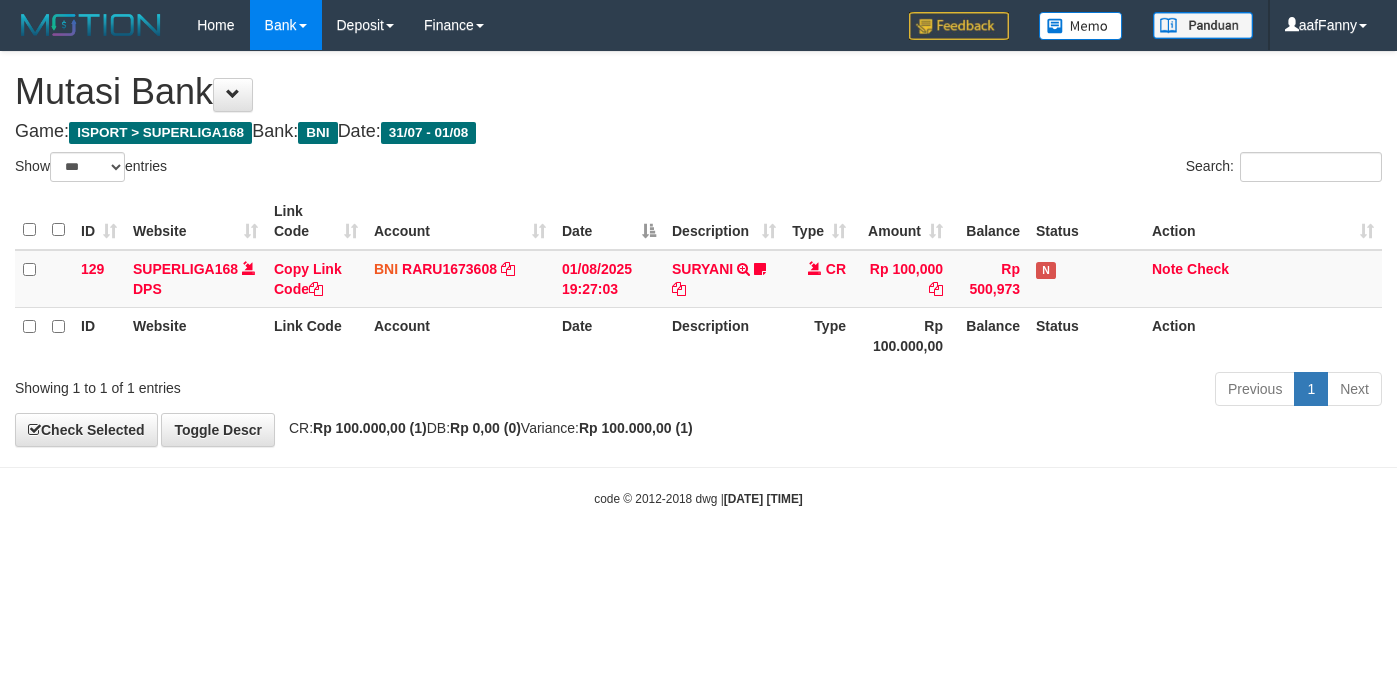 select on "***" 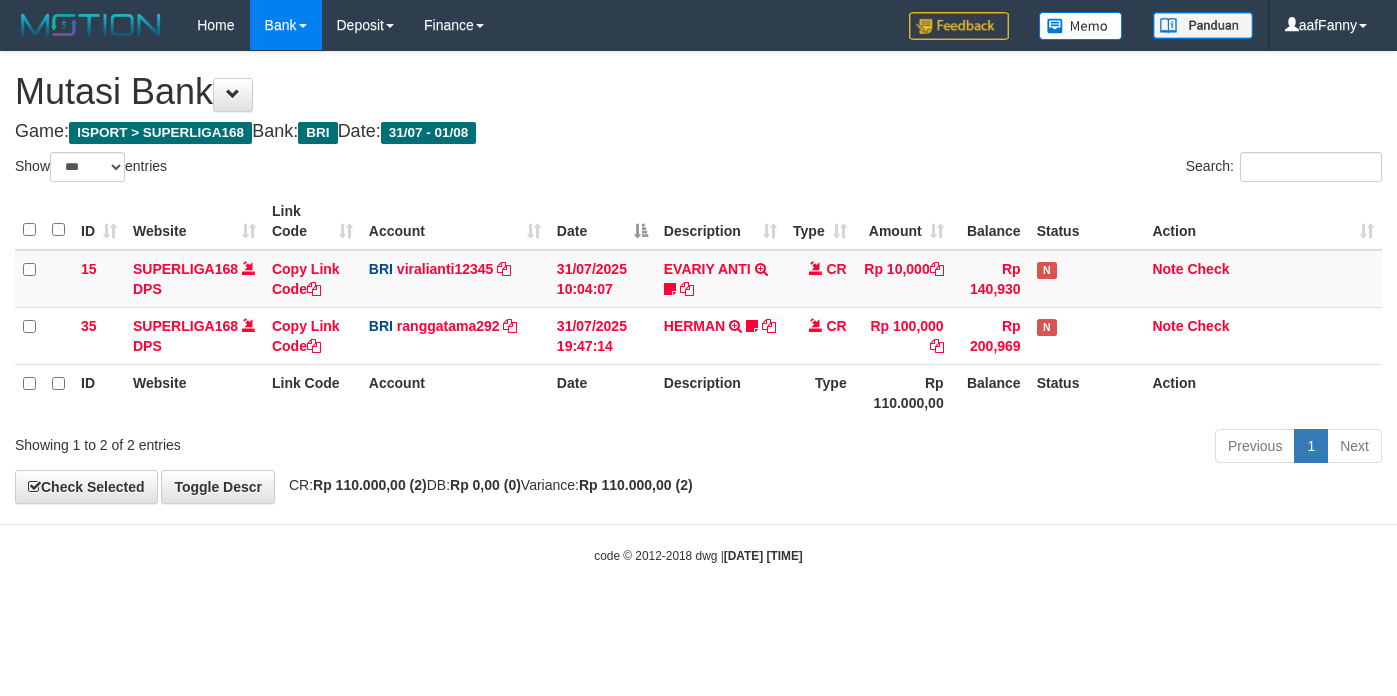 select on "***" 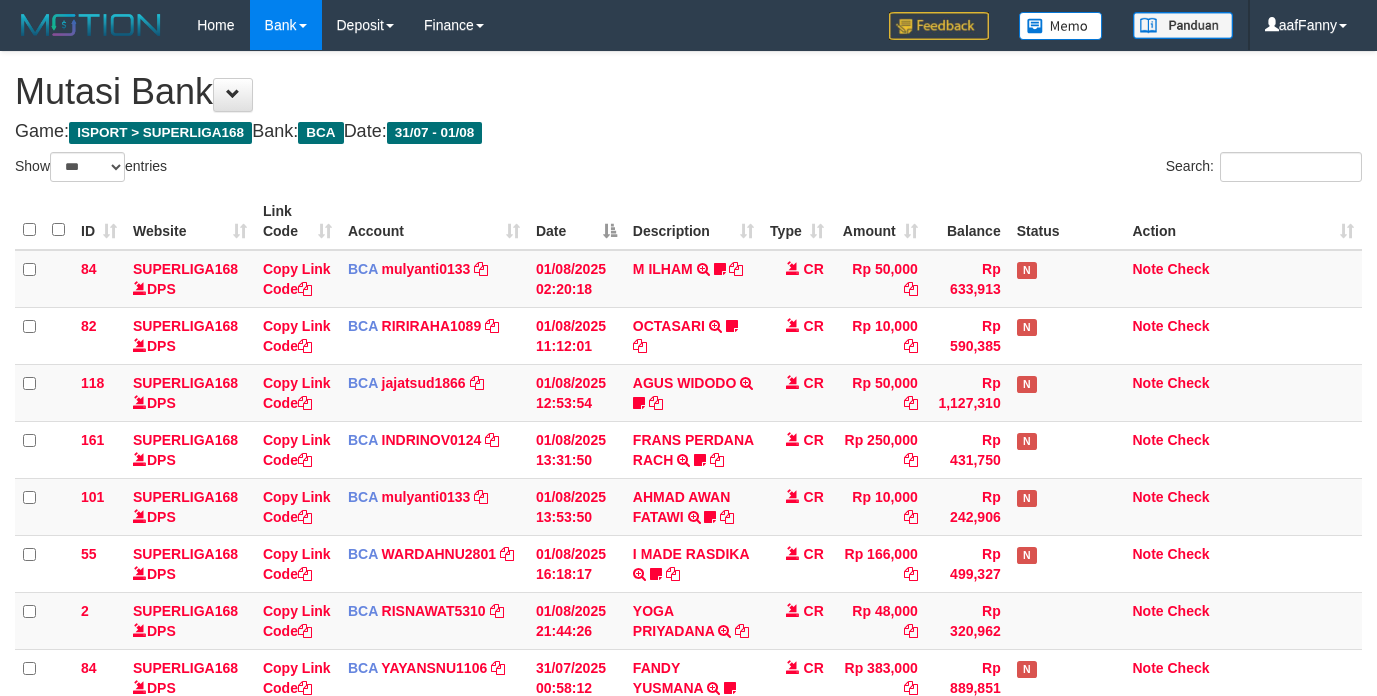 select on "***" 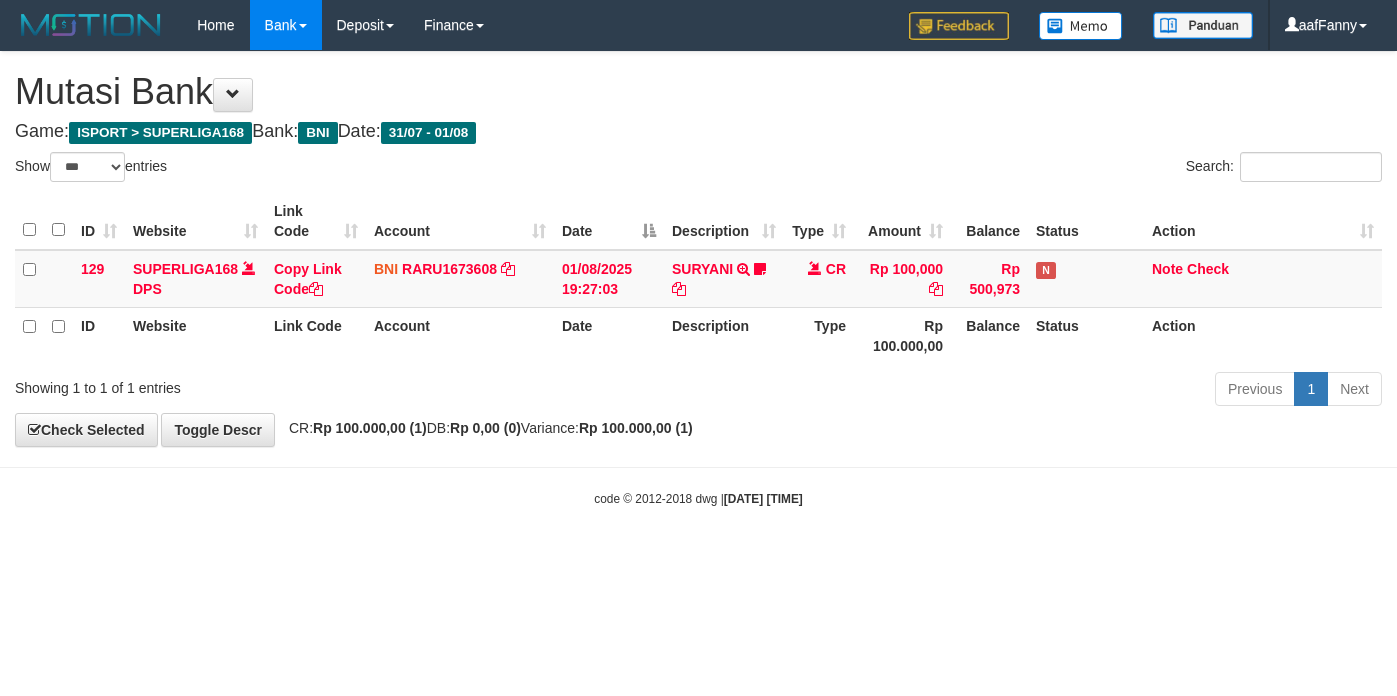 select on "***" 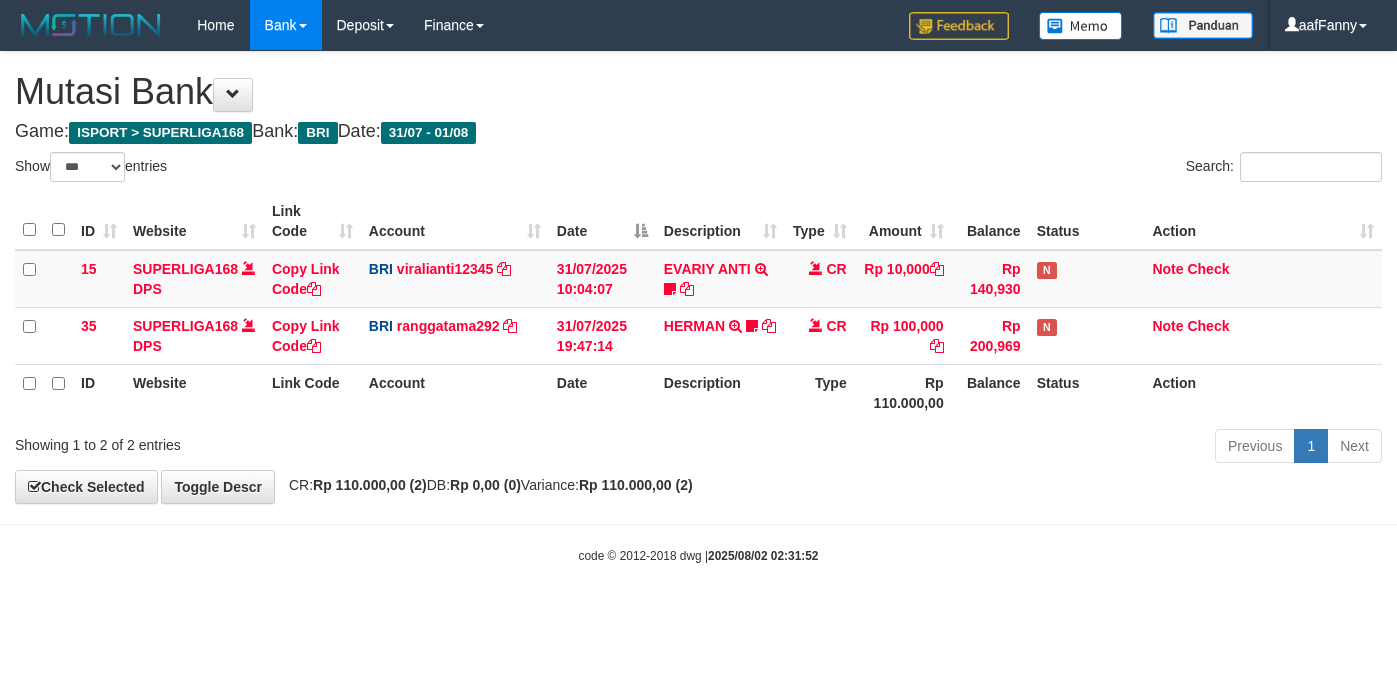 select on "***" 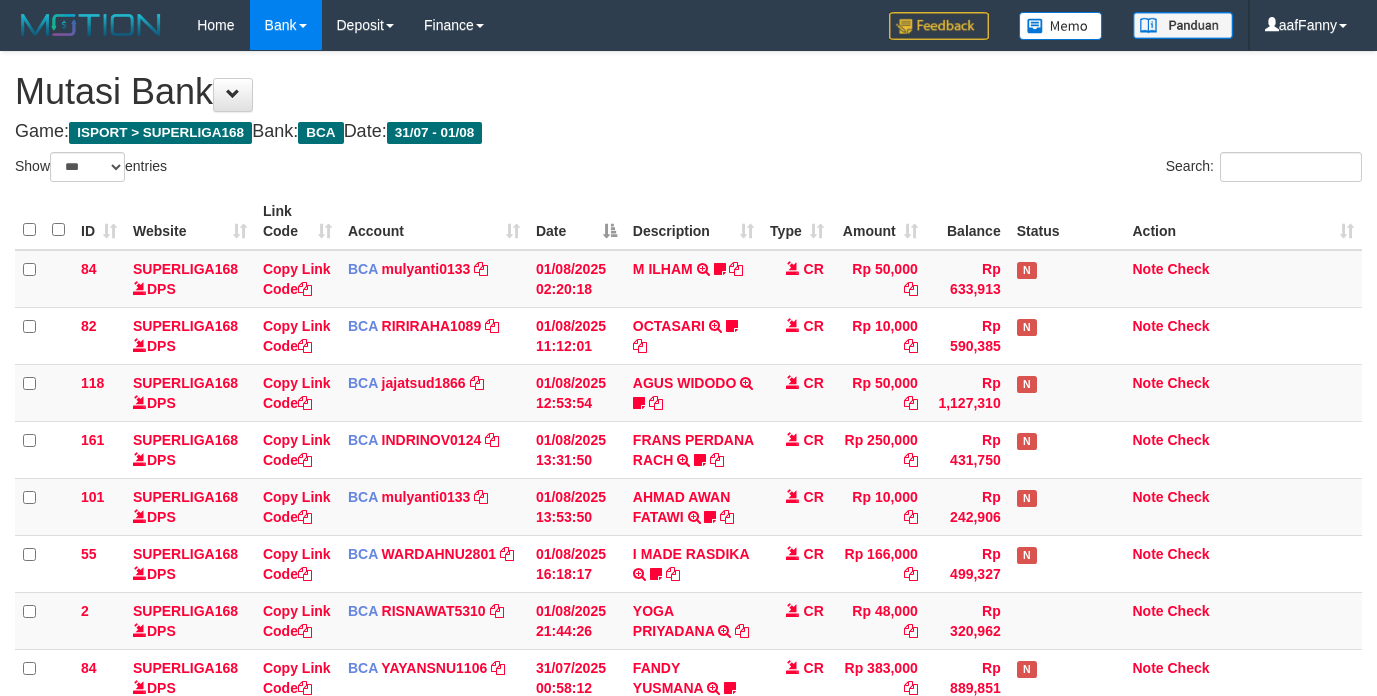 select on "***" 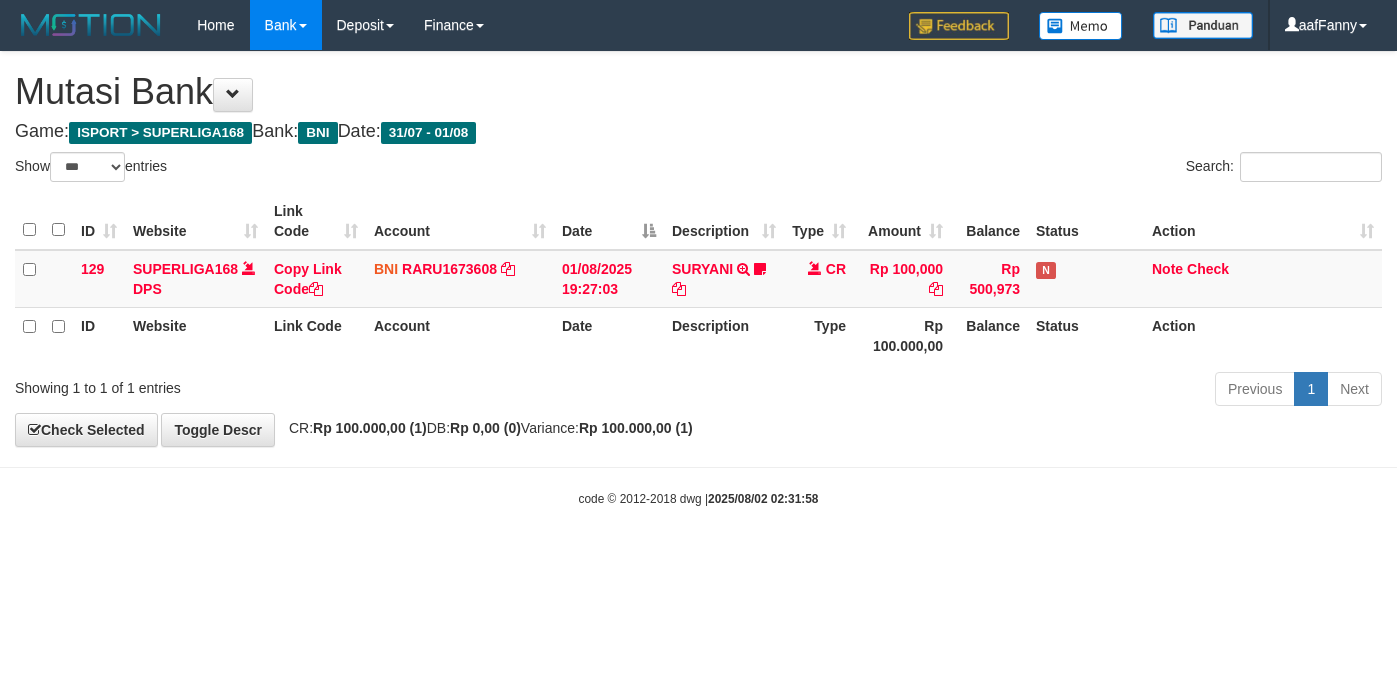 select on "***" 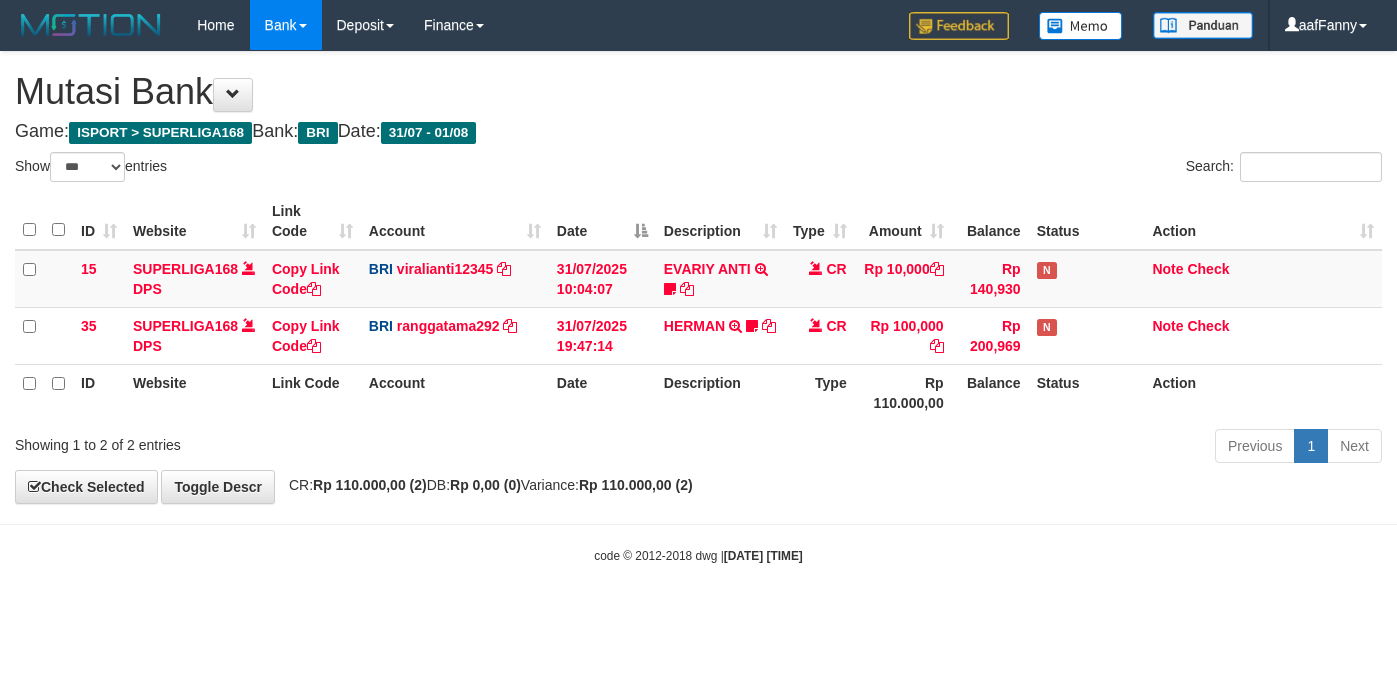 select on "***" 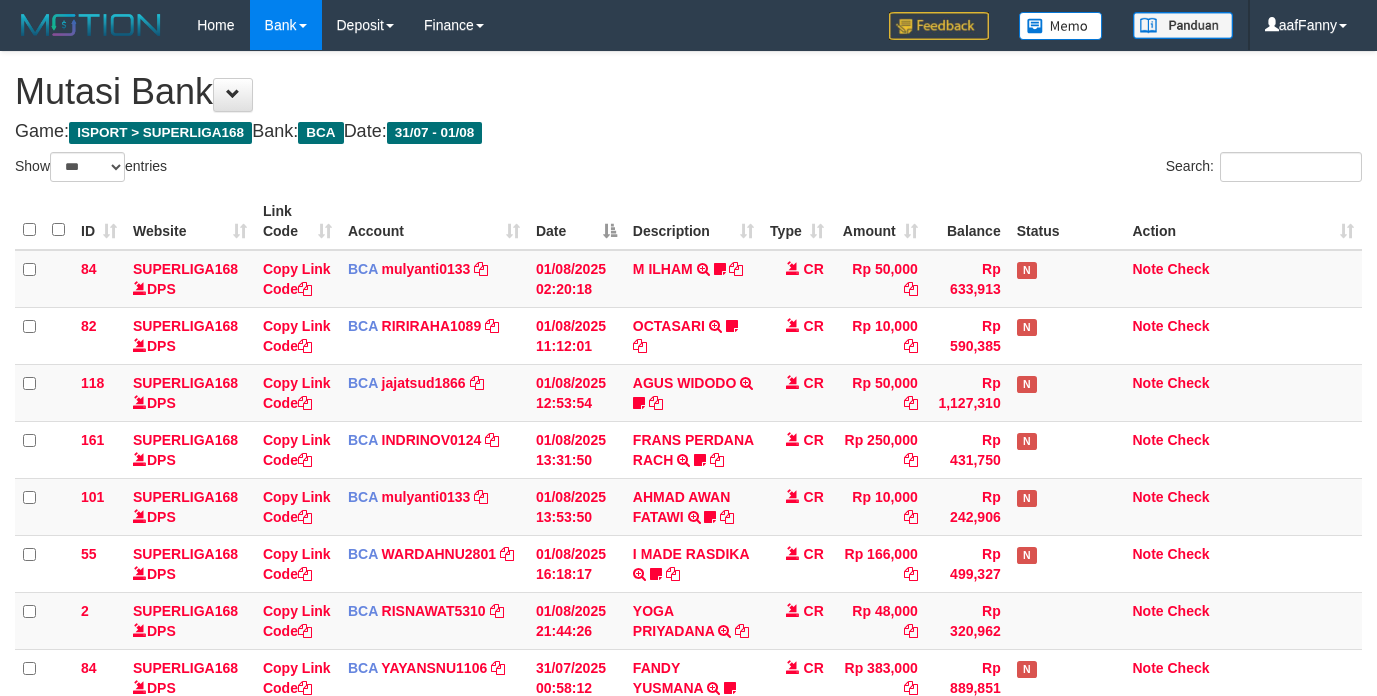 select on "***" 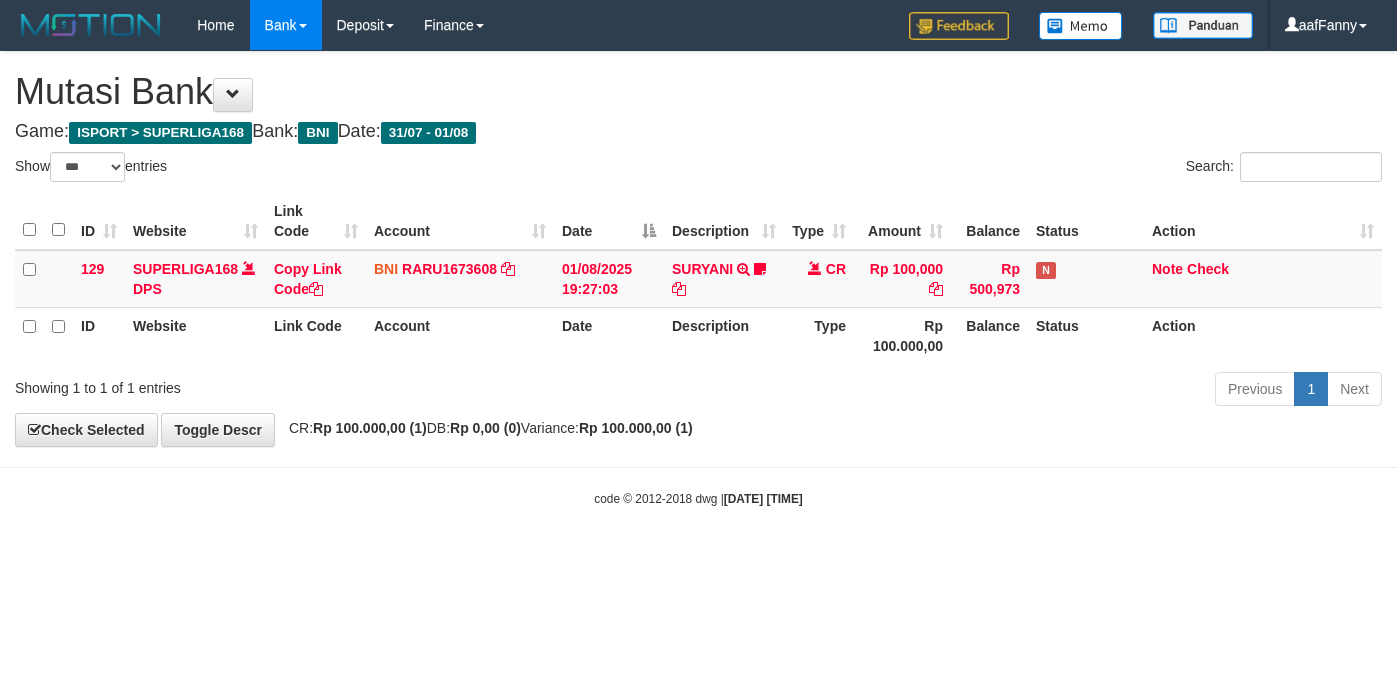select on "***" 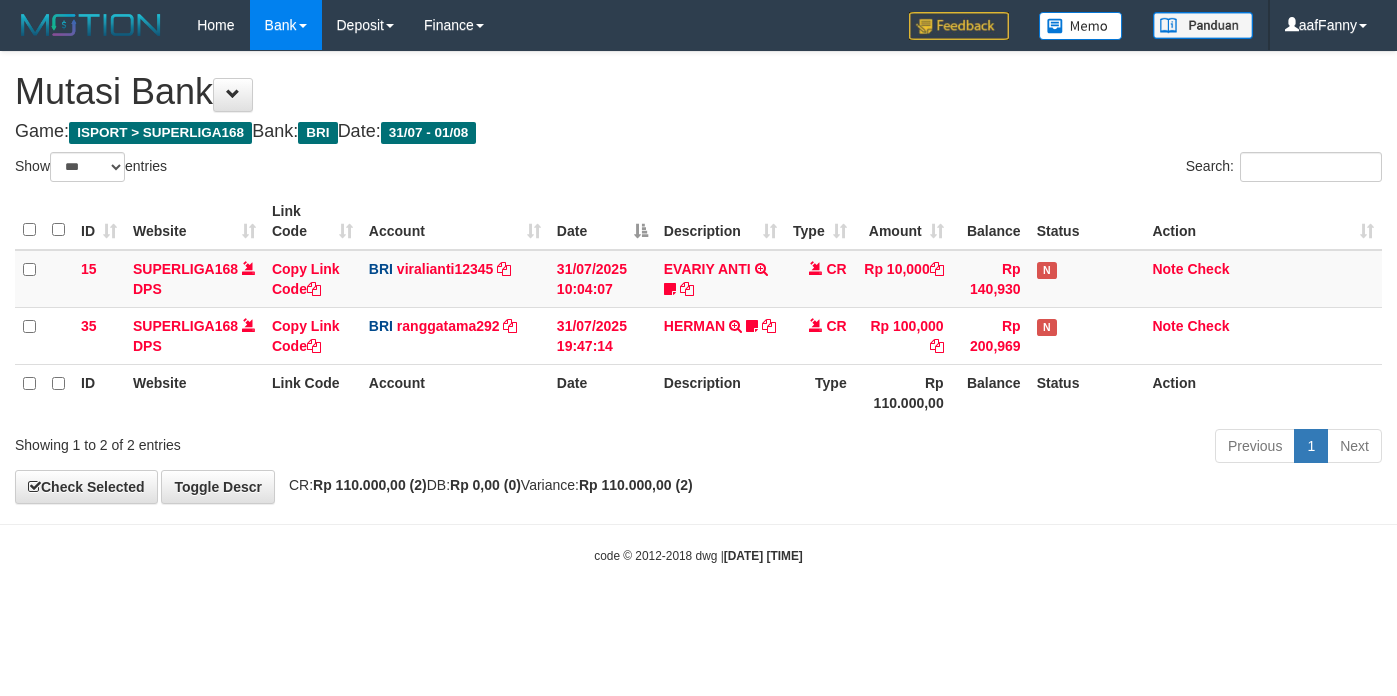 select on "***" 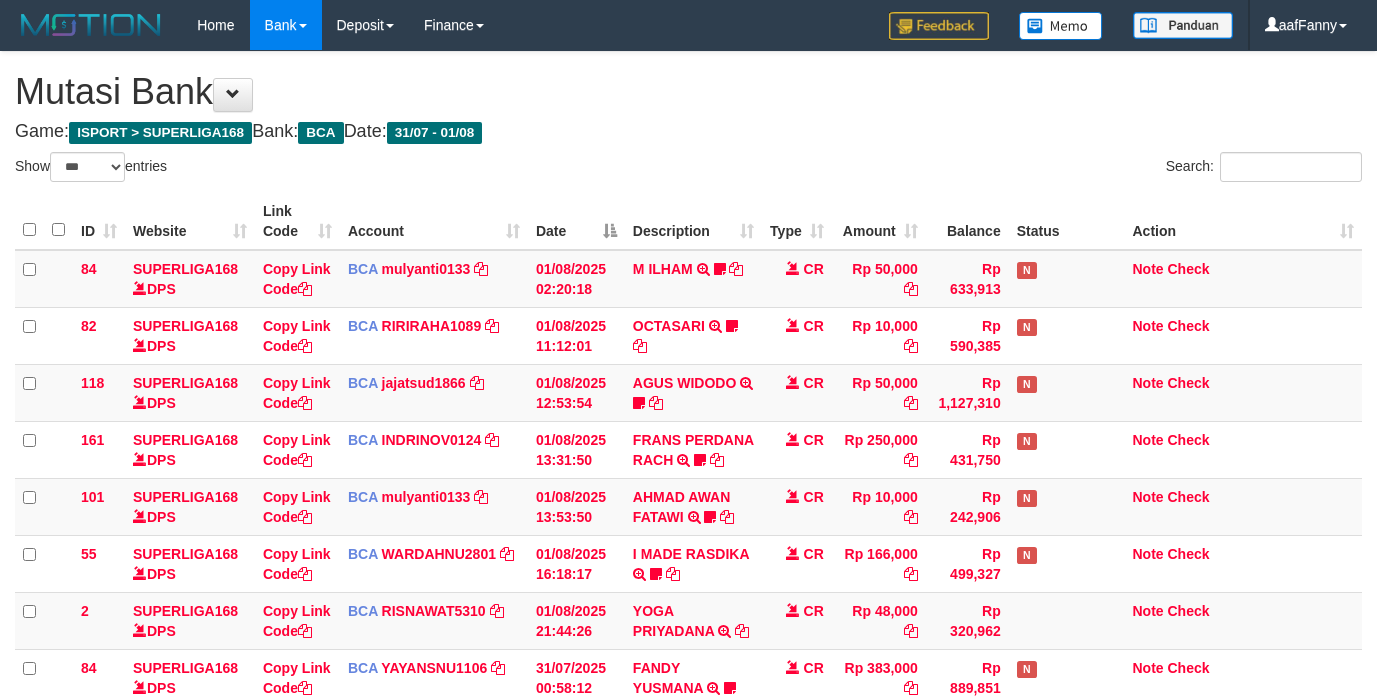 select on "***" 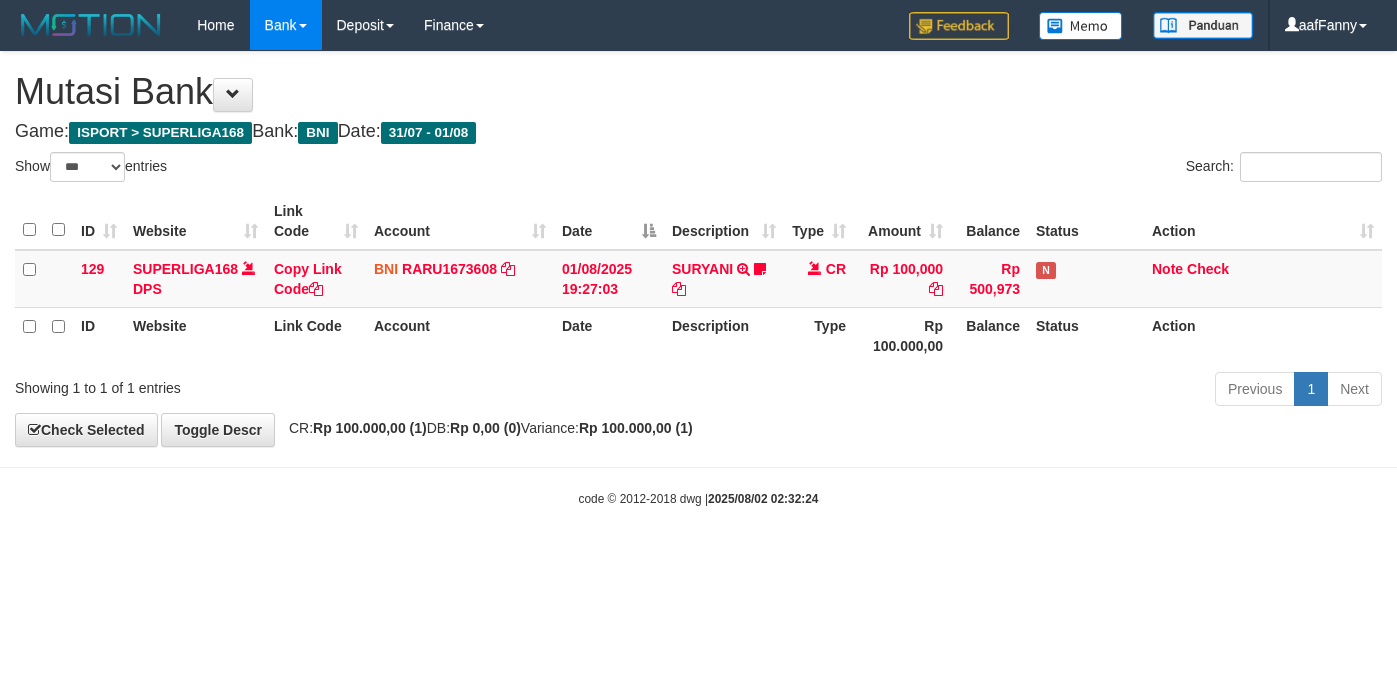 select on "***" 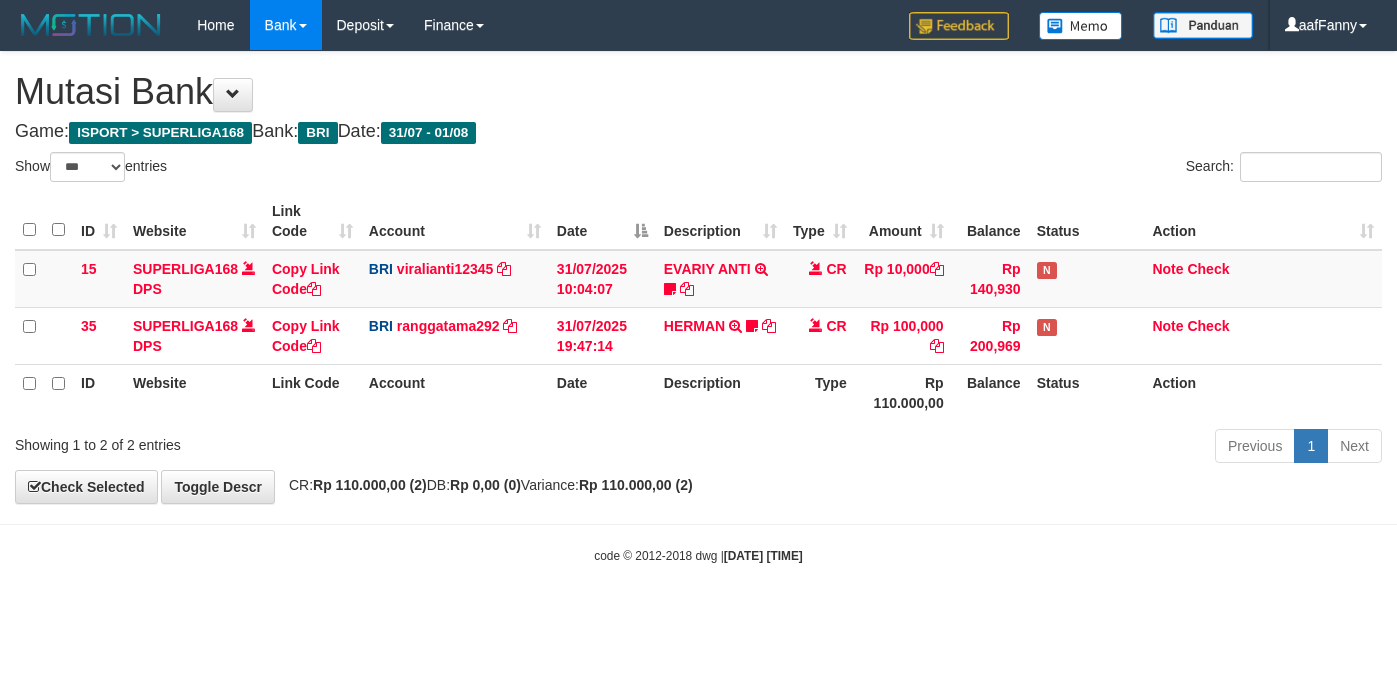 select on "***" 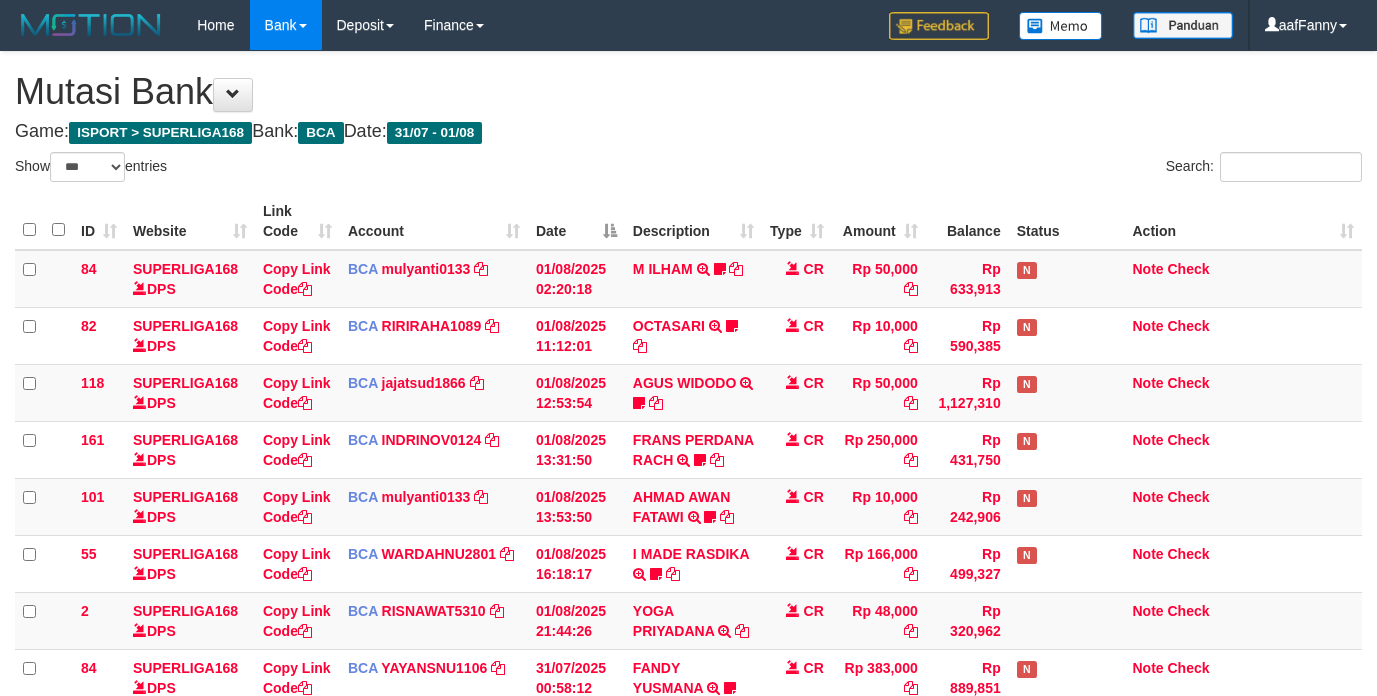 select on "***" 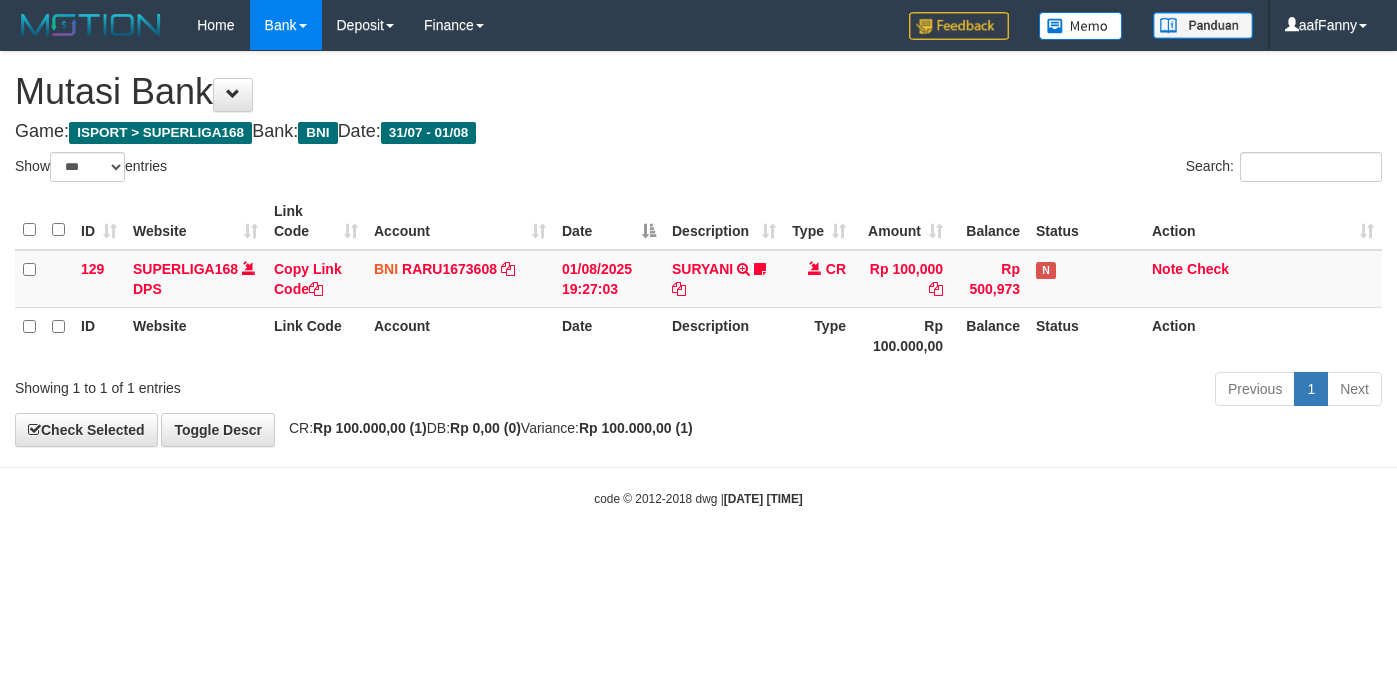 select on "***" 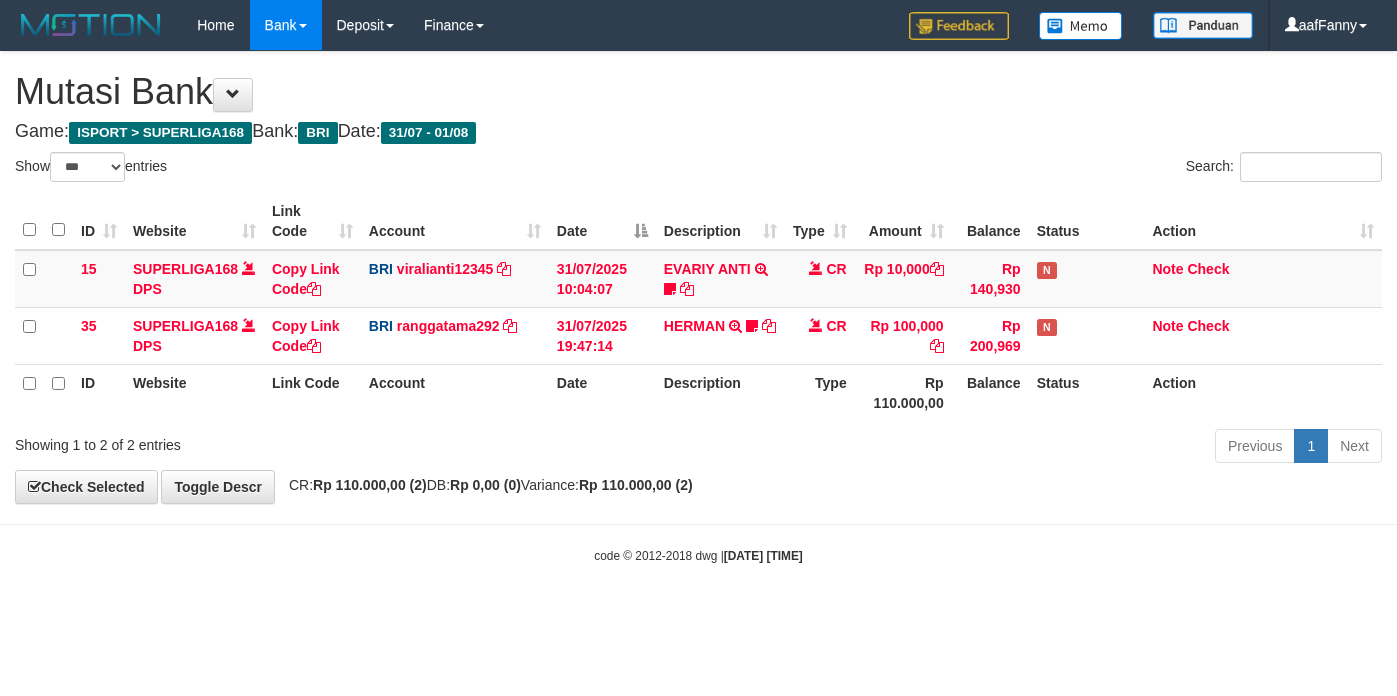select on "***" 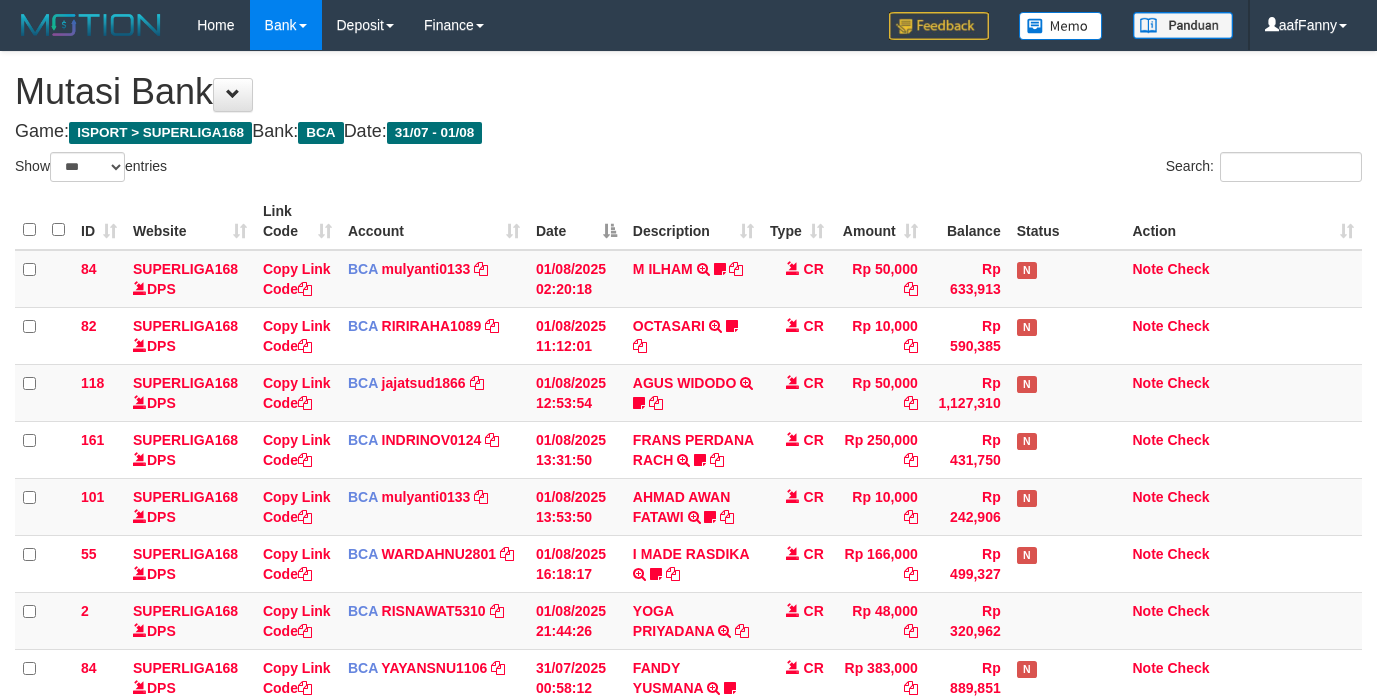 select on "***" 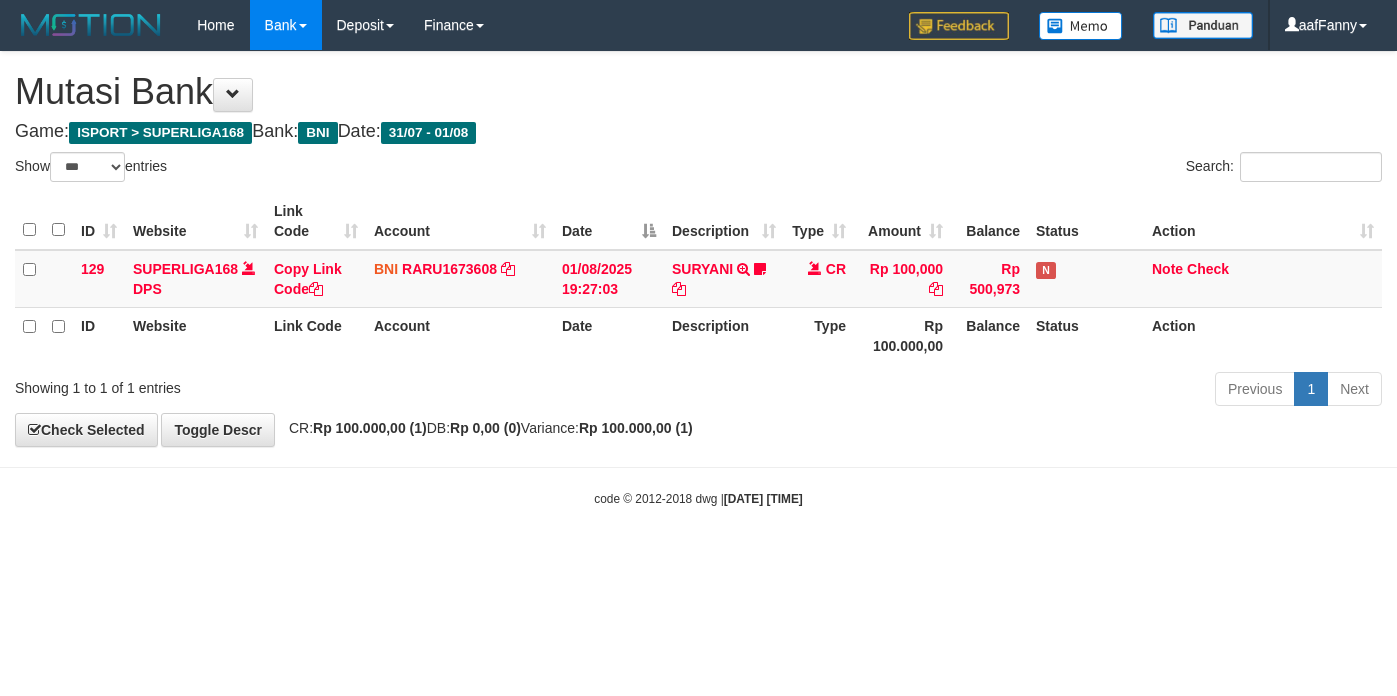 select on "***" 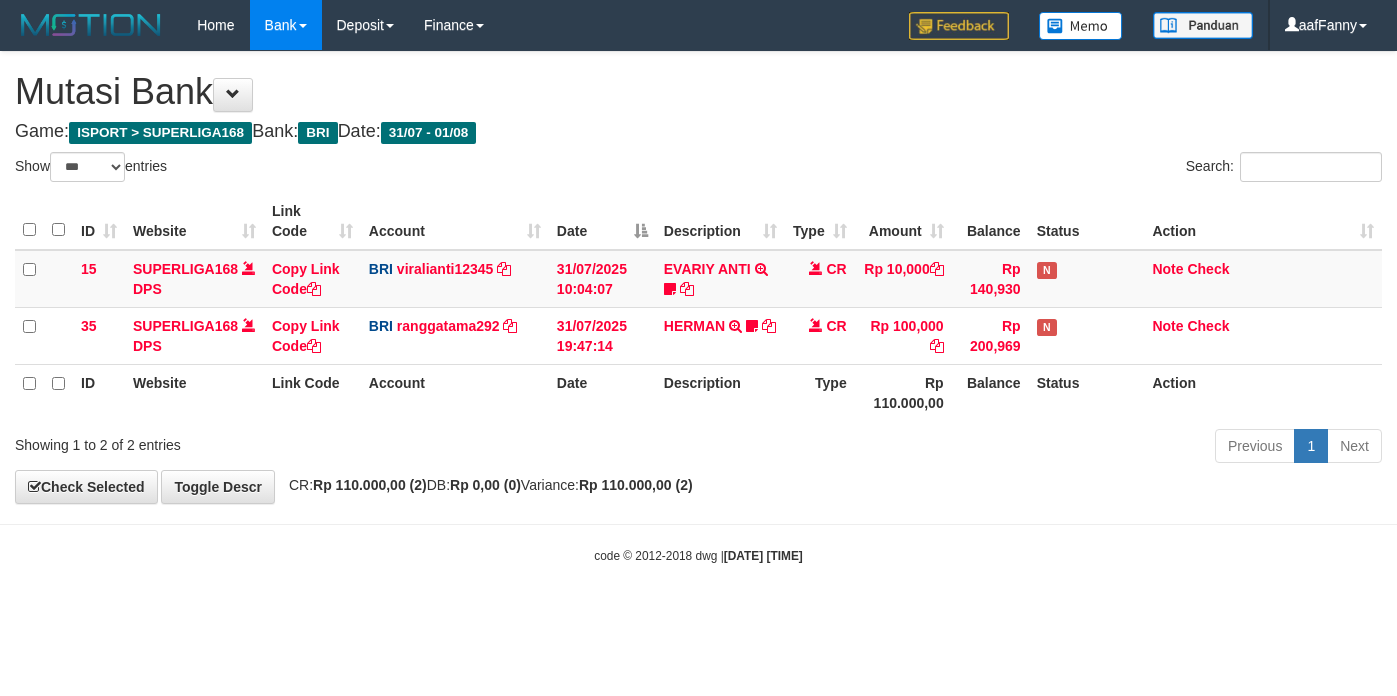 select on "***" 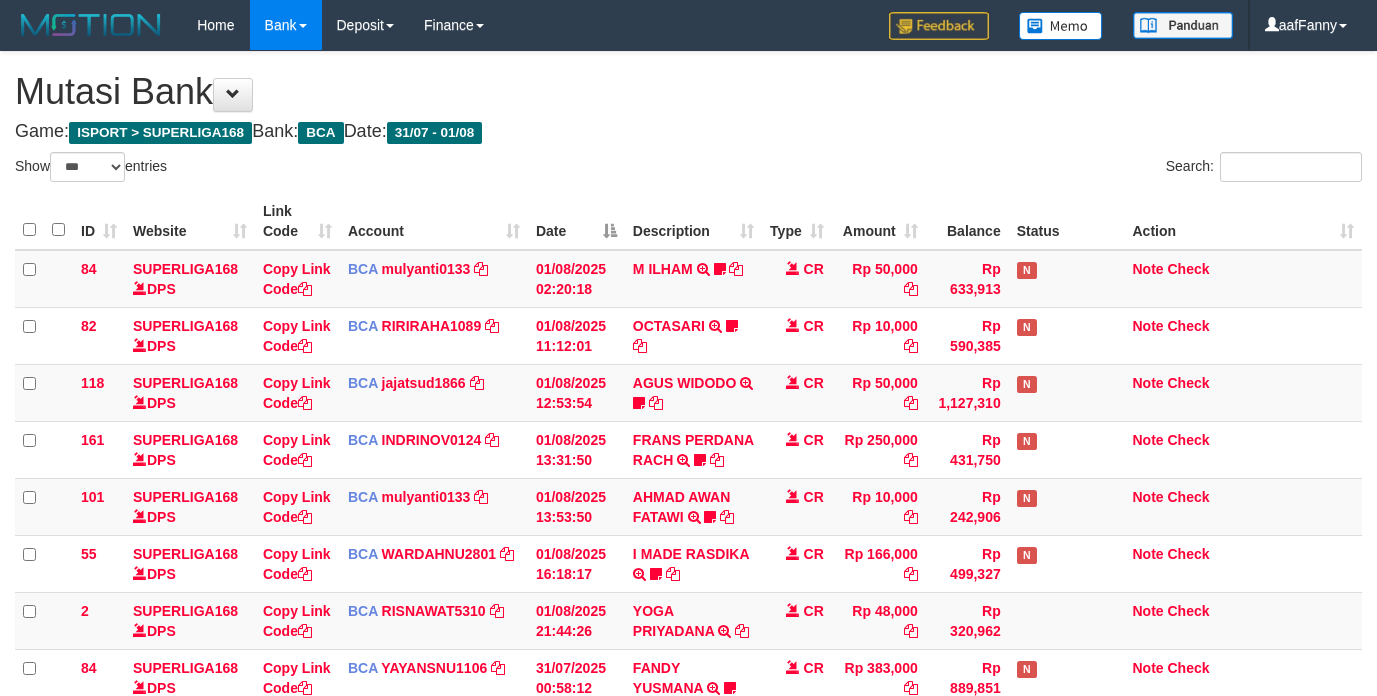 select on "***" 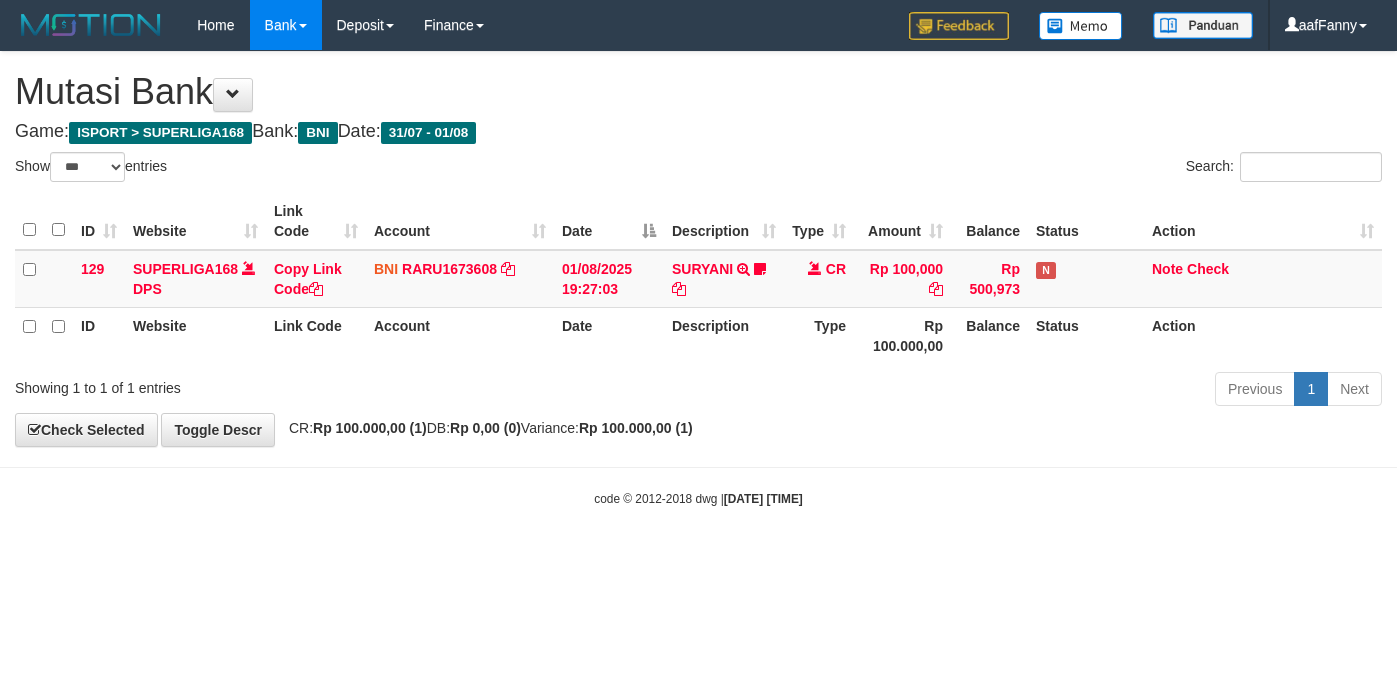 select on "***" 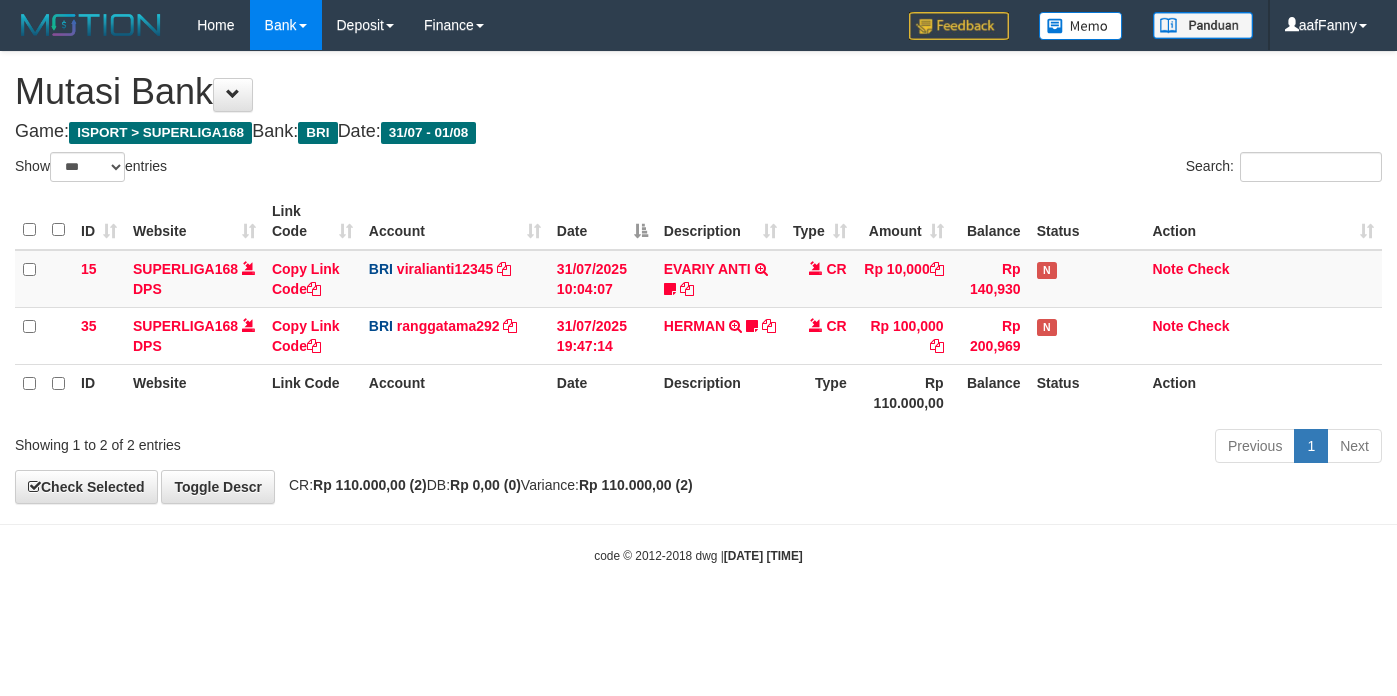 select on "***" 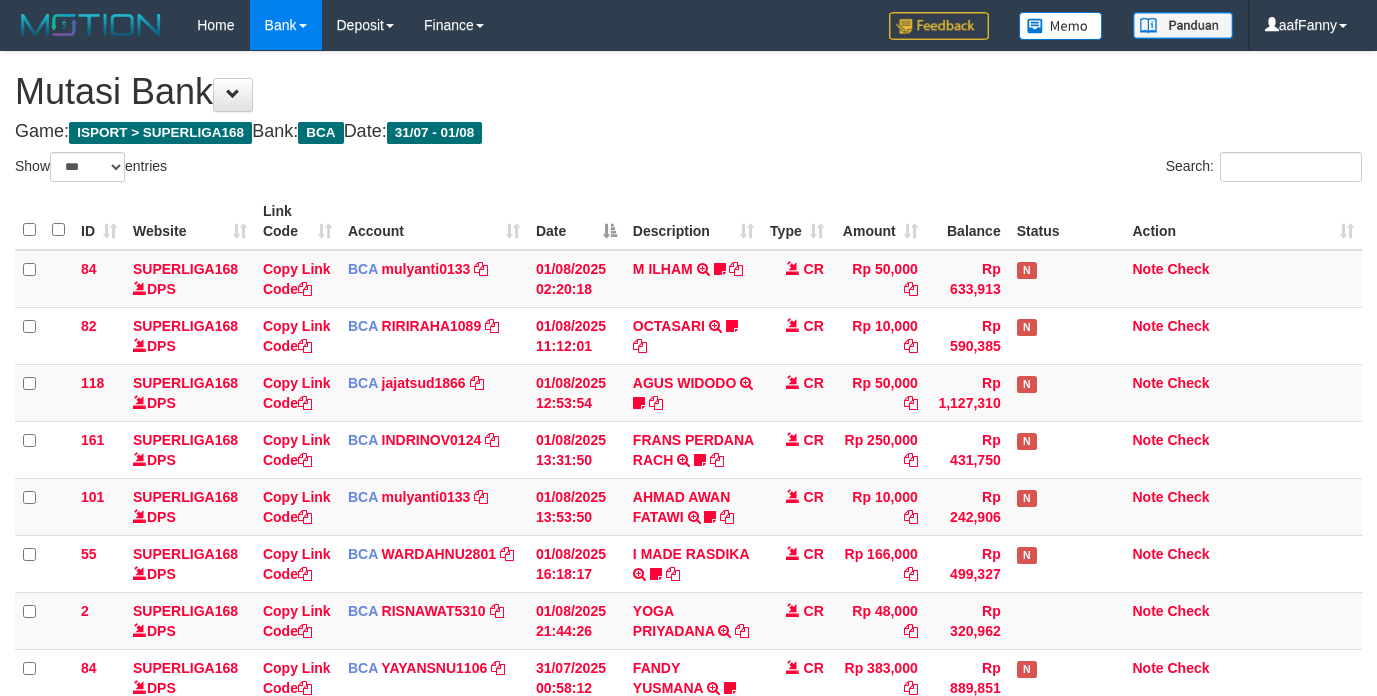 select on "***" 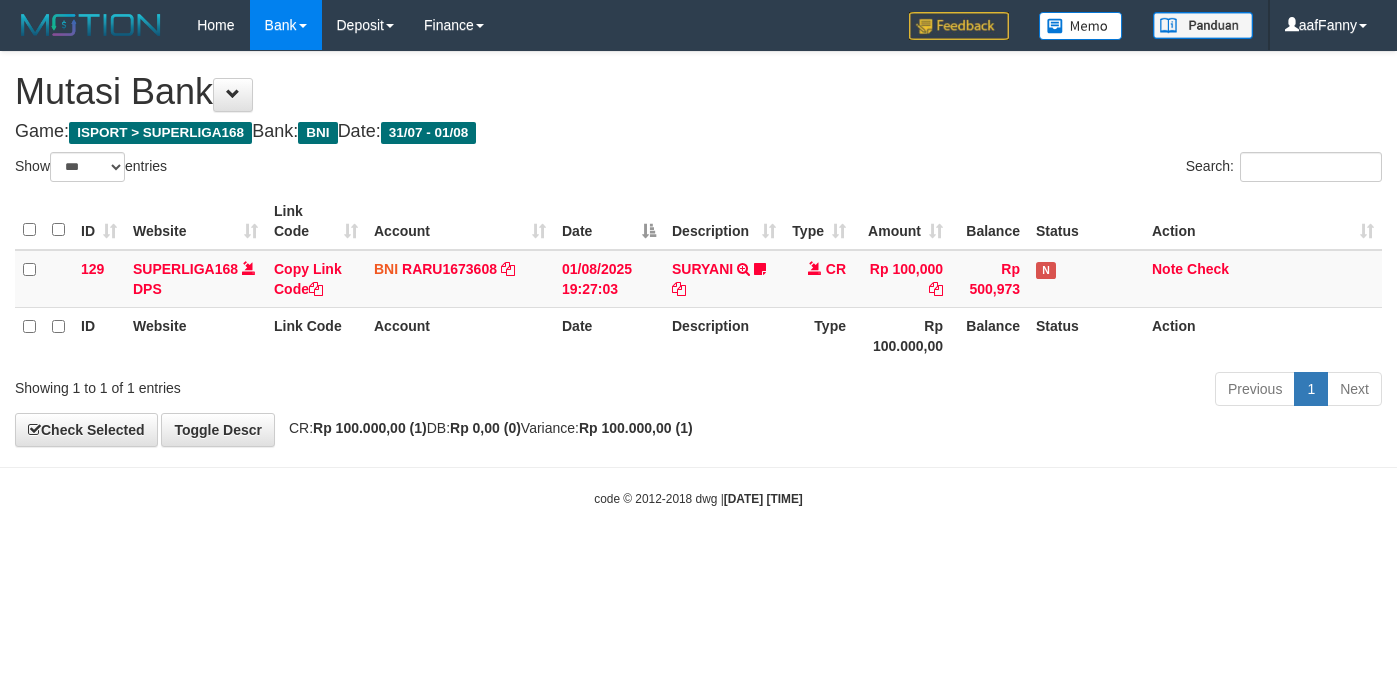 select on "***" 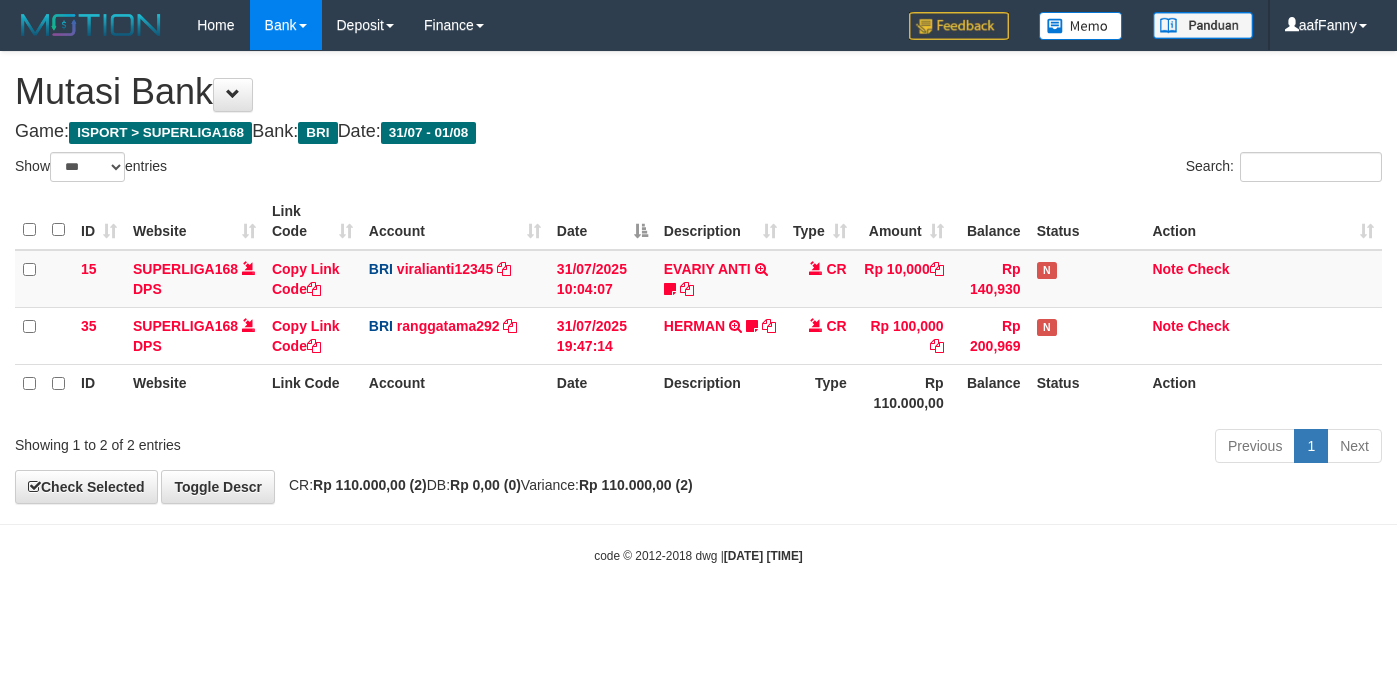 select on "***" 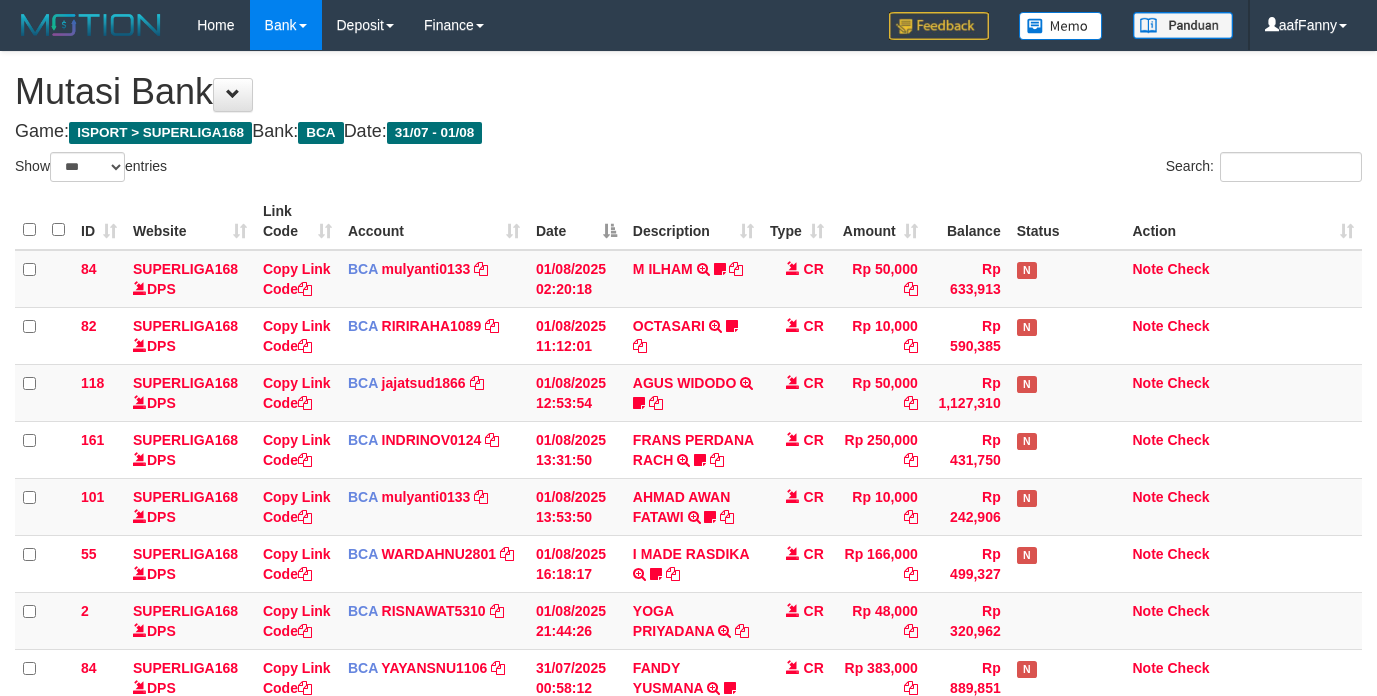 select on "***" 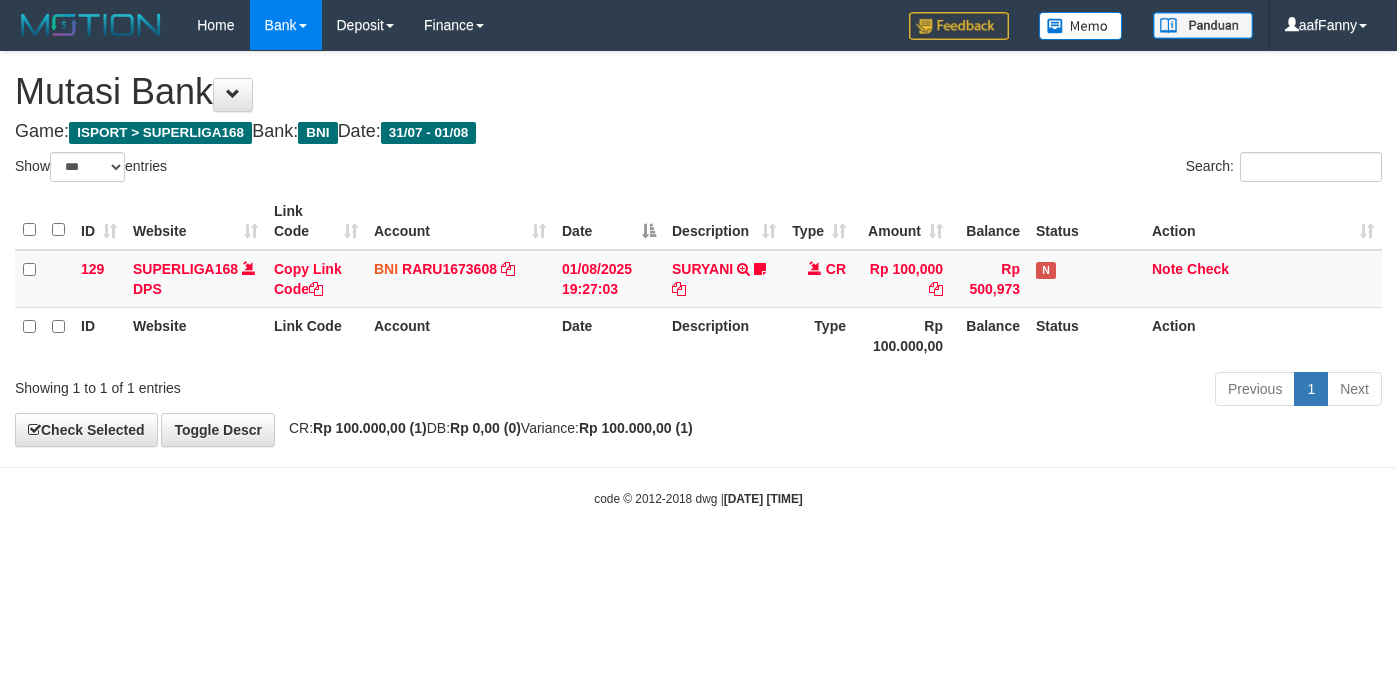select on "***" 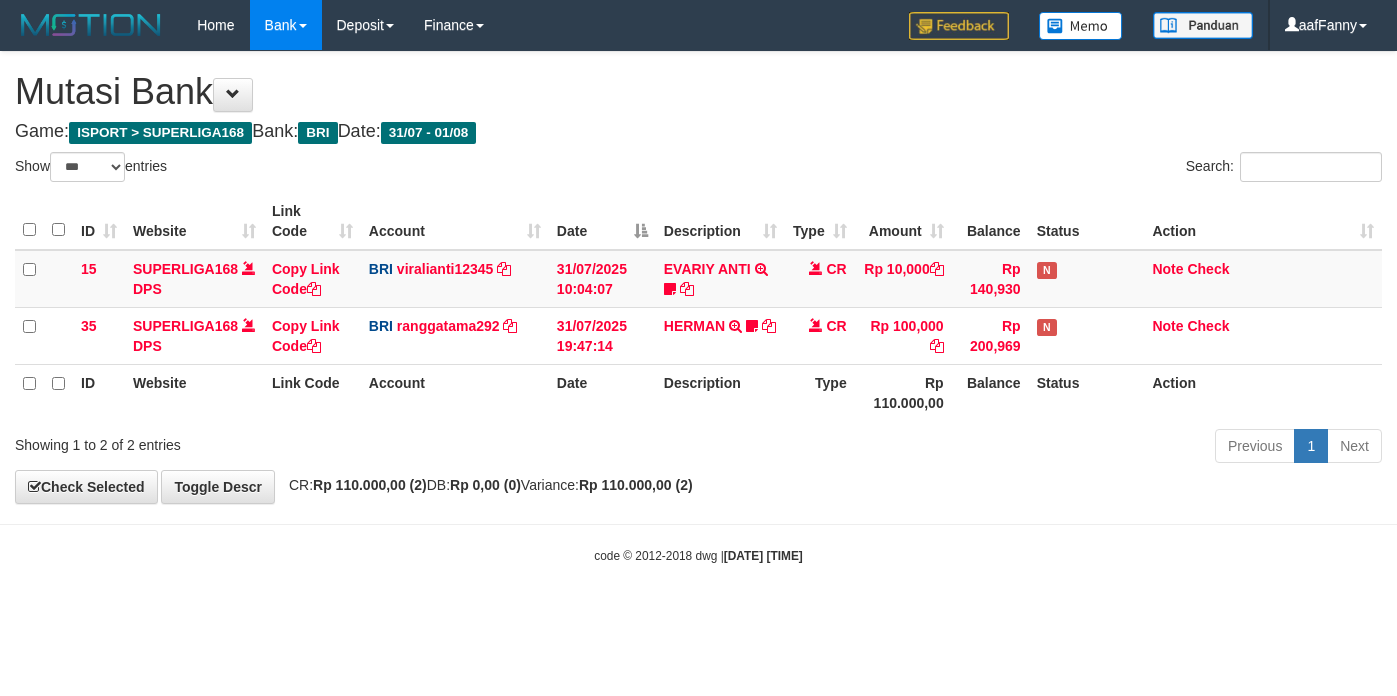 select on "***" 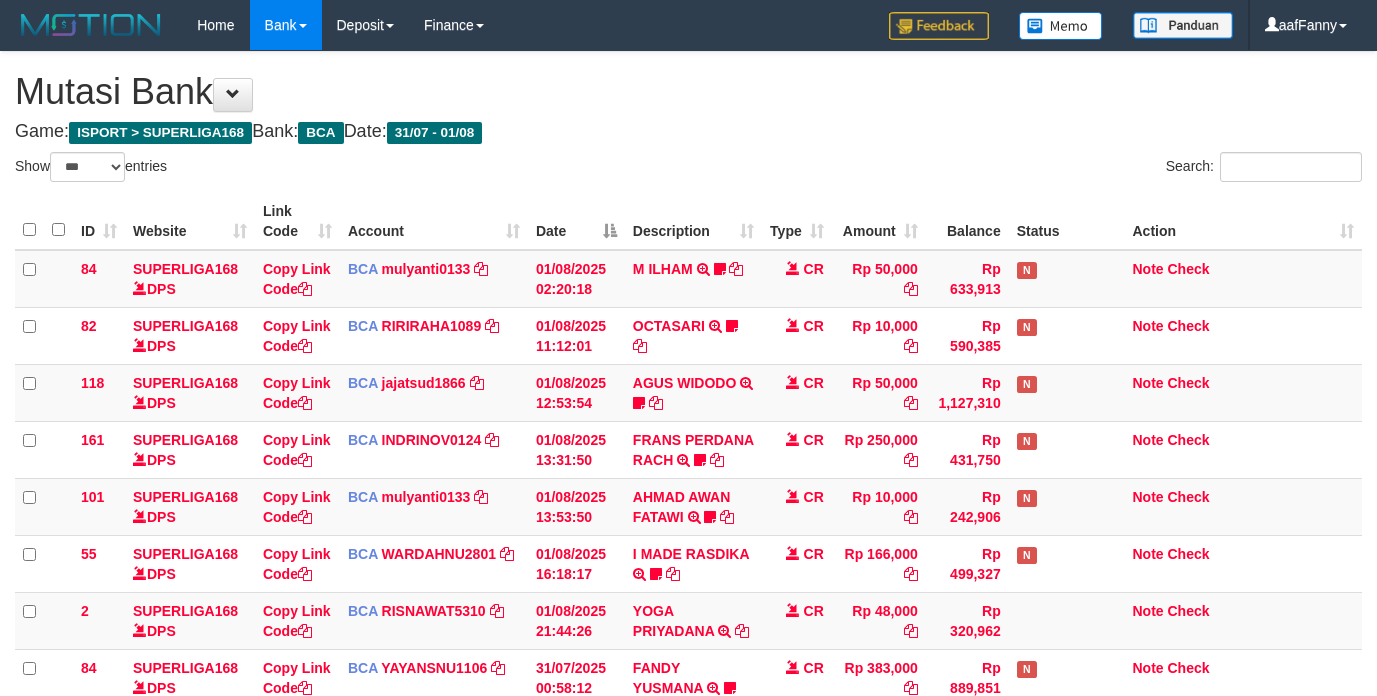 select on "***" 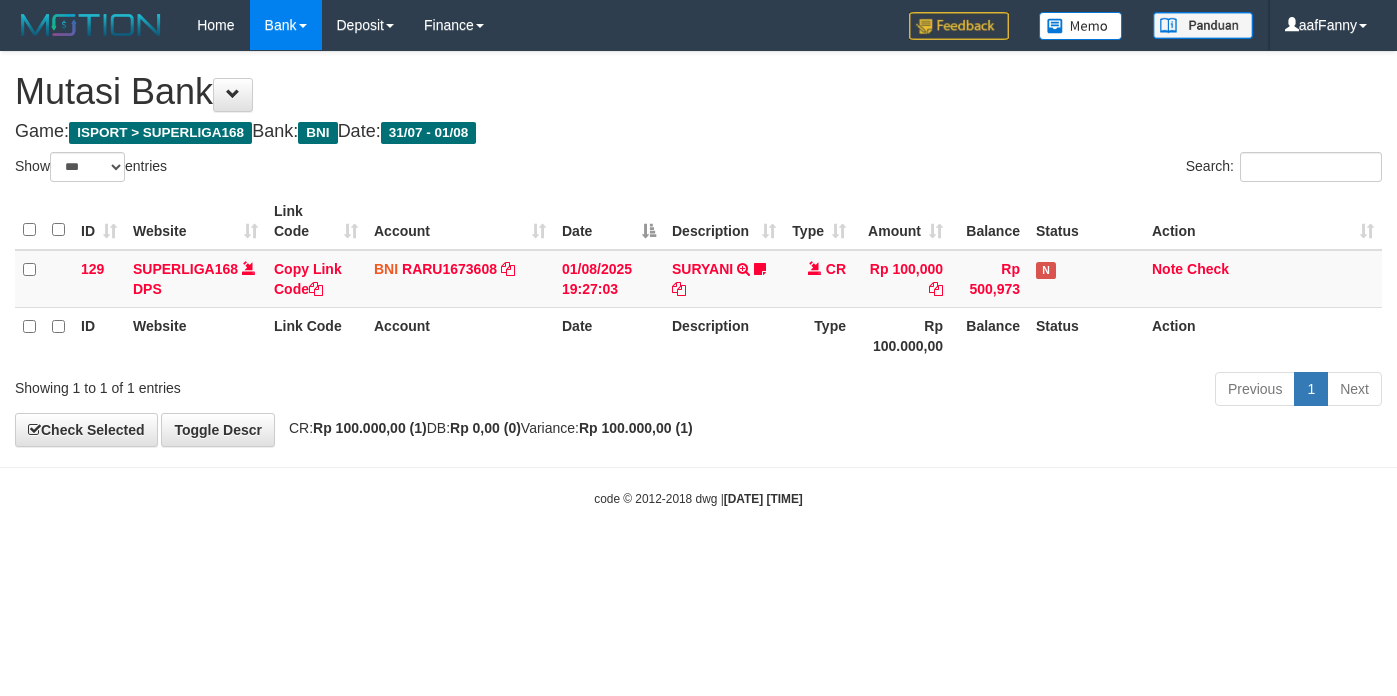 select on "***" 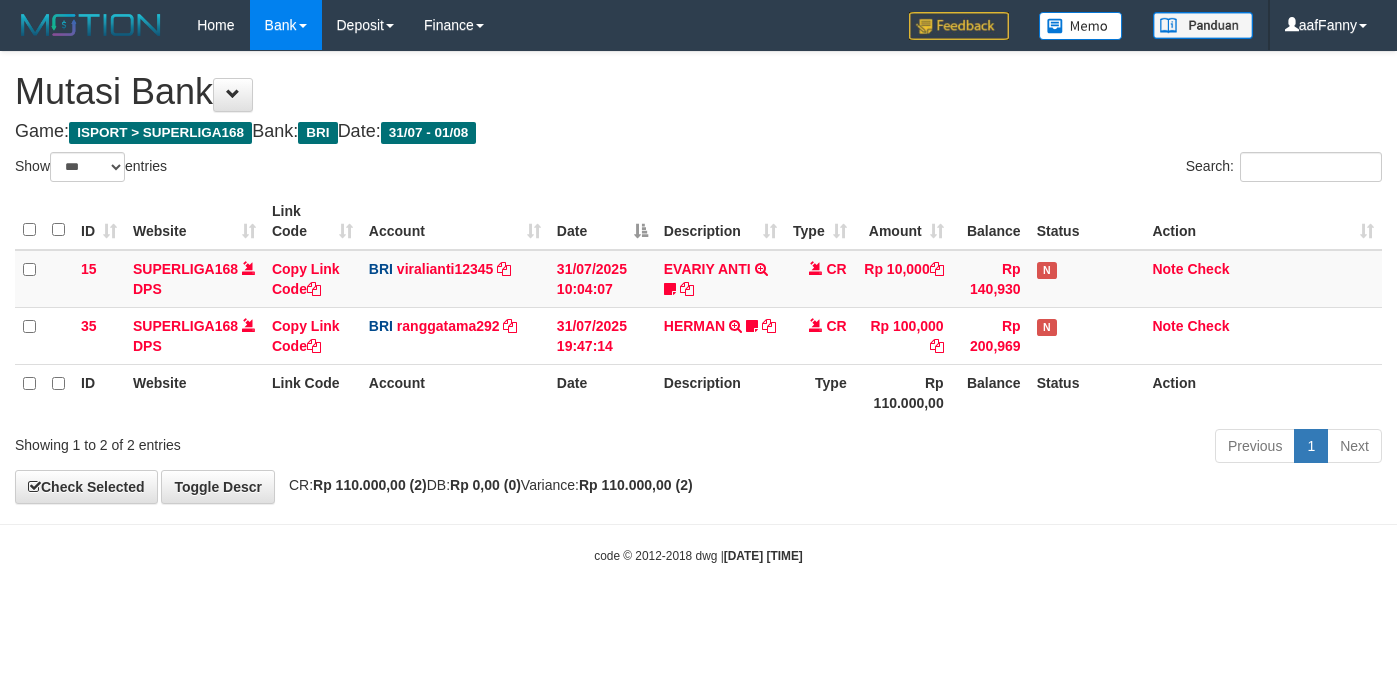 select on "***" 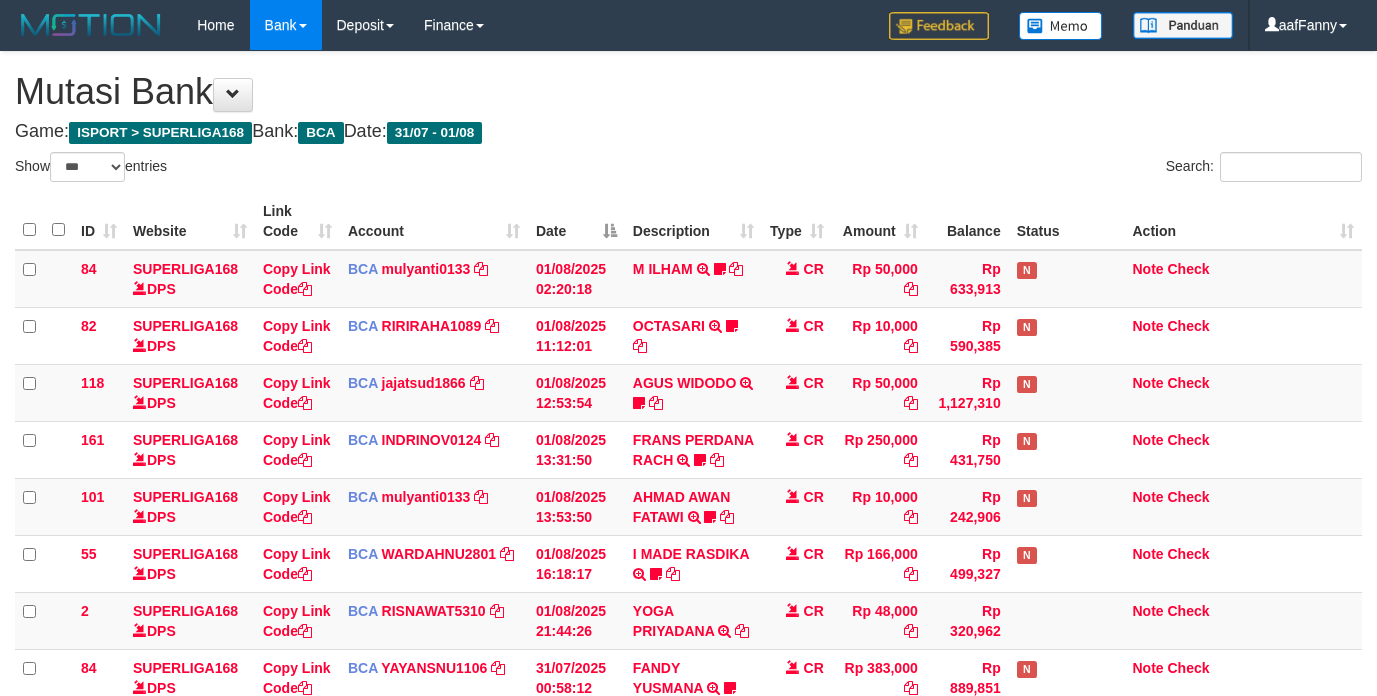 select on "***" 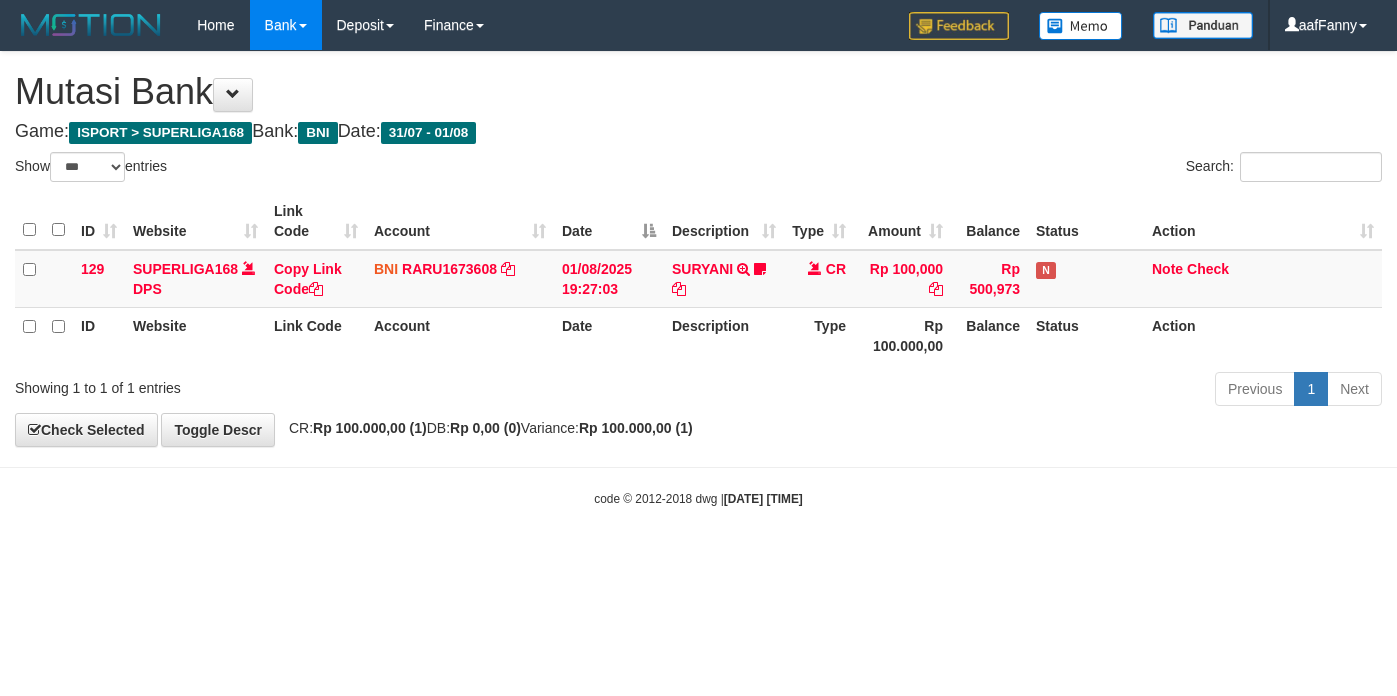 select on "***" 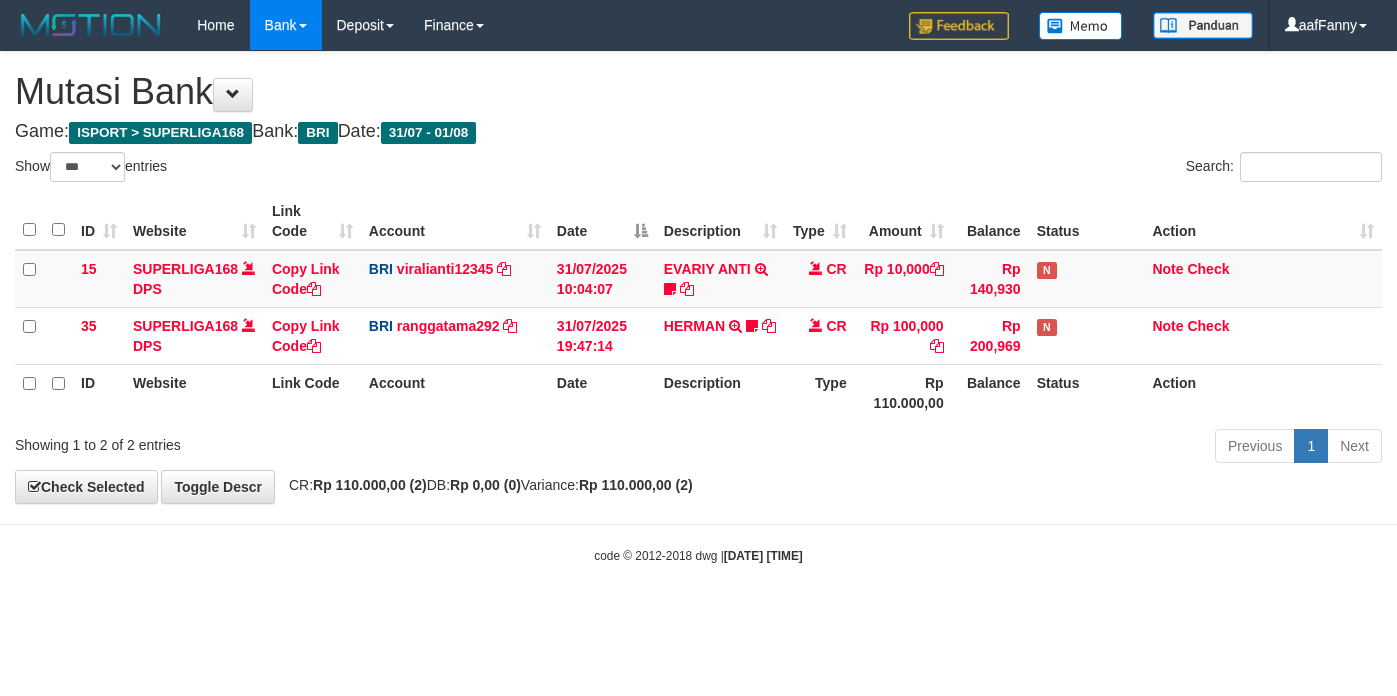 select on "***" 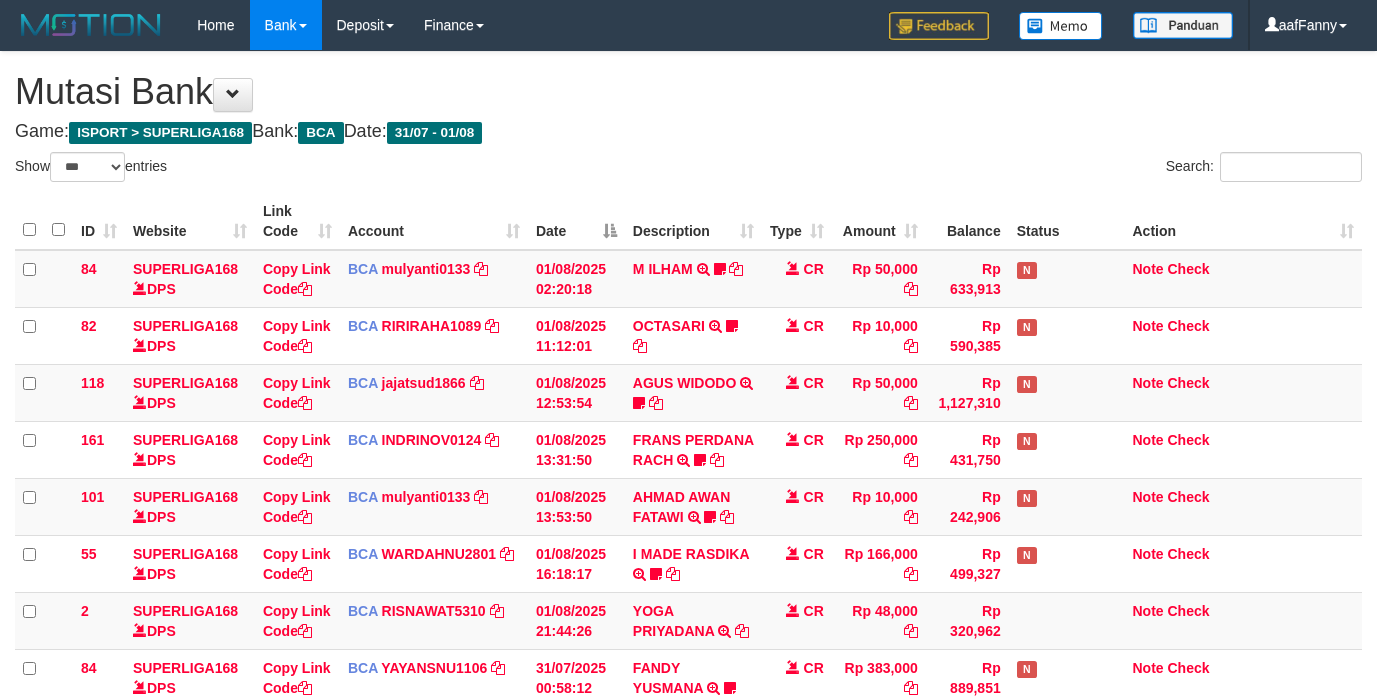 select on "***" 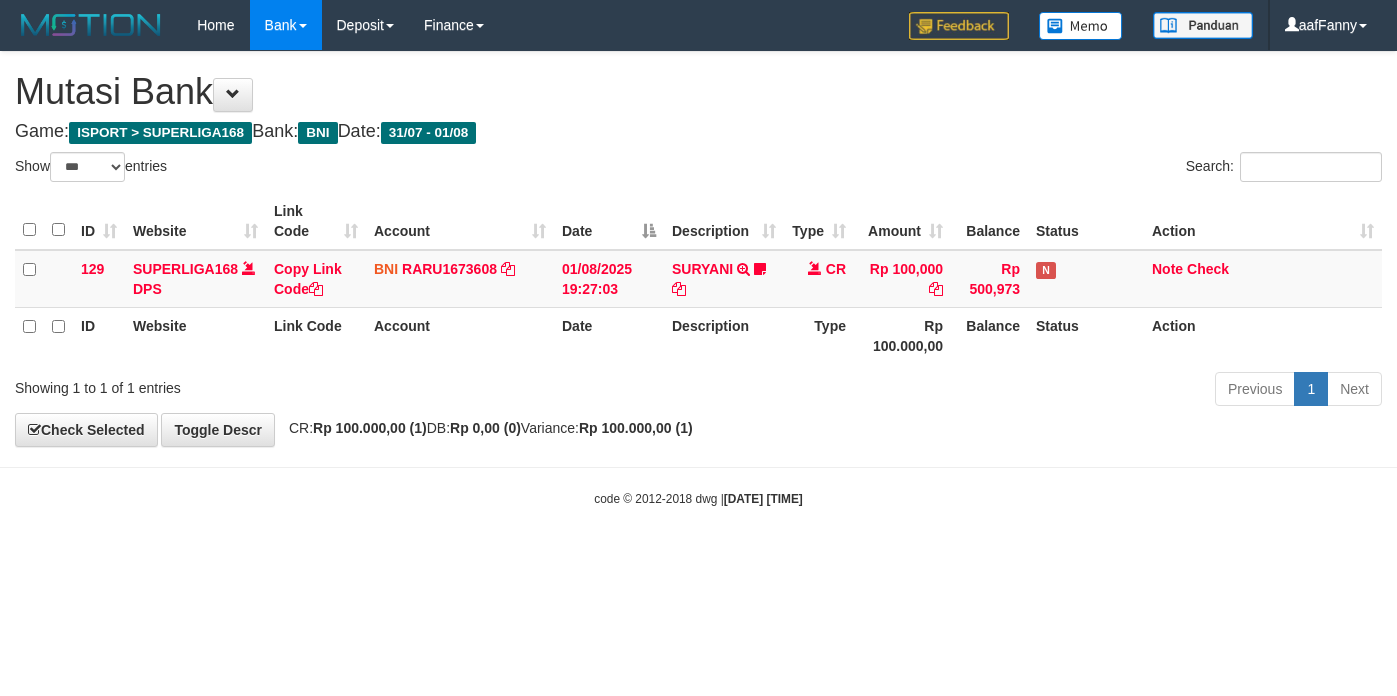 select on "***" 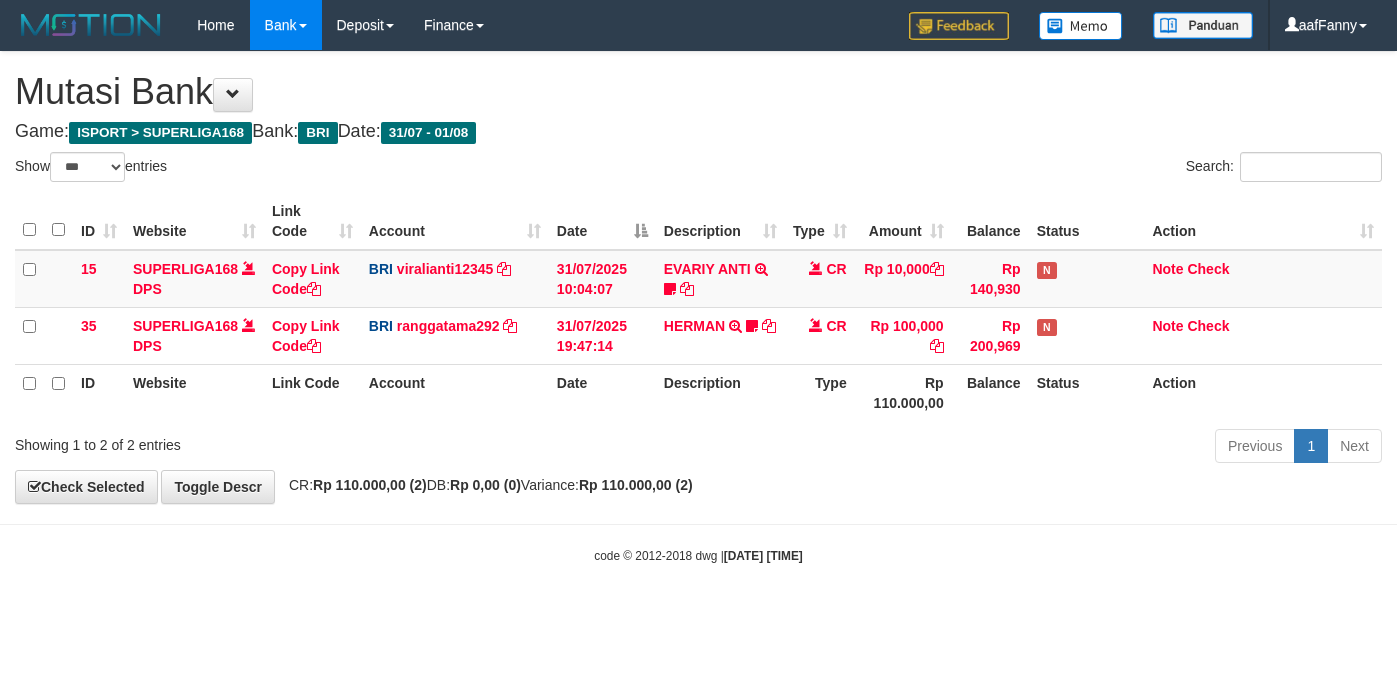 select on "***" 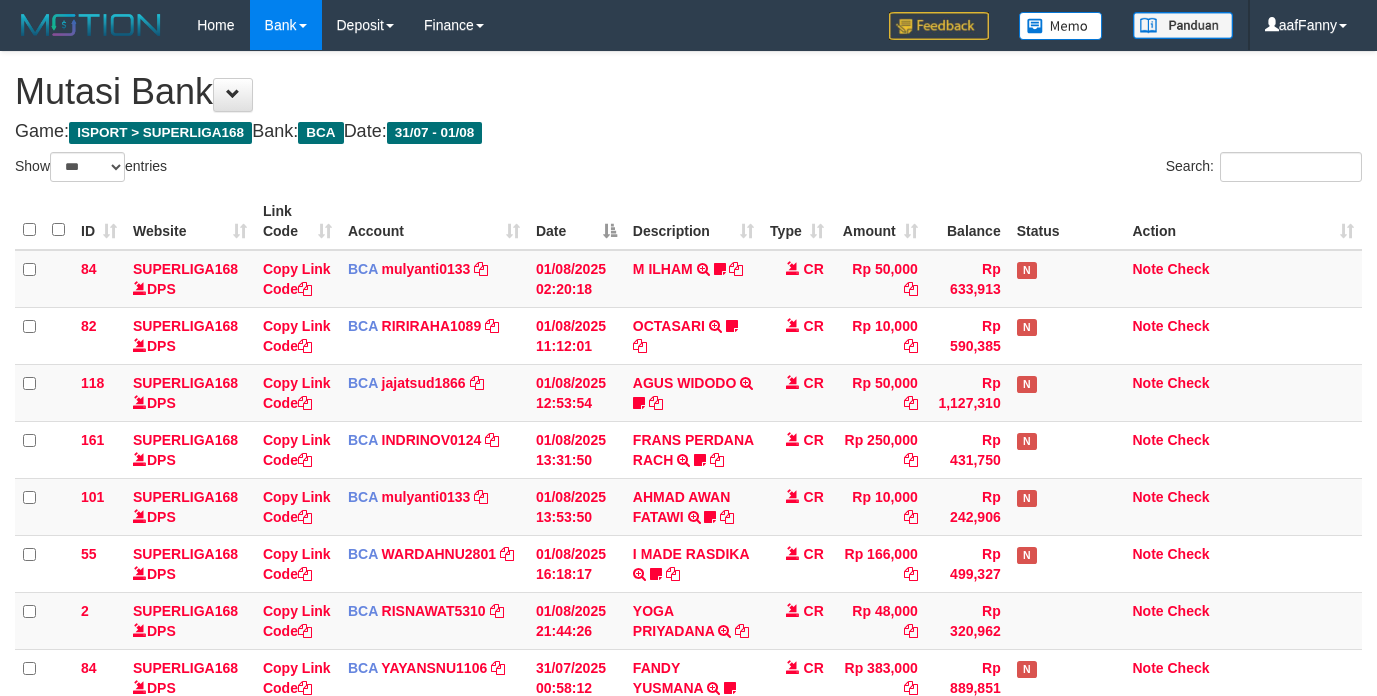 select on "***" 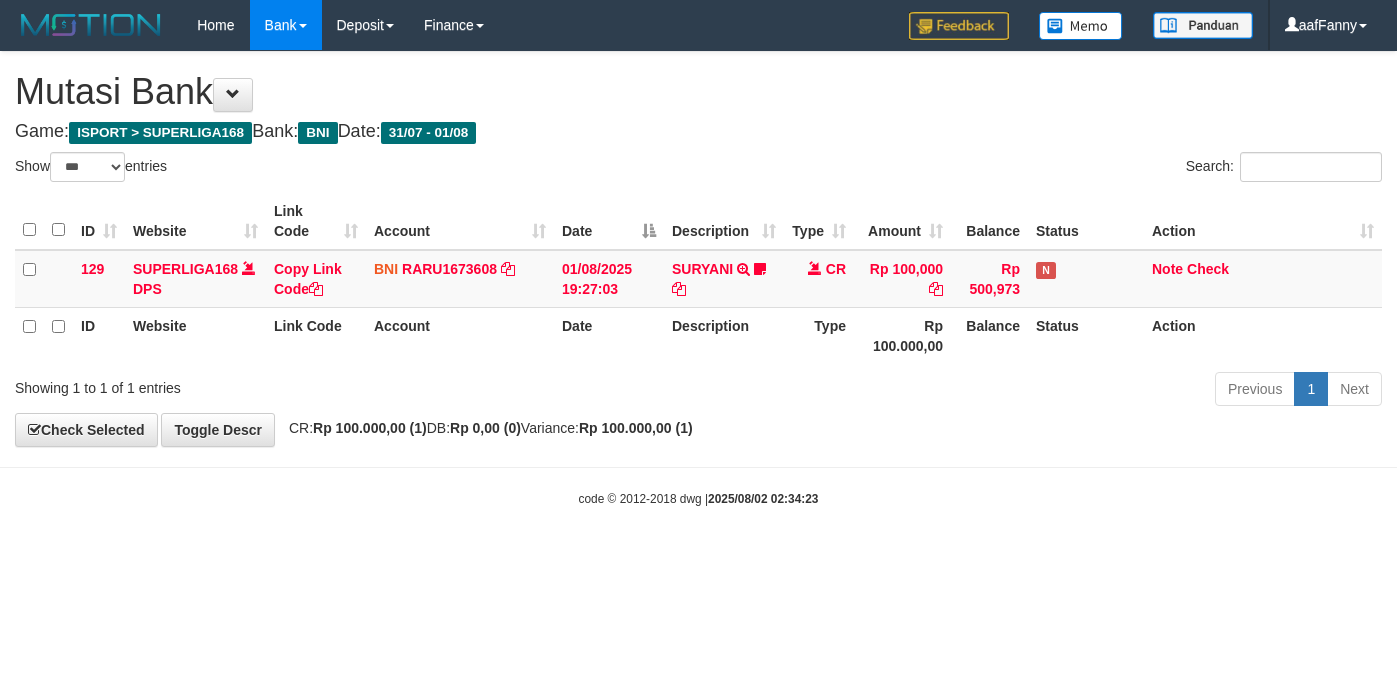 select on "***" 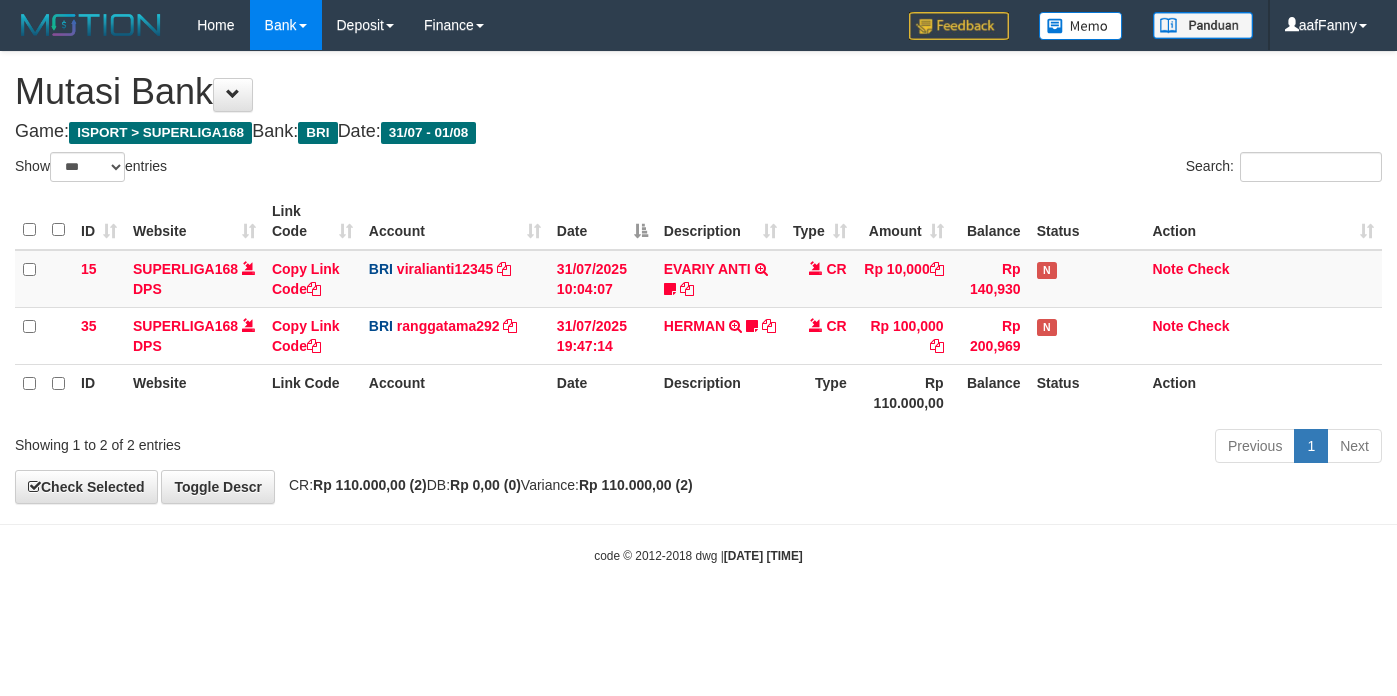 select on "***" 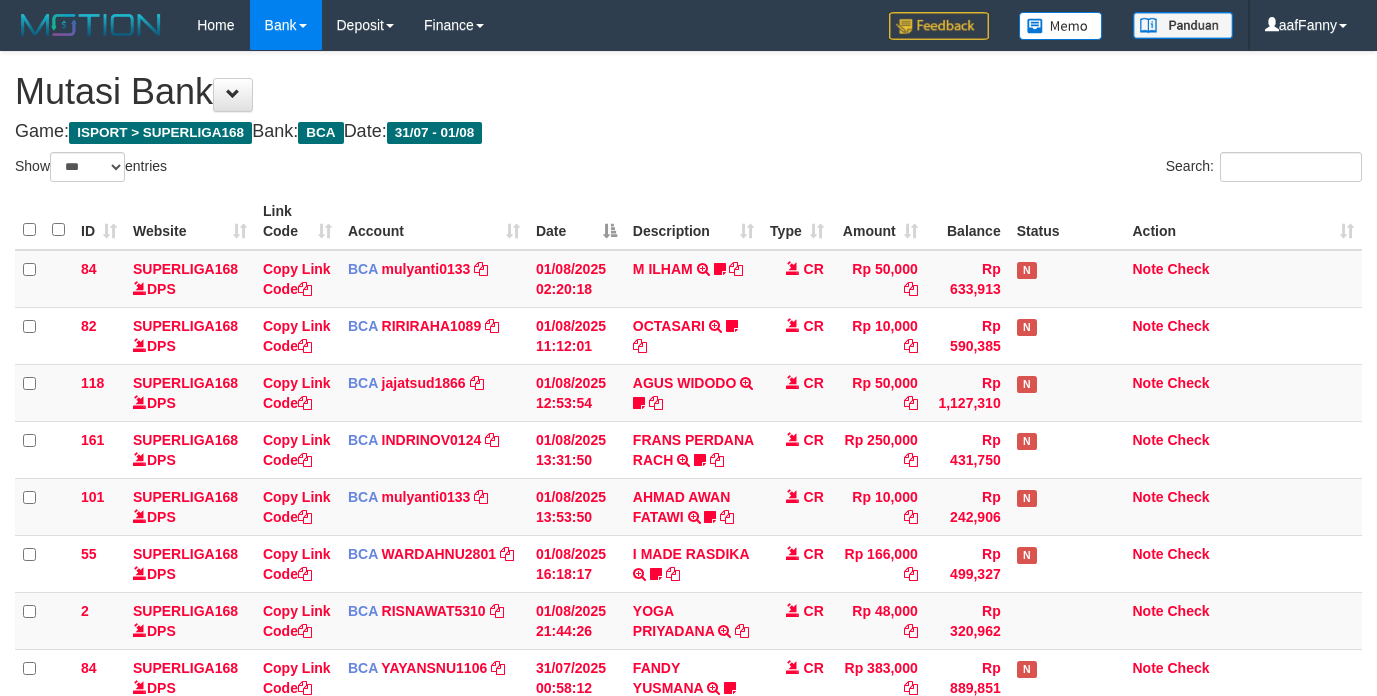 select on "***" 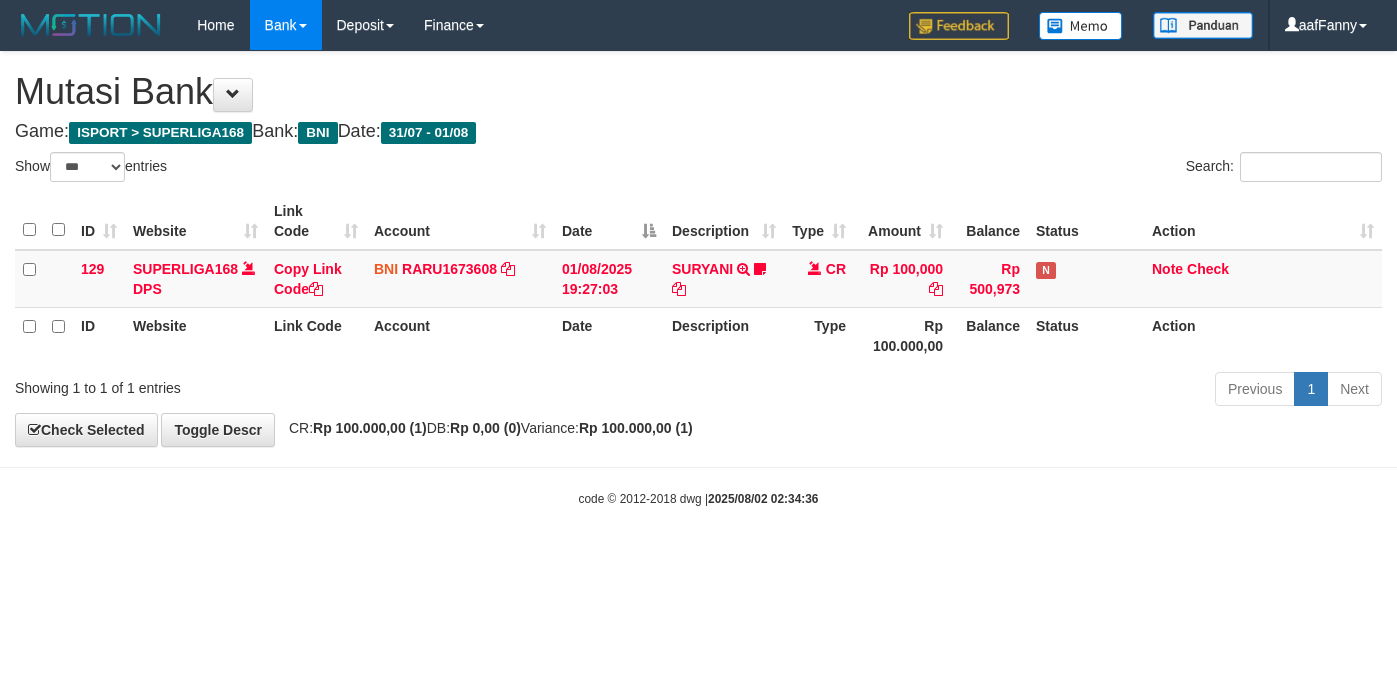 select on "***" 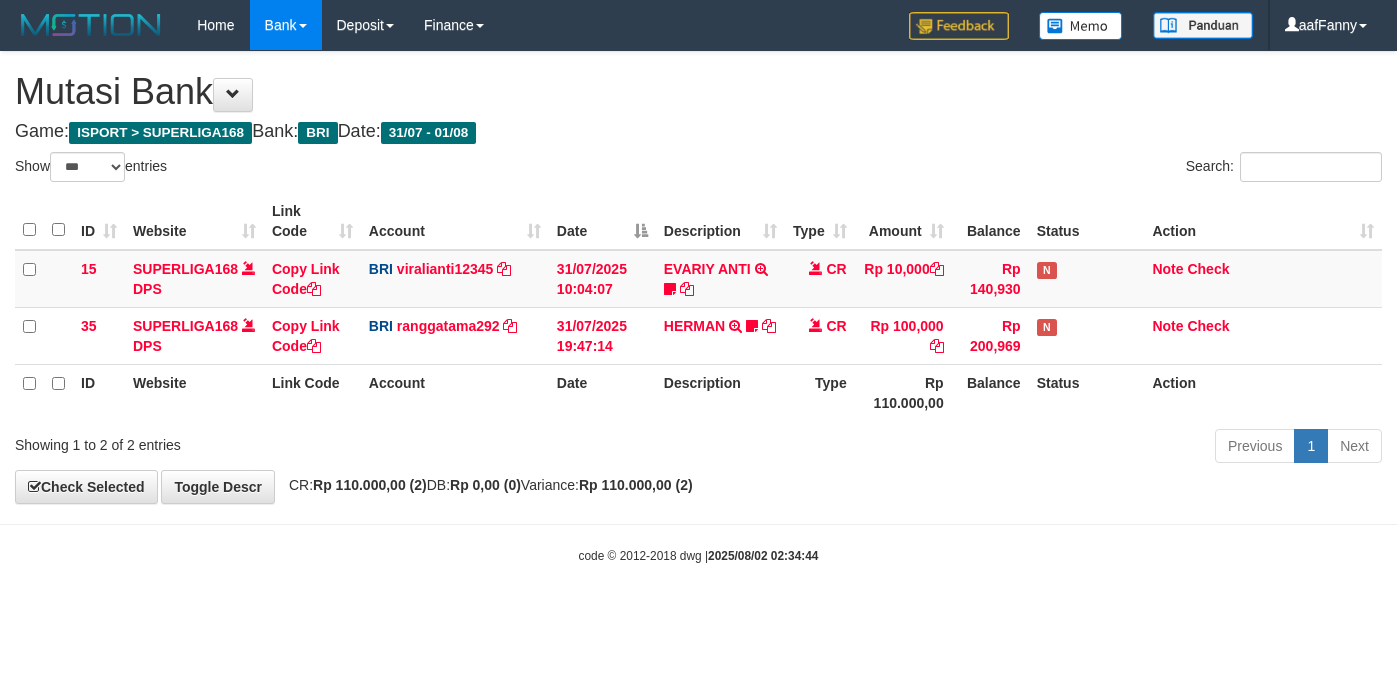 select on "***" 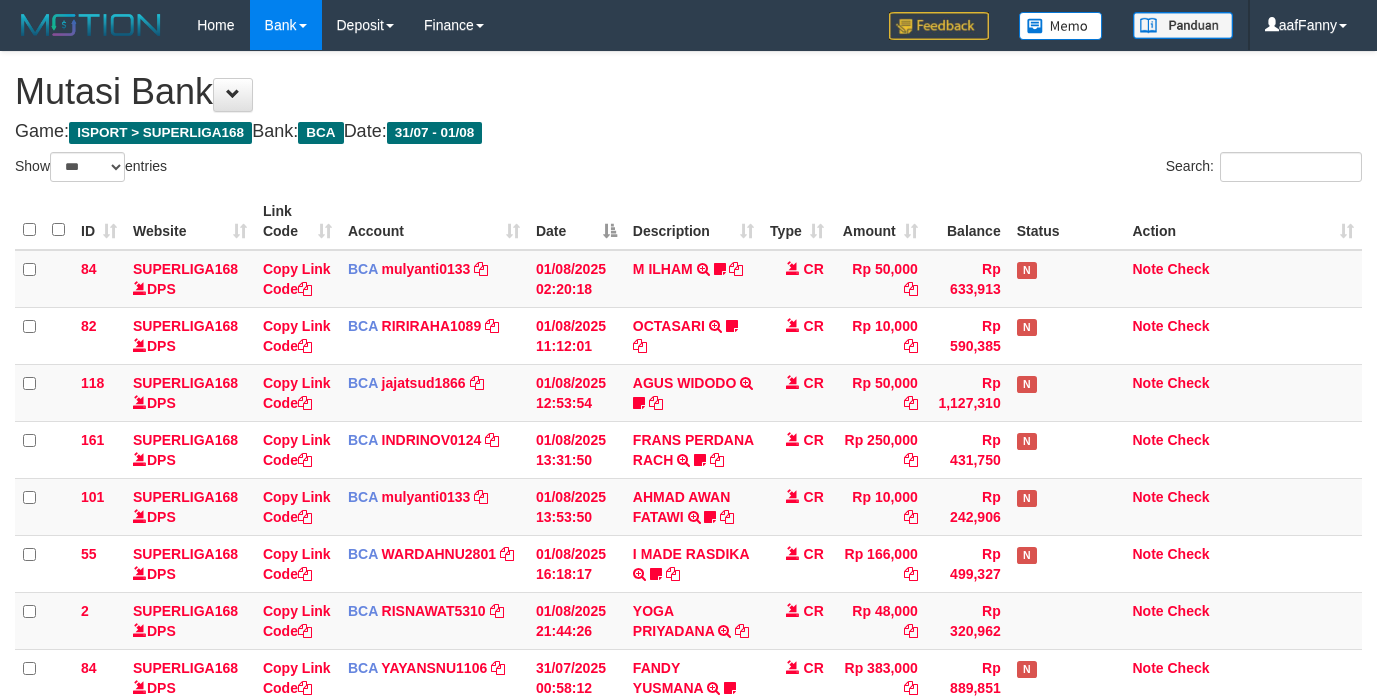 select on "***" 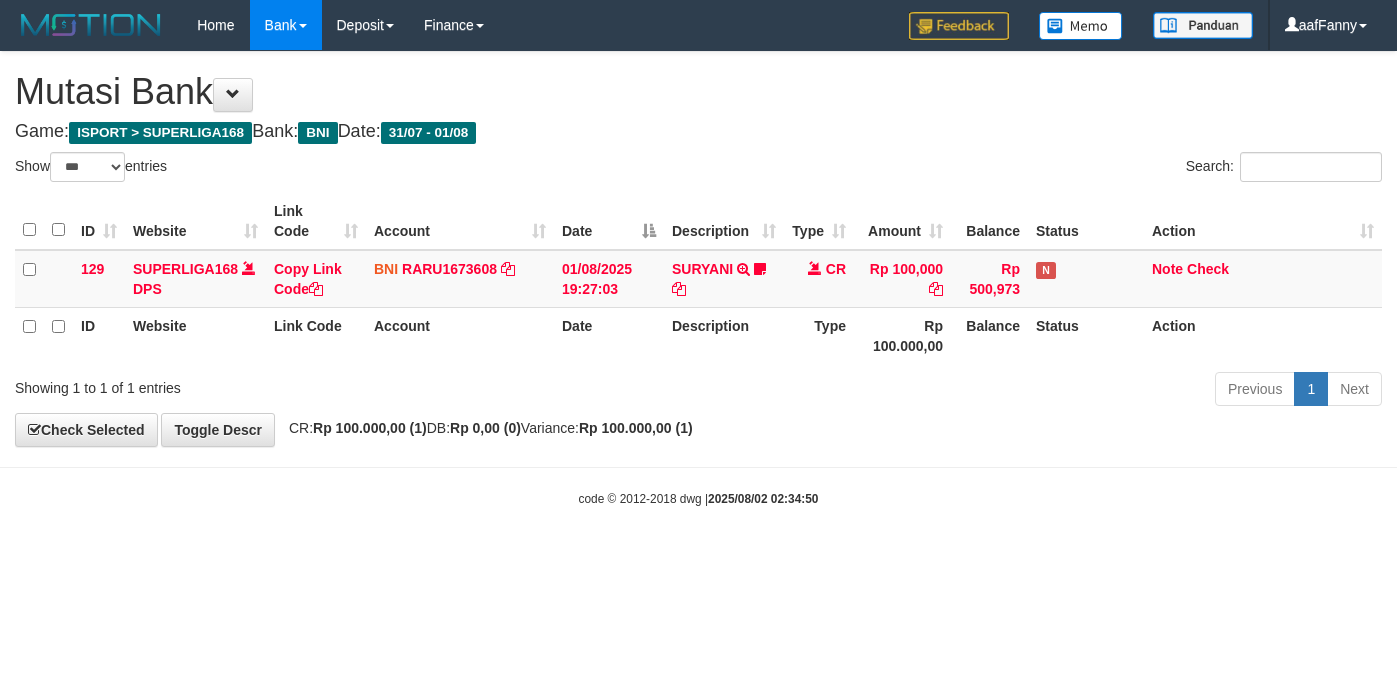 select on "***" 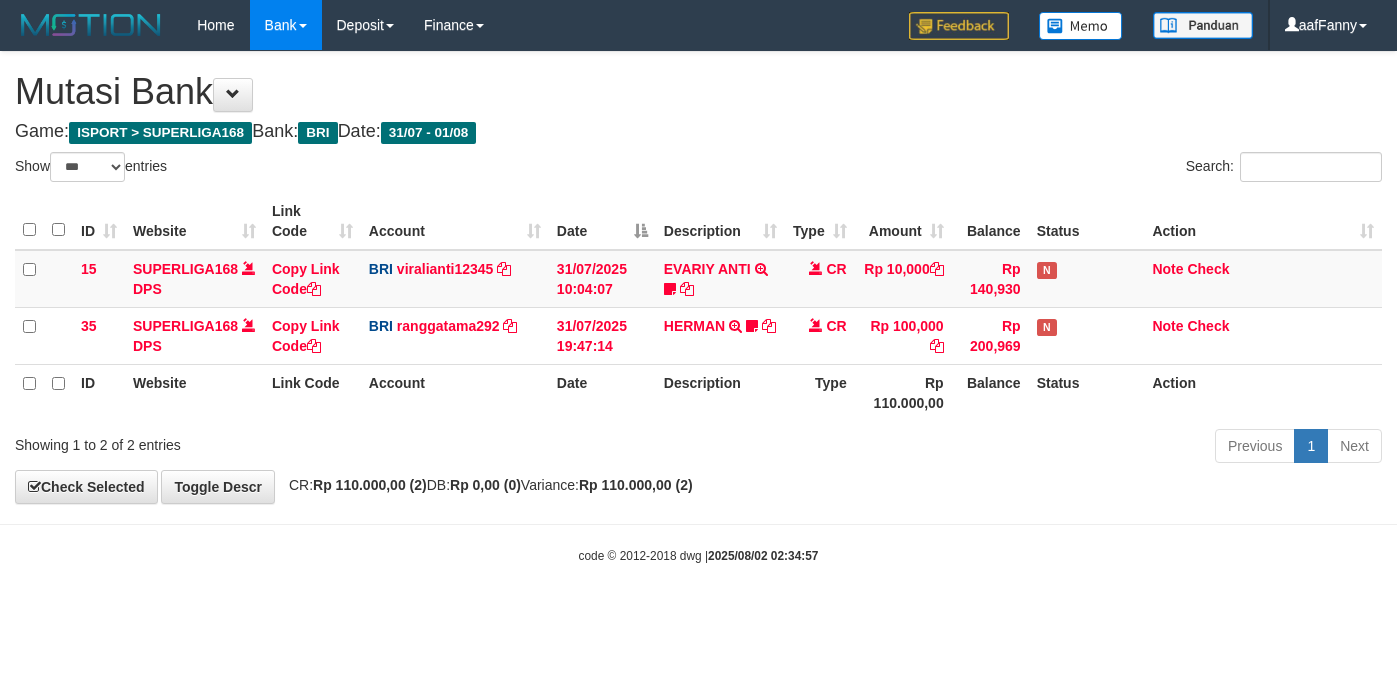 select on "***" 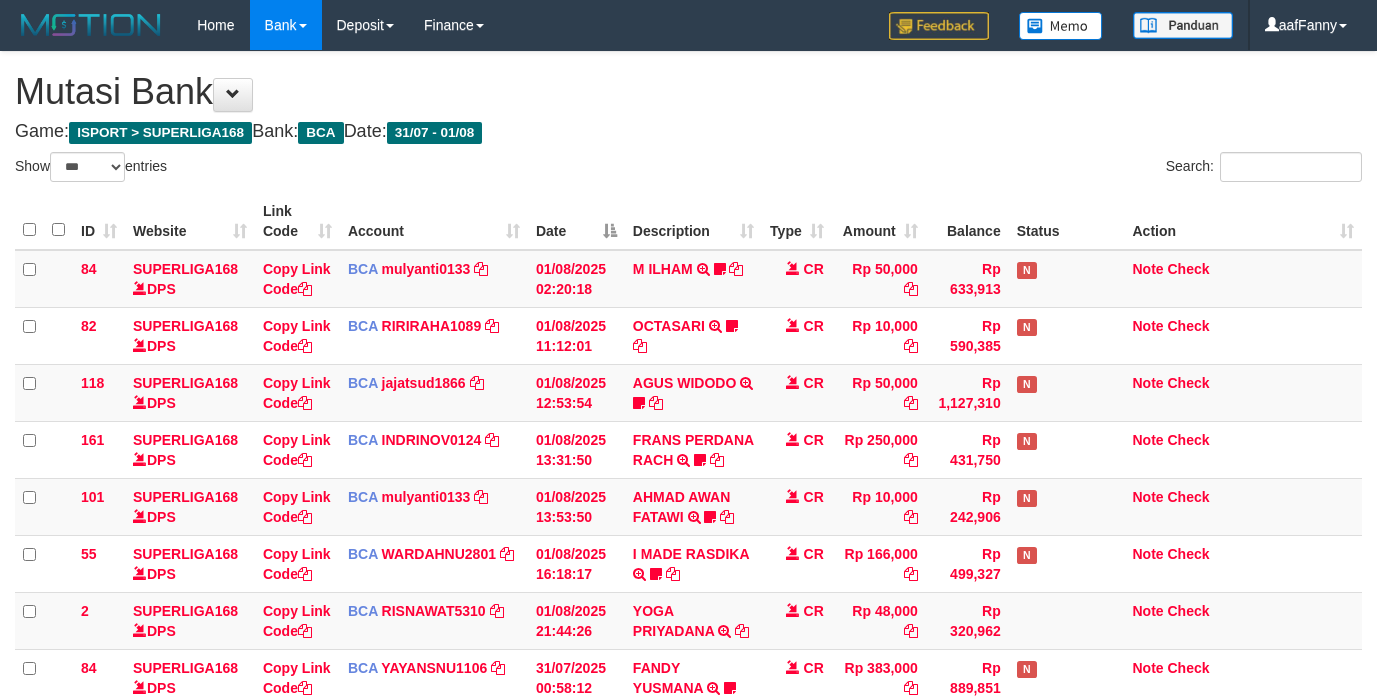 select on "***" 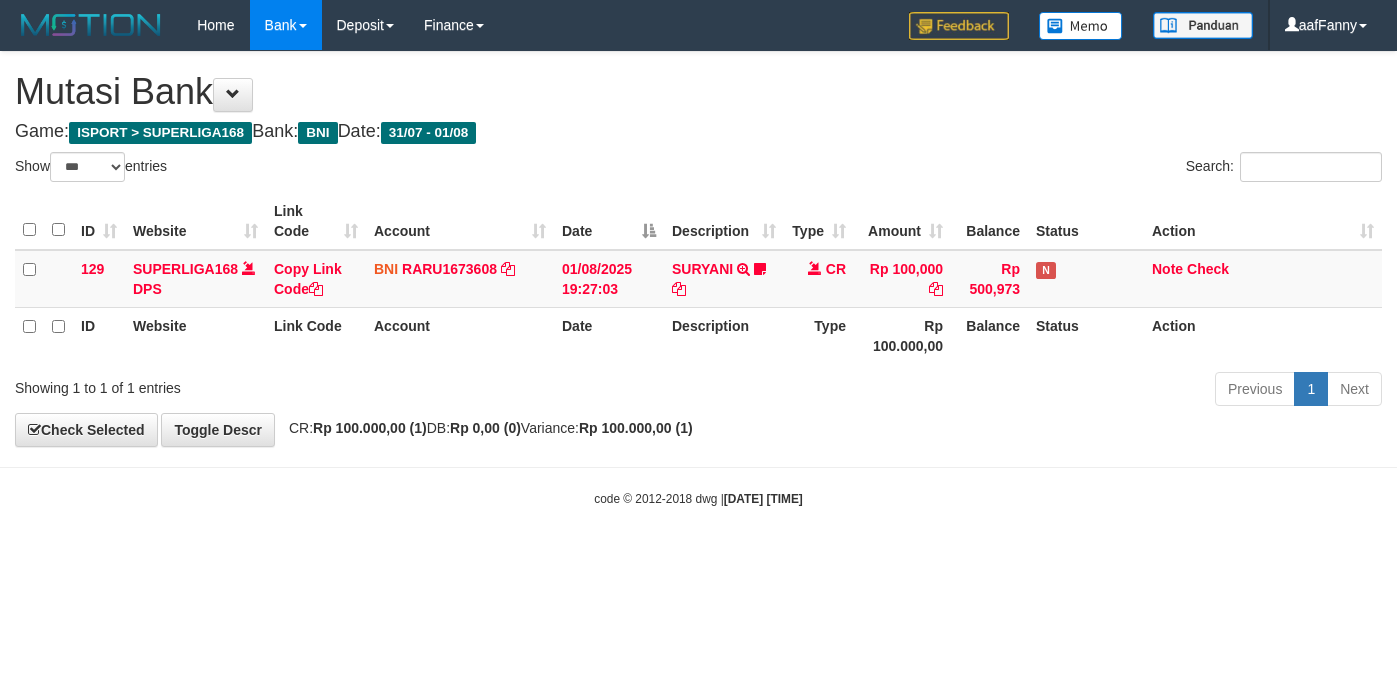 select on "***" 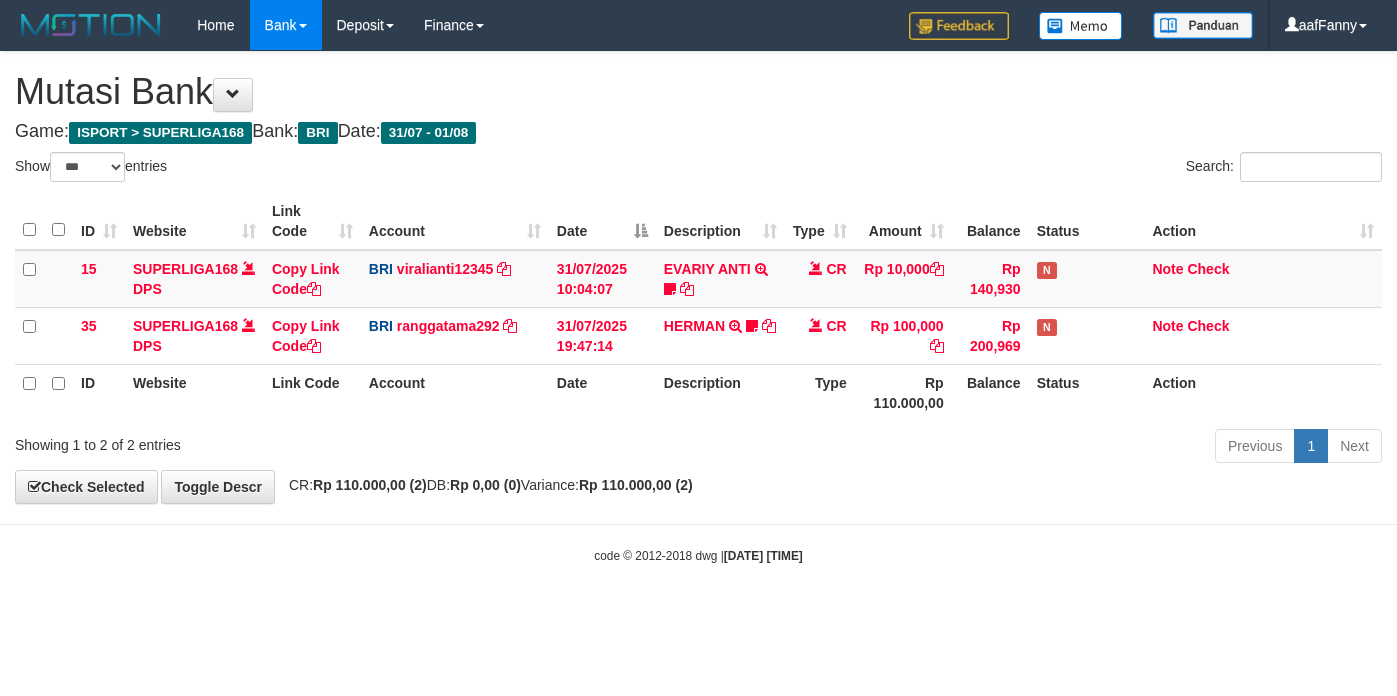 select on "***" 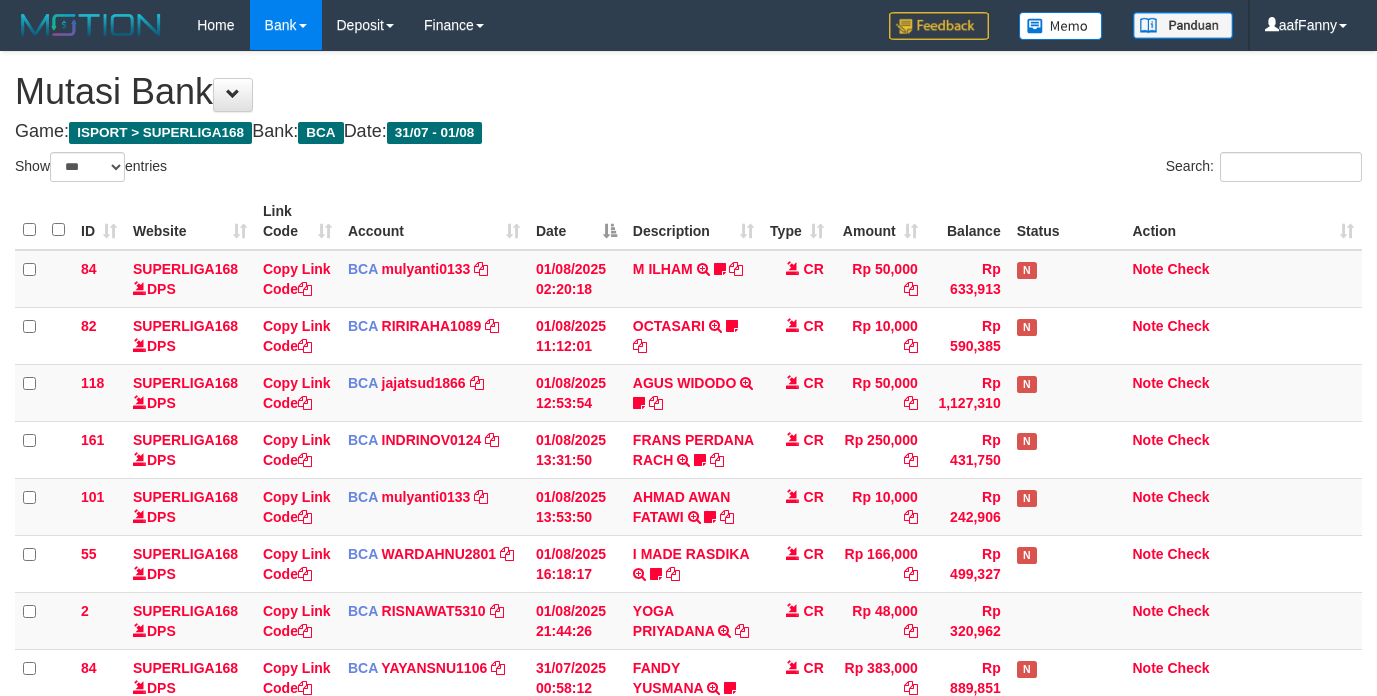 select on "***" 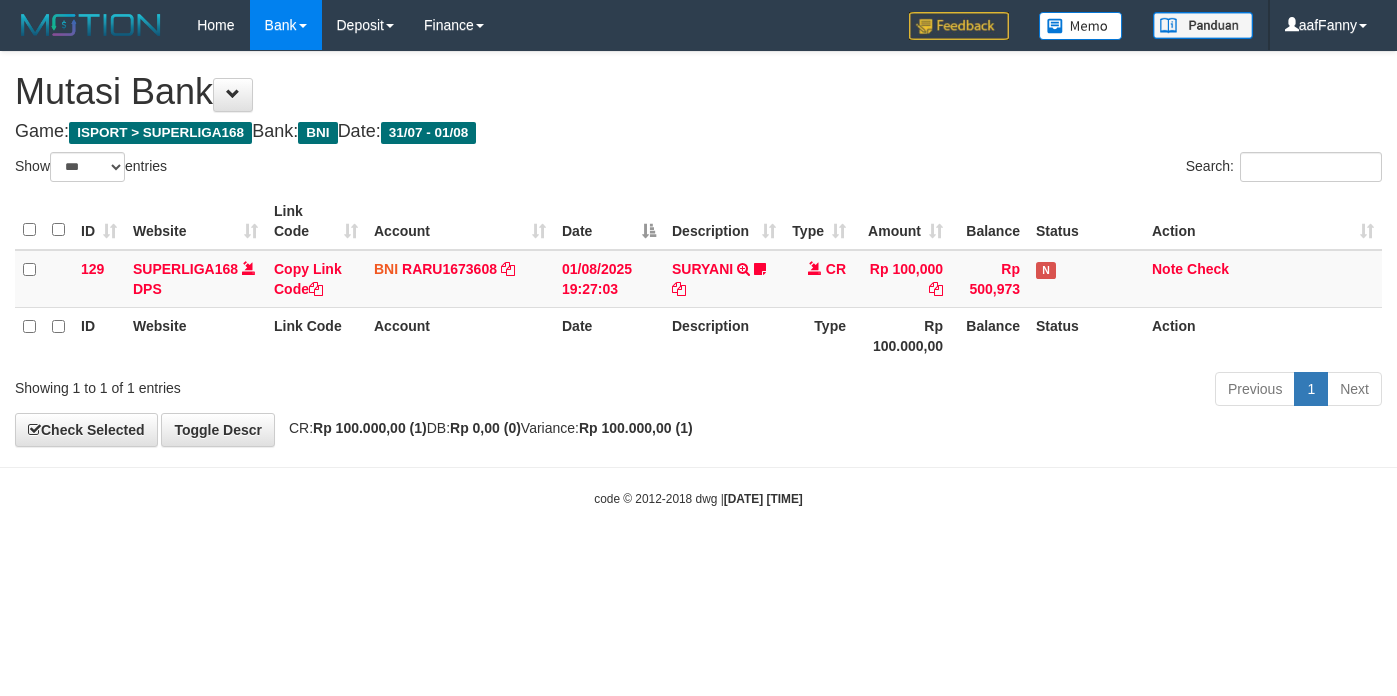 select on "***" 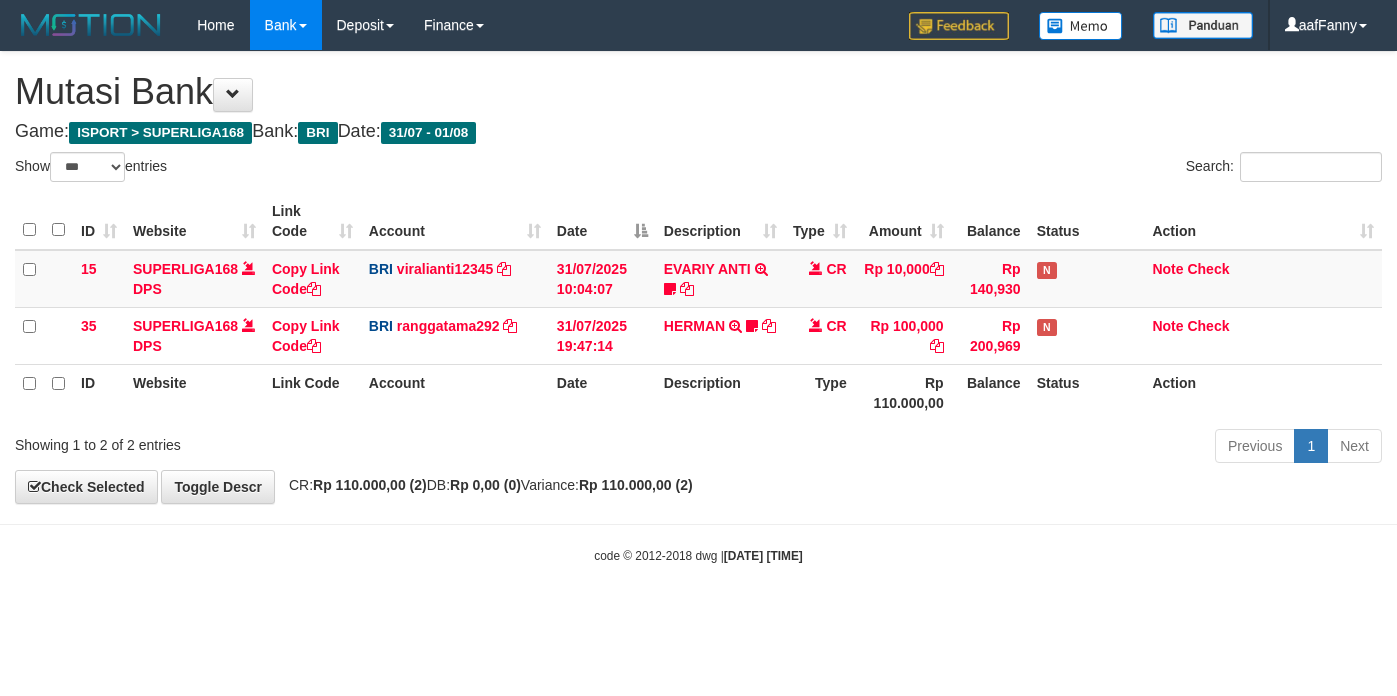 select on "***" 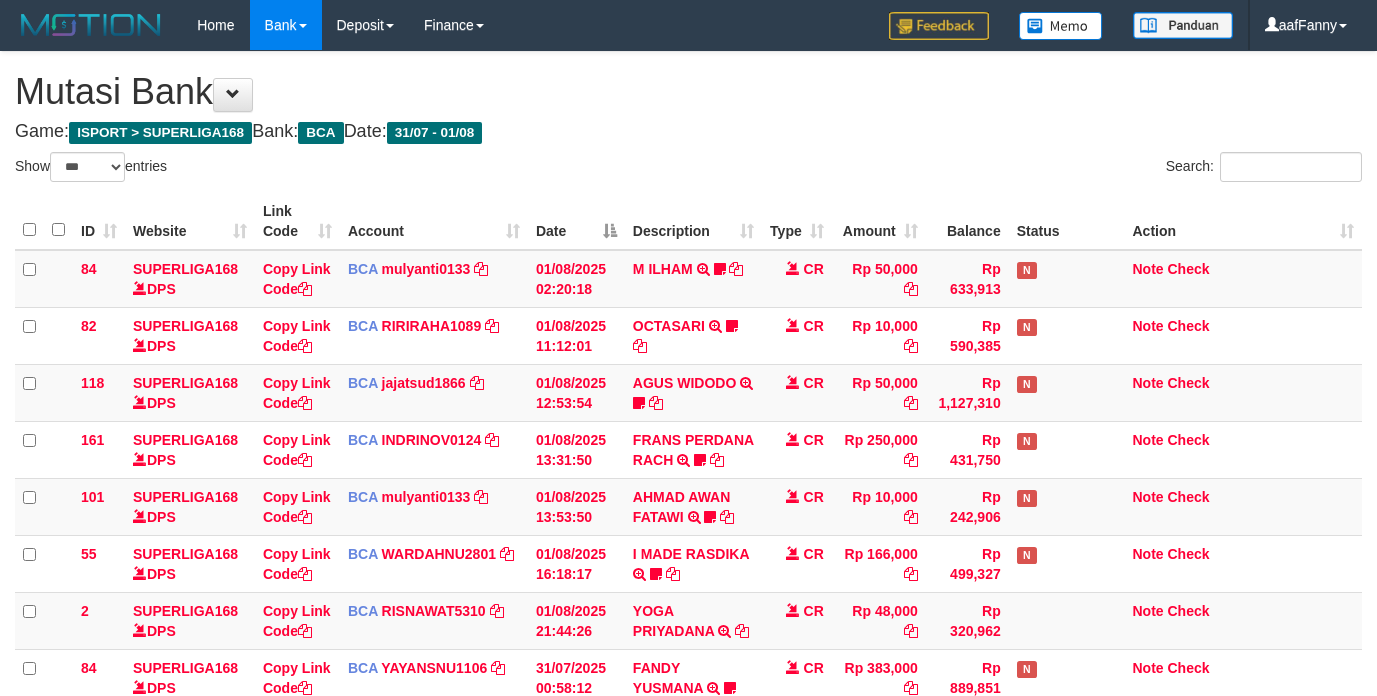 select on "***" 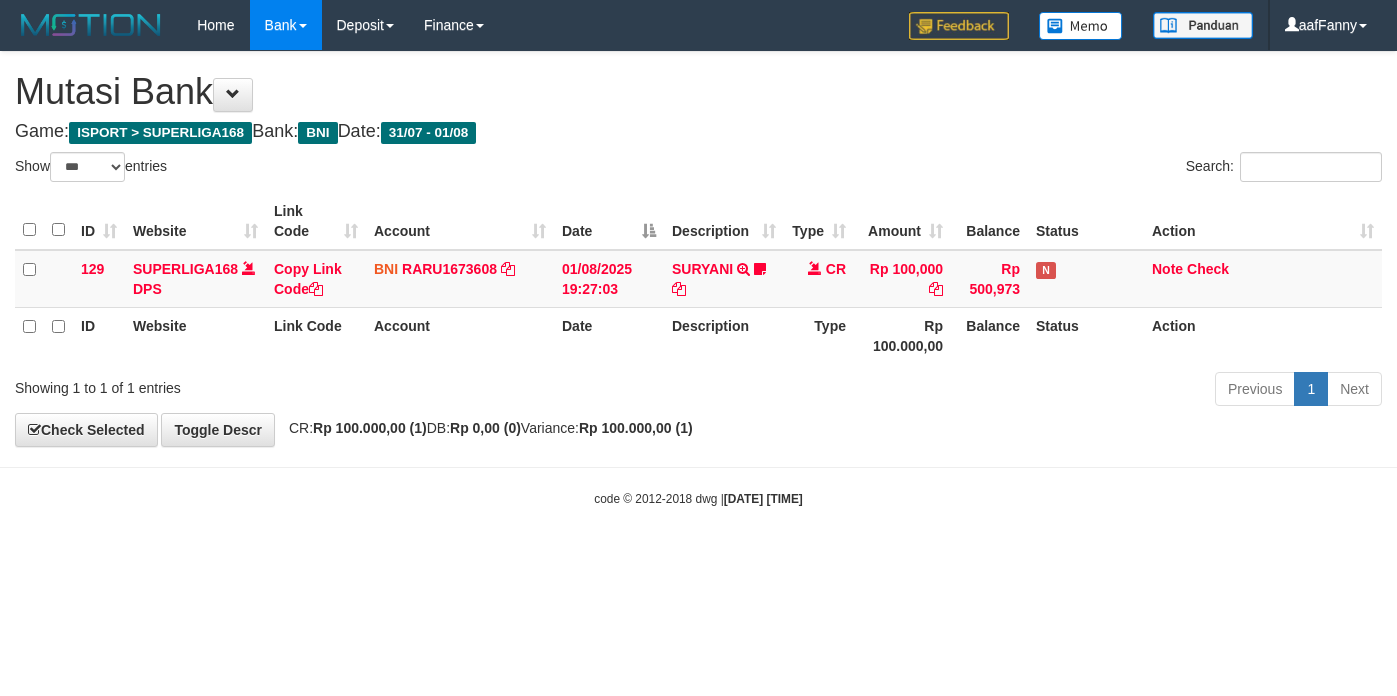 select on "***" 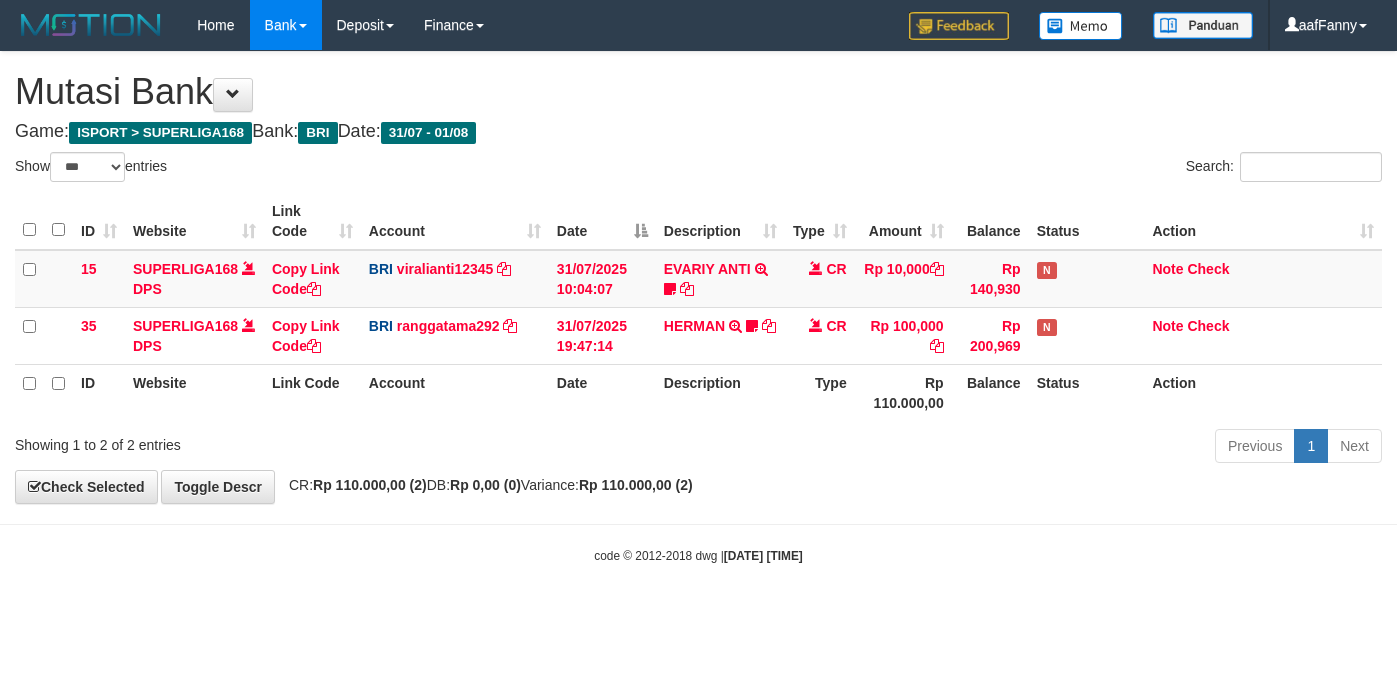 select on "***" 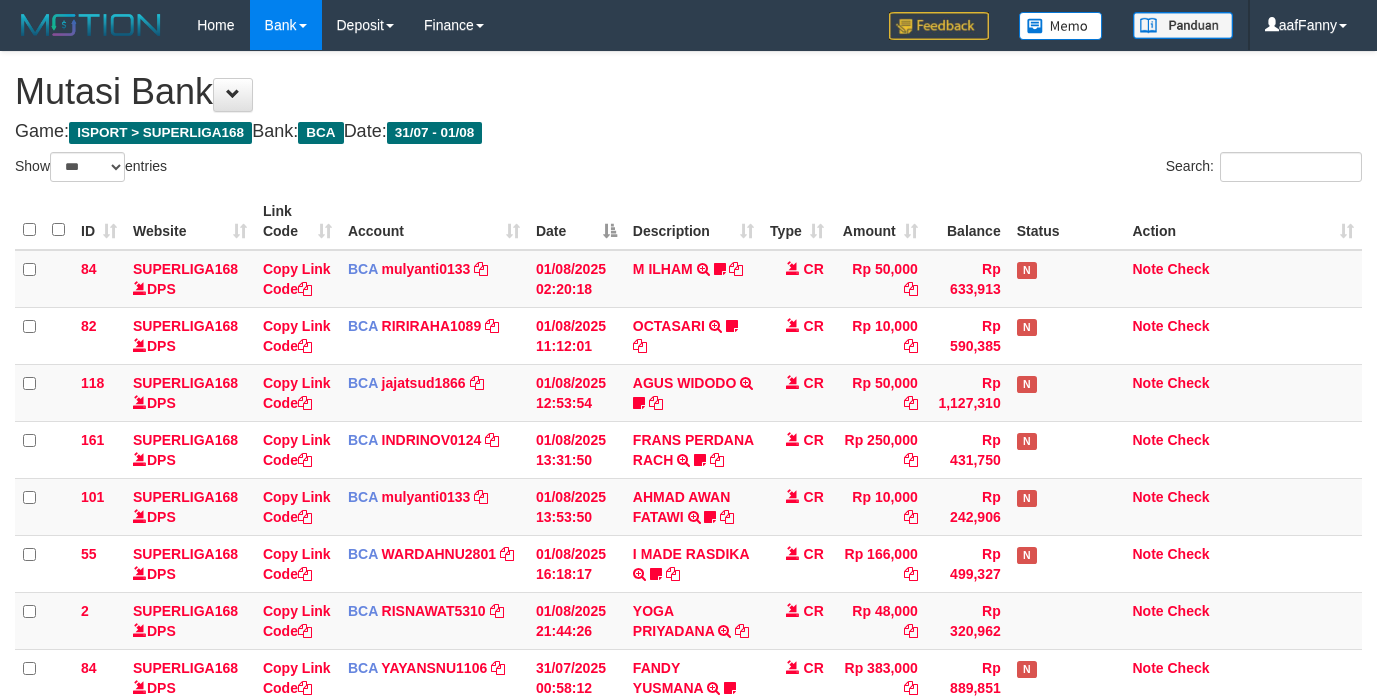 select on "***" 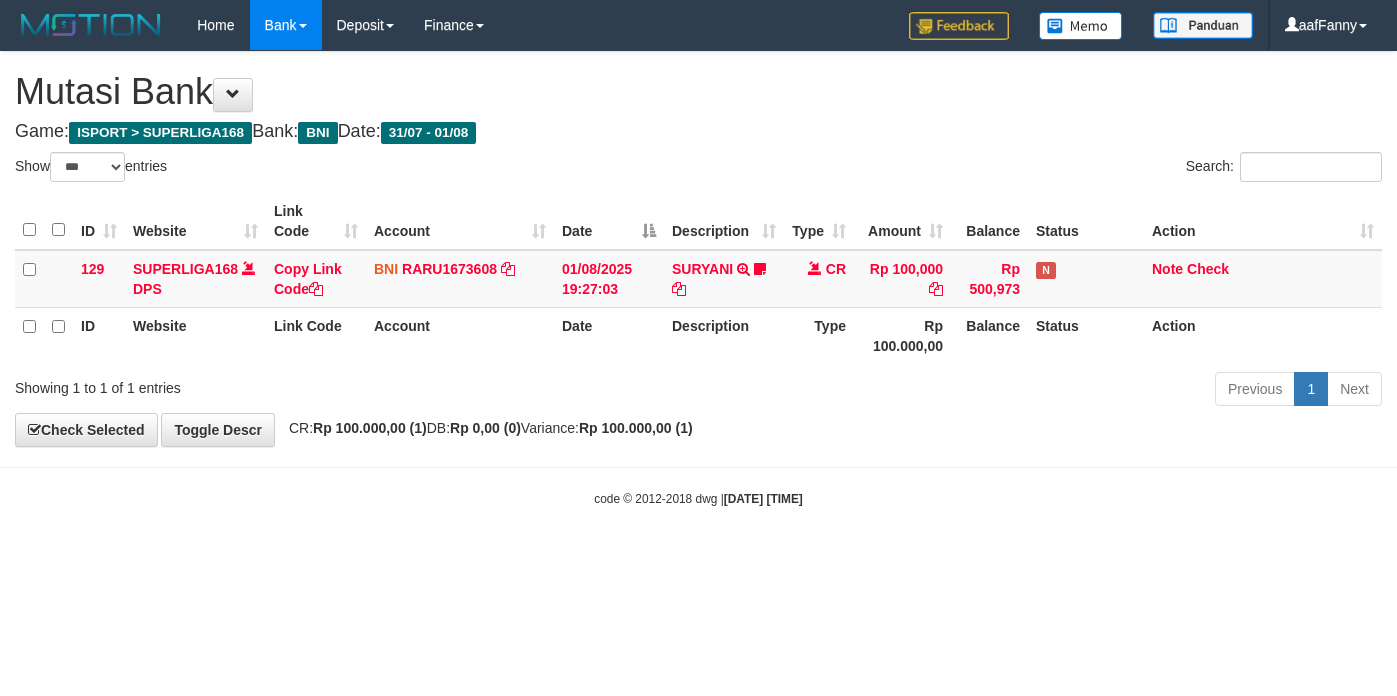 select on "***" 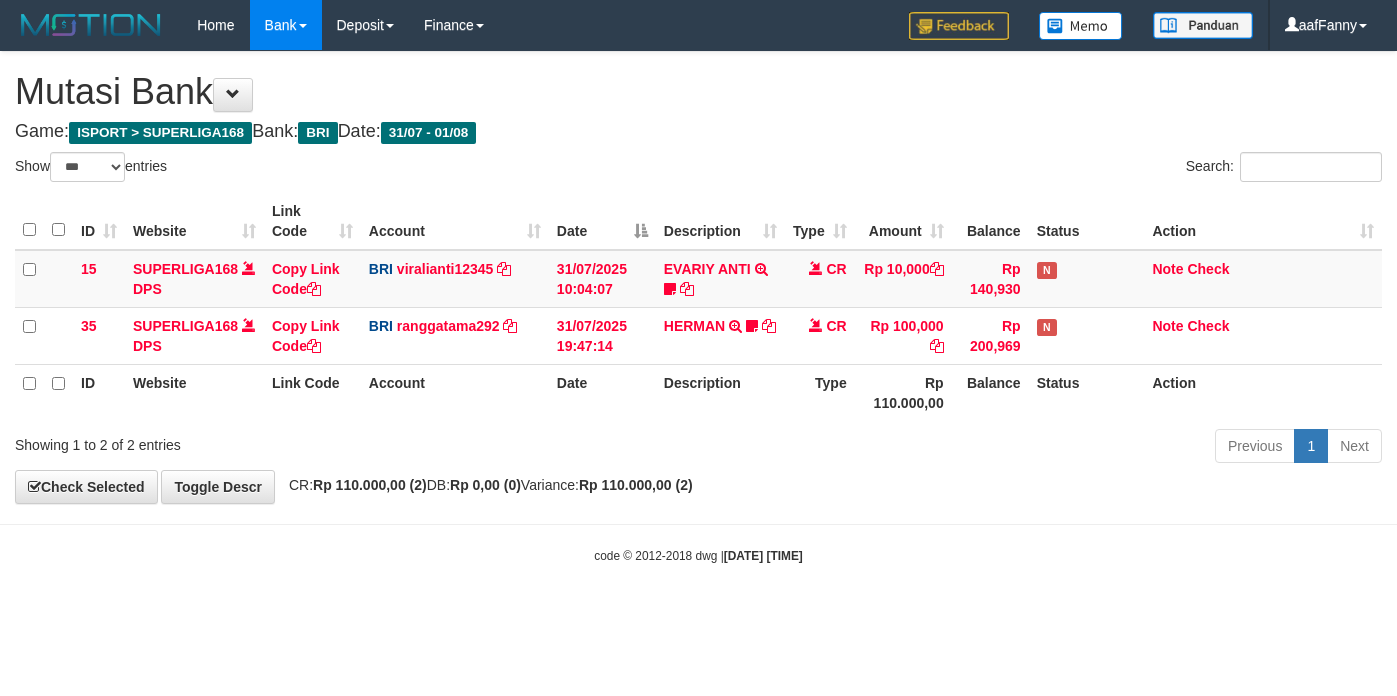 select on "***" 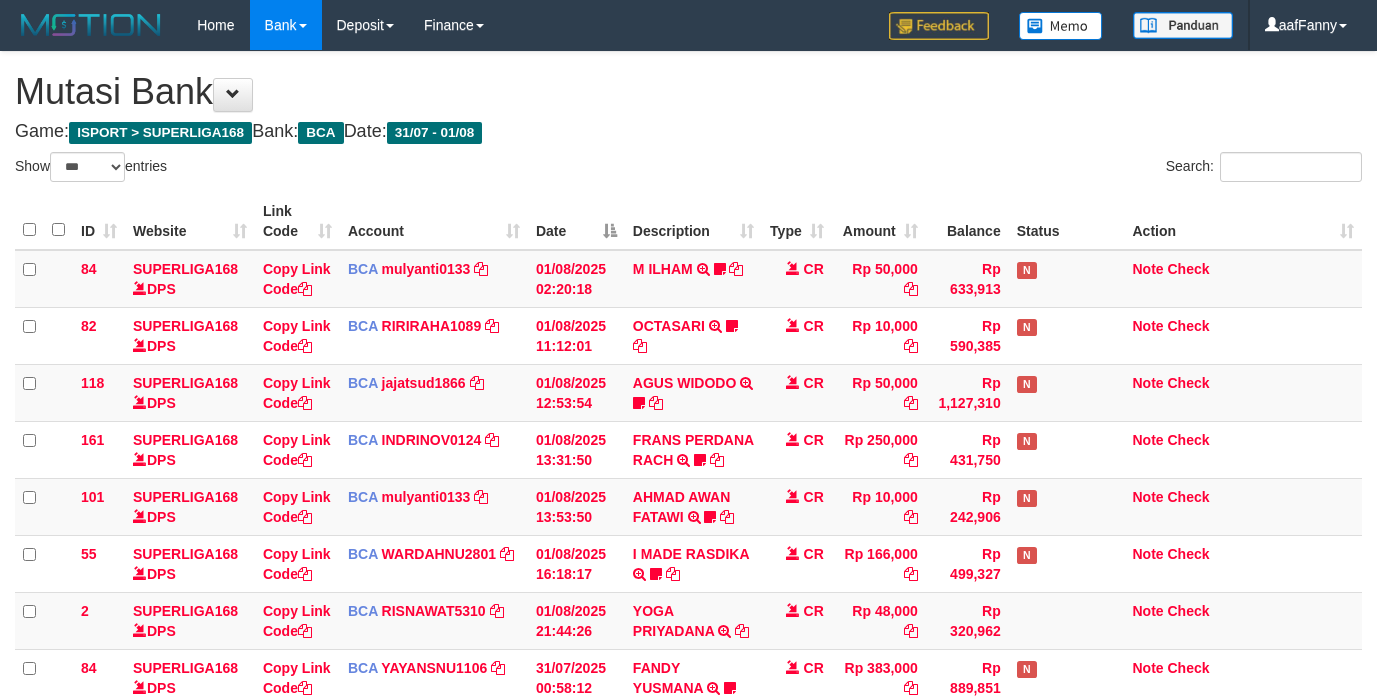 select on "***" 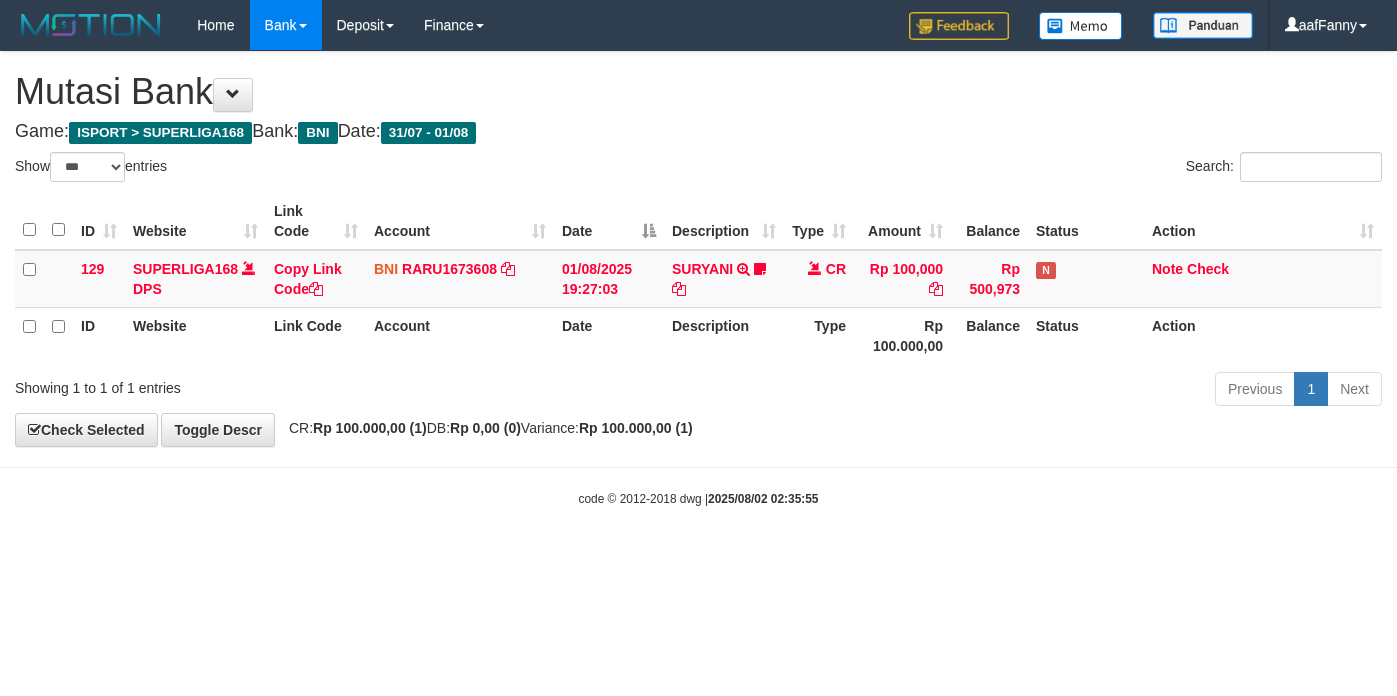 select on "***" 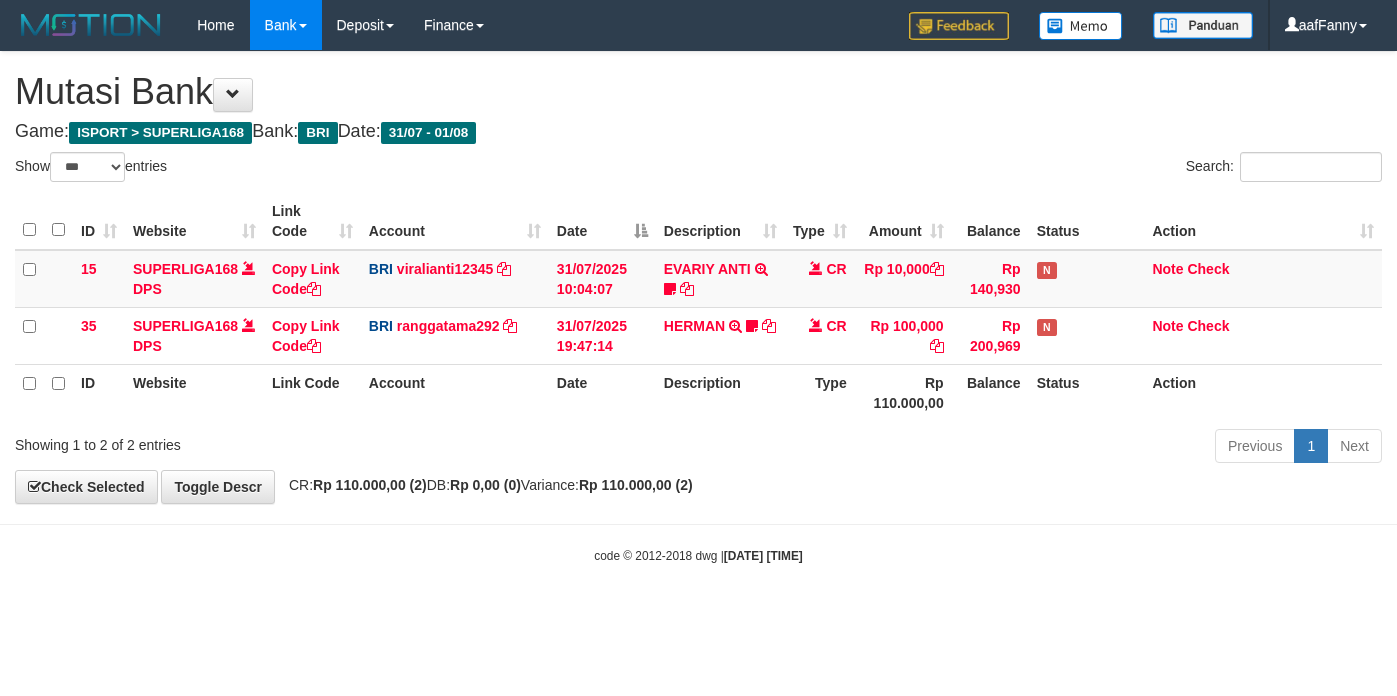 select on "***" 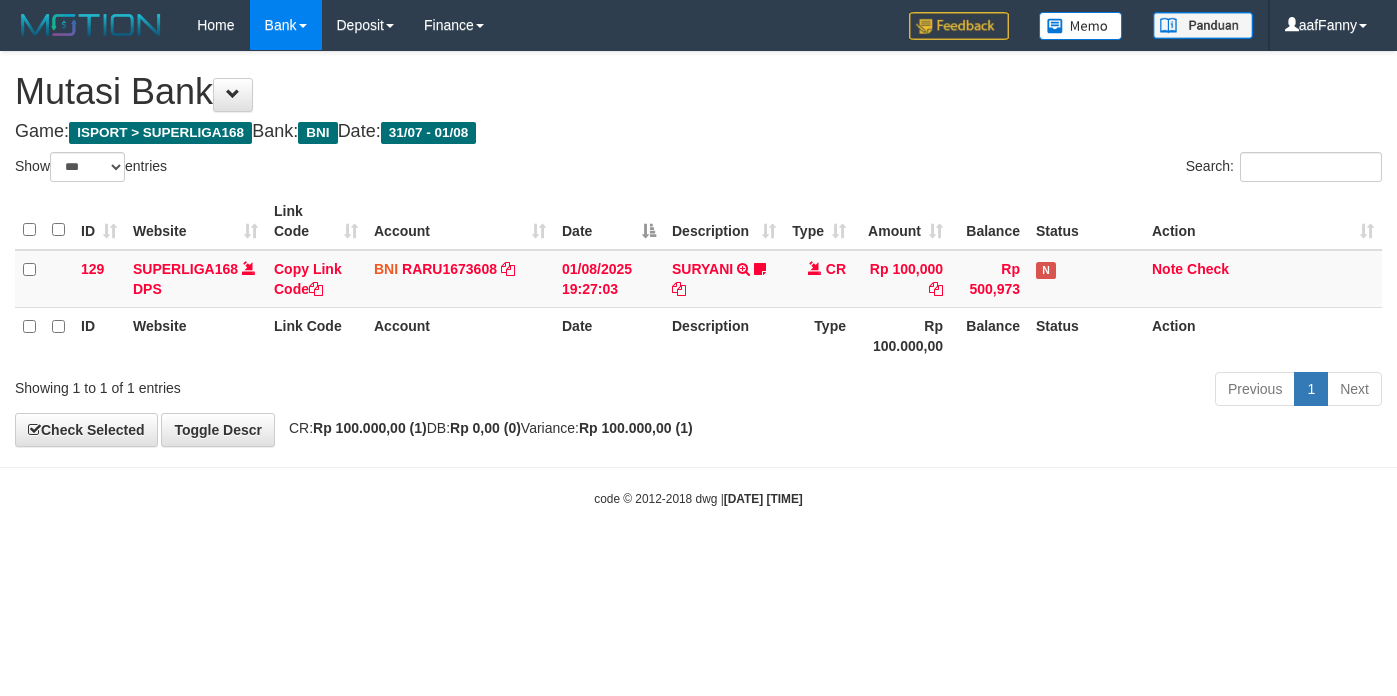 select on "***" 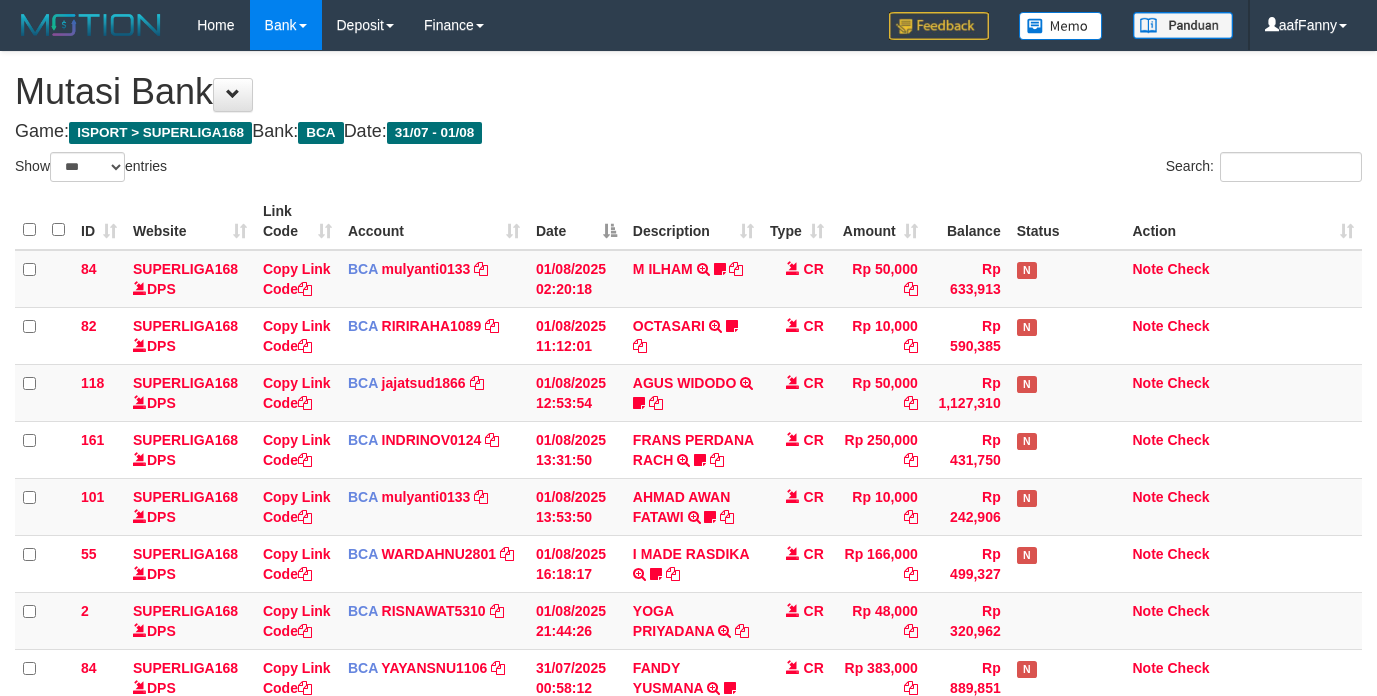 select on "***" 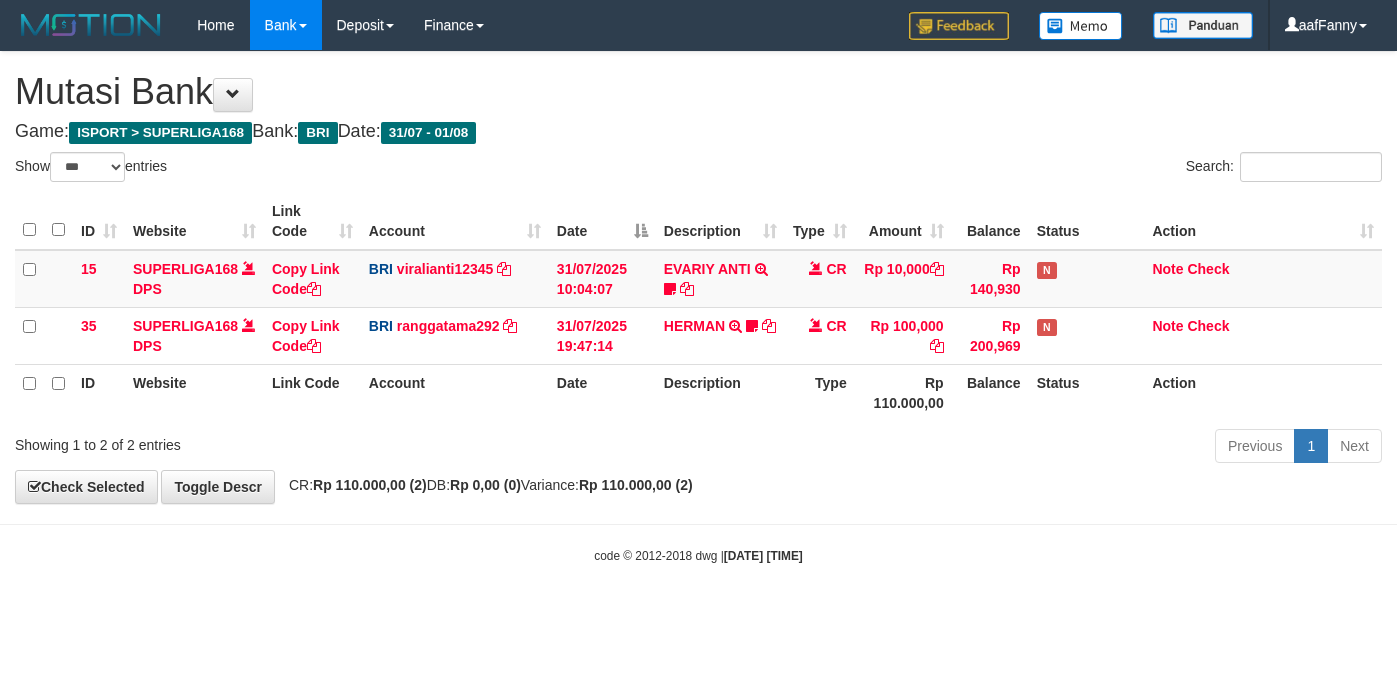 select on "***" 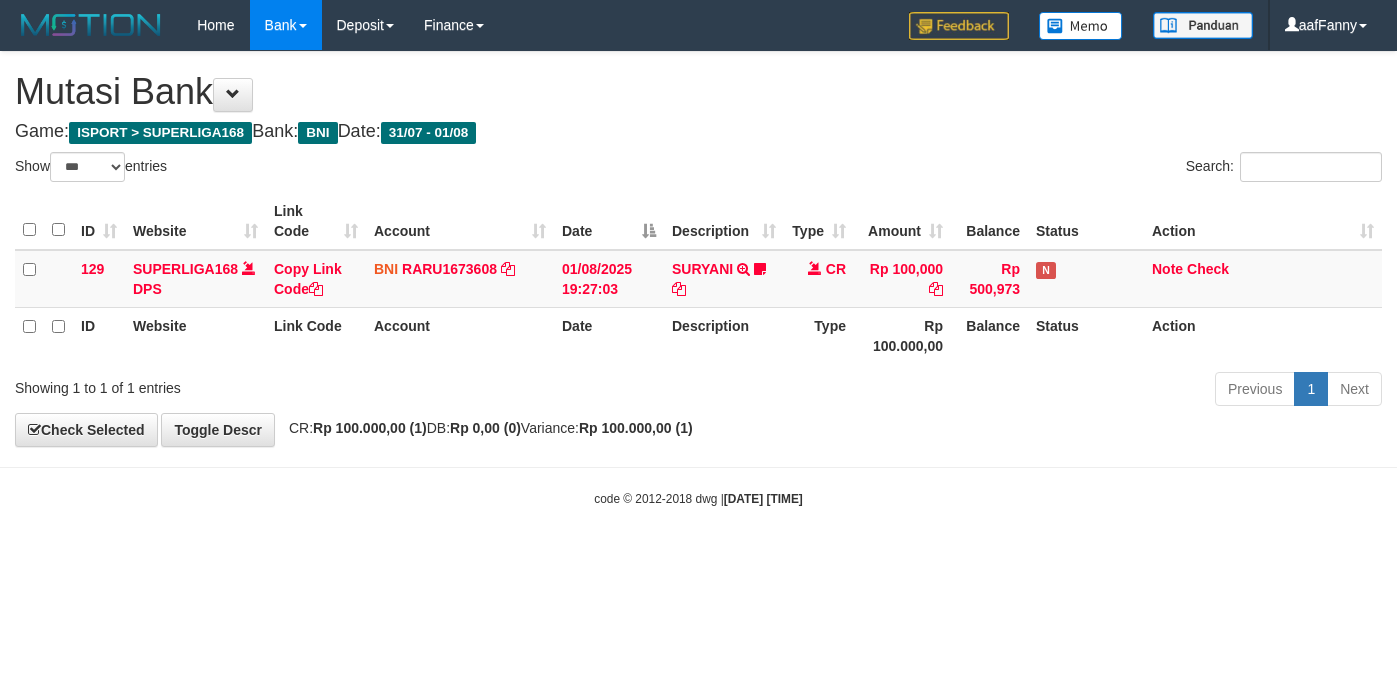 select on "***" 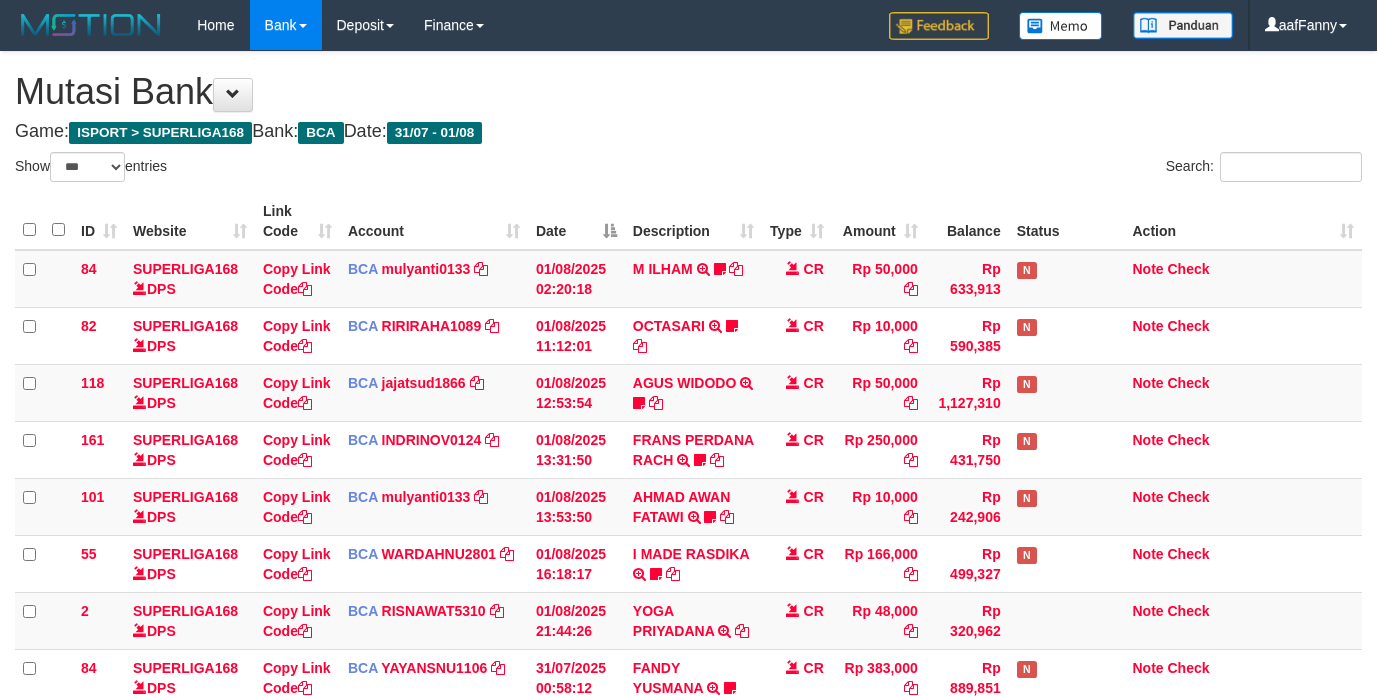 select on "***" 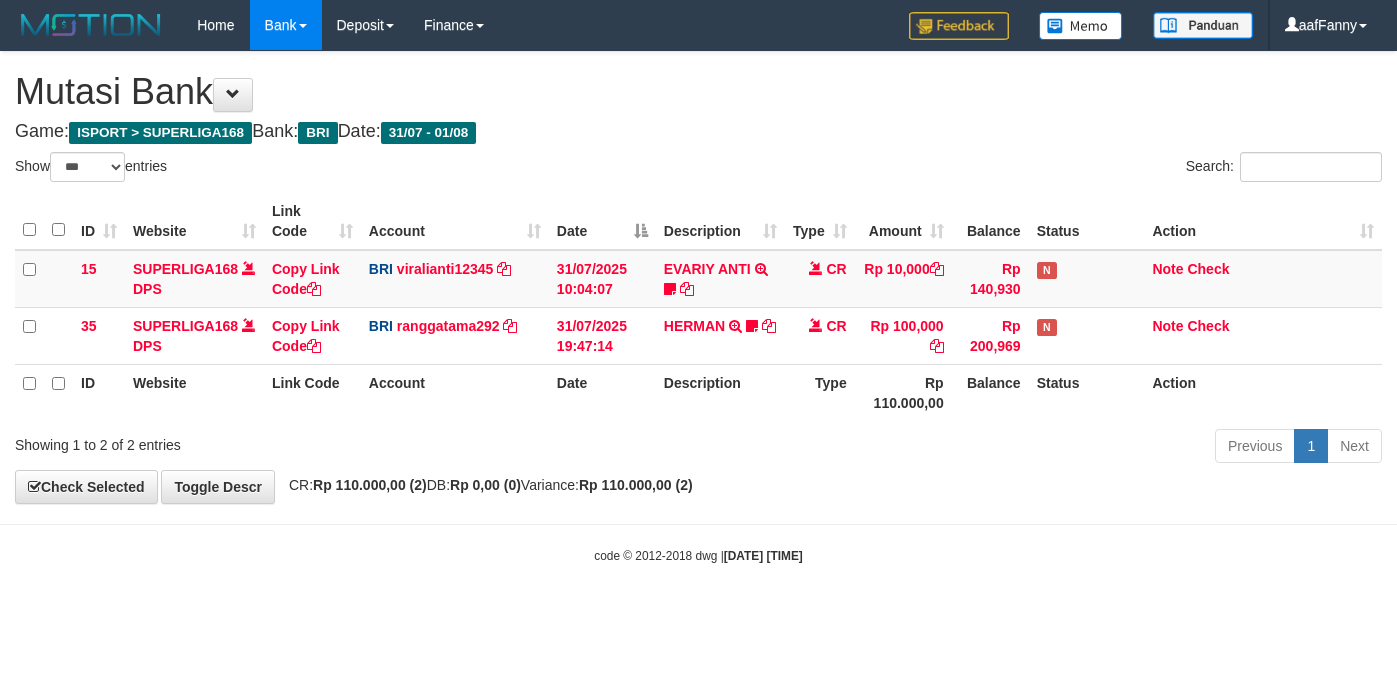 select on "***" 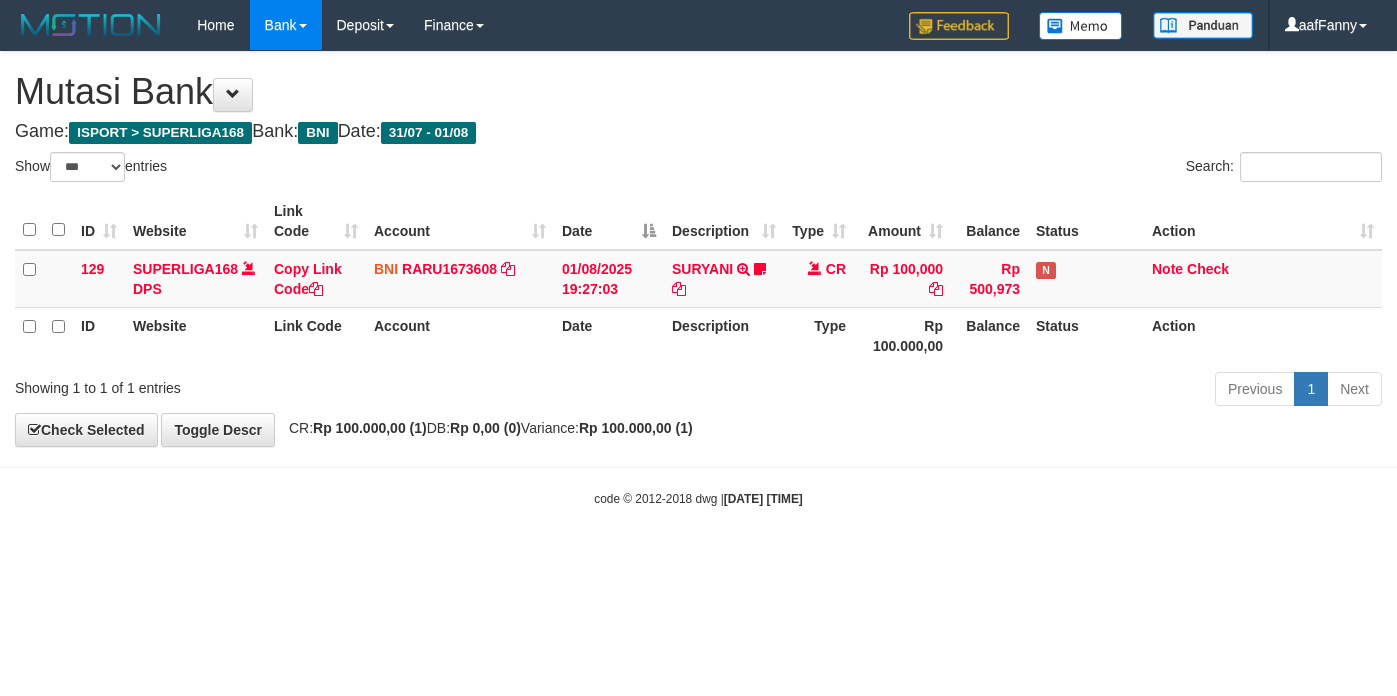 select on "***" 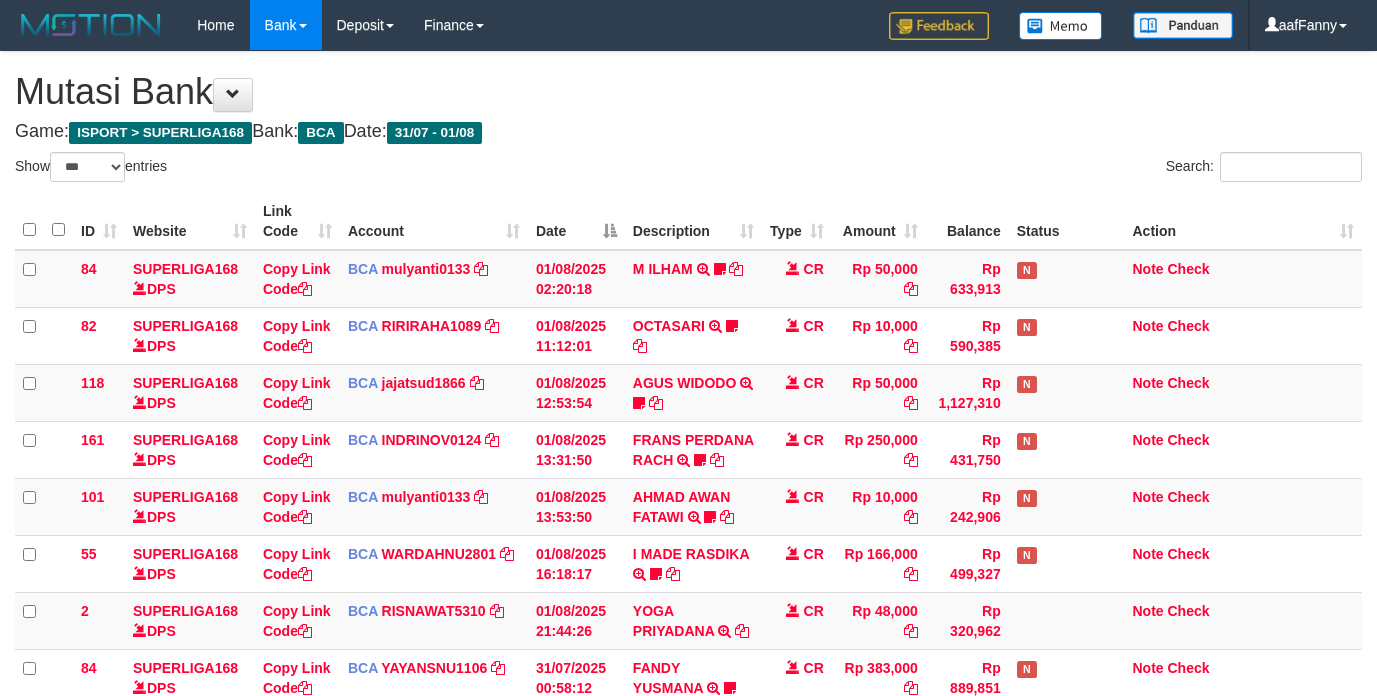 select on "***" 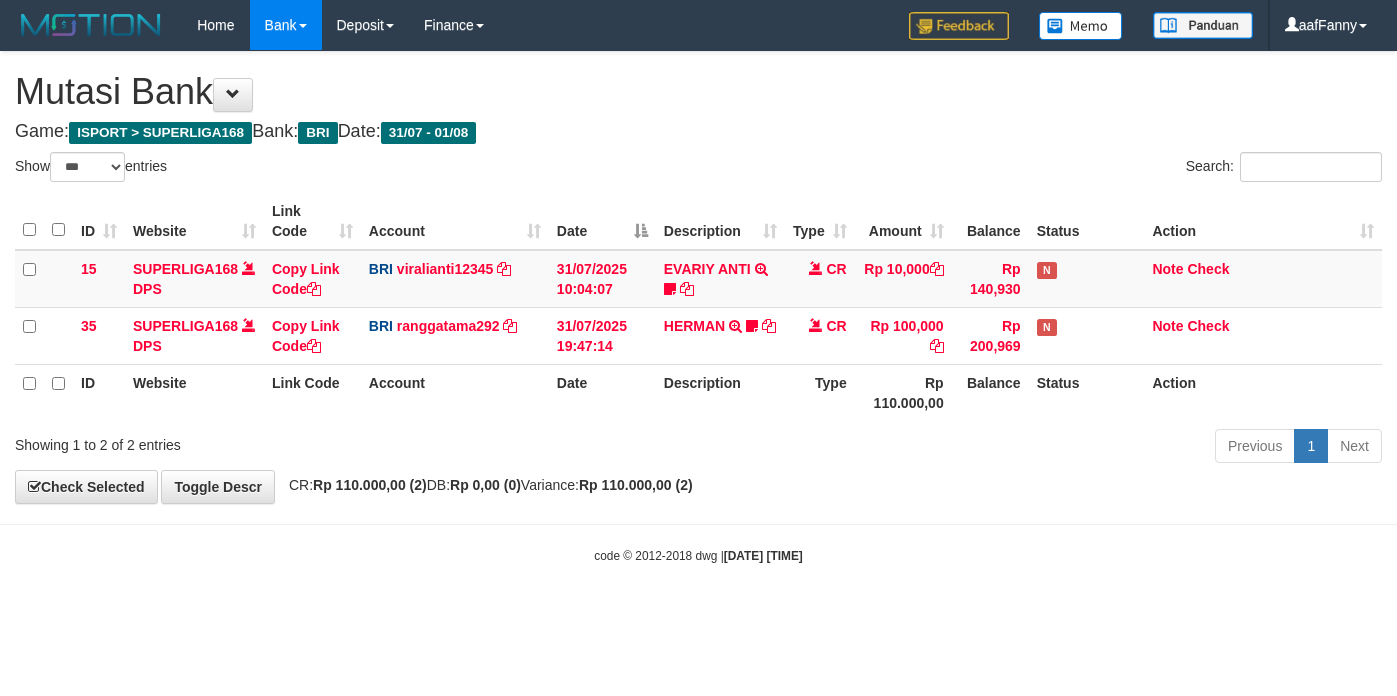 select on "***" 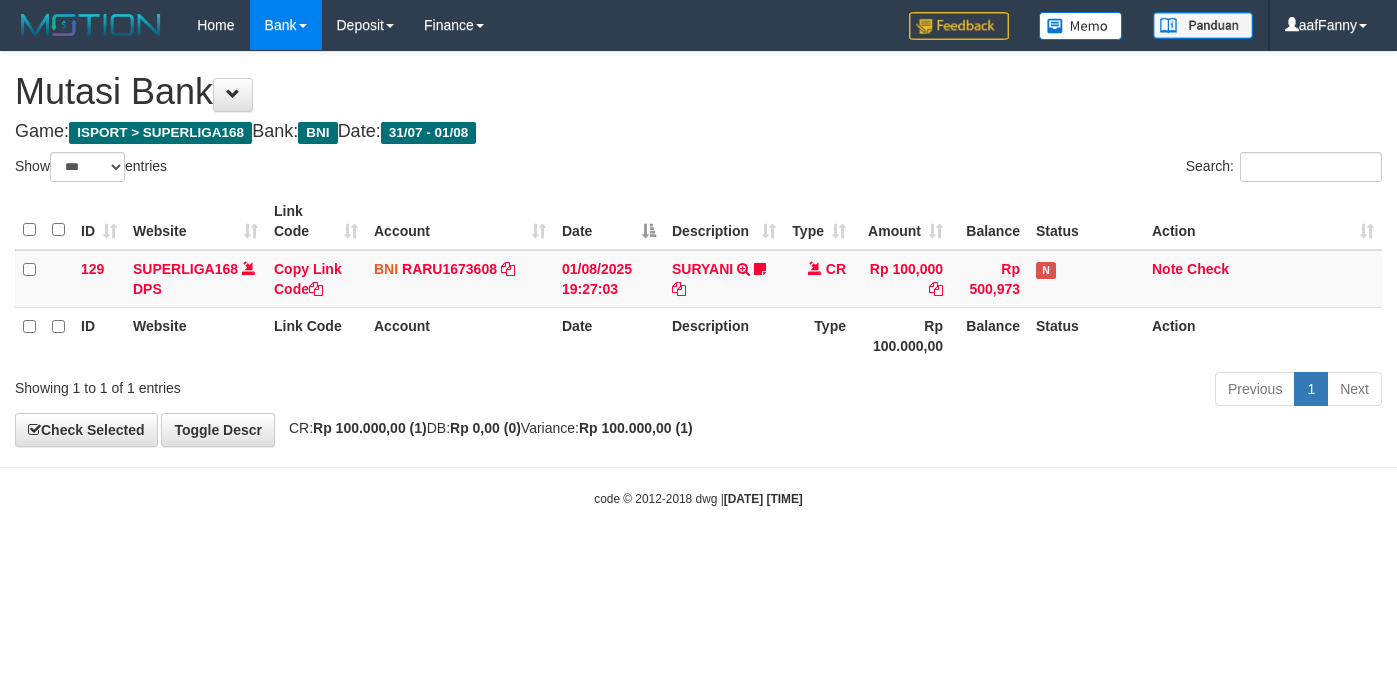 select on "***" 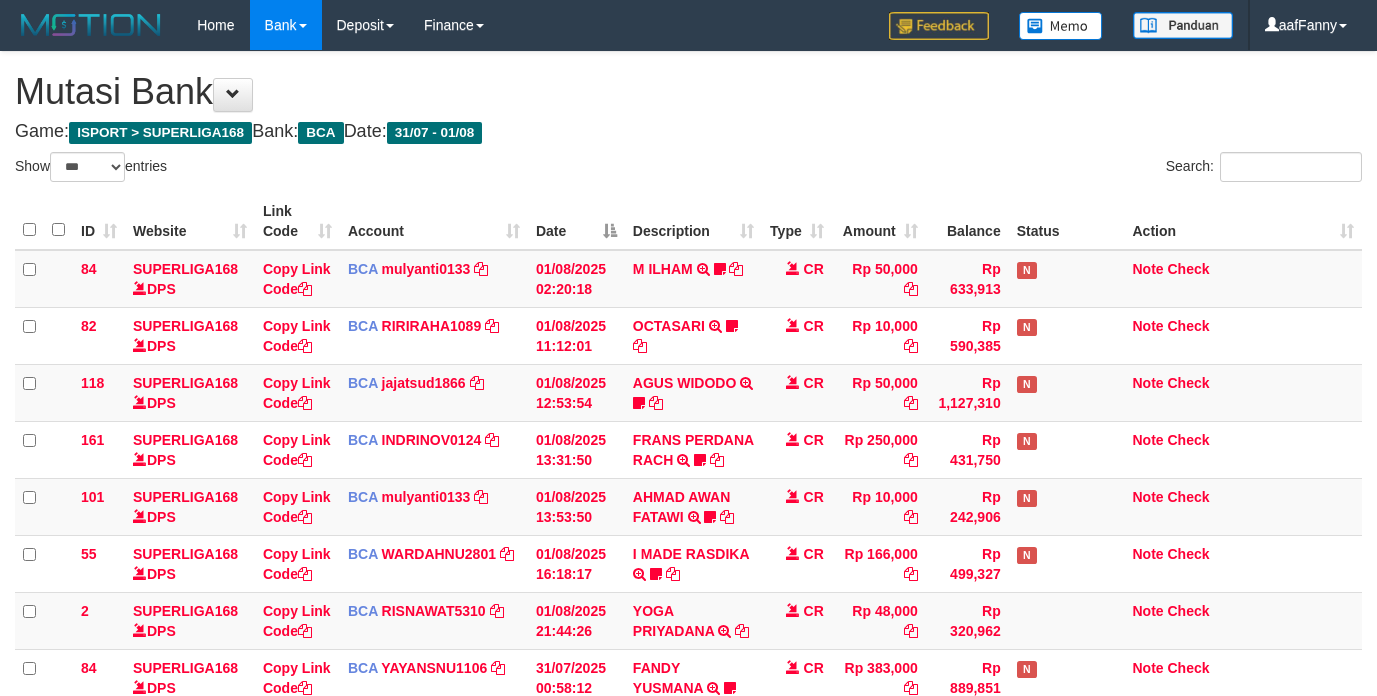 select on "***" 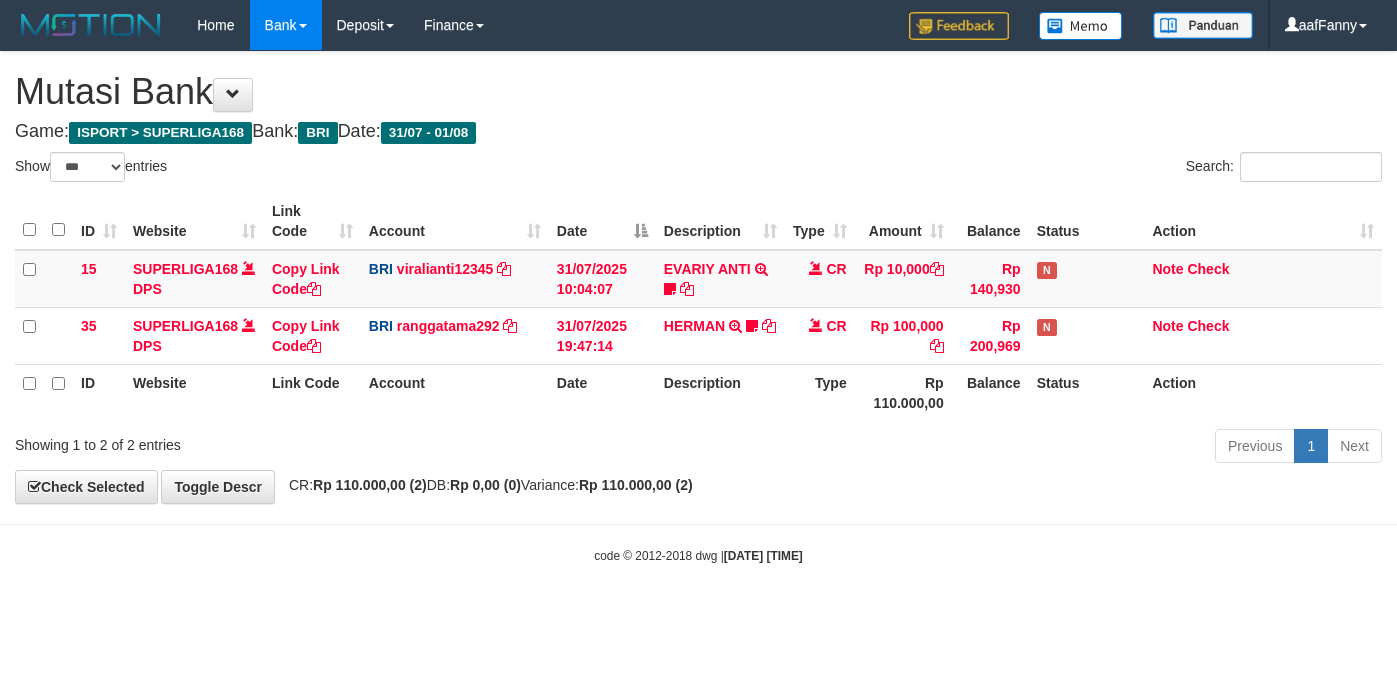 select on "***" 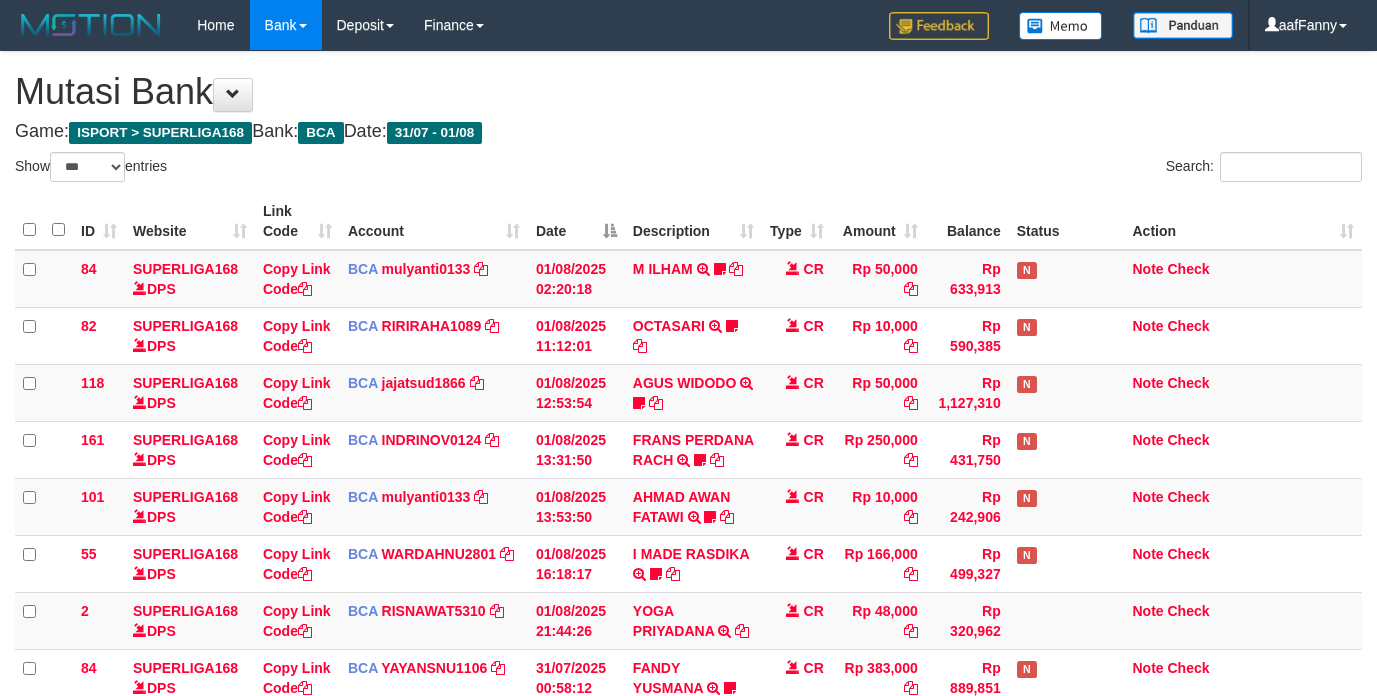 select on "***" 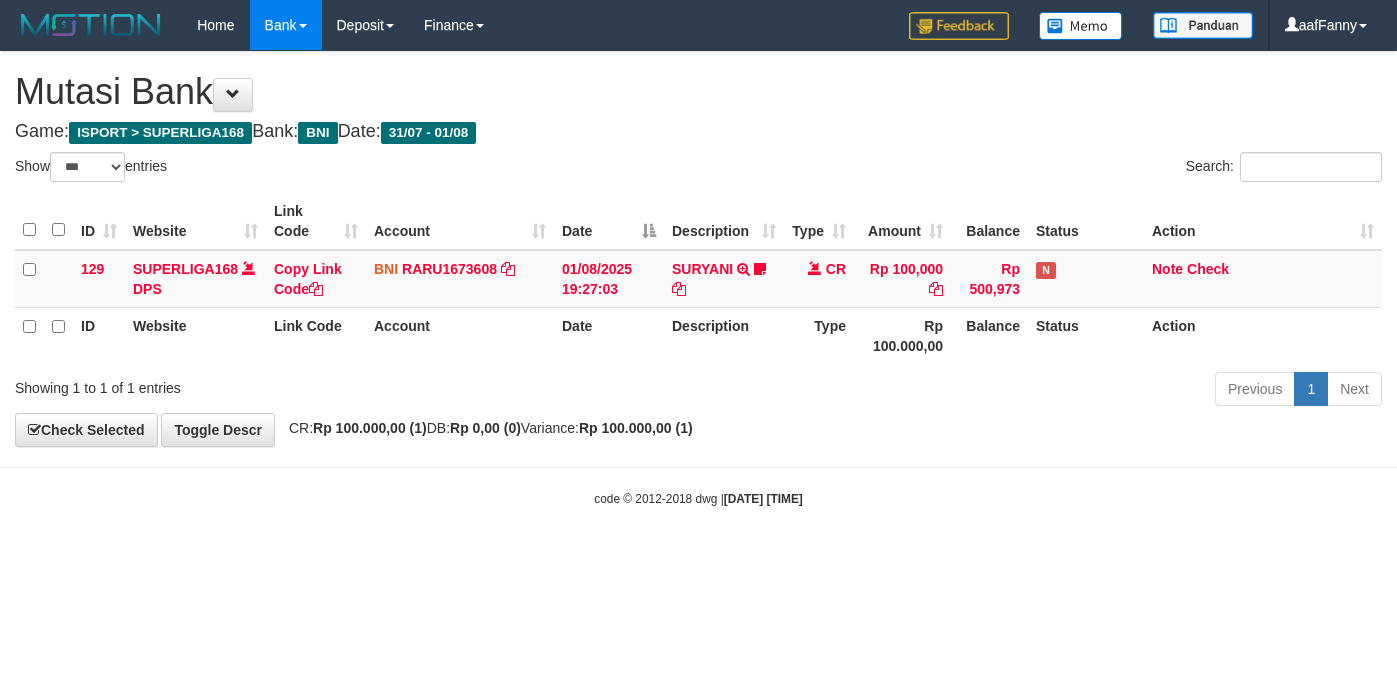 select on "***" 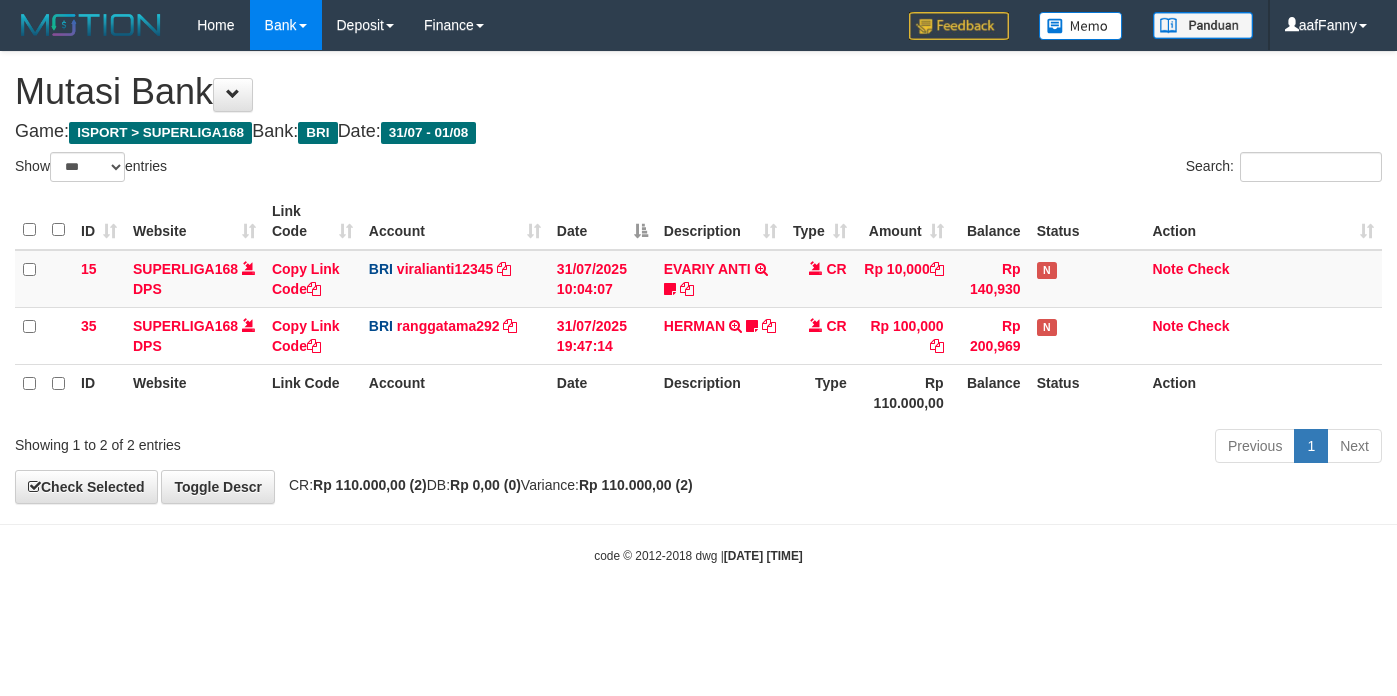 select on "***" 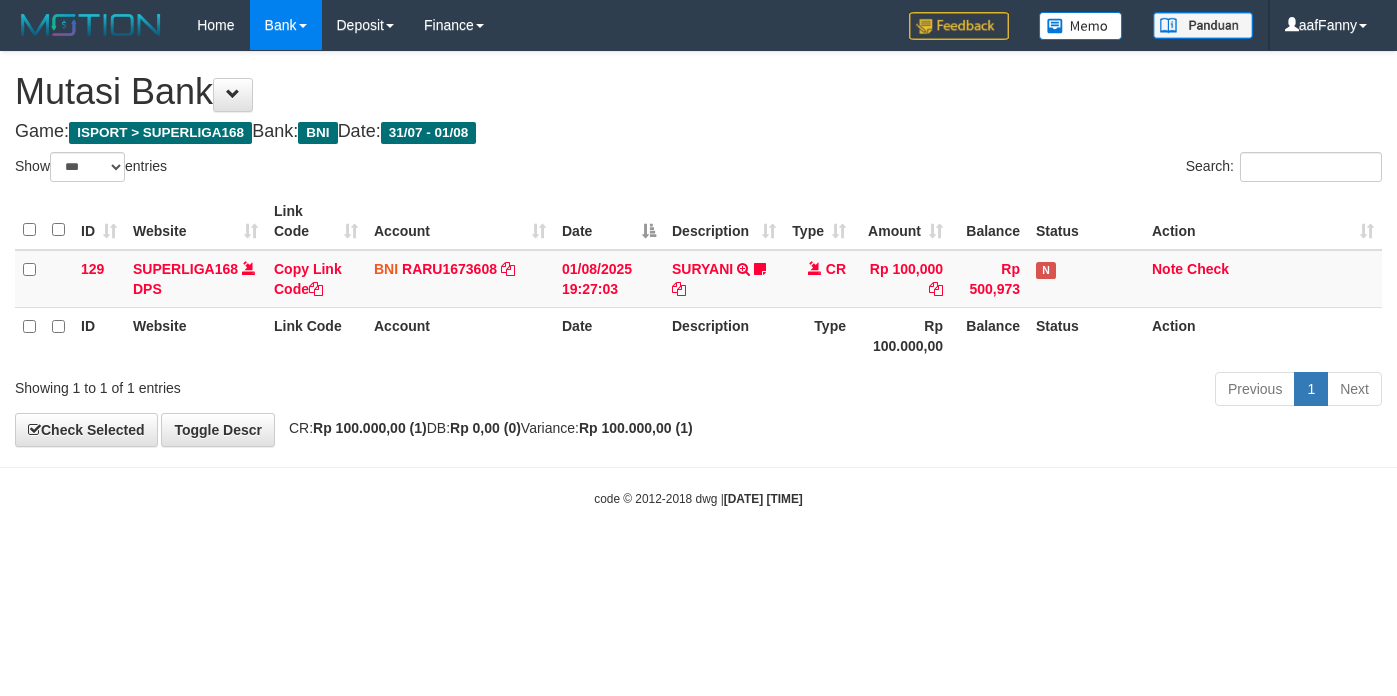 select on "***" 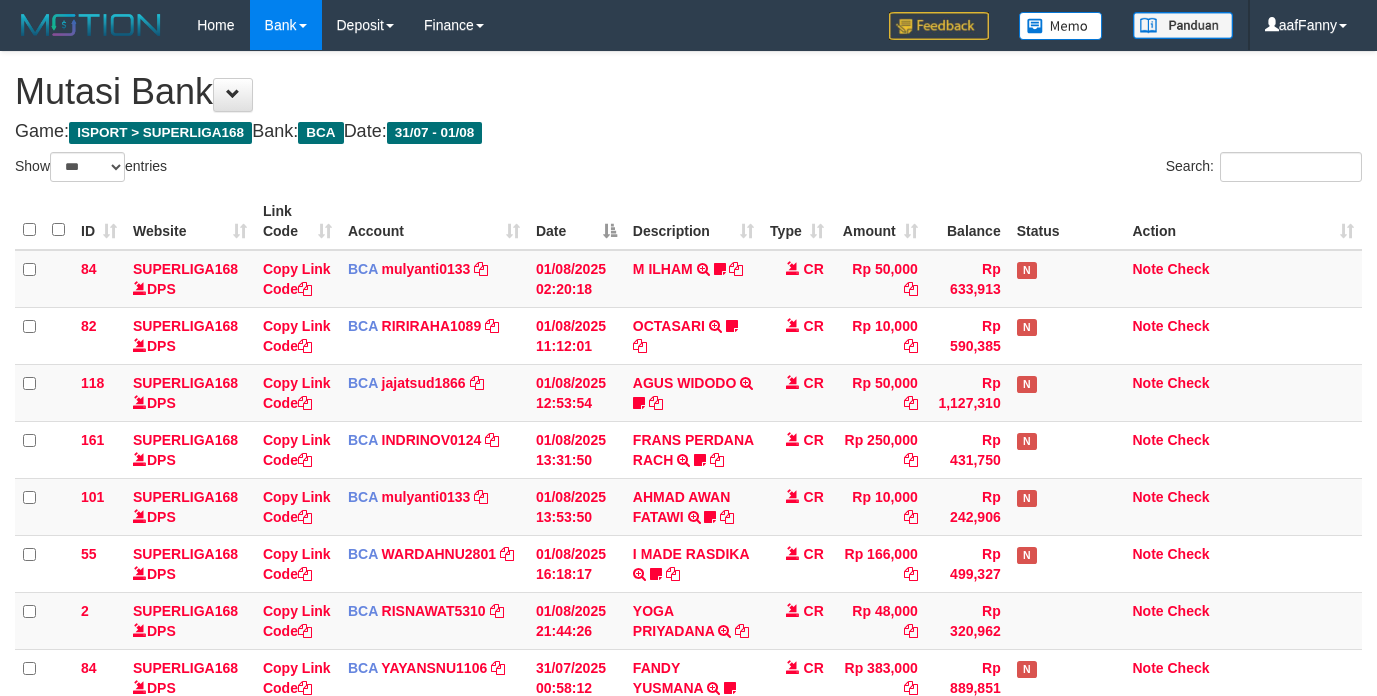select on "***" 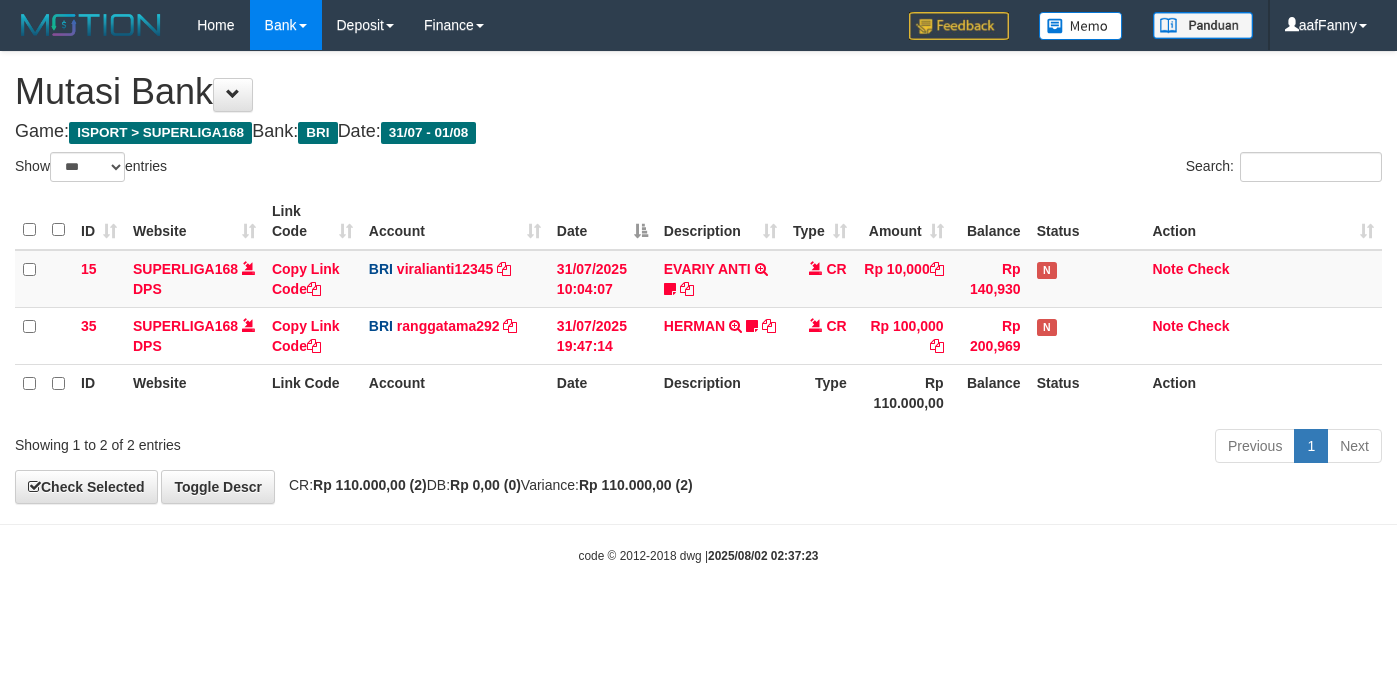 select on "***" 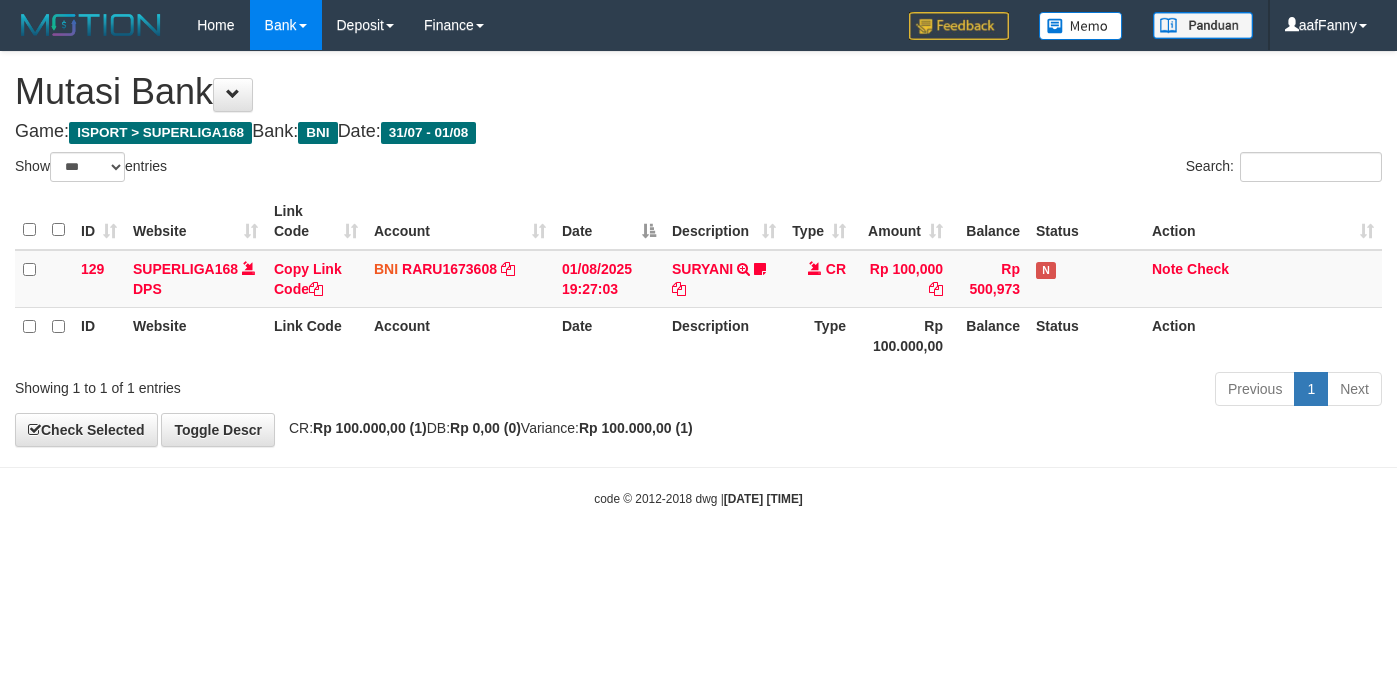 select on "***" 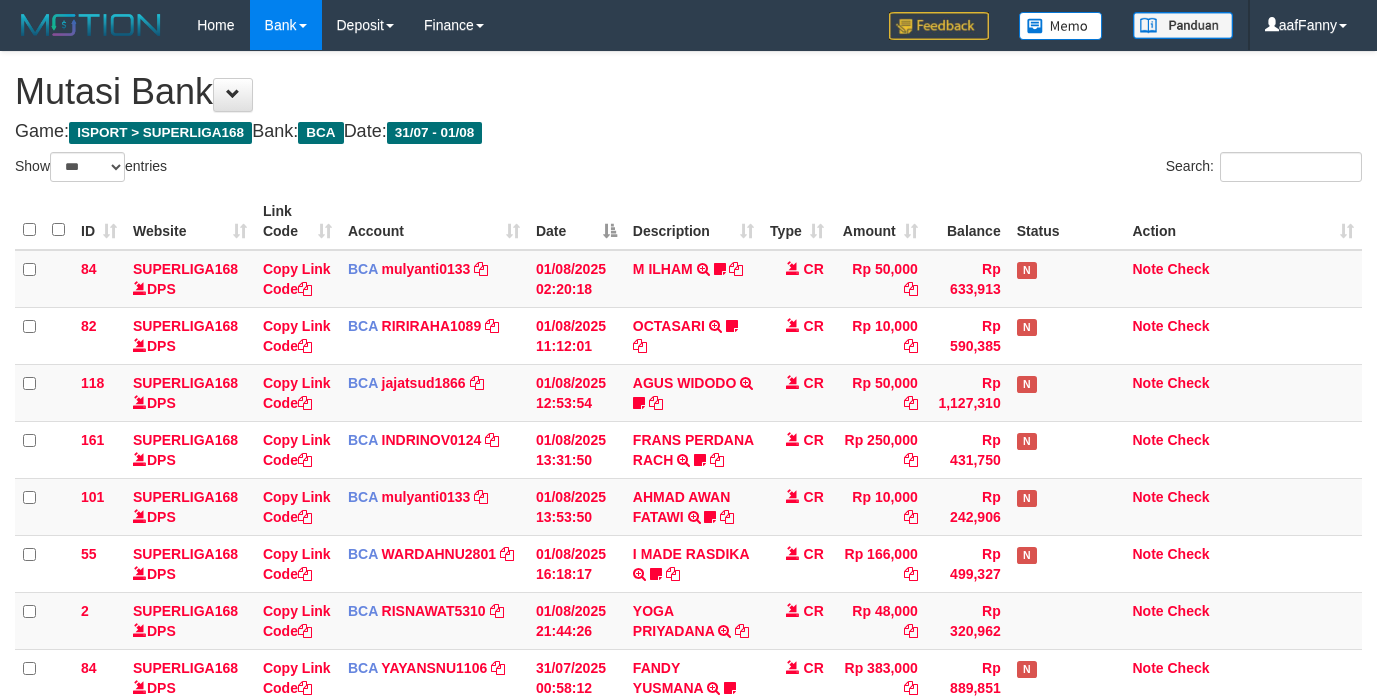 select on "***" 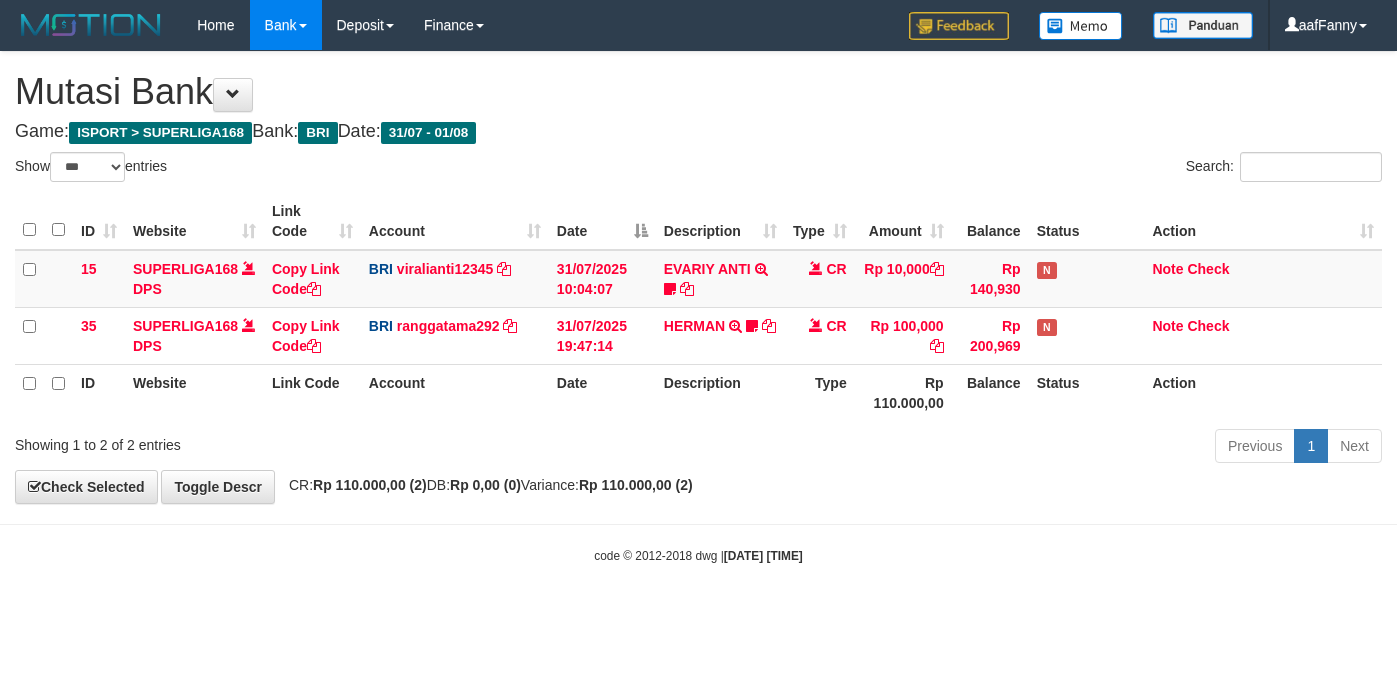 select on "***" 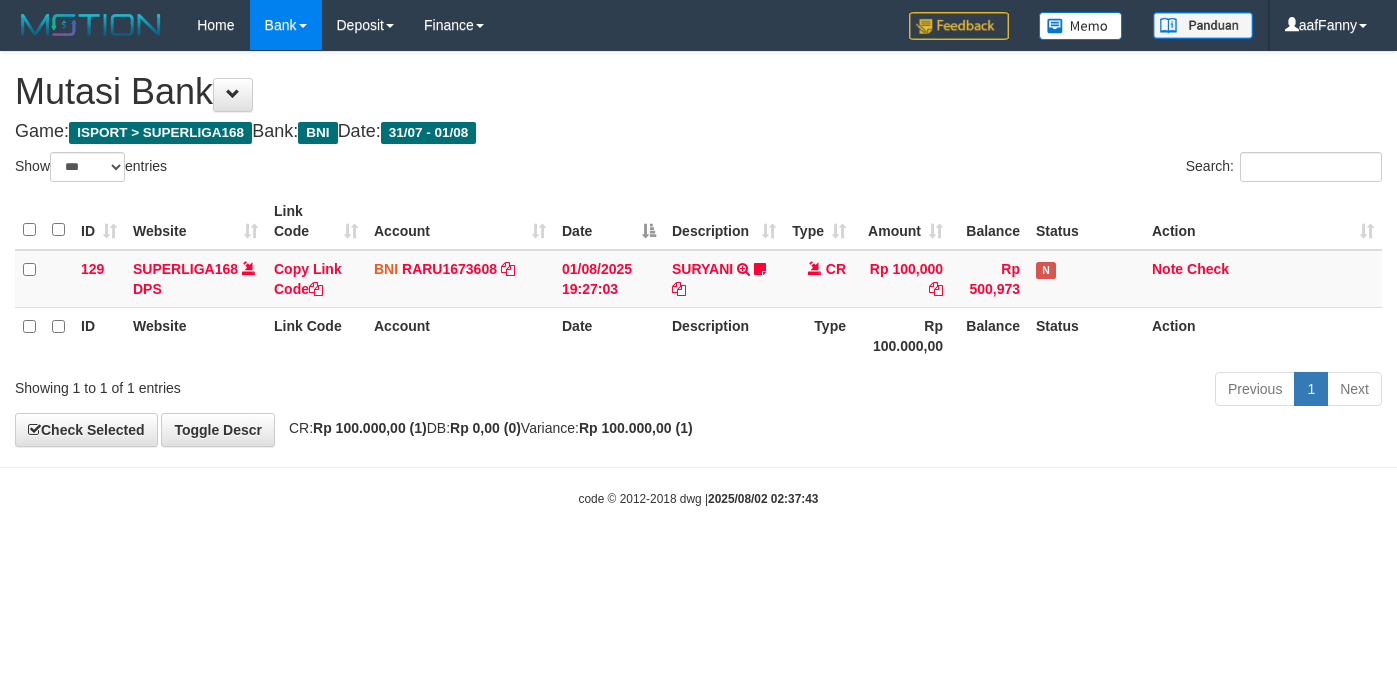 select on "***" 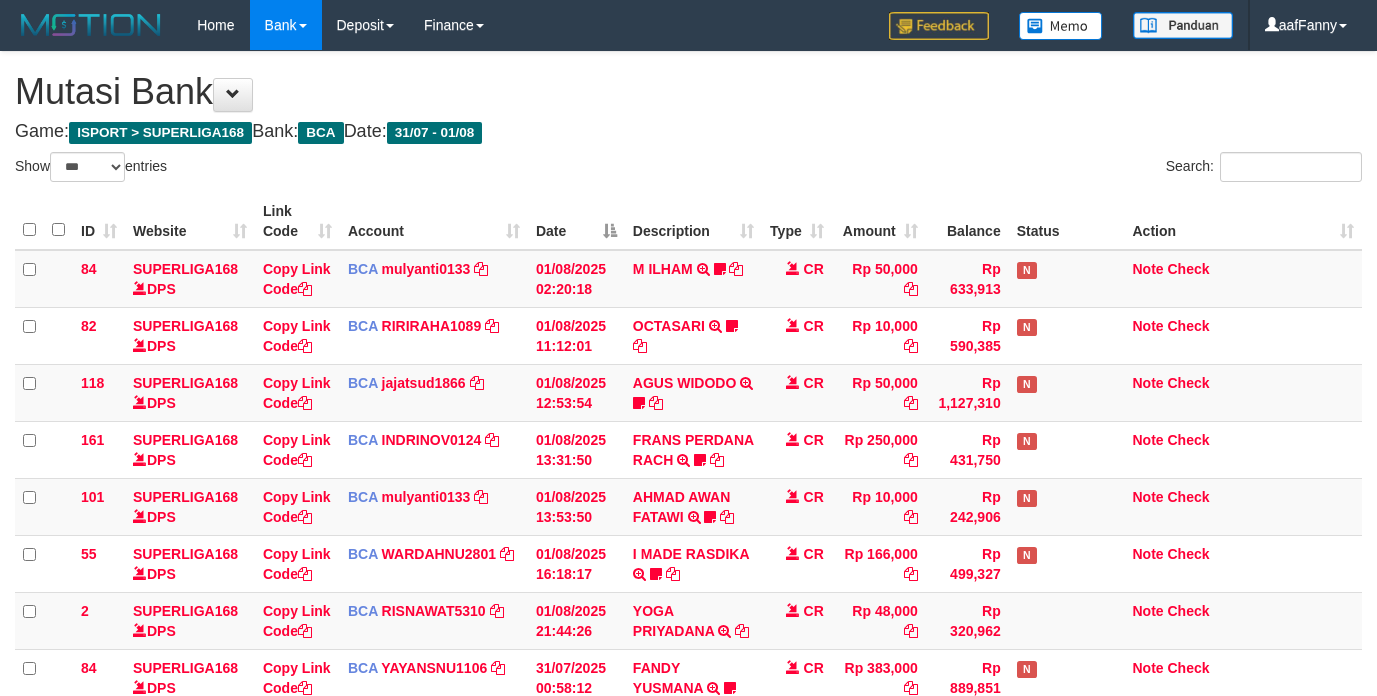 select on "***" 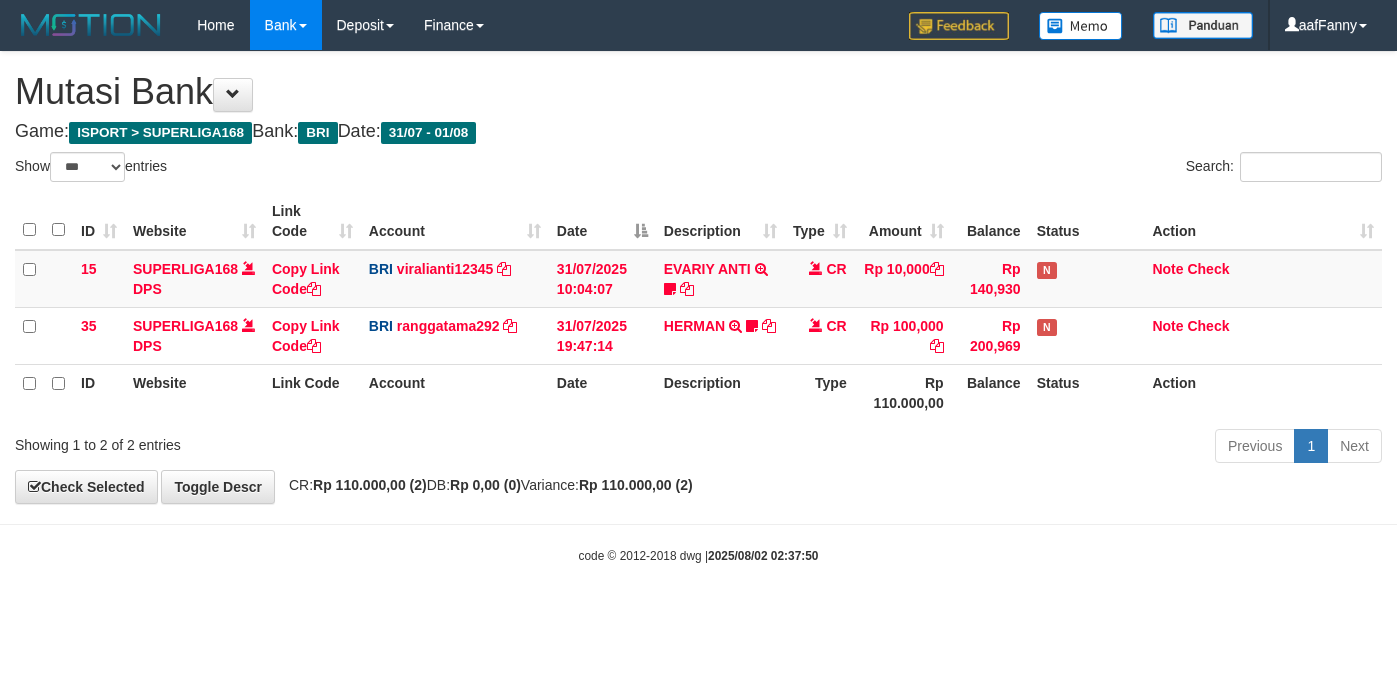 select on "***" 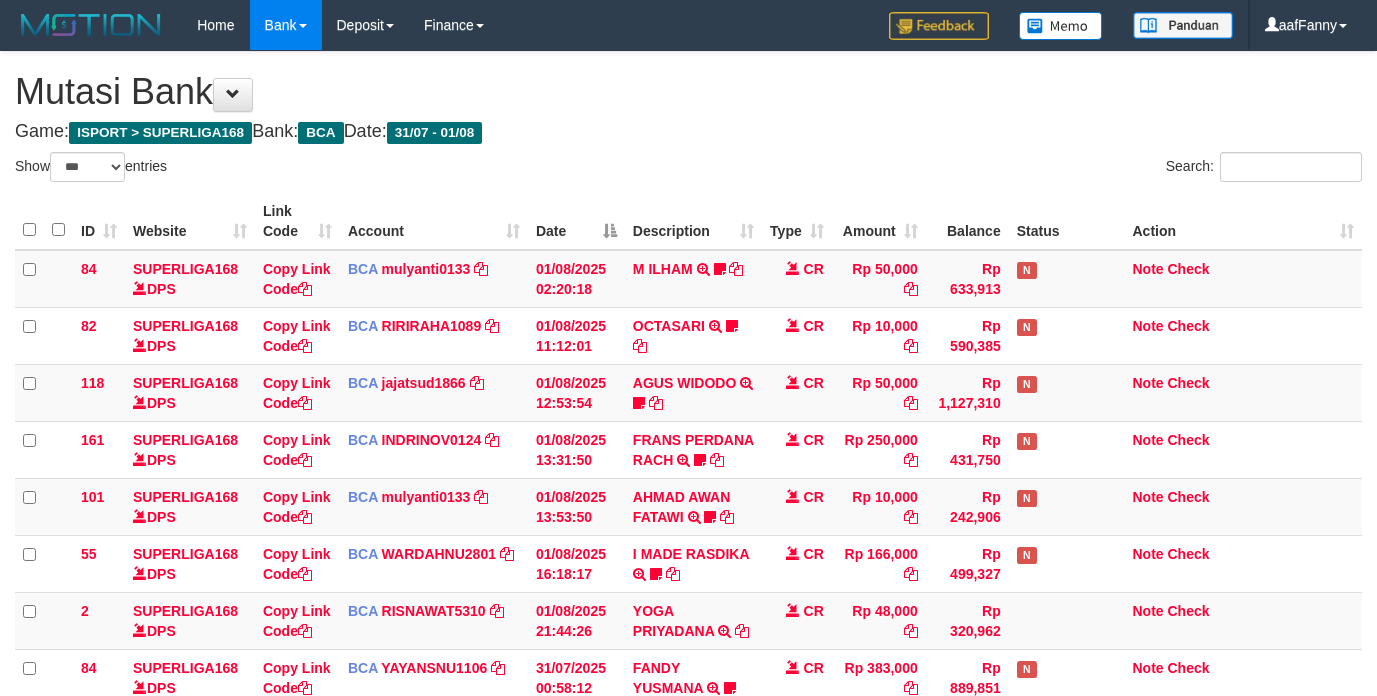 select on "***" 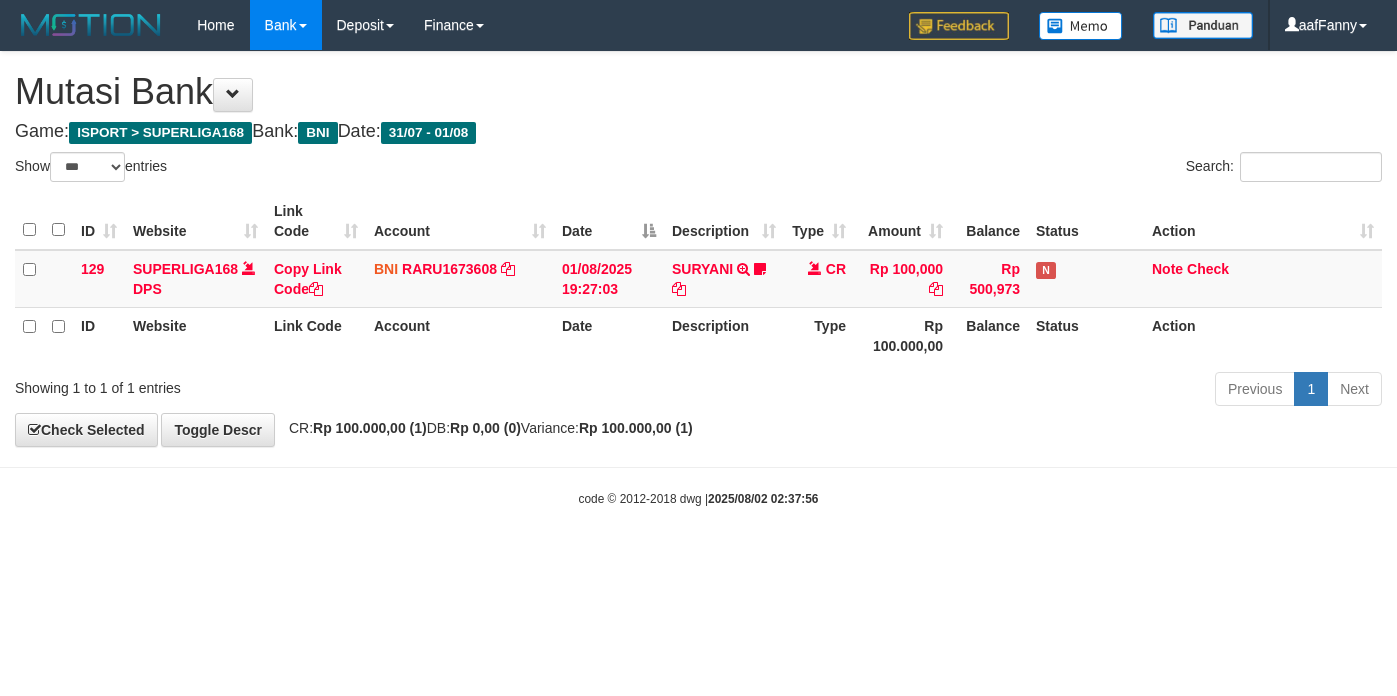 select on "***" 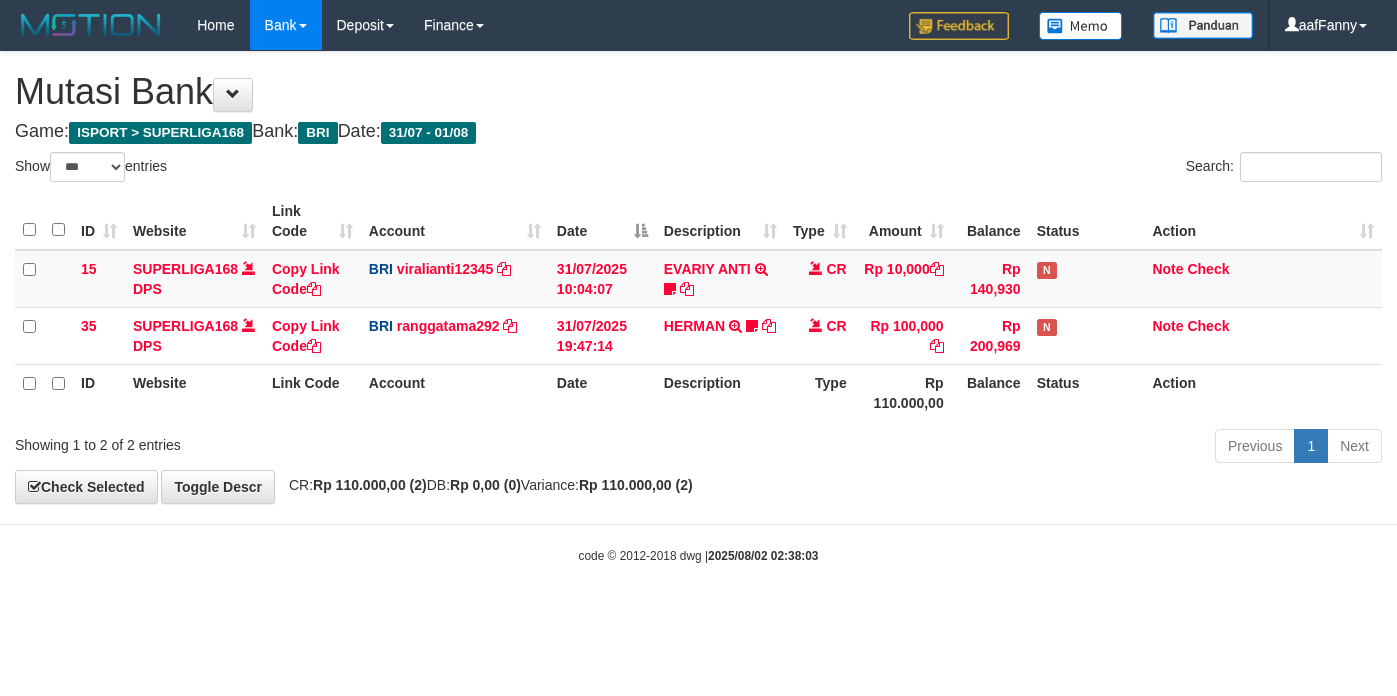 select on "***" 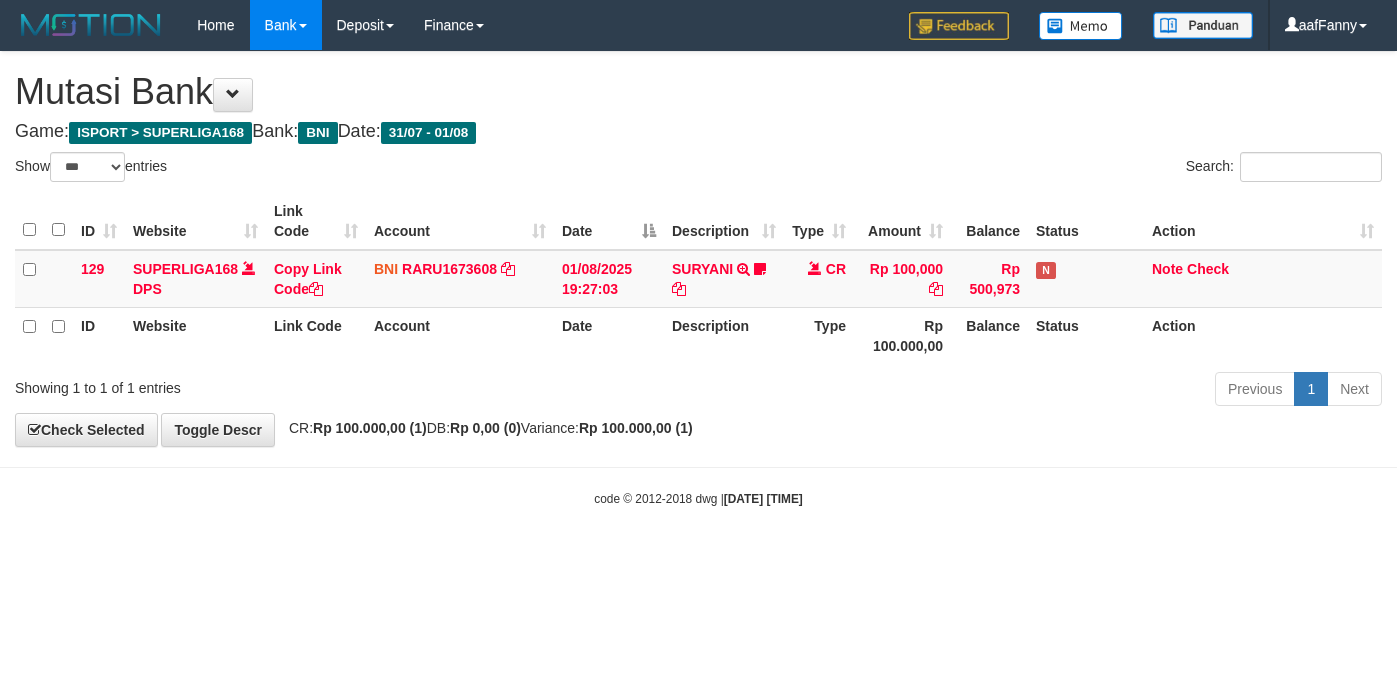 select on "***" 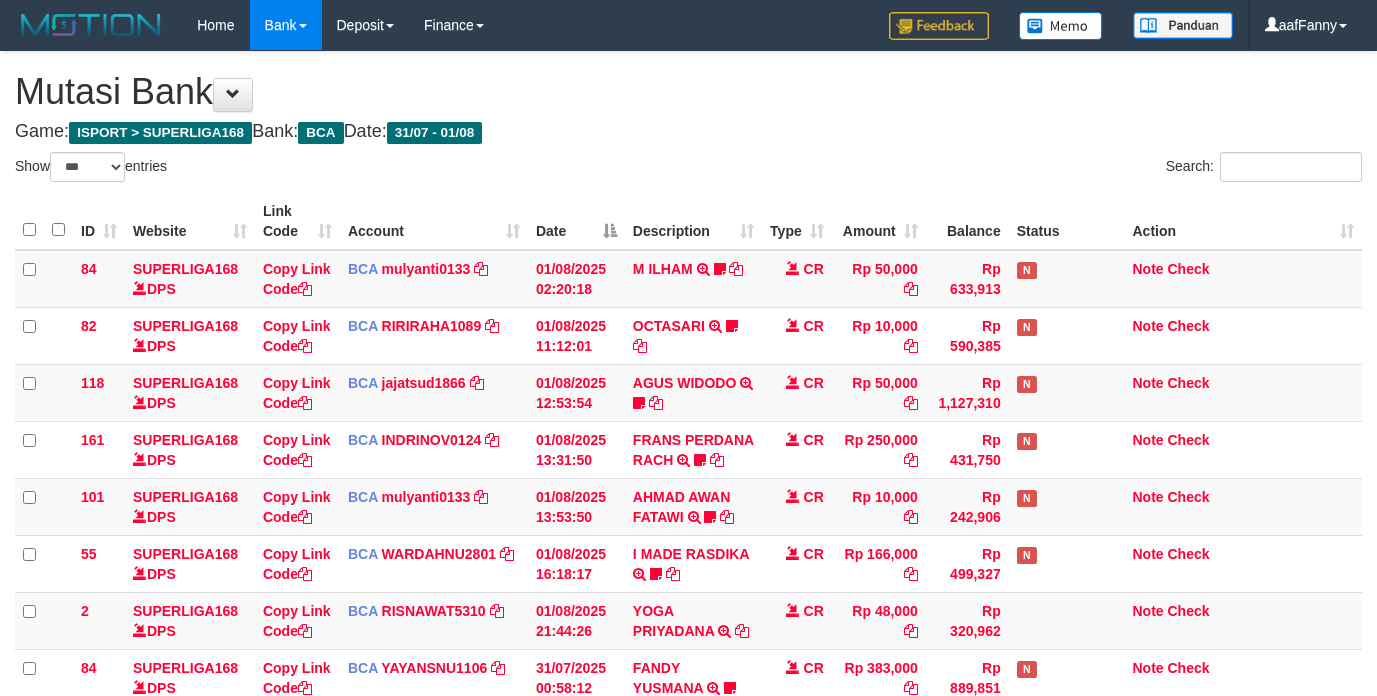 select on "***" 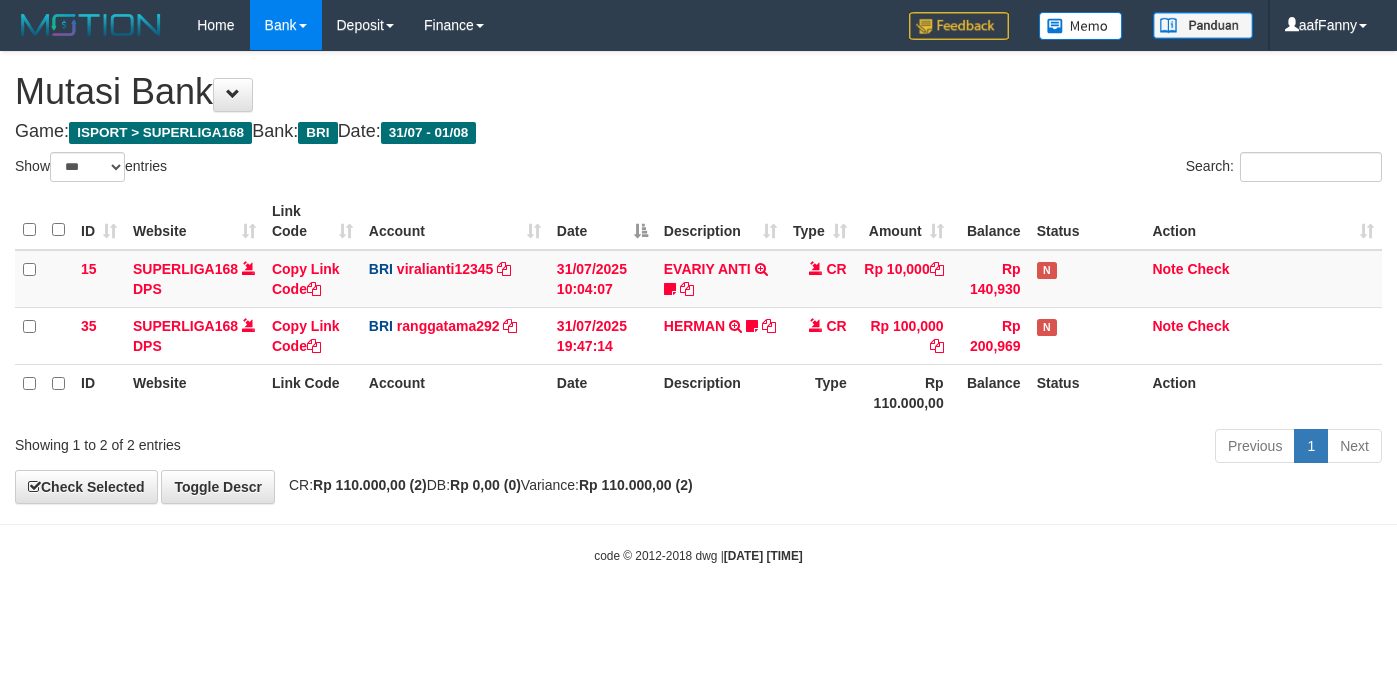select on "***" 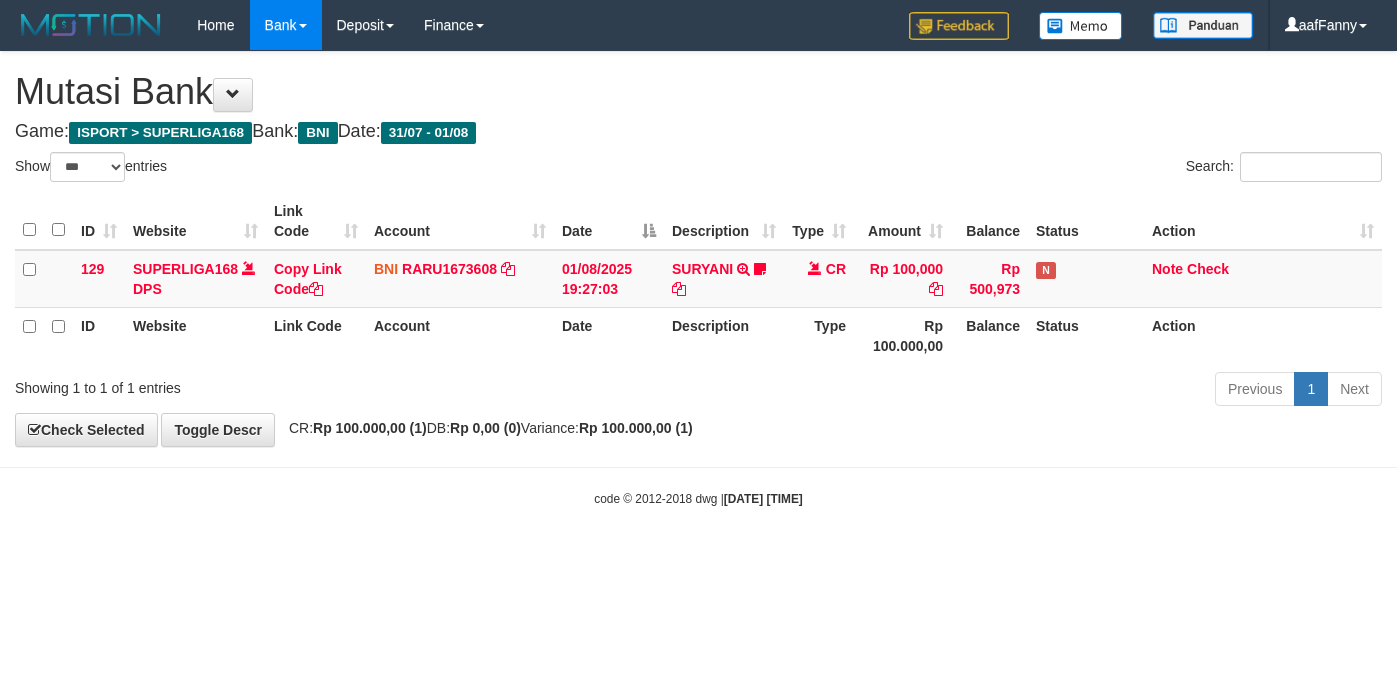 select on "***" 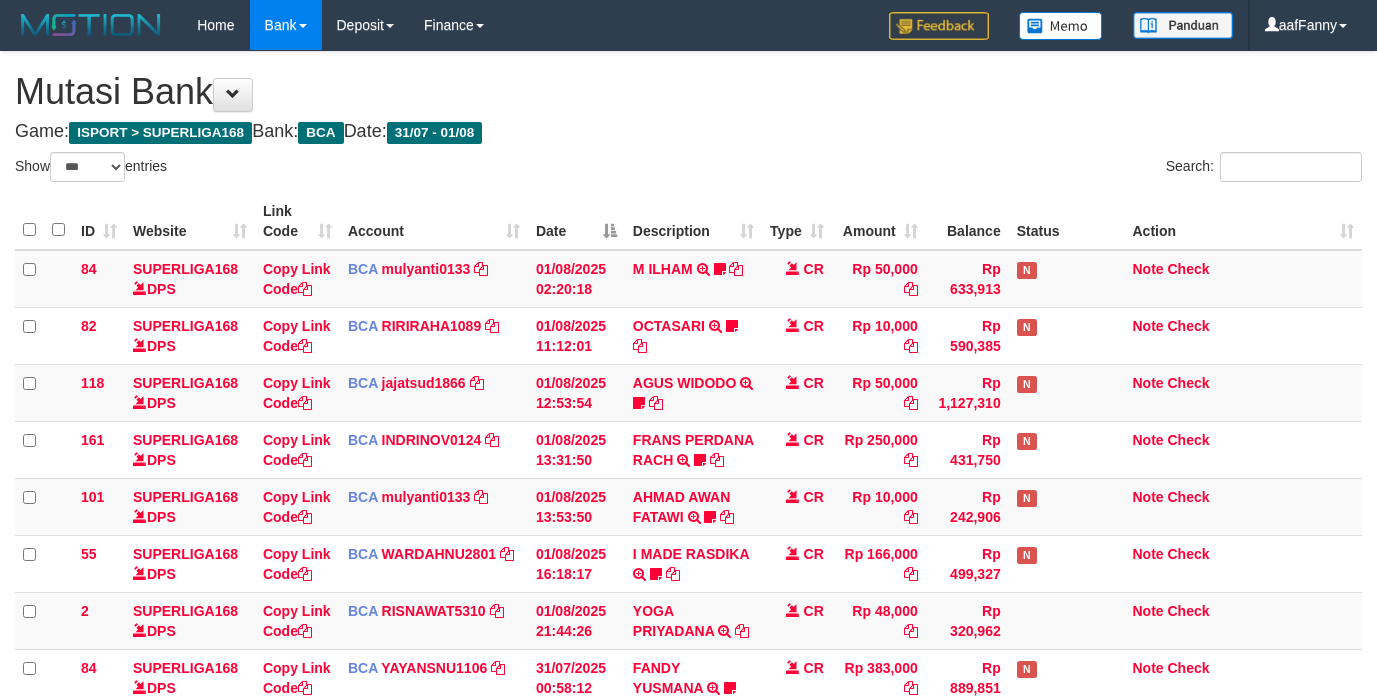 select on "***" 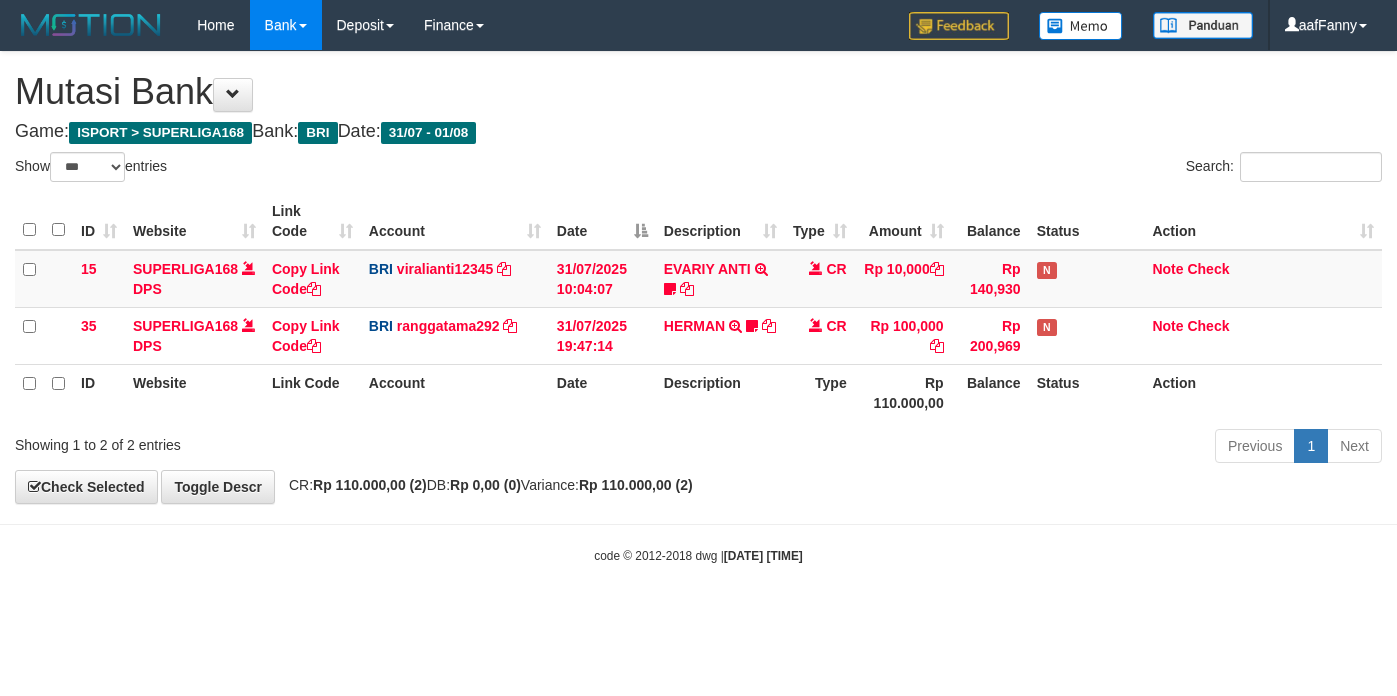 select on "***" 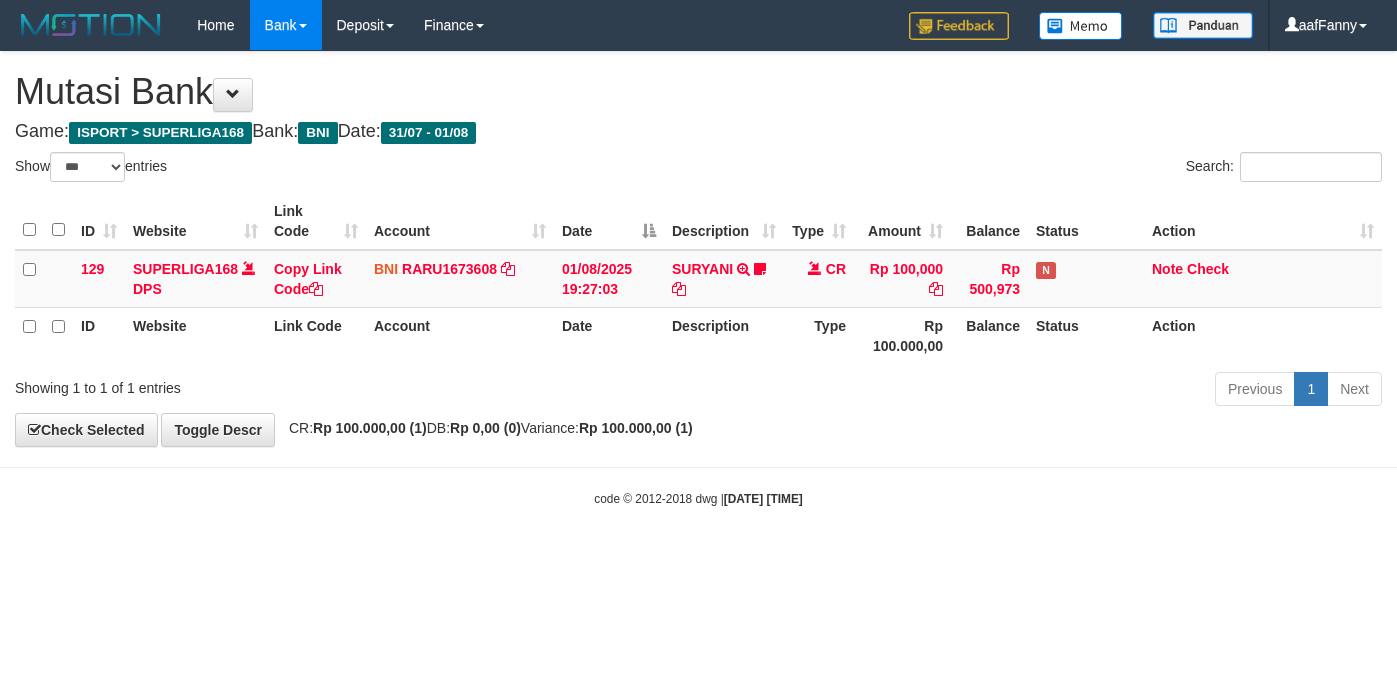 select on "***" 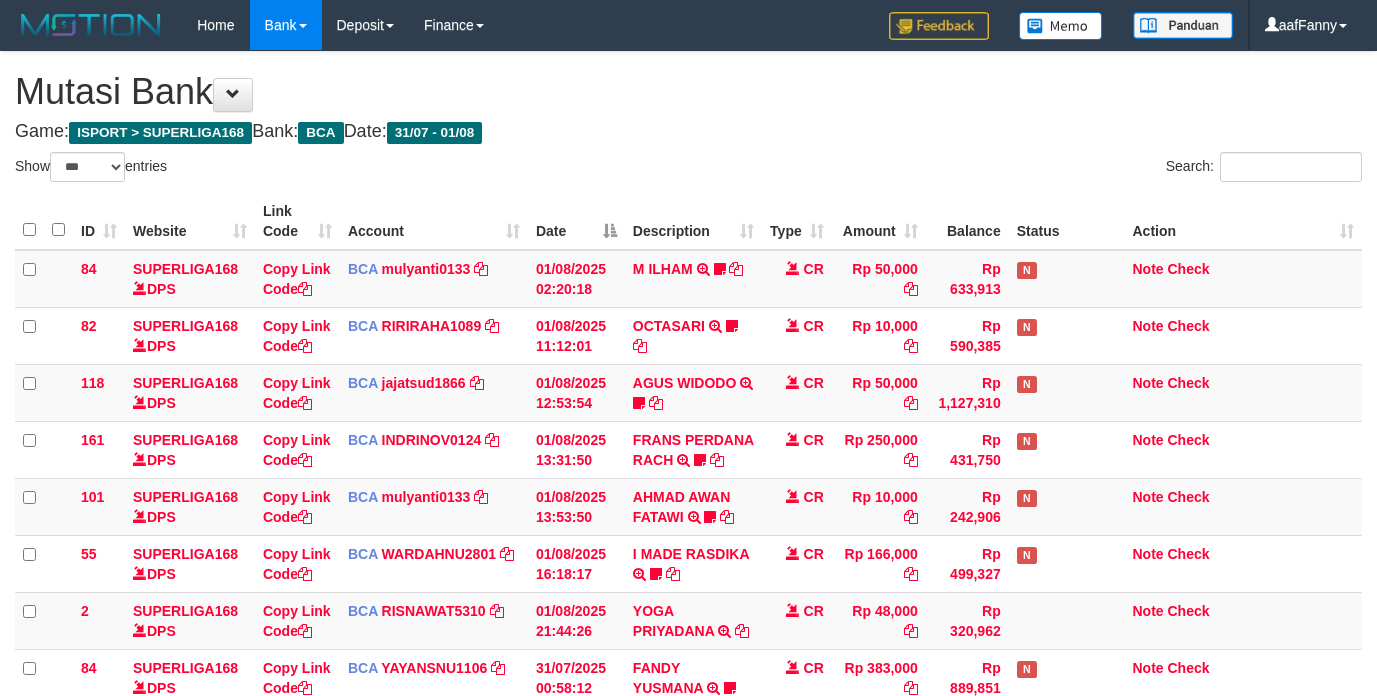 select on "***" 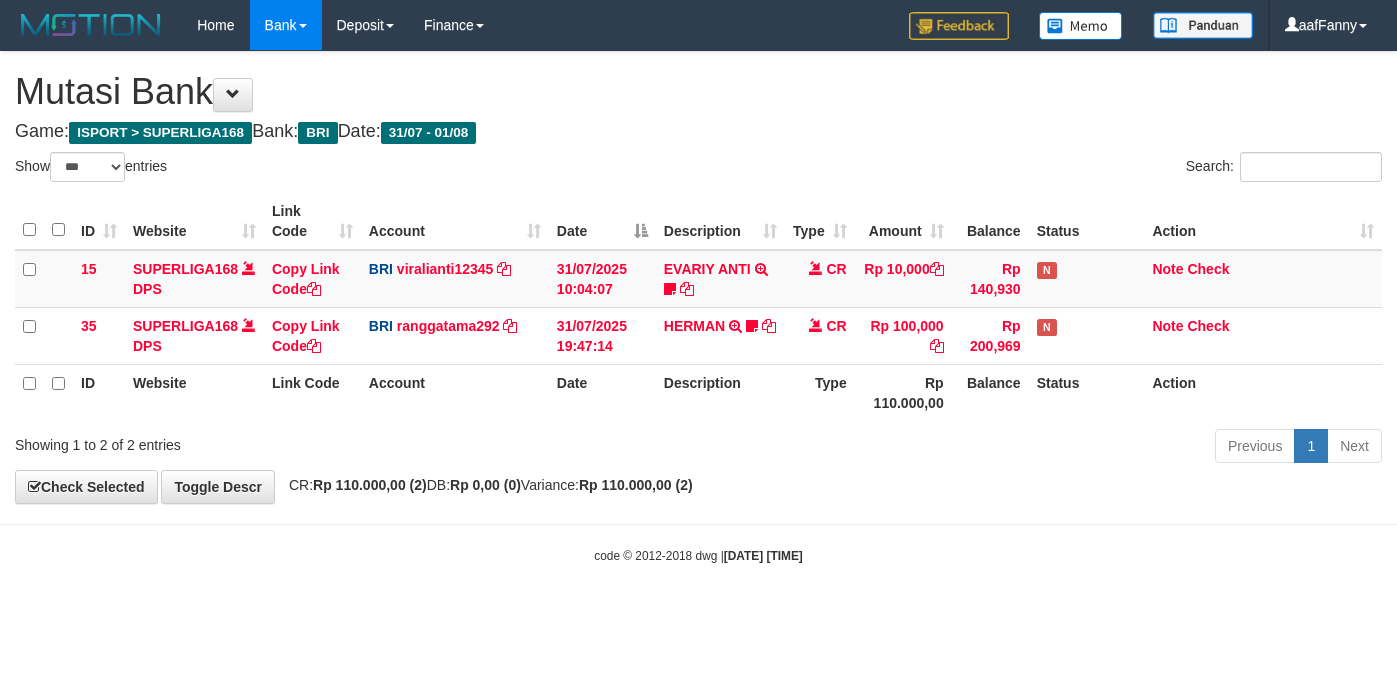 select on "***" 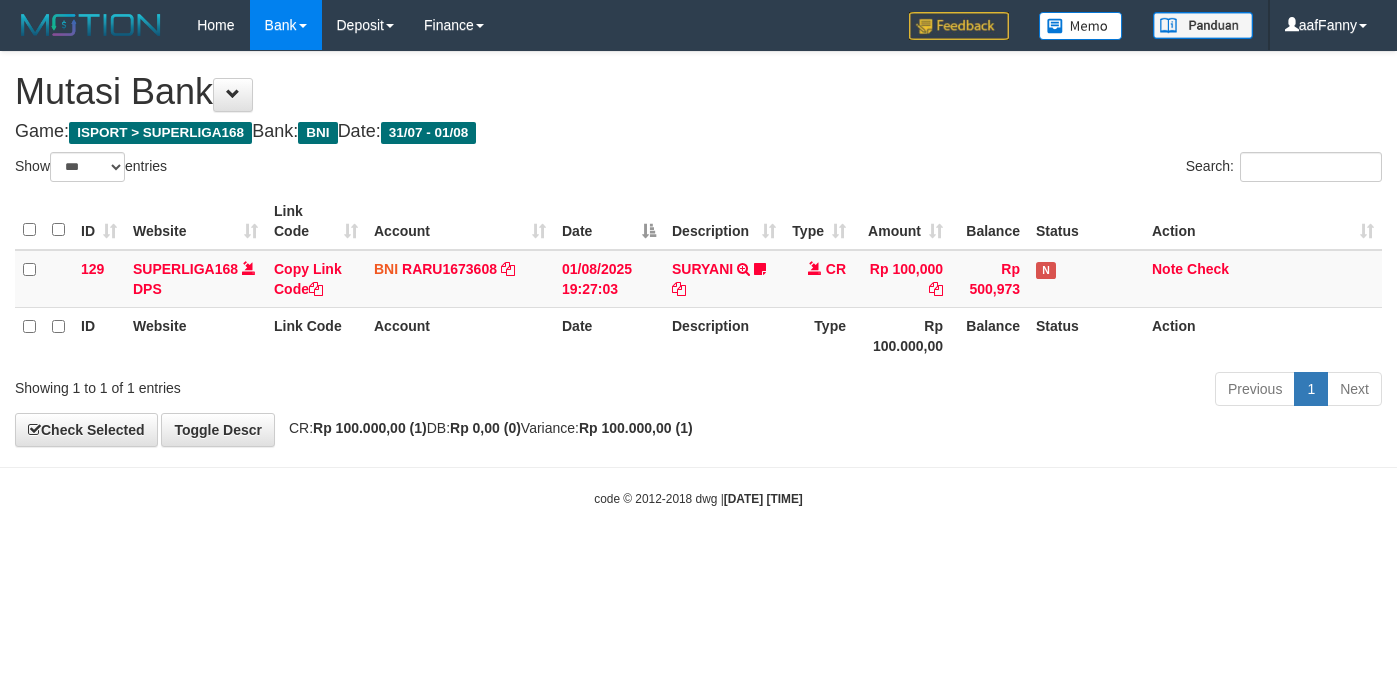 select on "***" 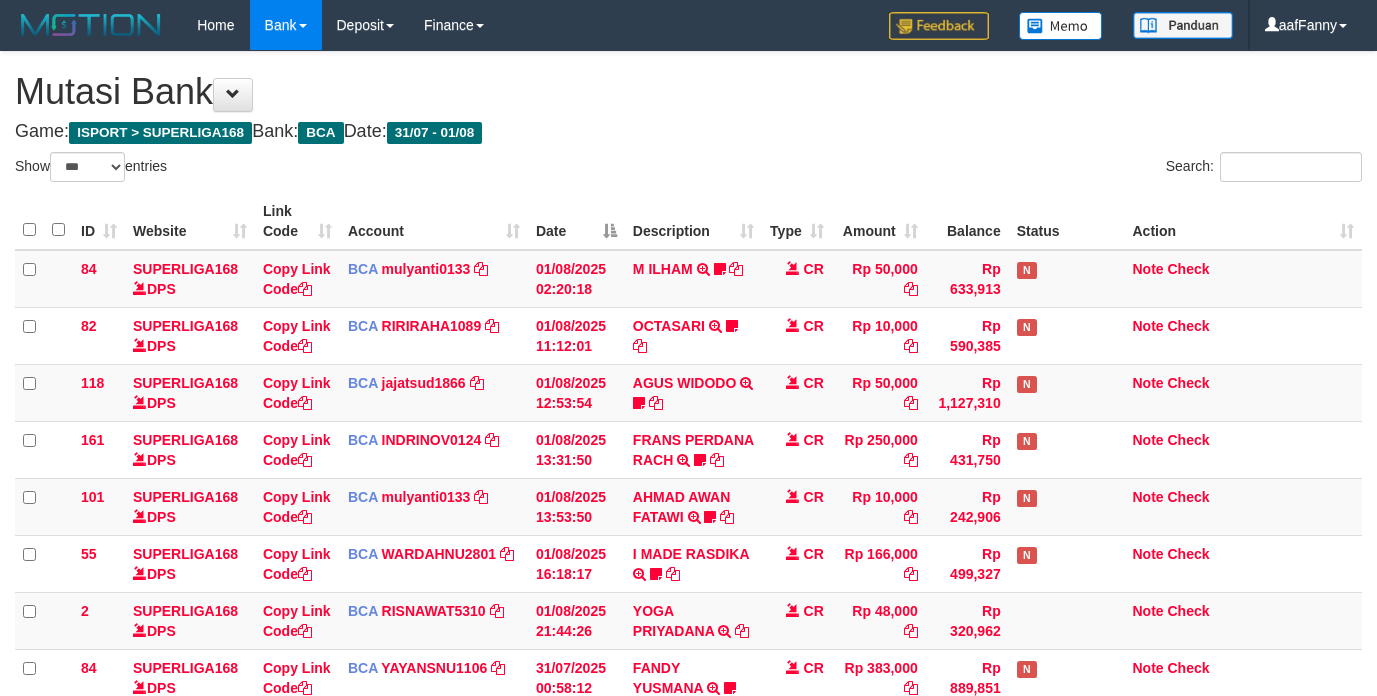 select on "***" 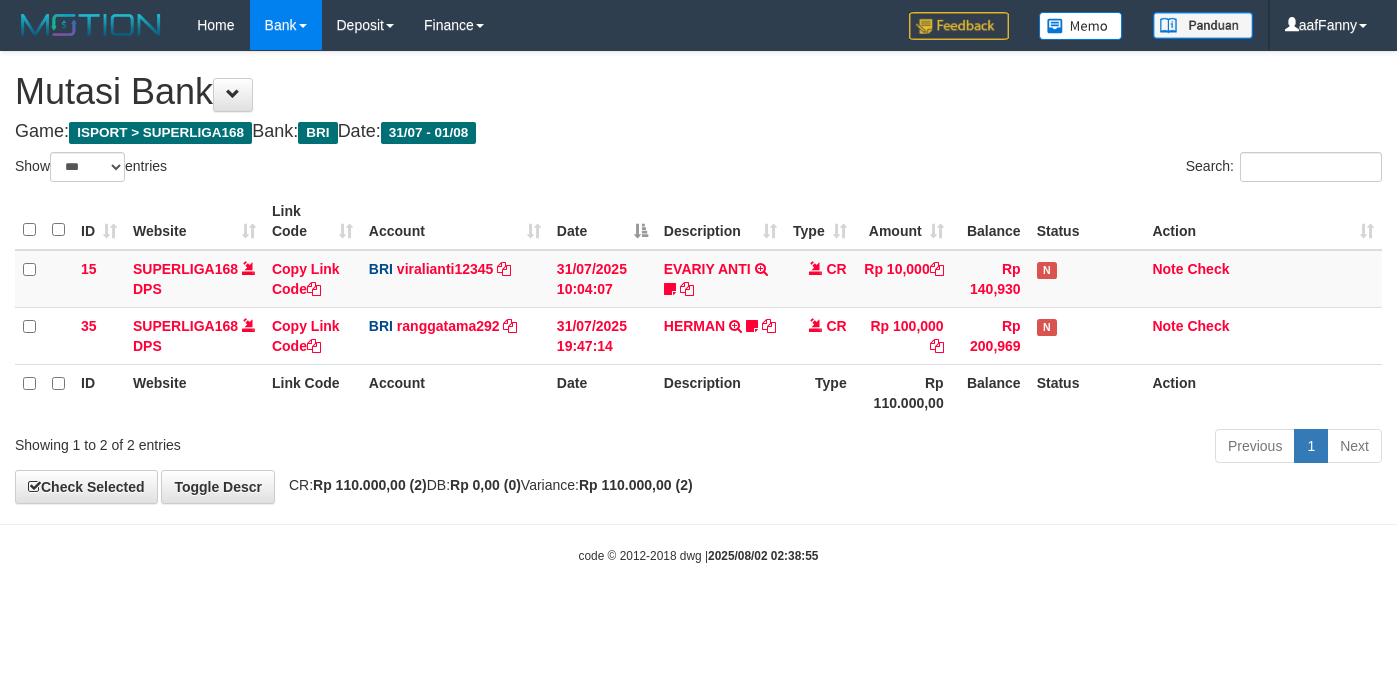 select on "***" 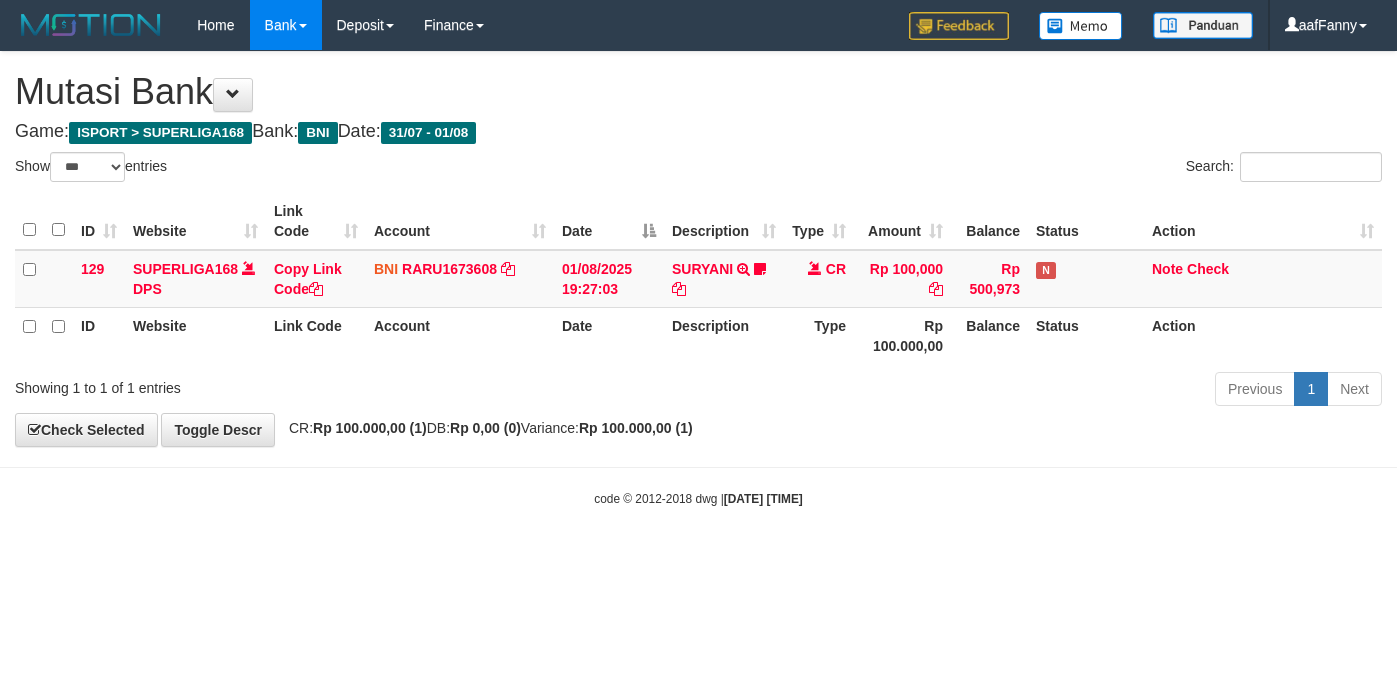 select on "***" 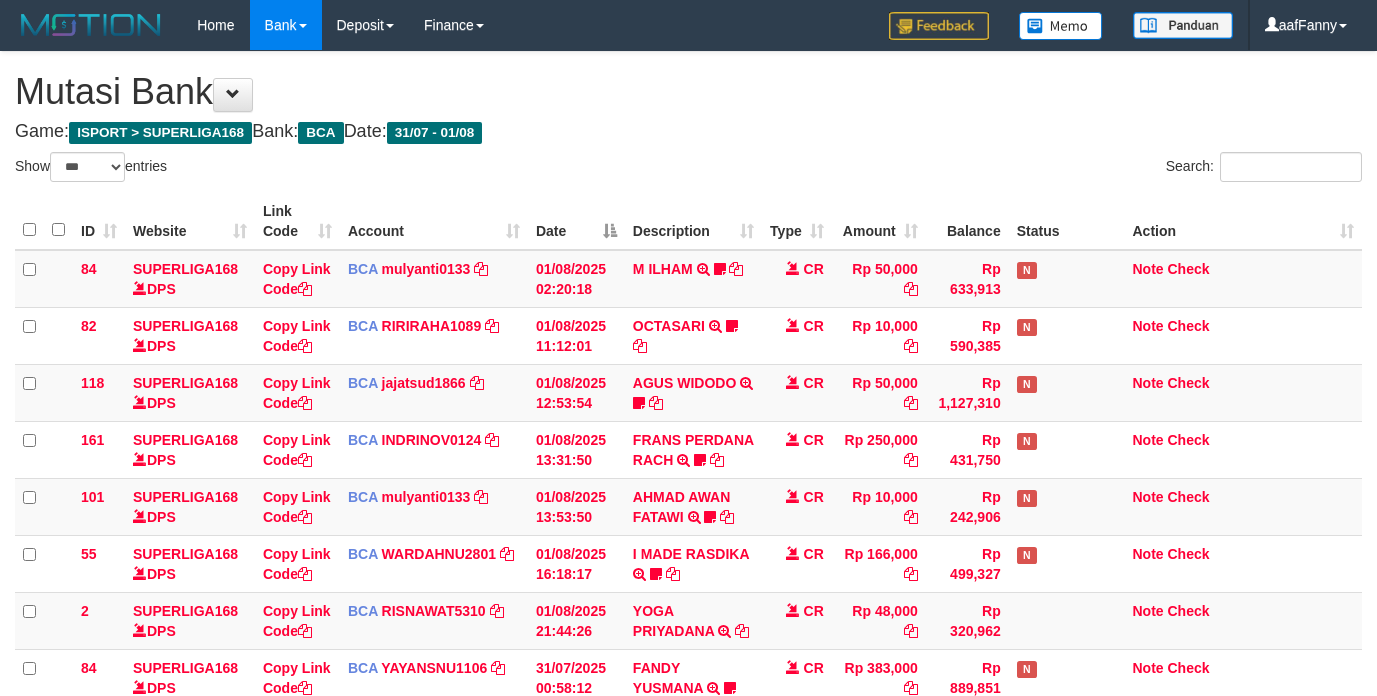 select on "***" 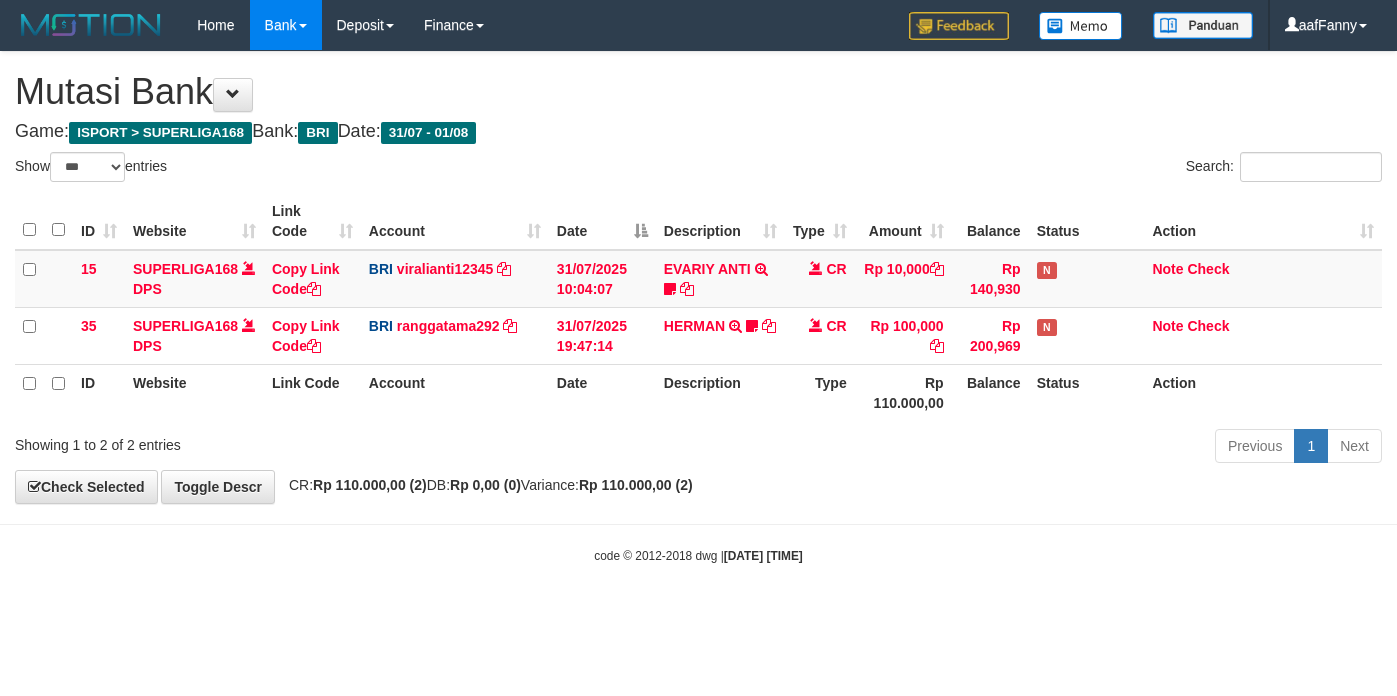 select on "***" 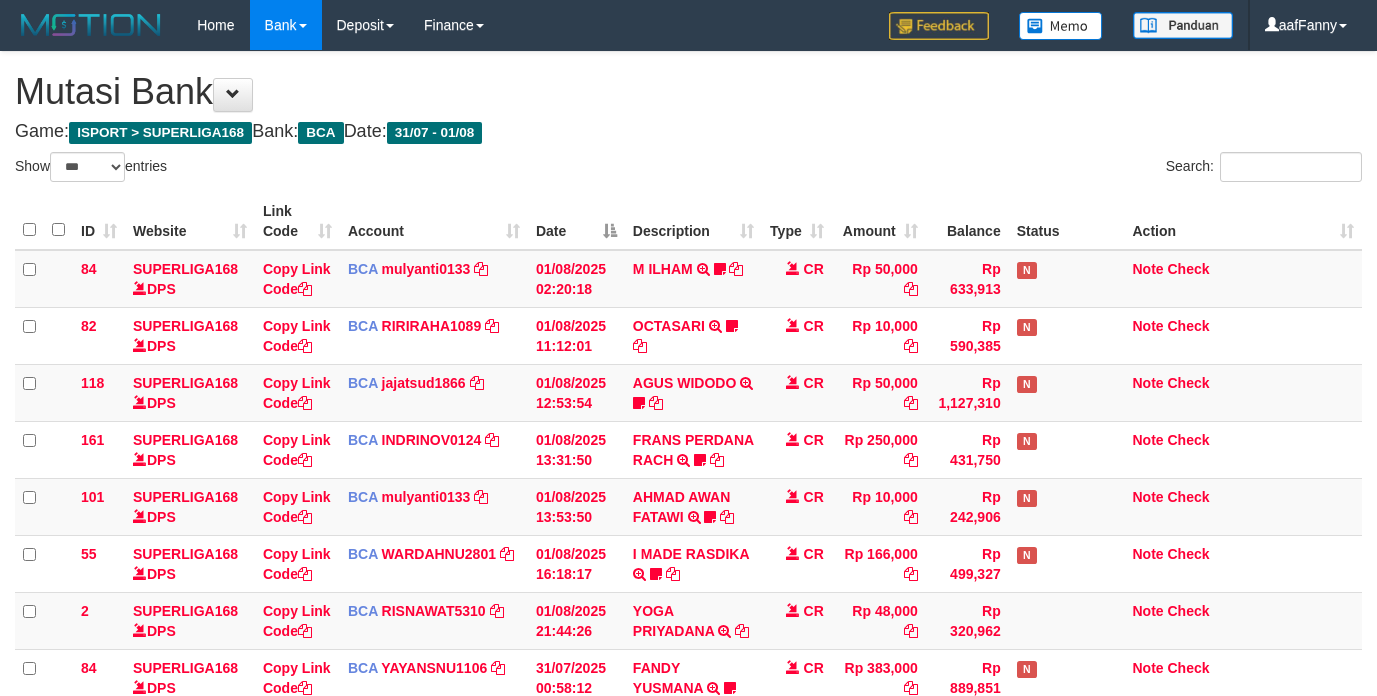 select on "***" 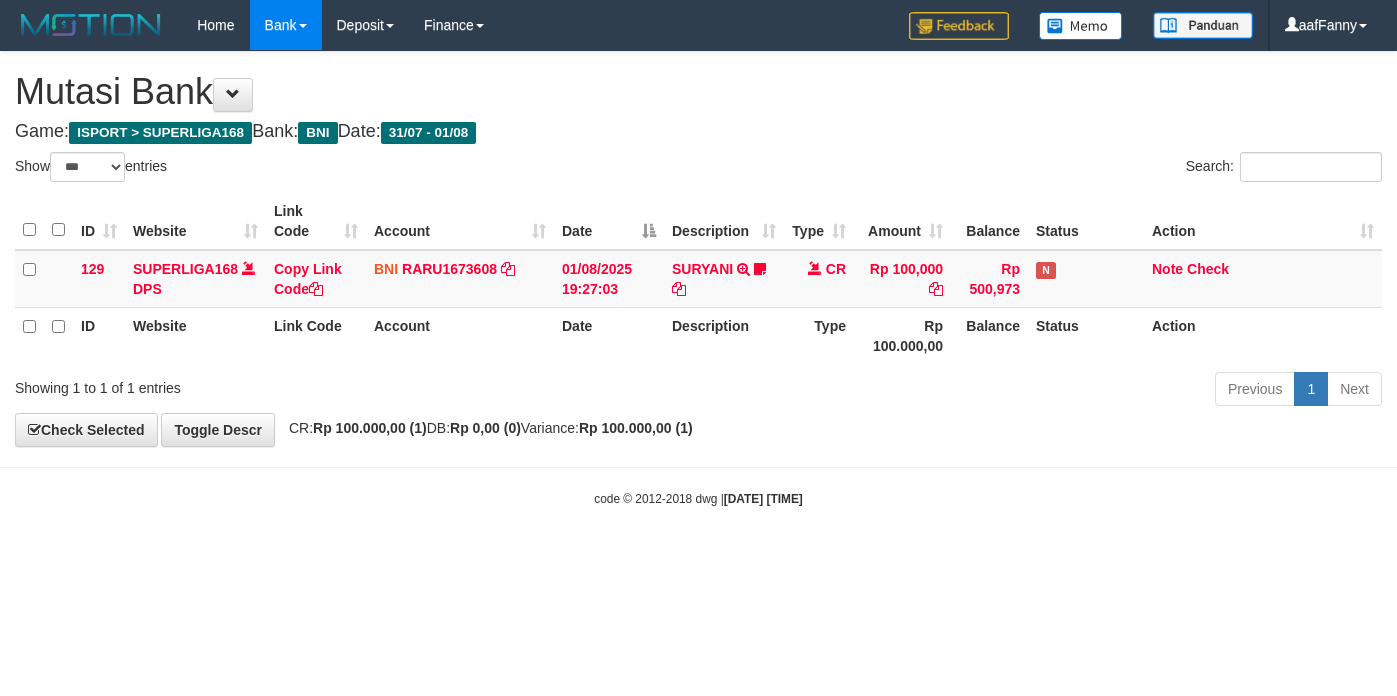 select on "***" 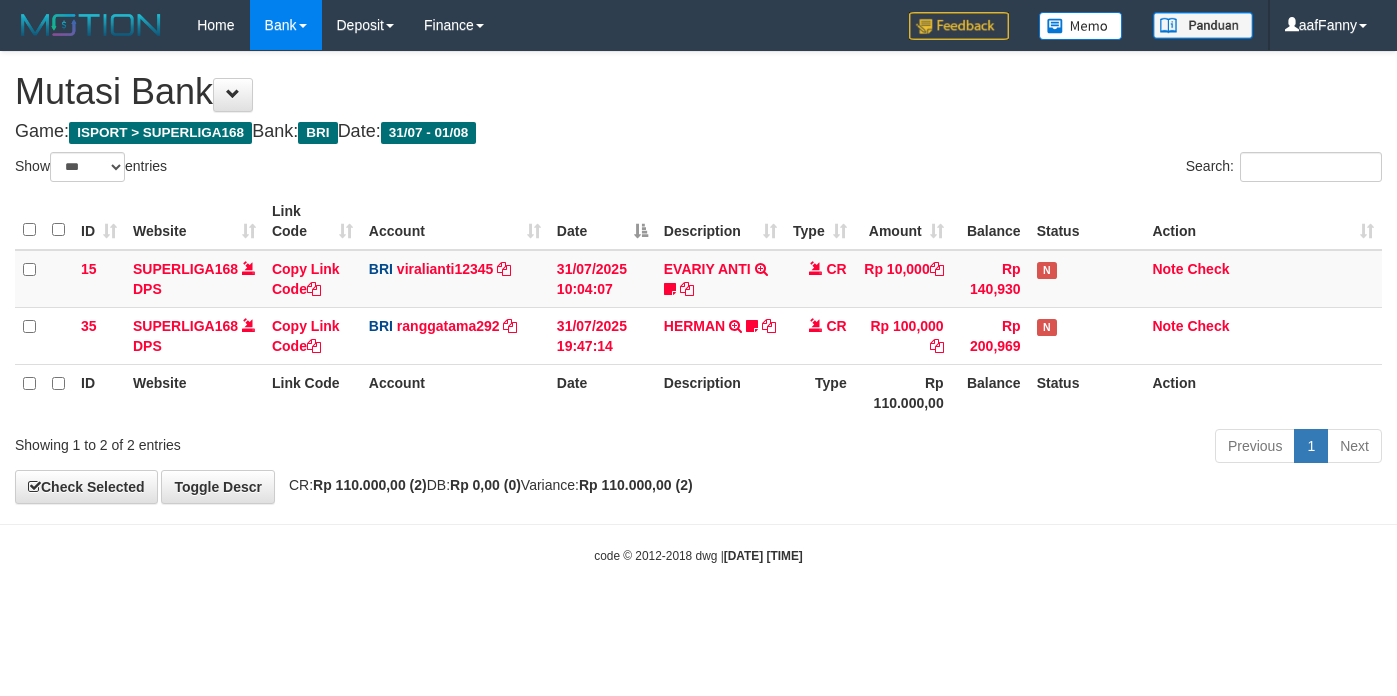 select on "***" 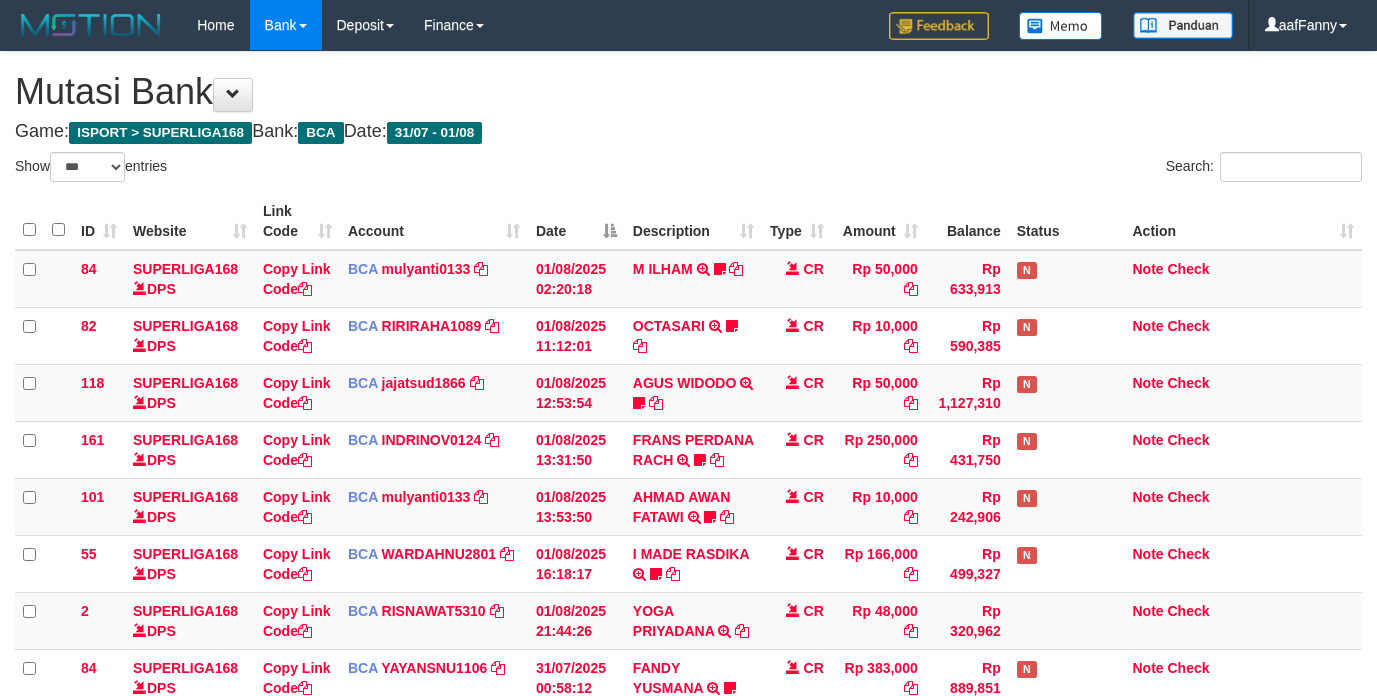 select on "***" 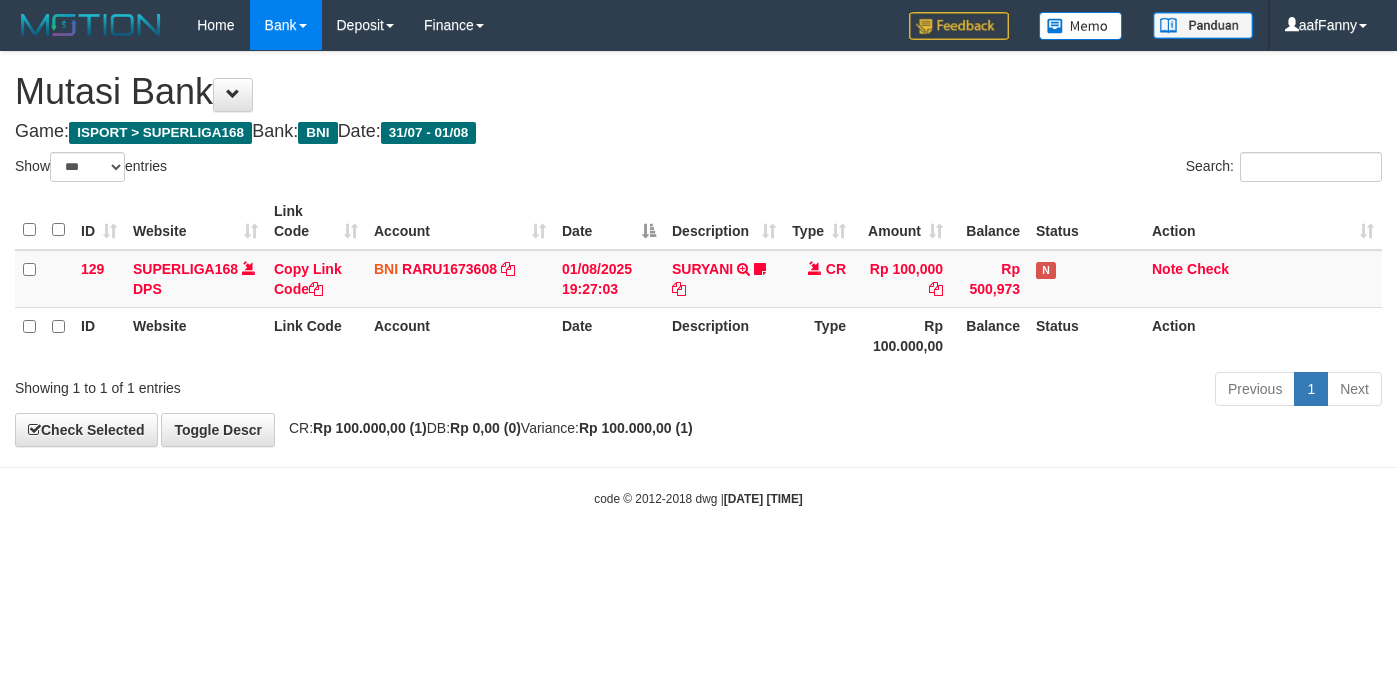 select on "***" 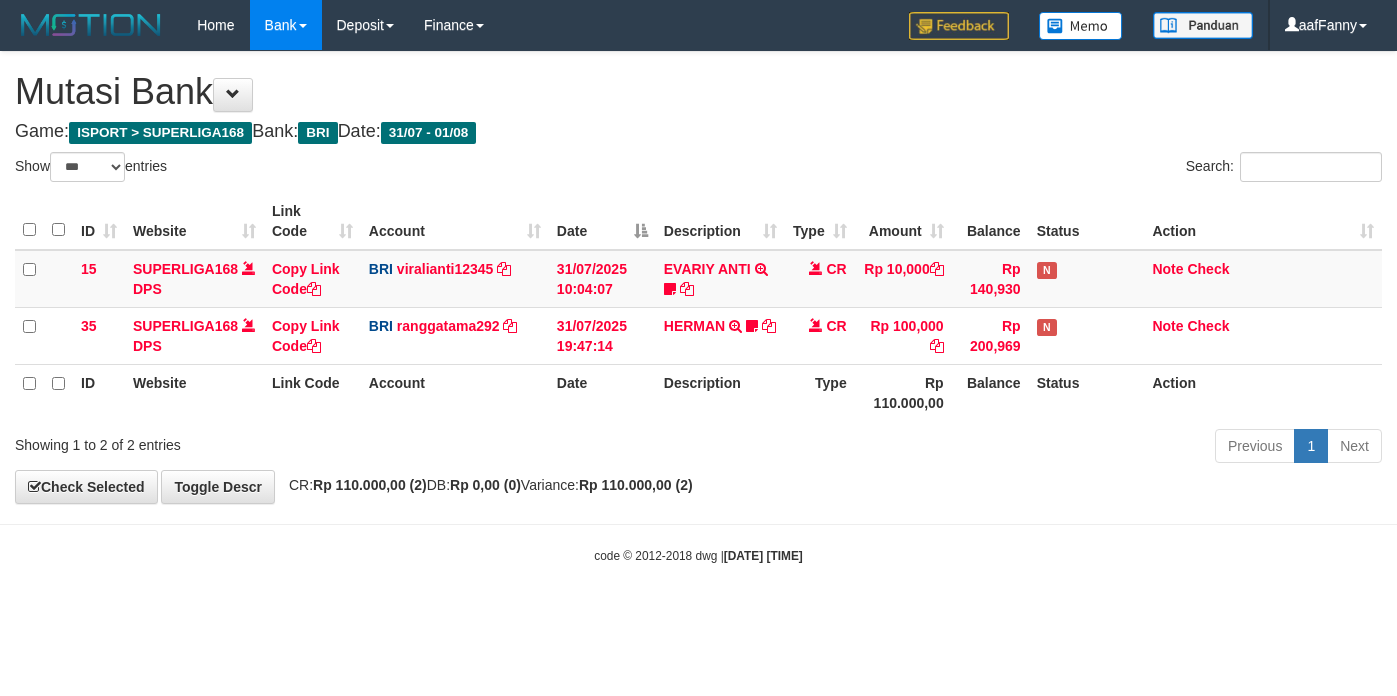 select on "***" 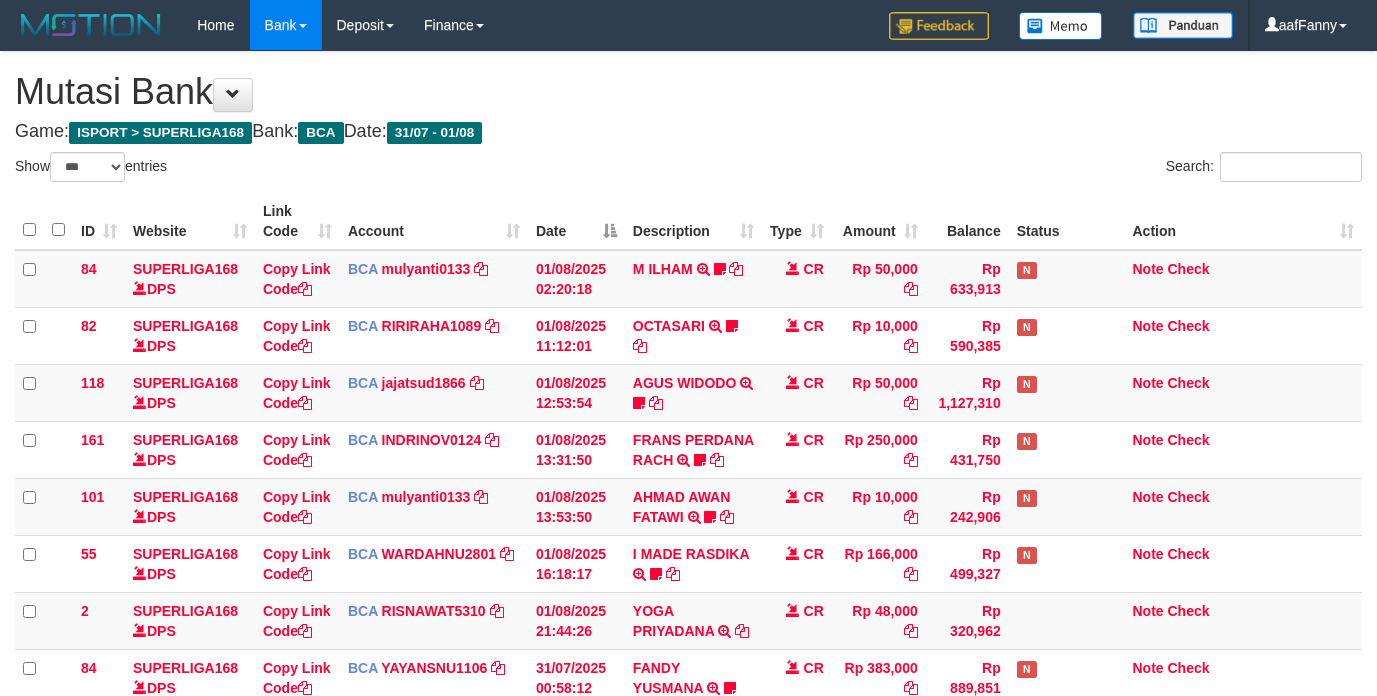 select on "***" 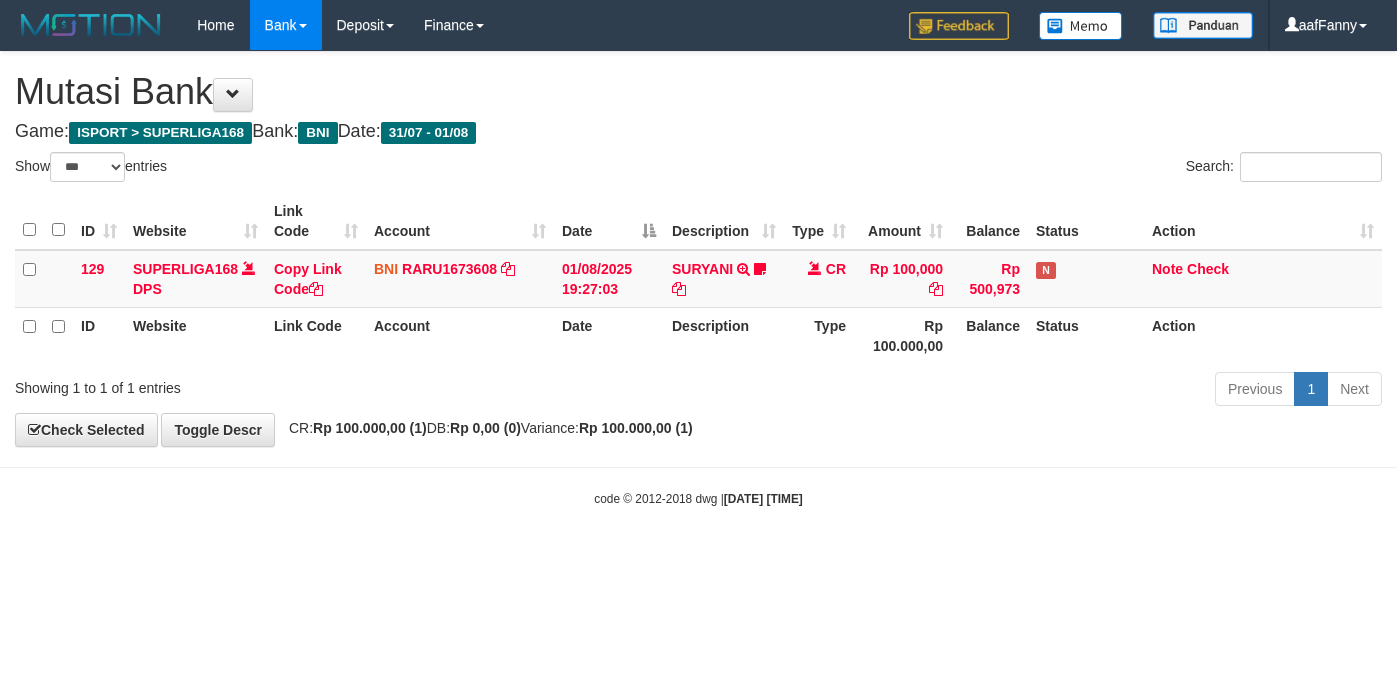 select on "***" 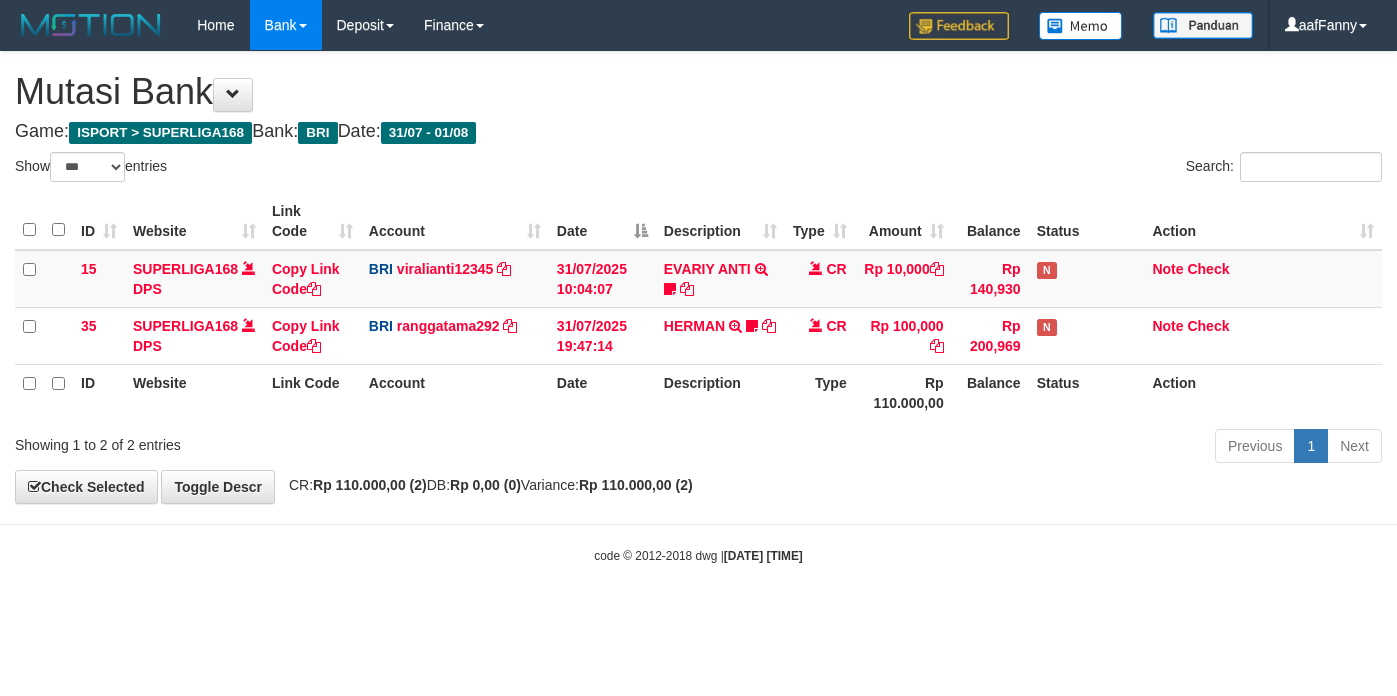 select on "***" 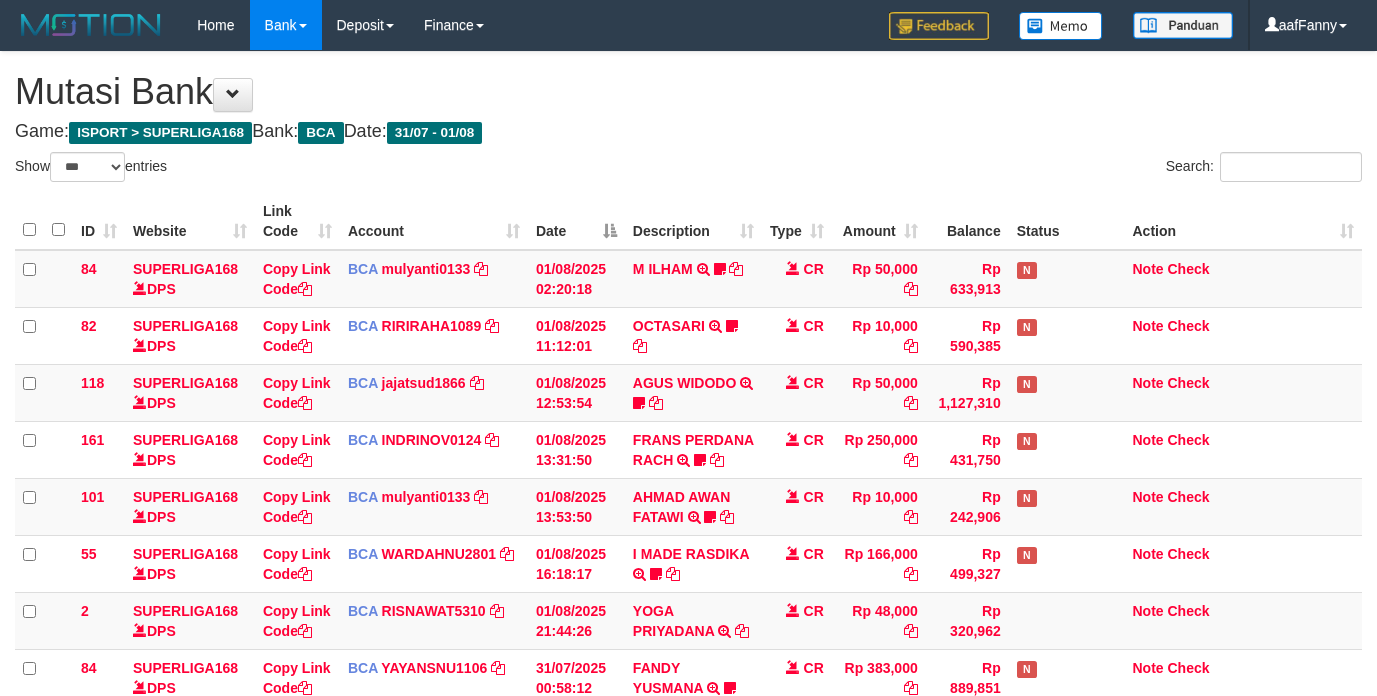 select on "***" 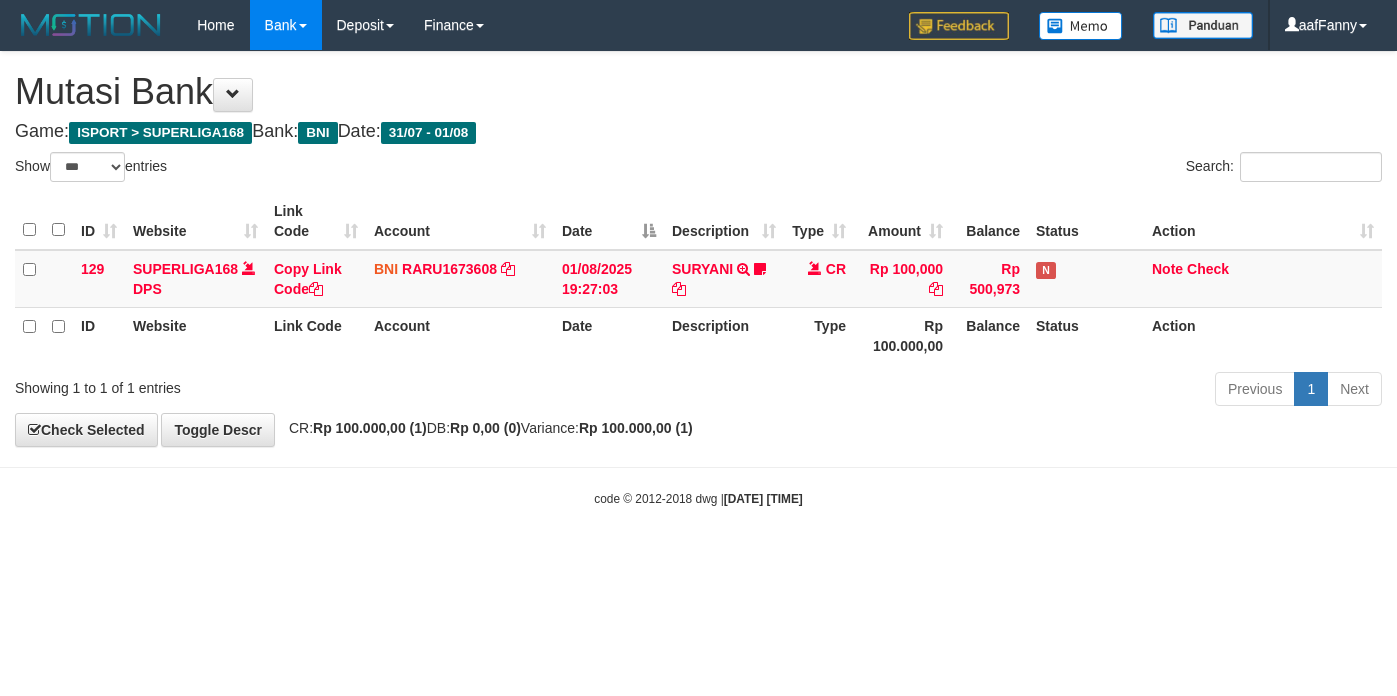 select on "***" 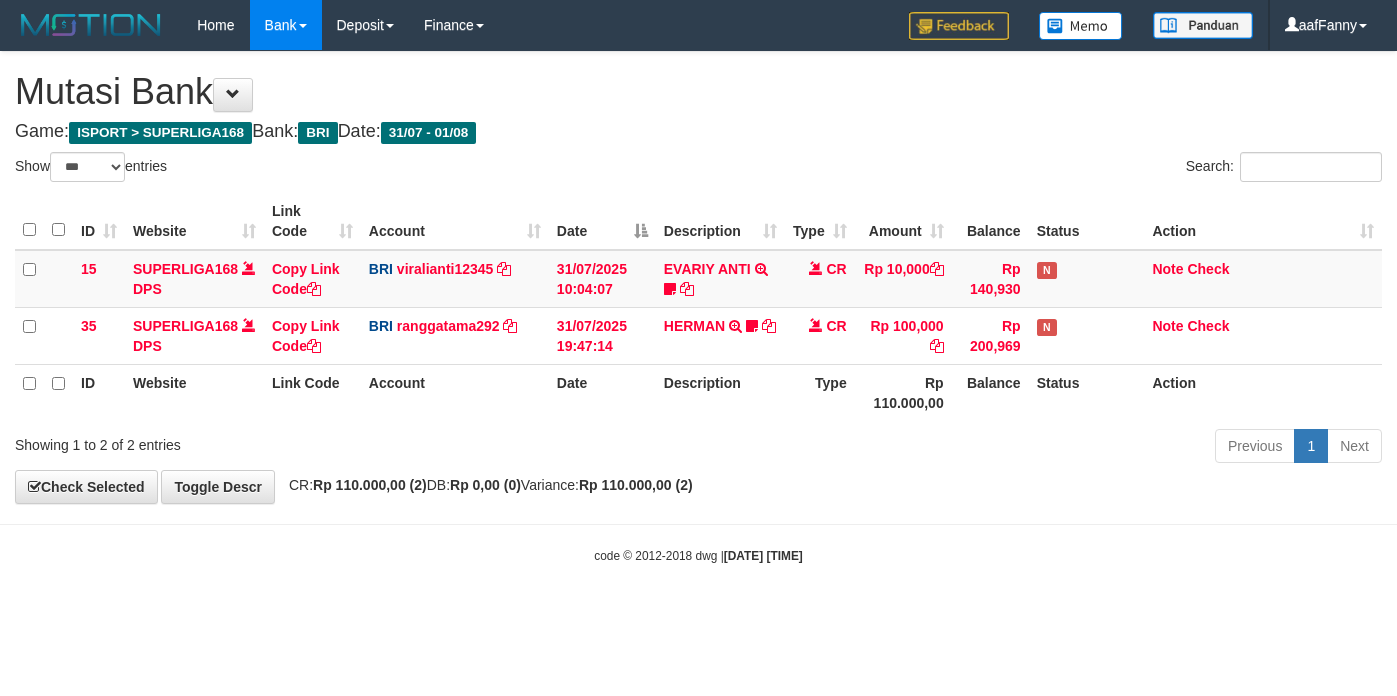 select on "***" 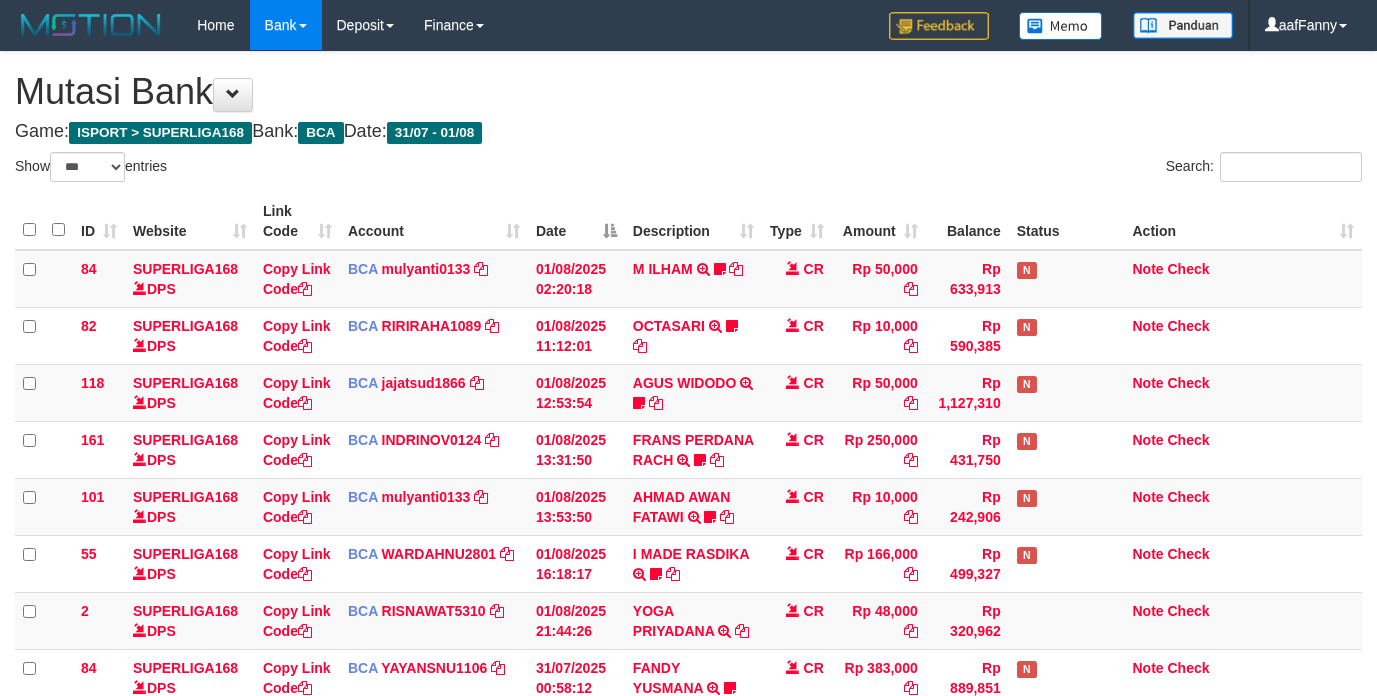 select on "***" 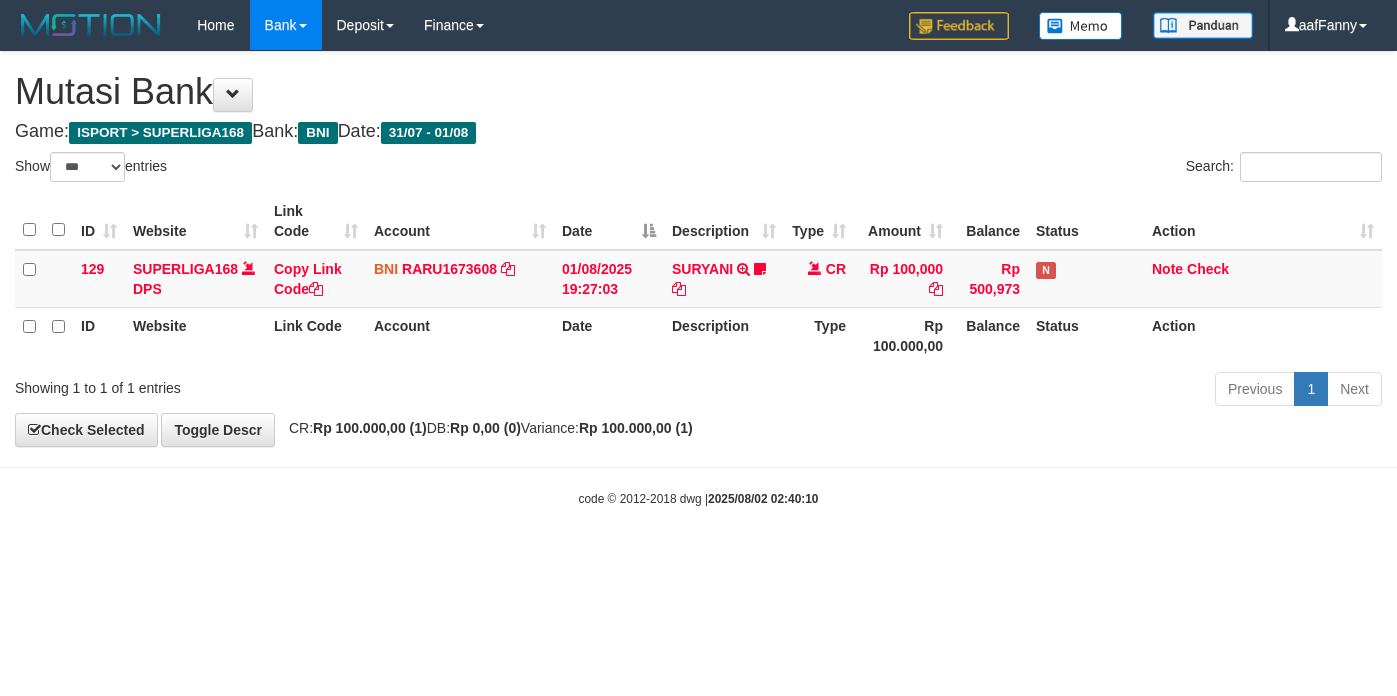select on "***" 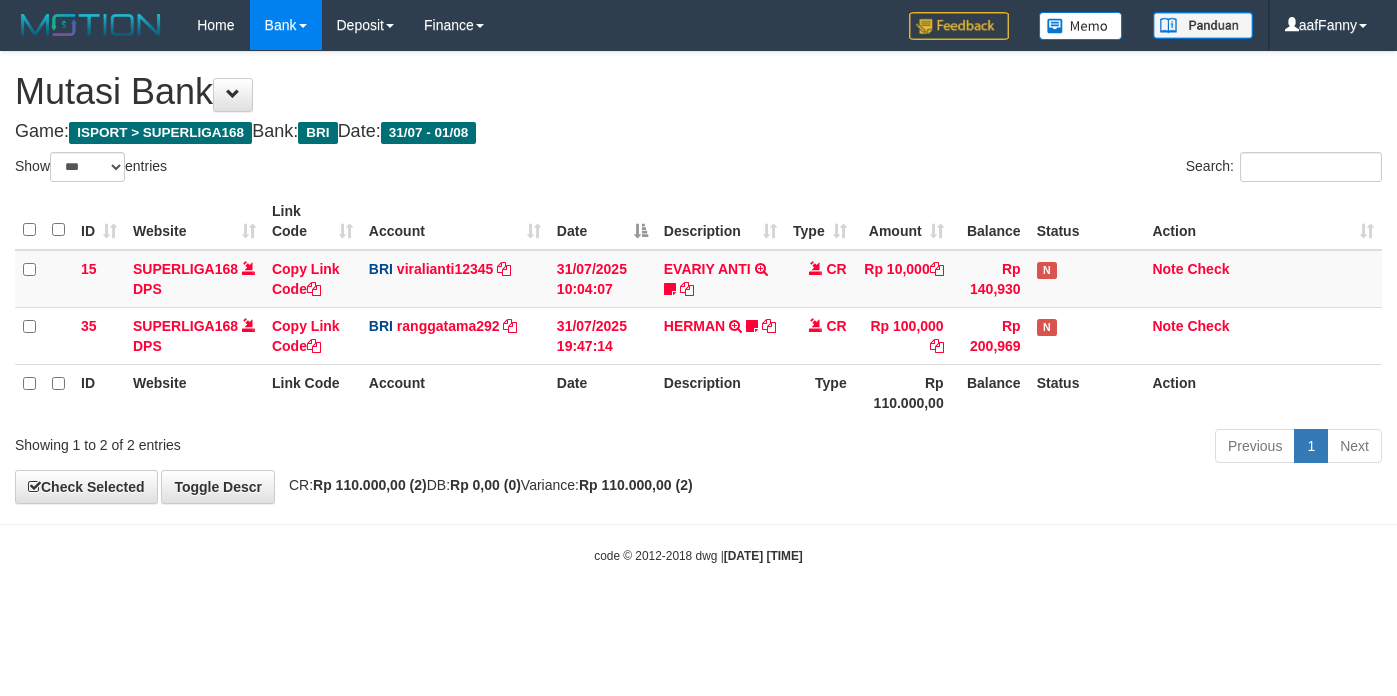 select on "***" 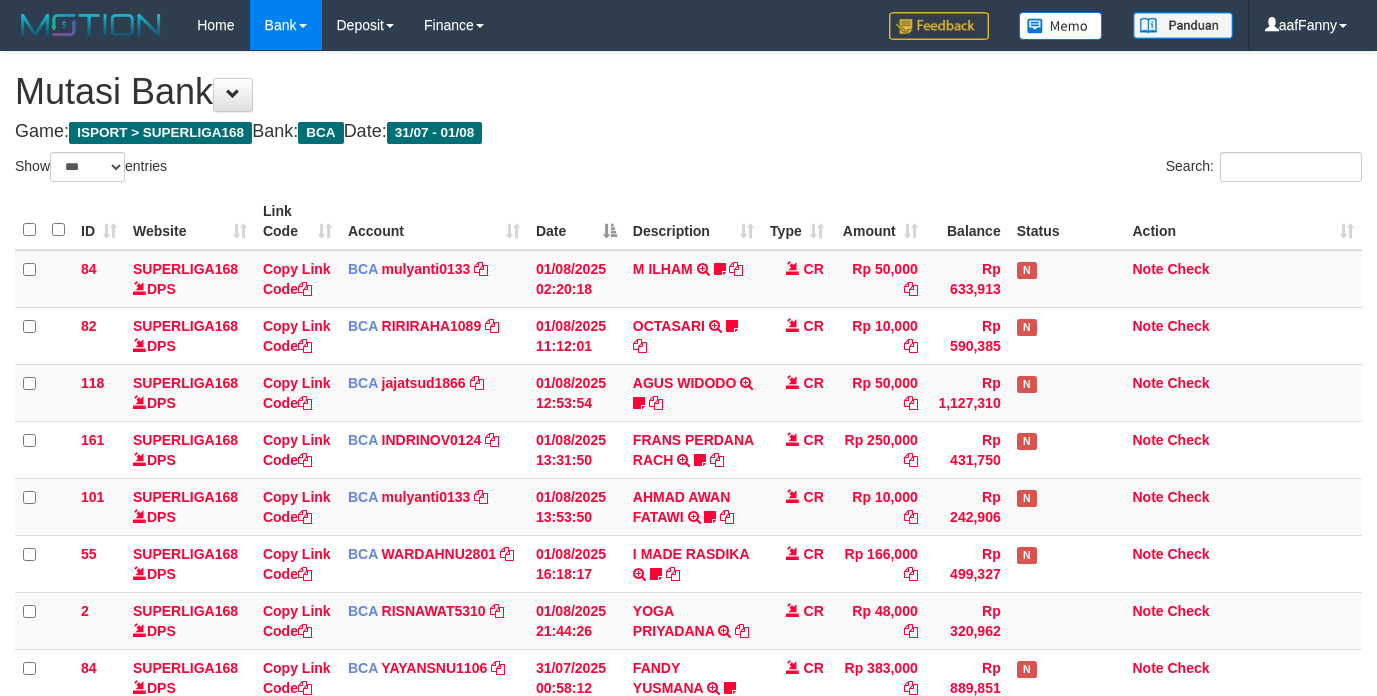 select on "***" 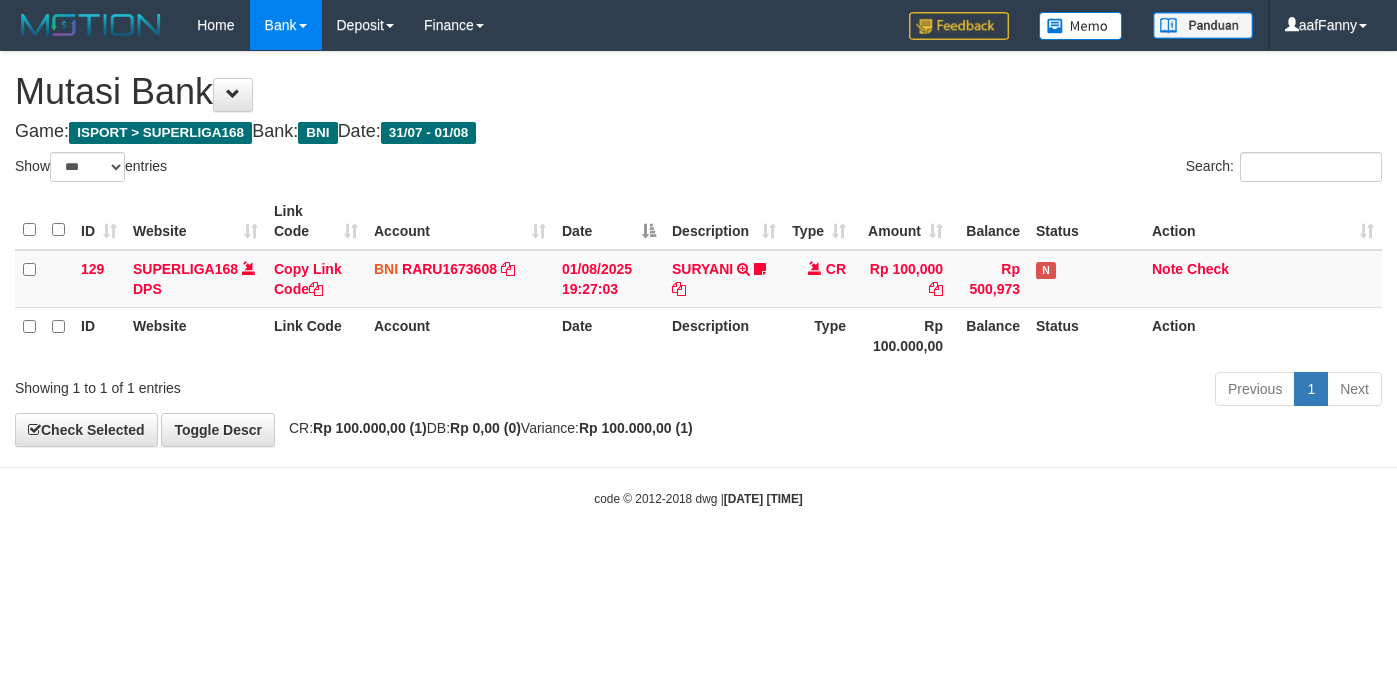 select on "***" 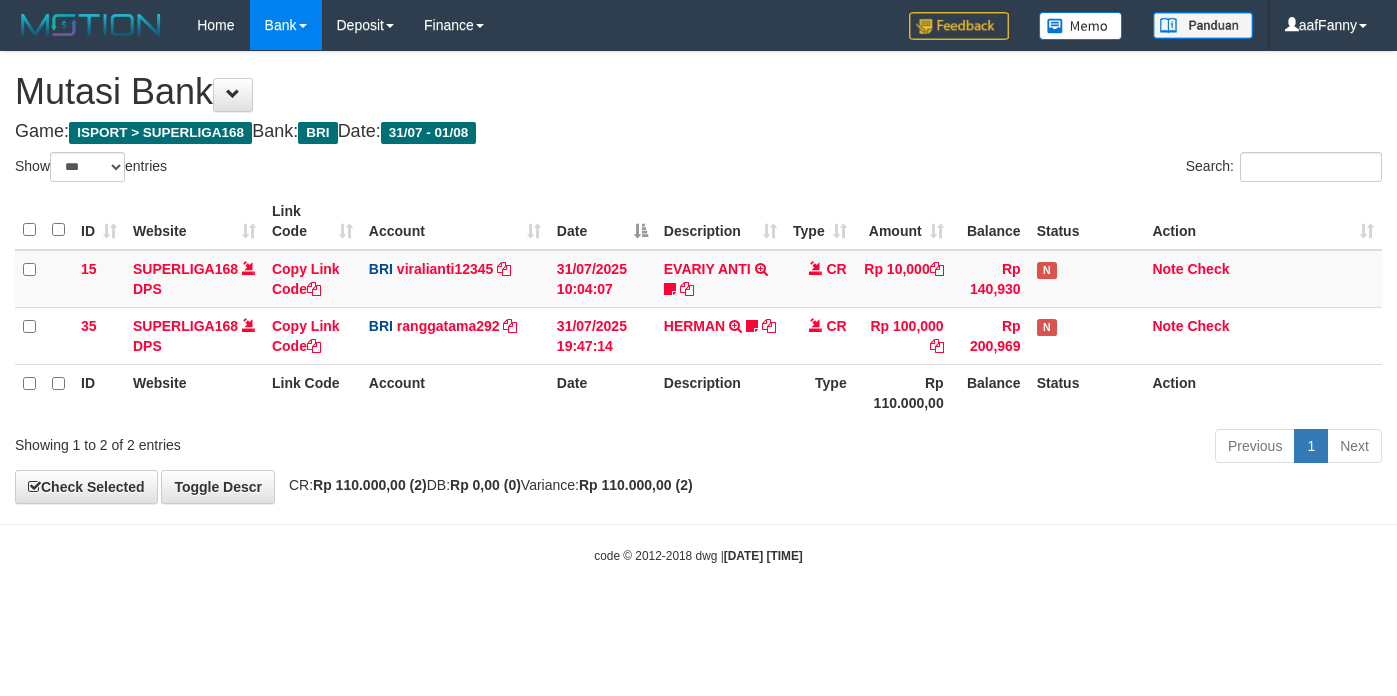 select on "***" 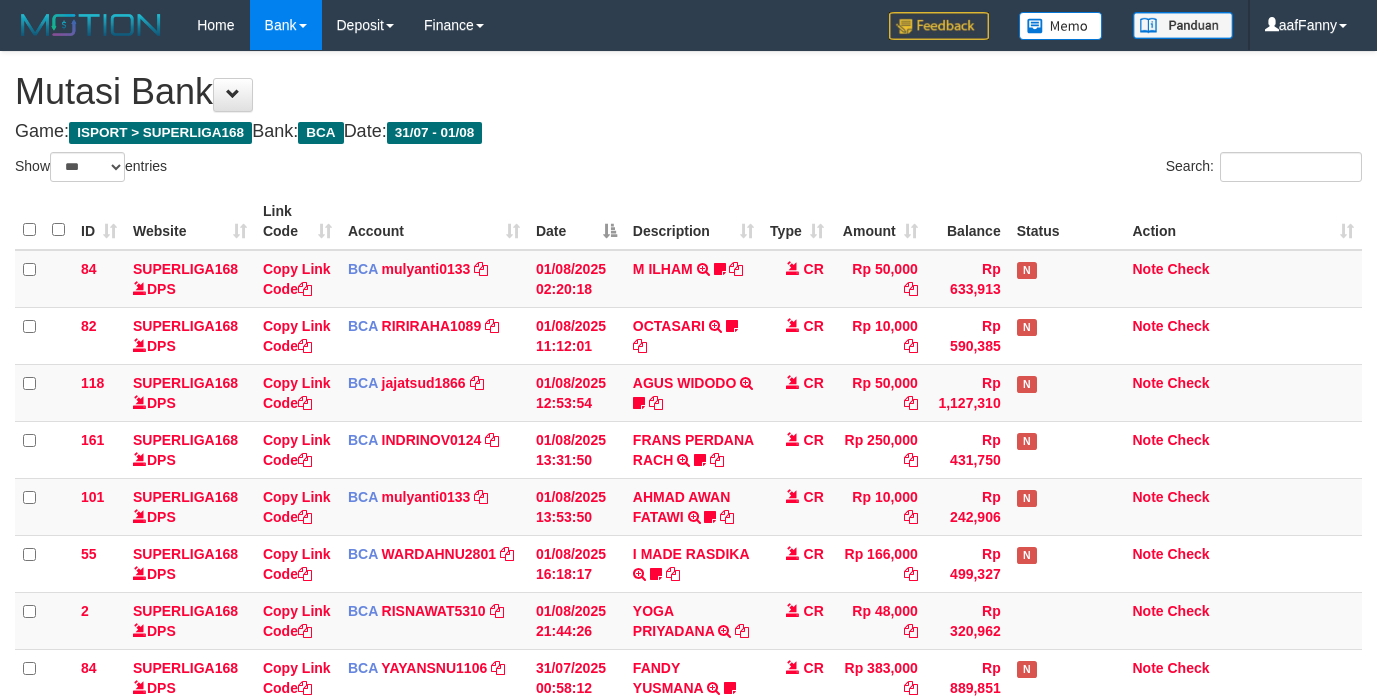 select on "***" 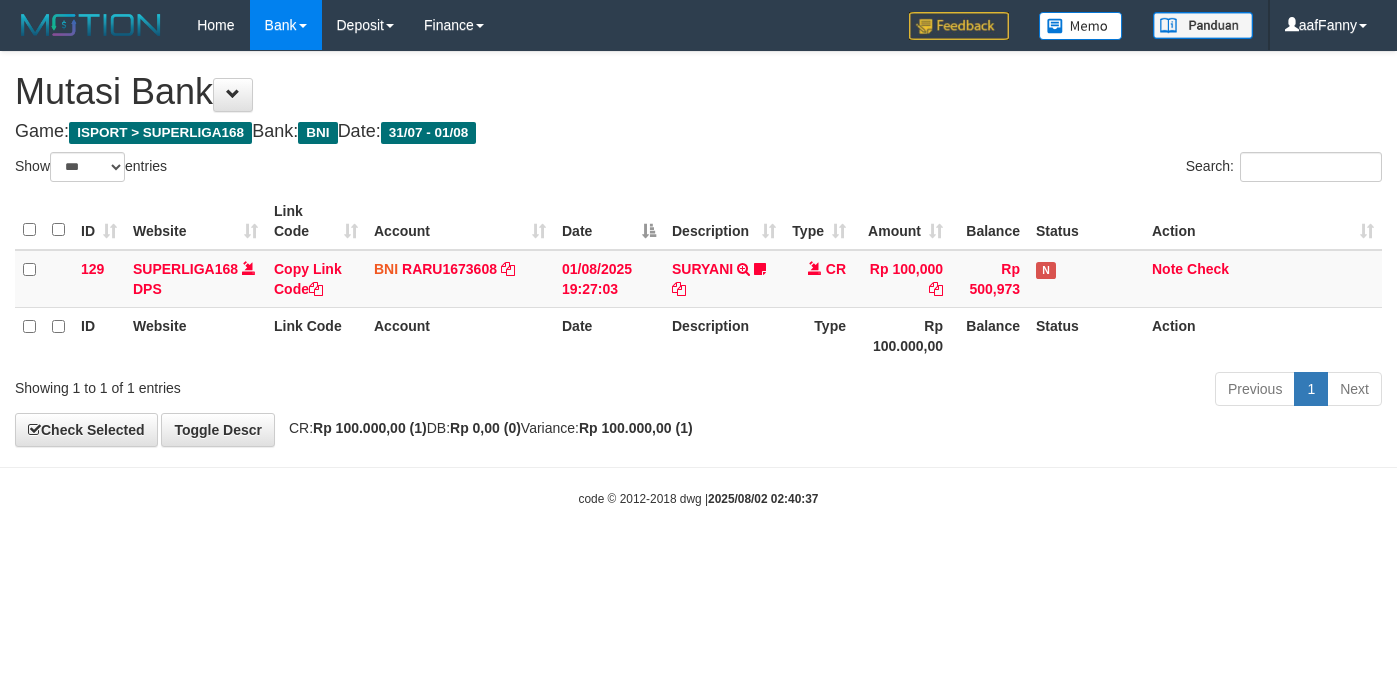 select on "***" 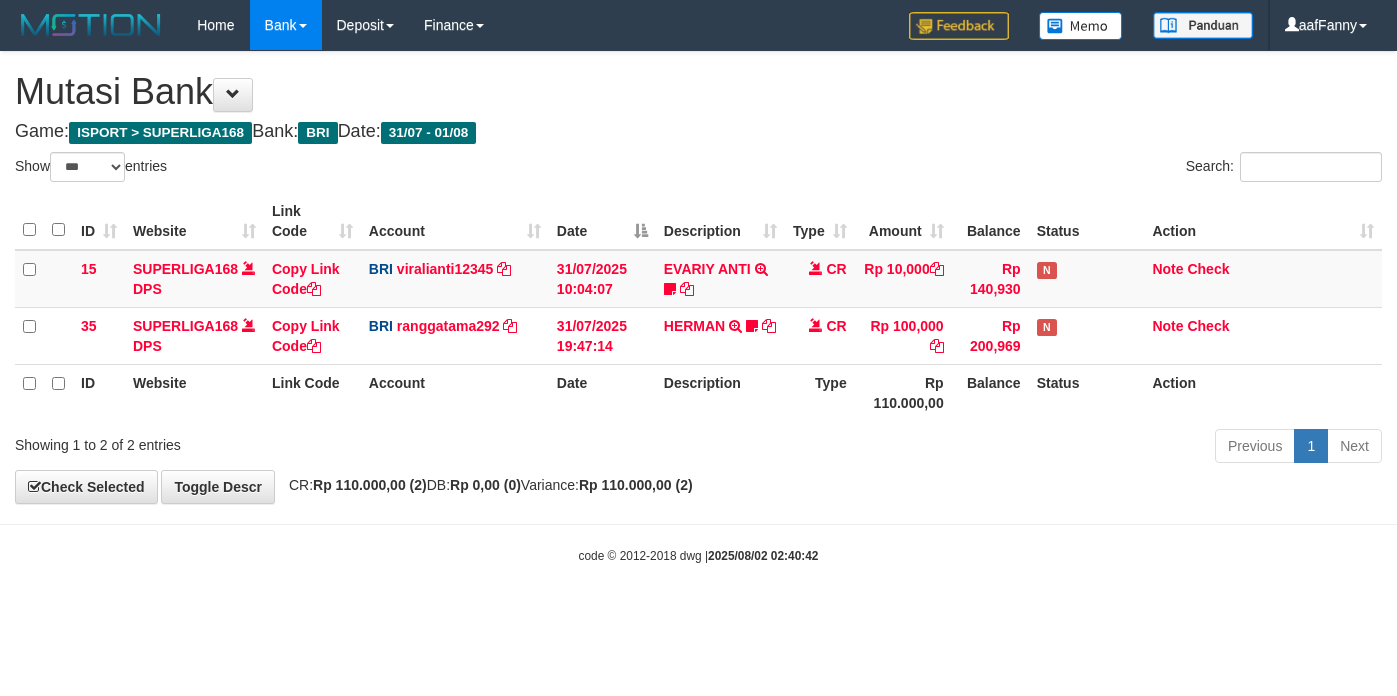 select on "***" 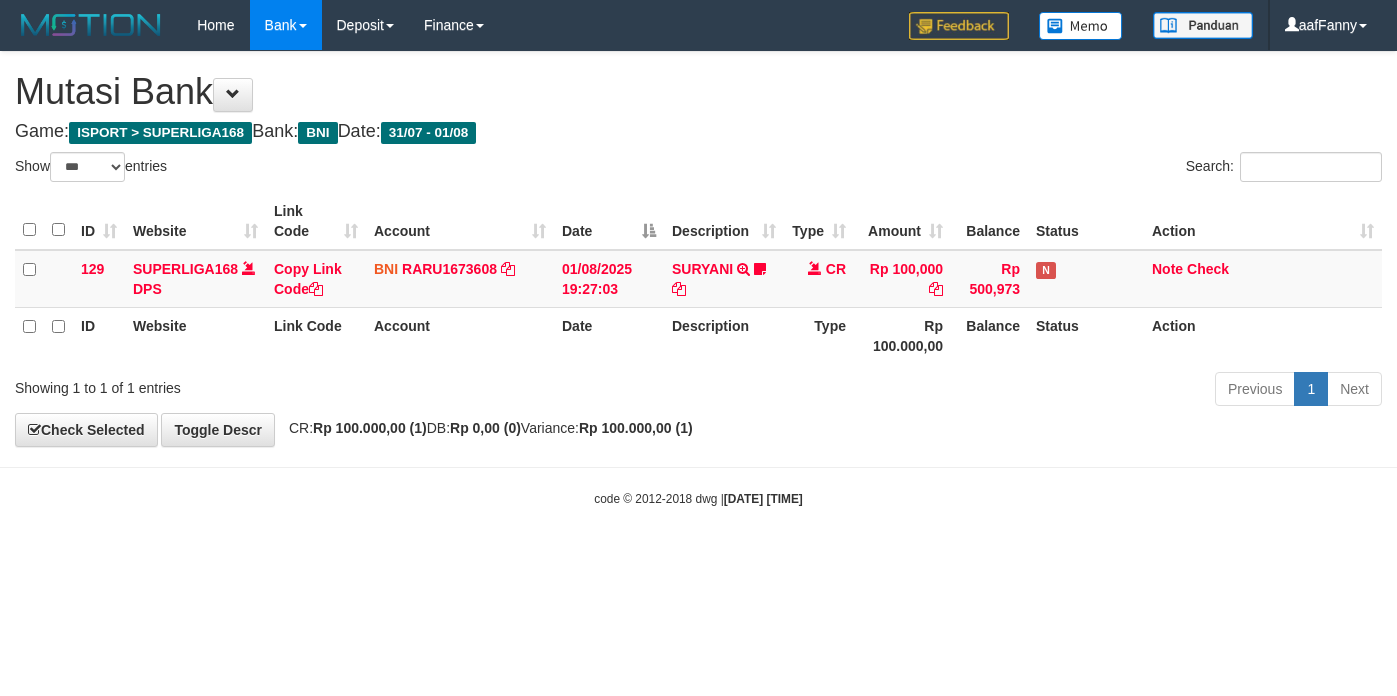 select on "***" 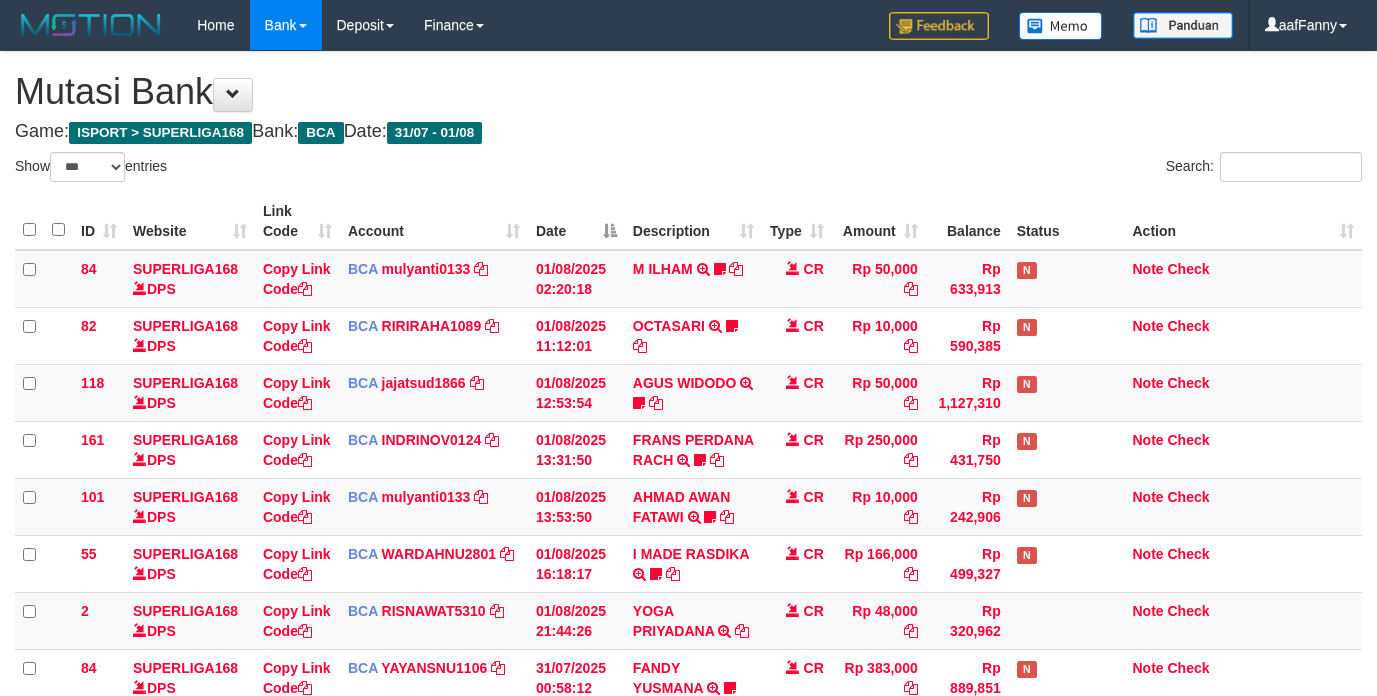 select on "***" 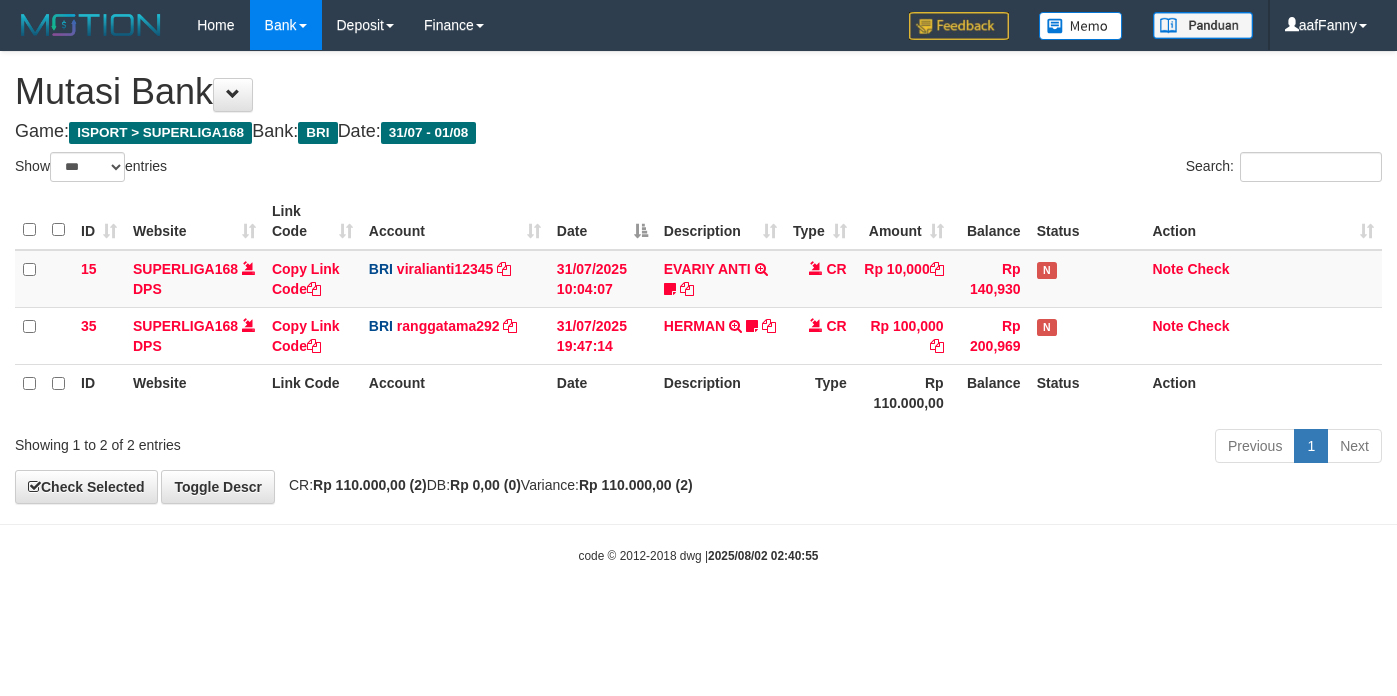 select on "***" 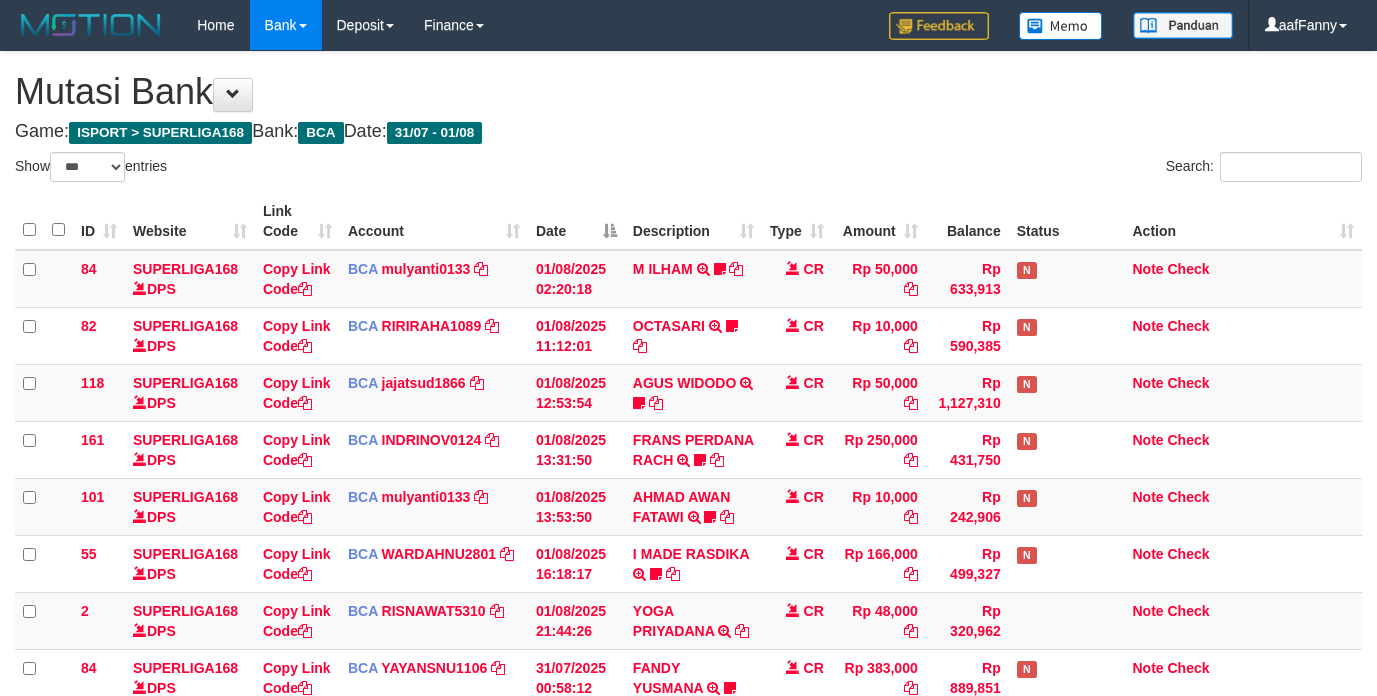 select on "***" 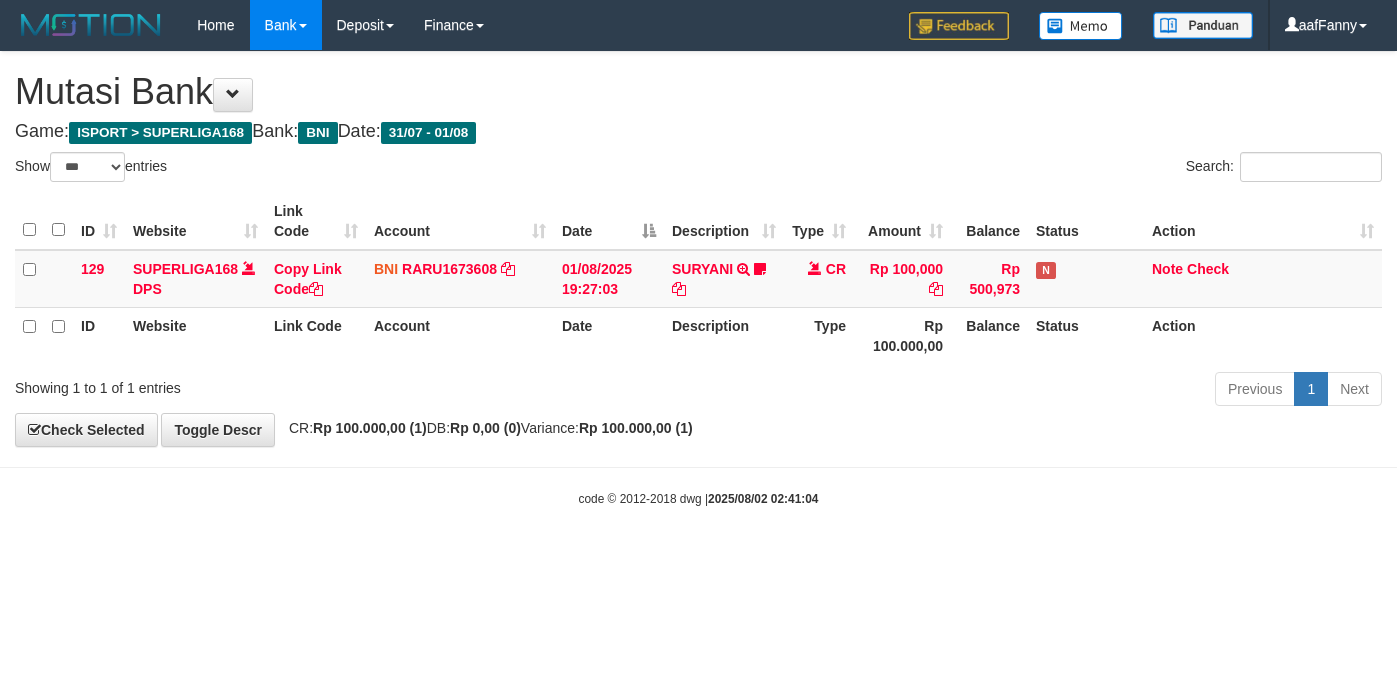 select on "***" 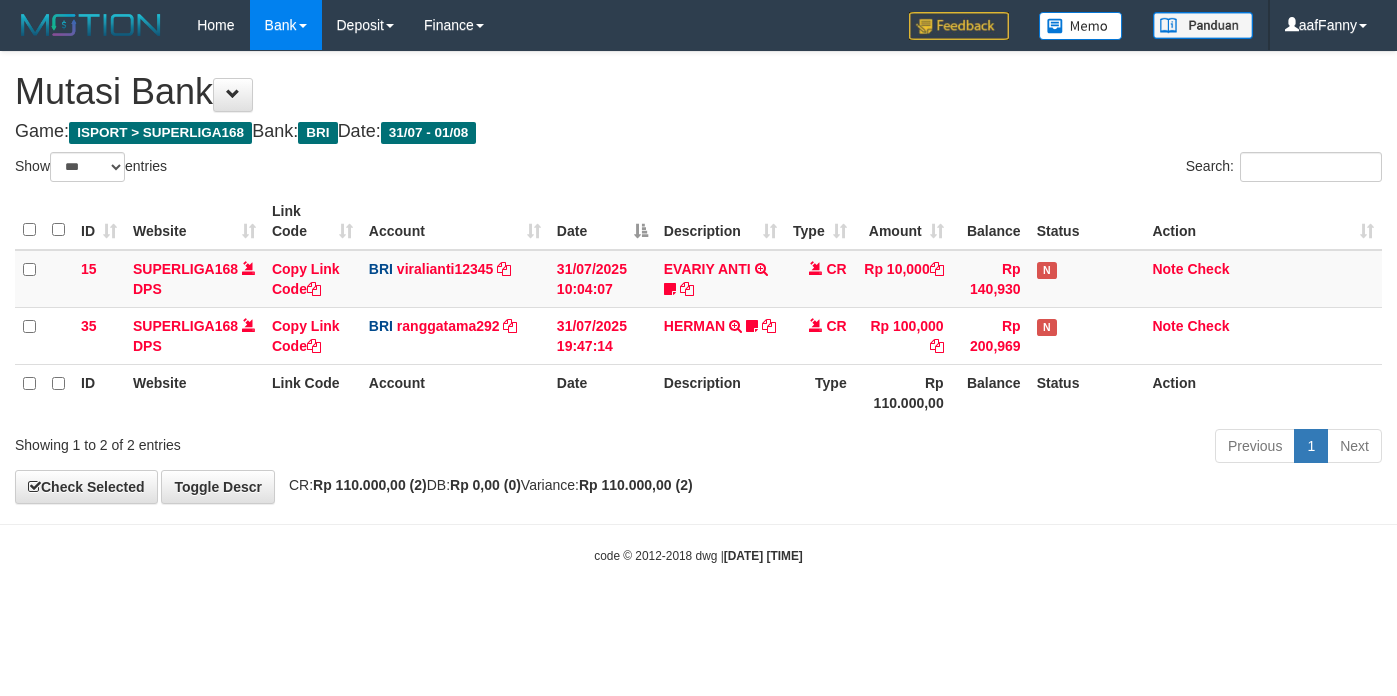 select on "***" 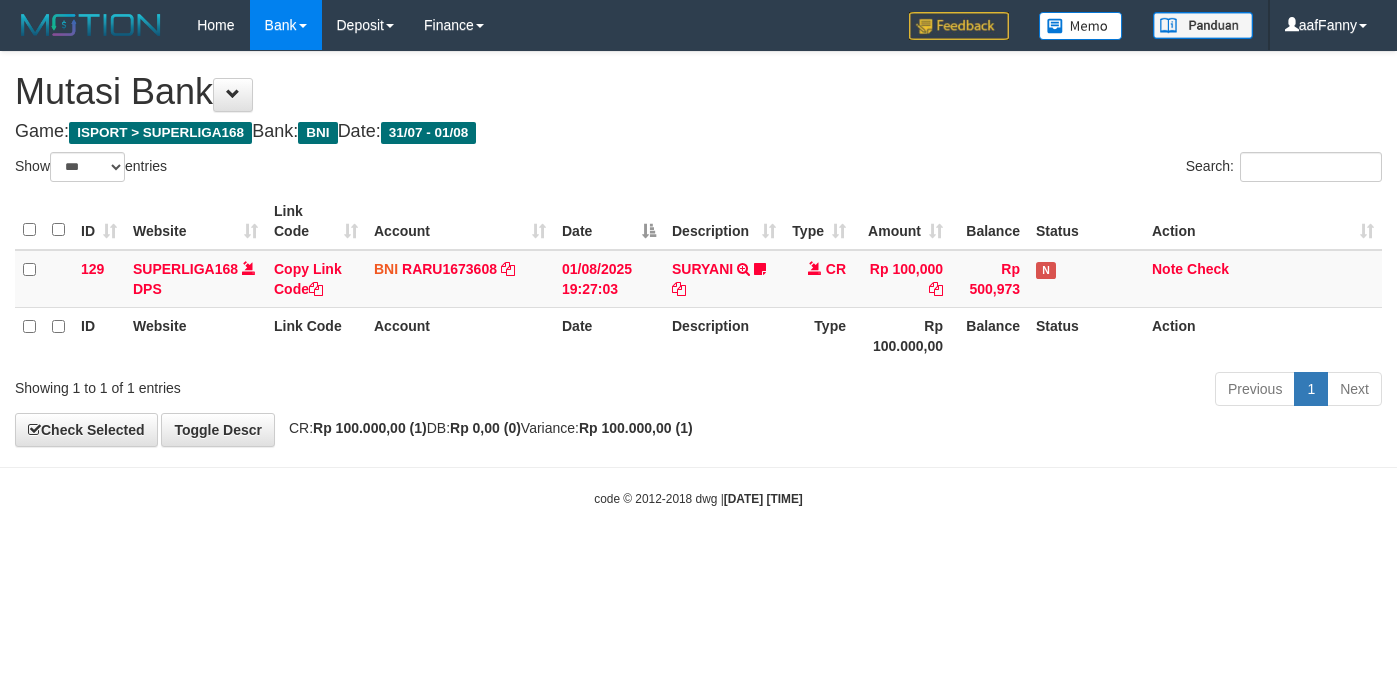 select on "***" 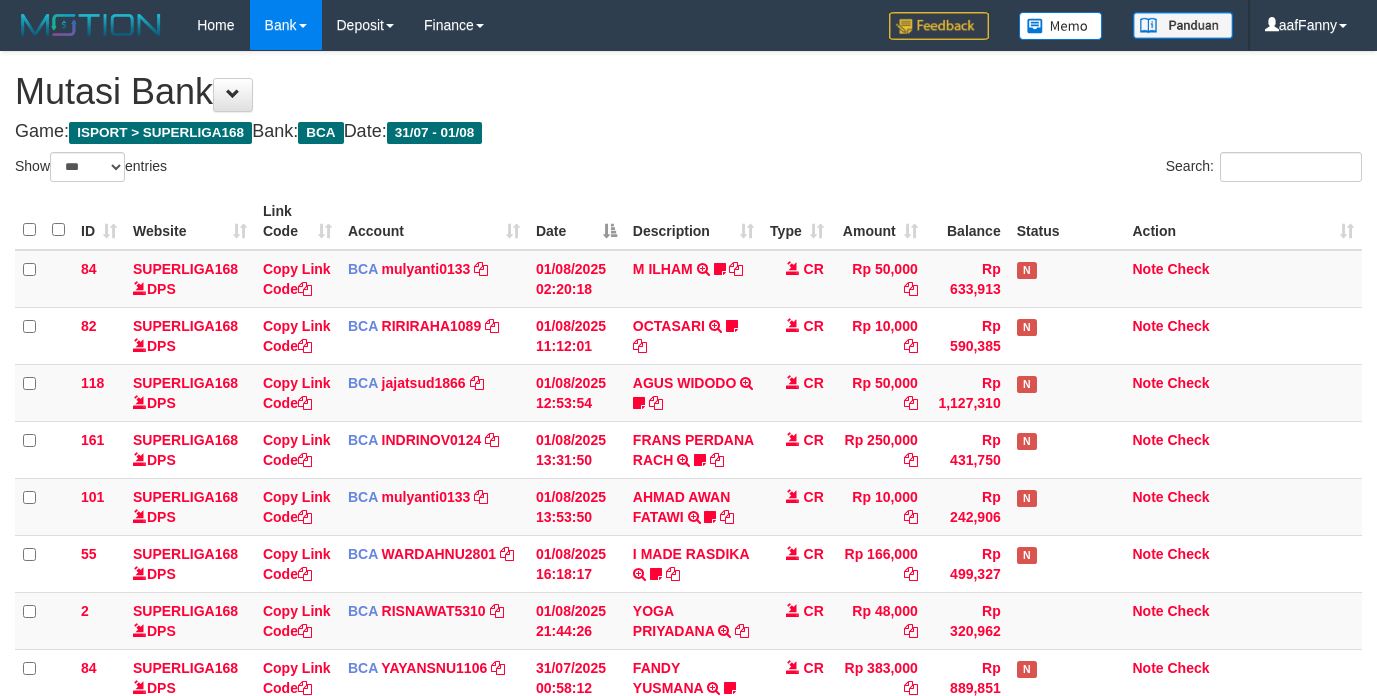 select on "***" 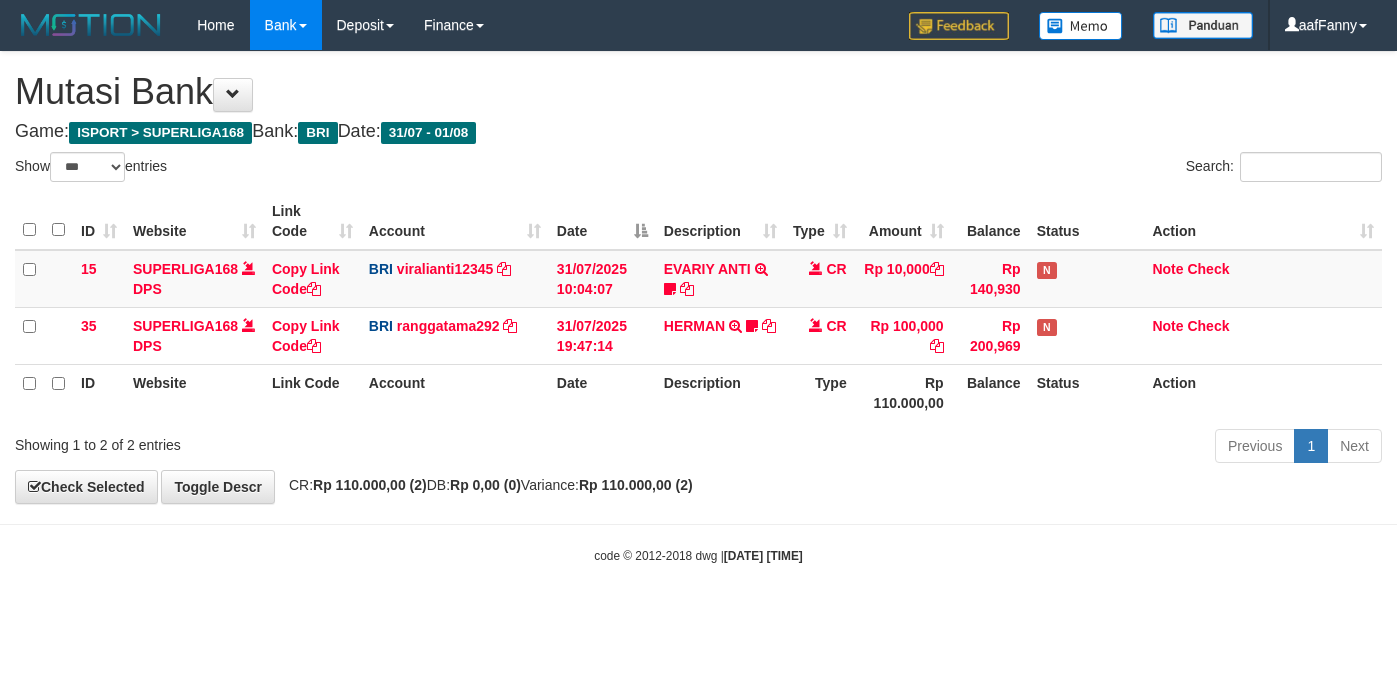 select on "***" 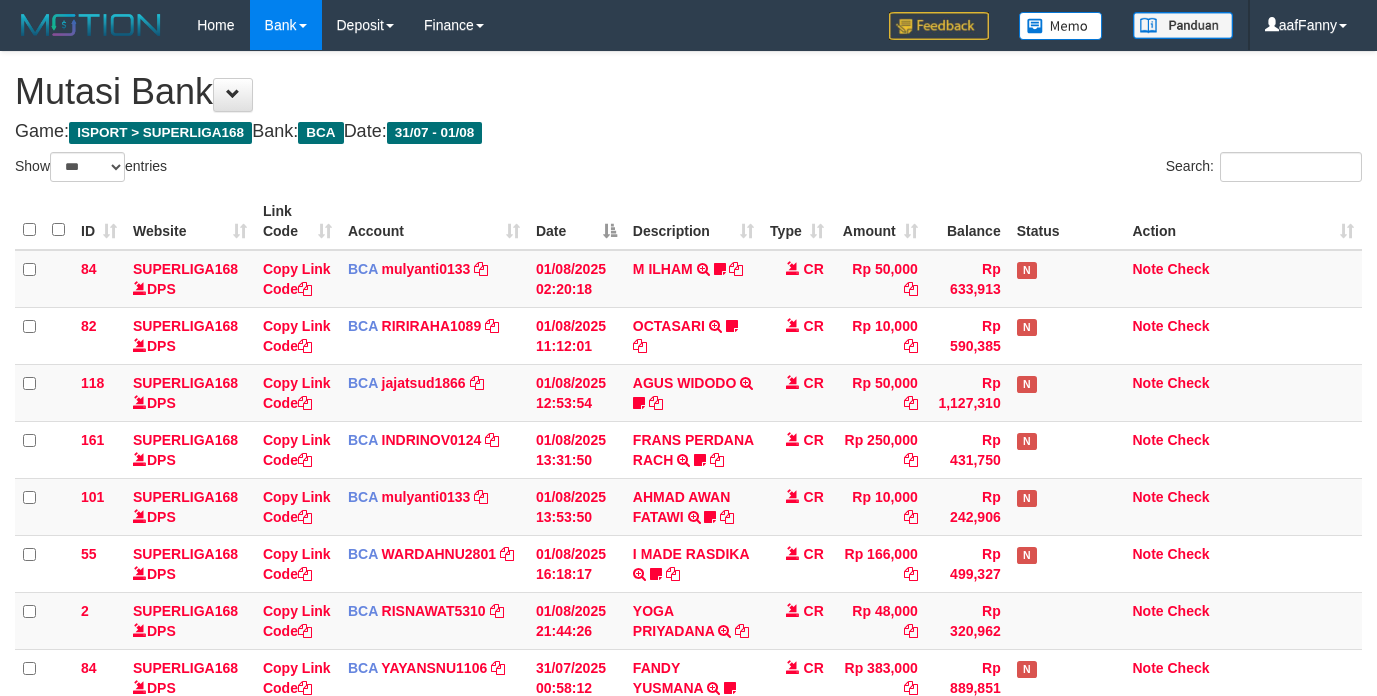 select on "***" 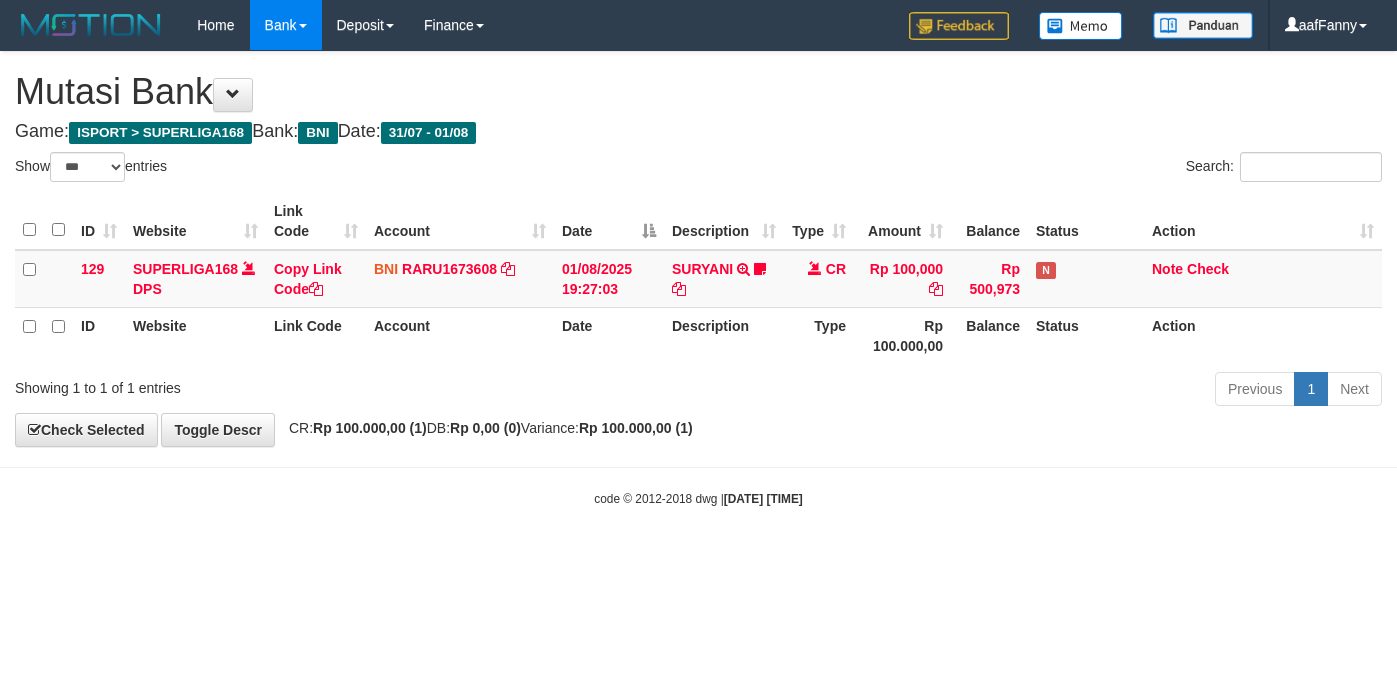 select on "***" 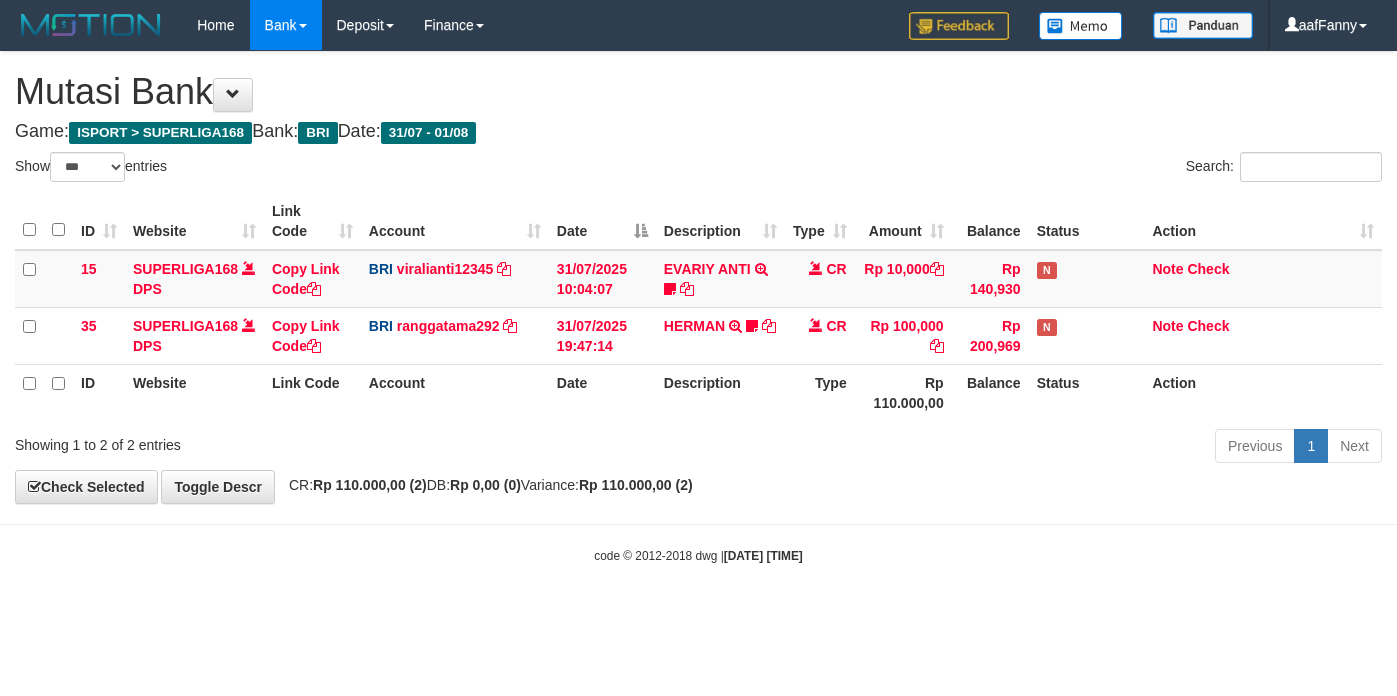 select on "***" 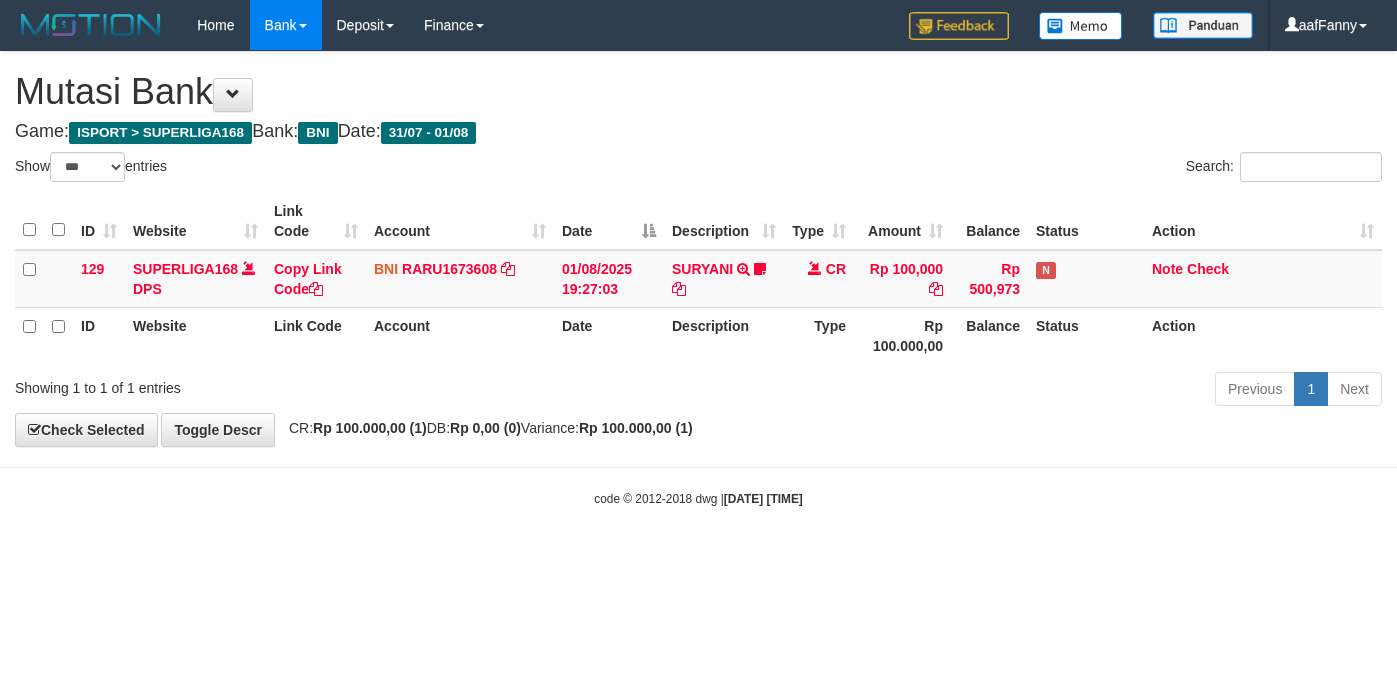 select on "***" 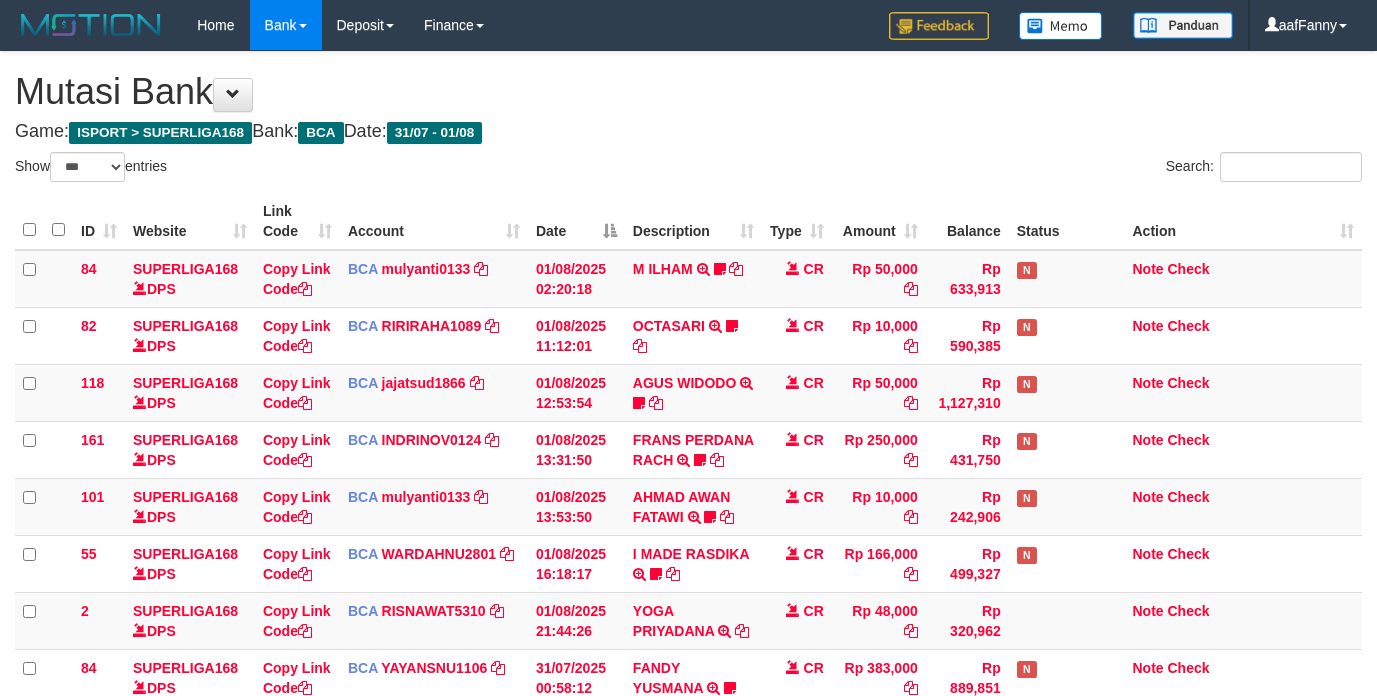select on "***" 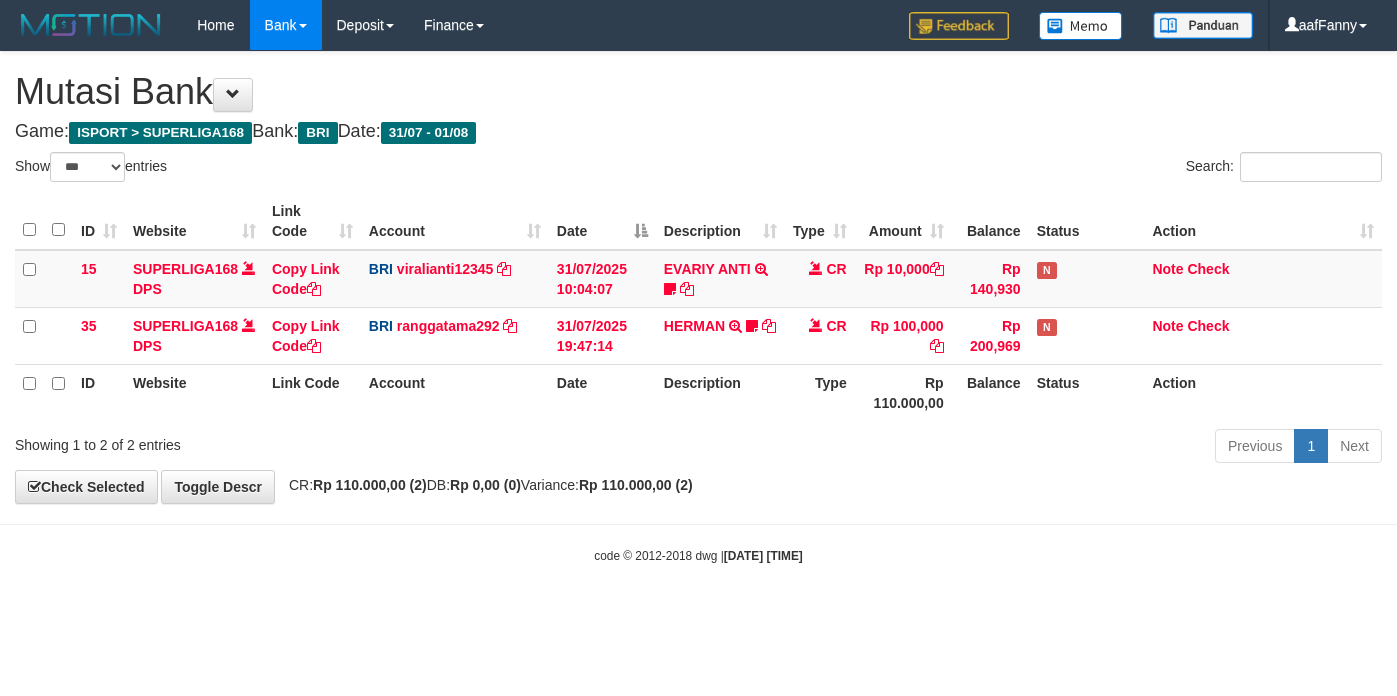 select on "***" 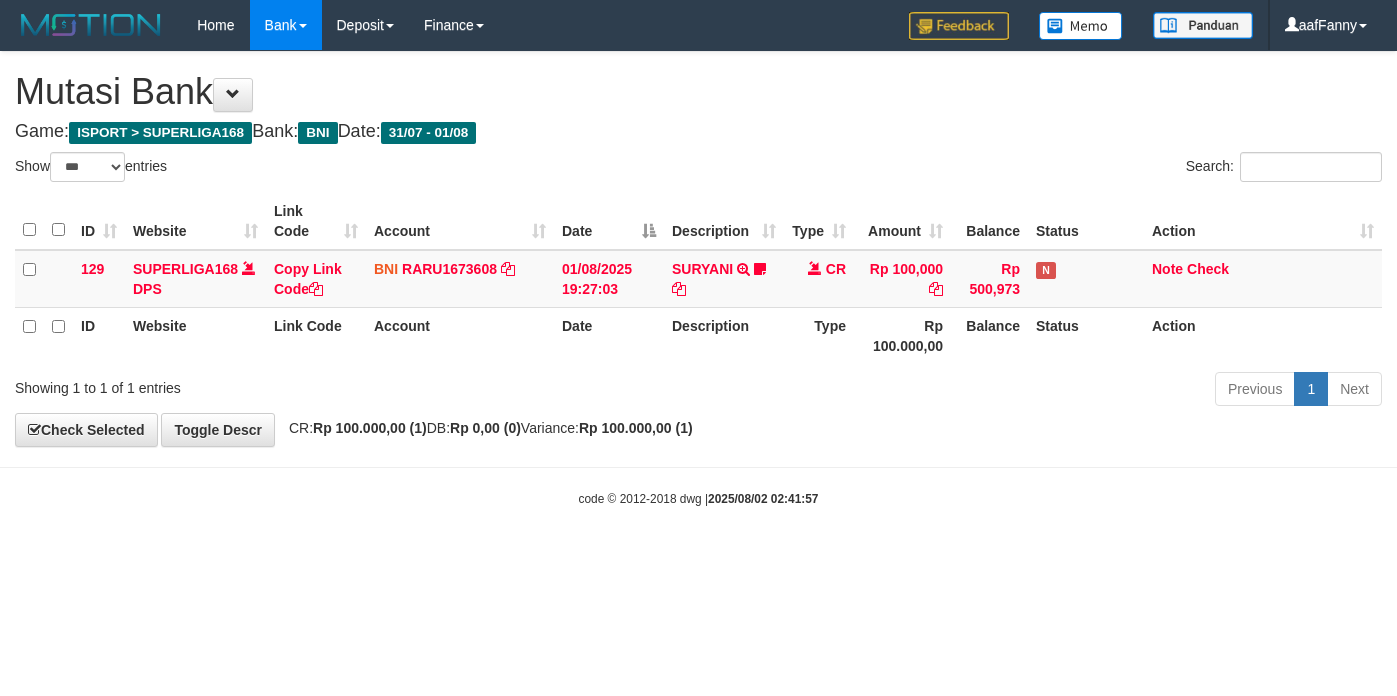 select on "***" 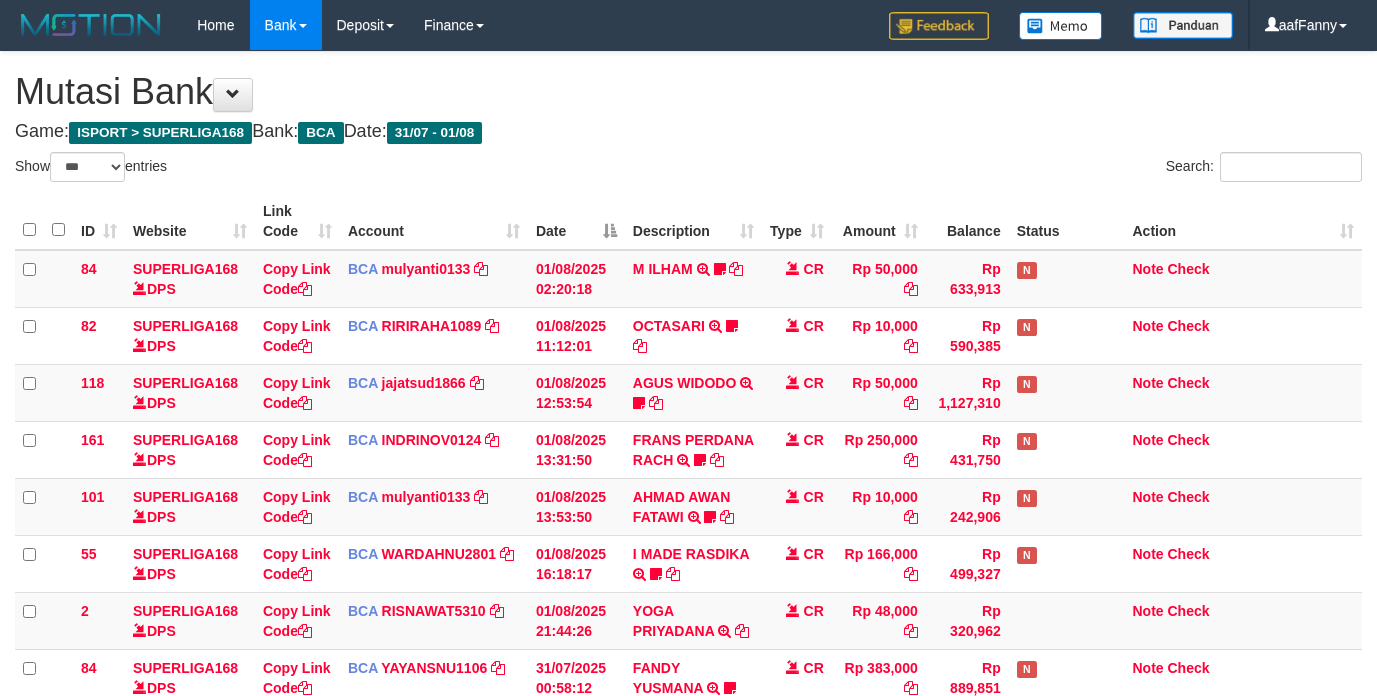select on "***" 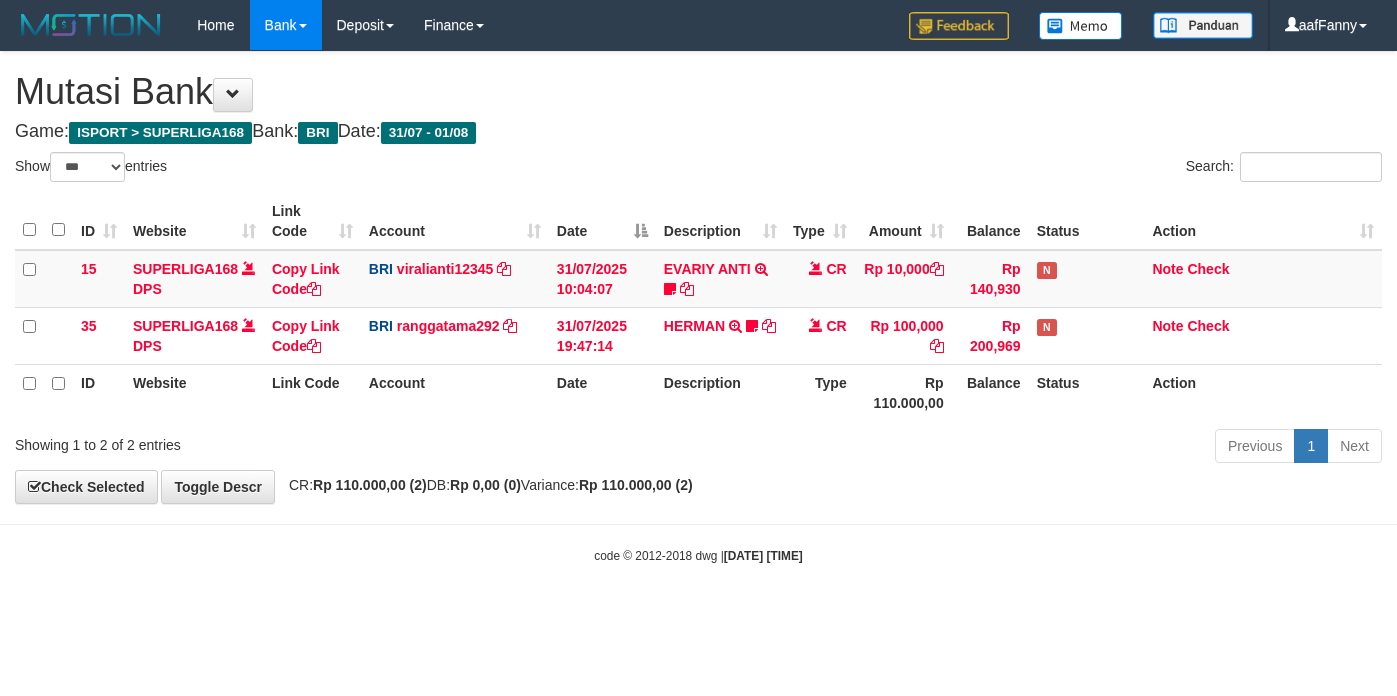 select on "***" 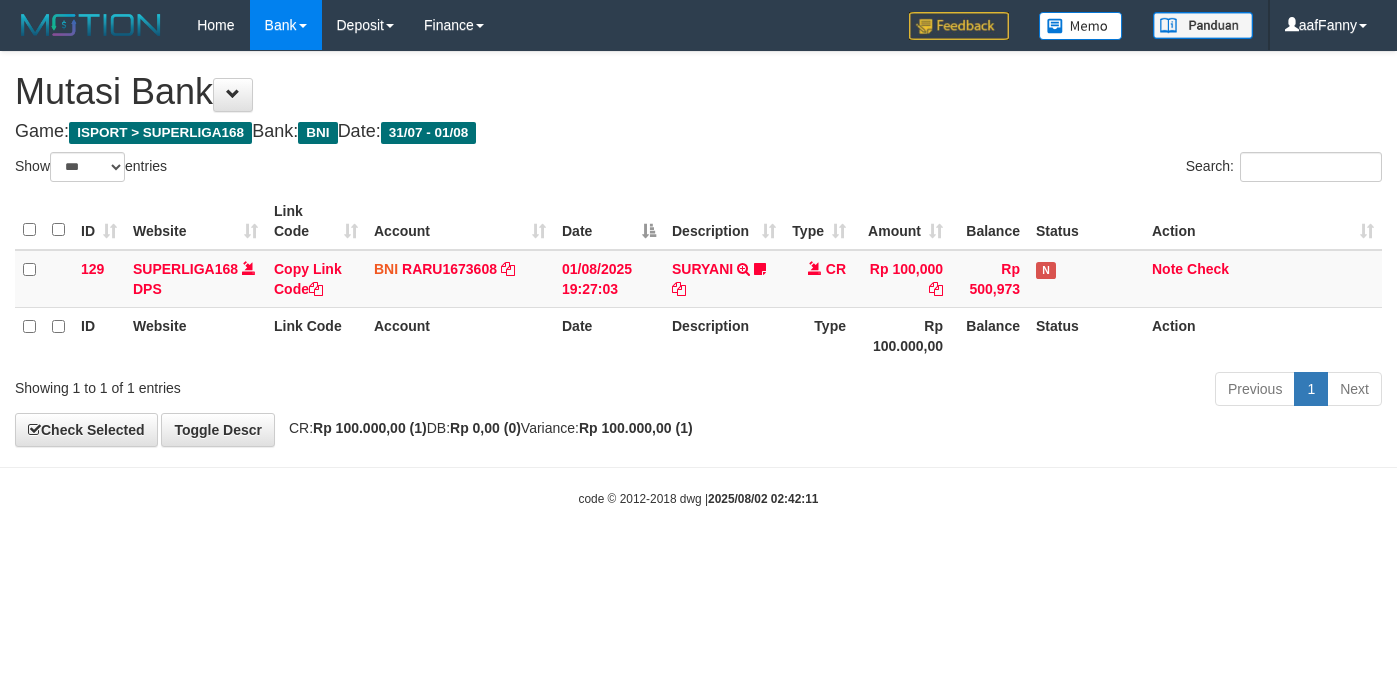 select on "***" 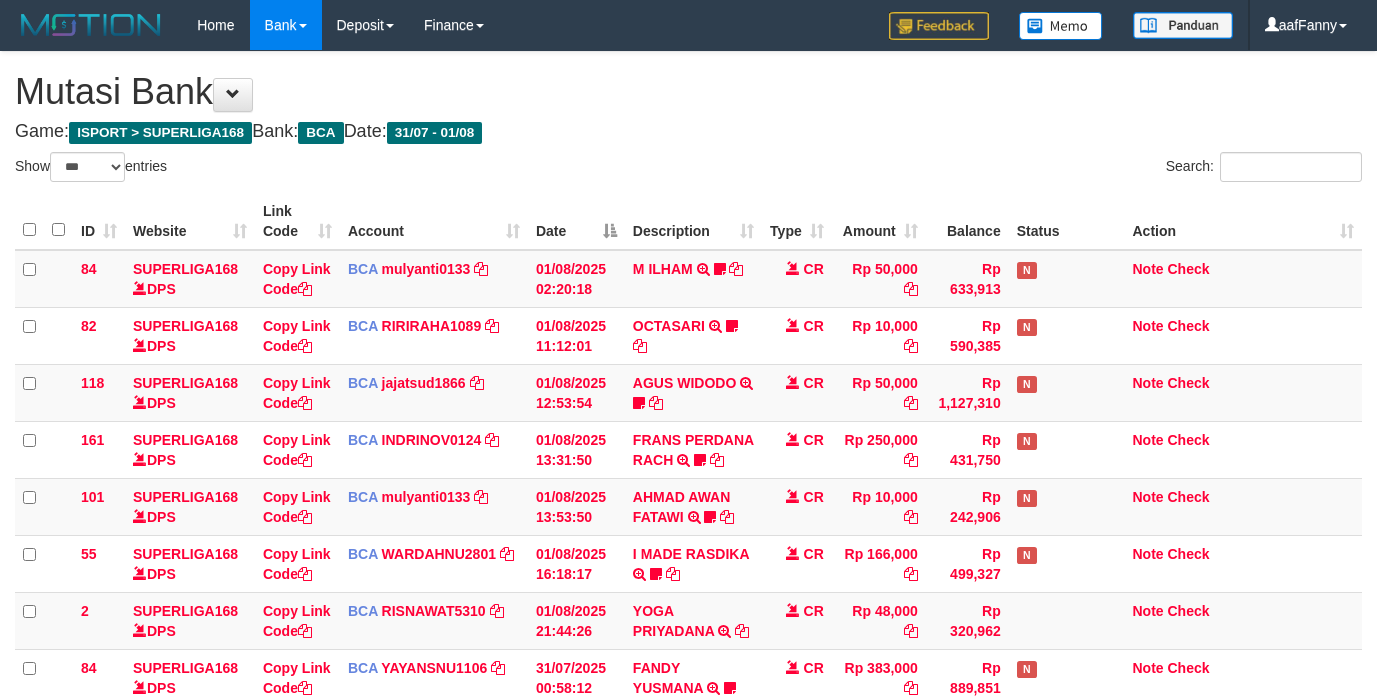 select on "***" 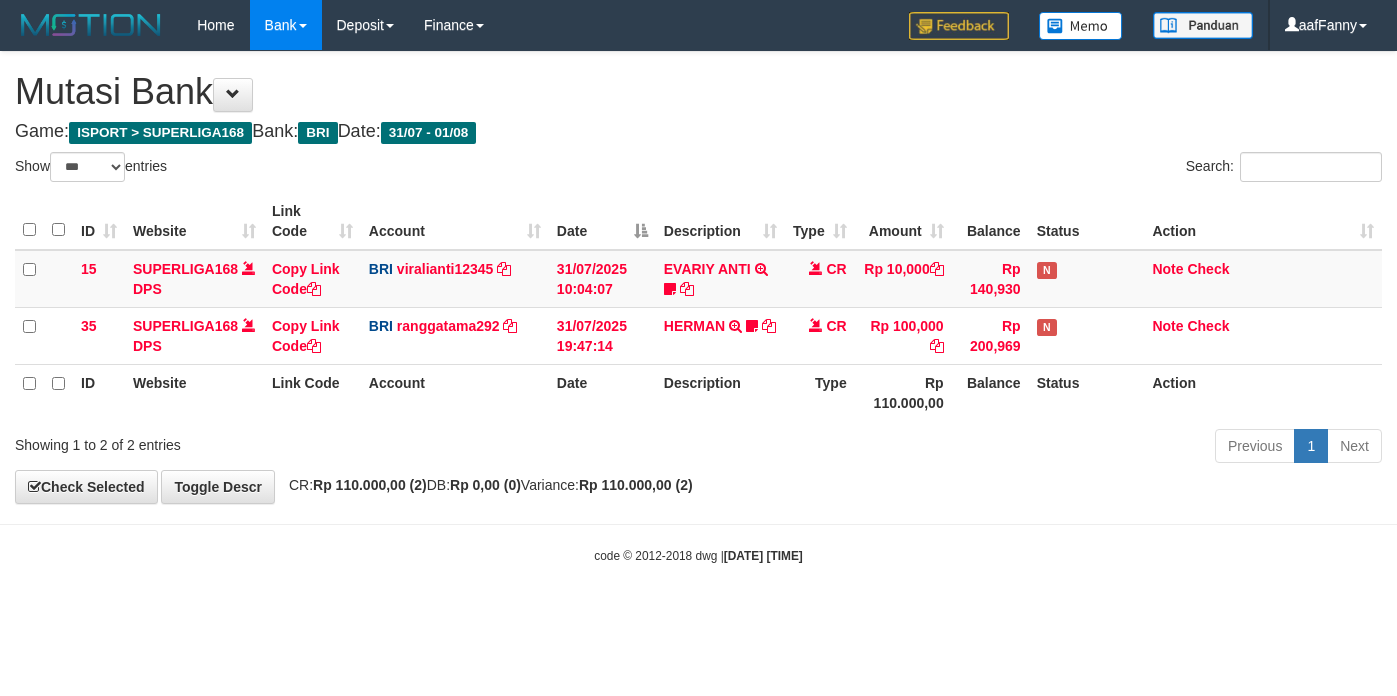 select on "***" 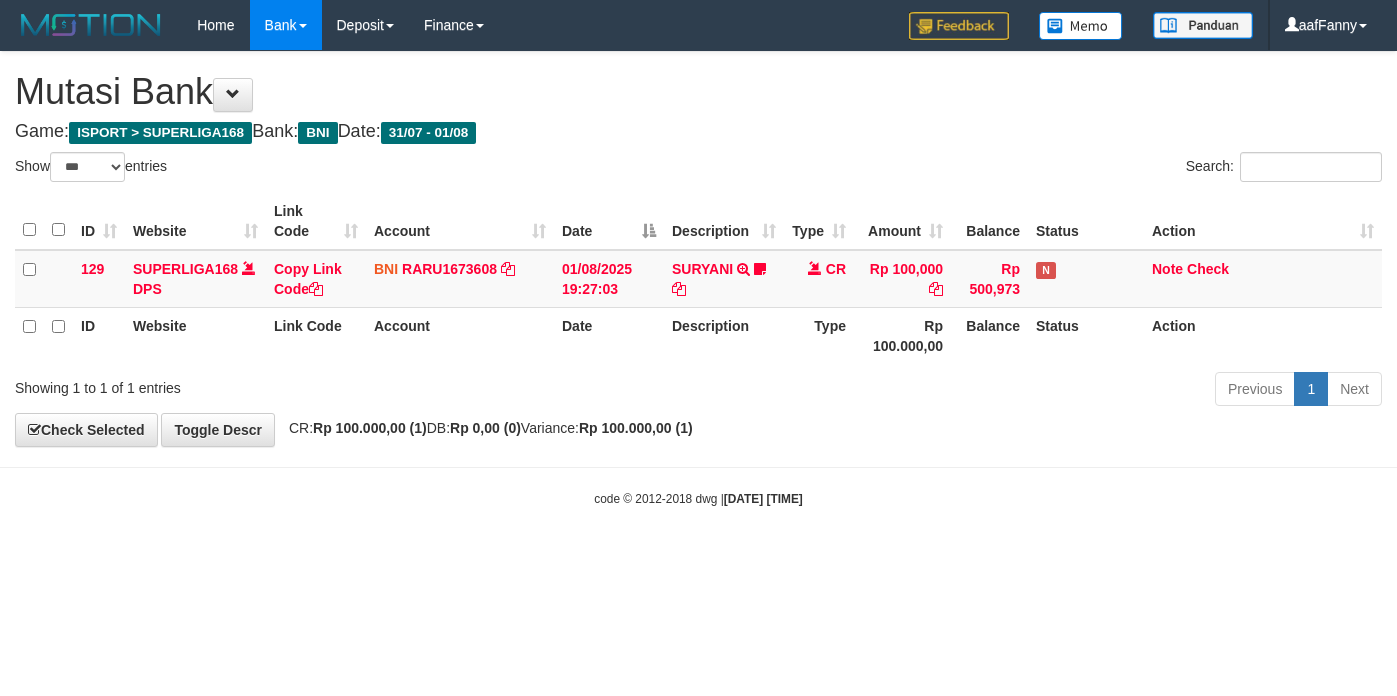select on "***" 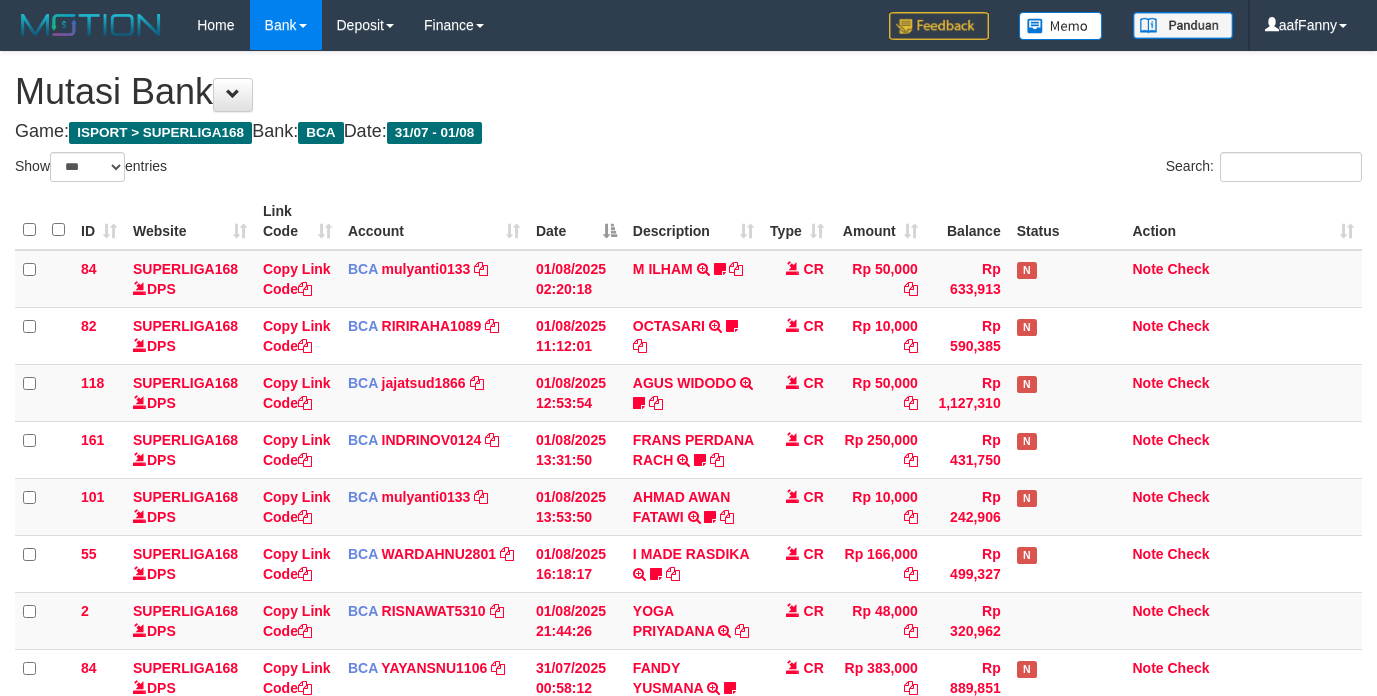 select on "***" 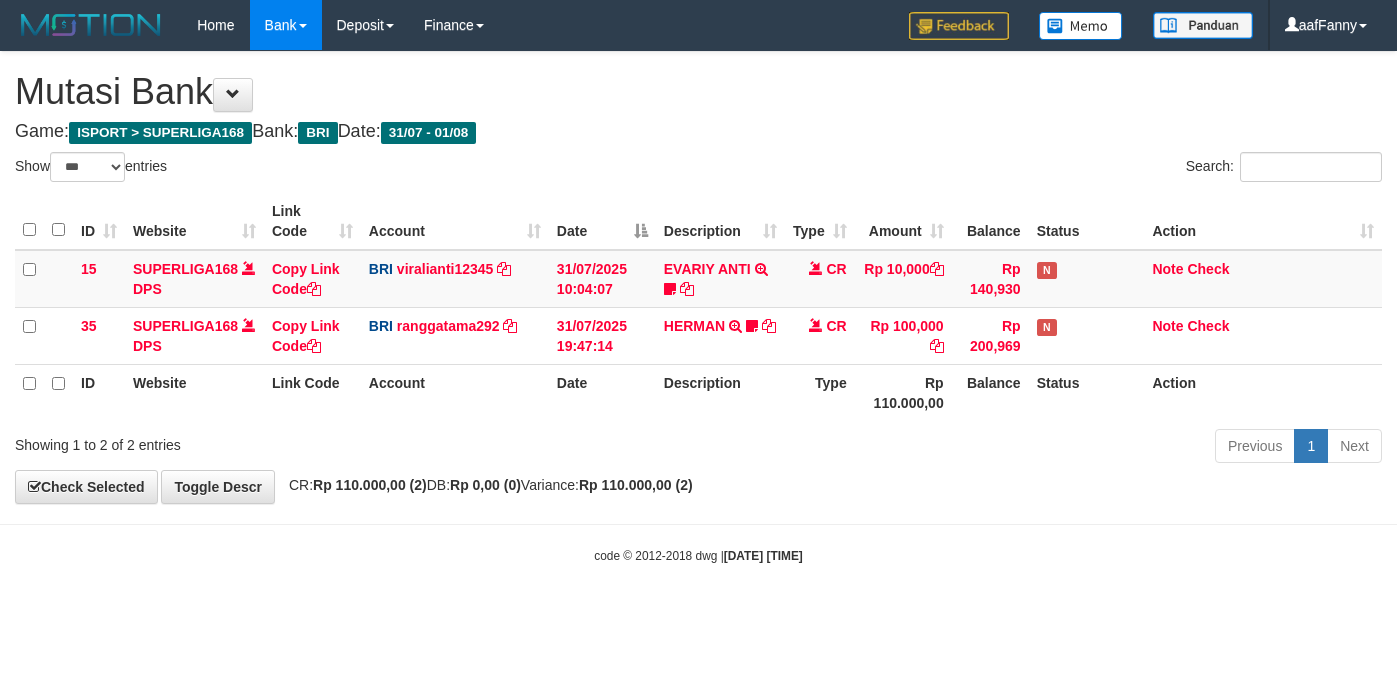 select on "***" 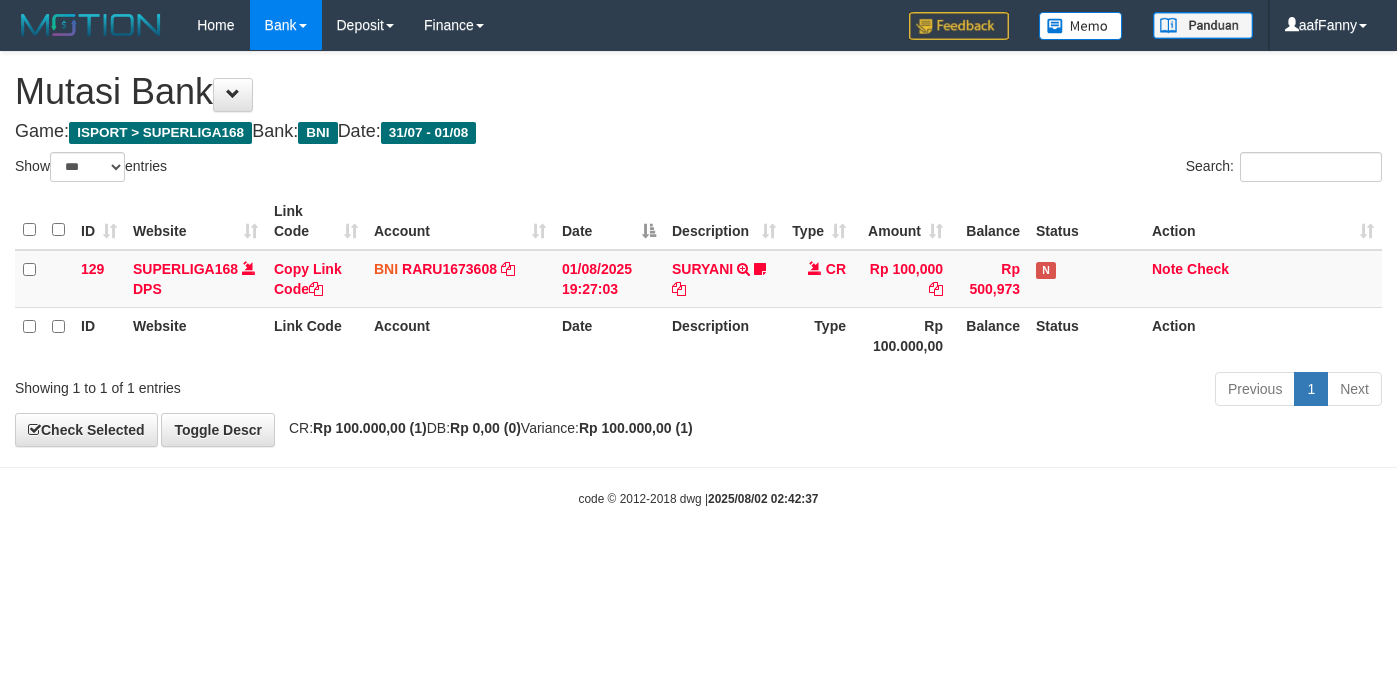 select on "***" 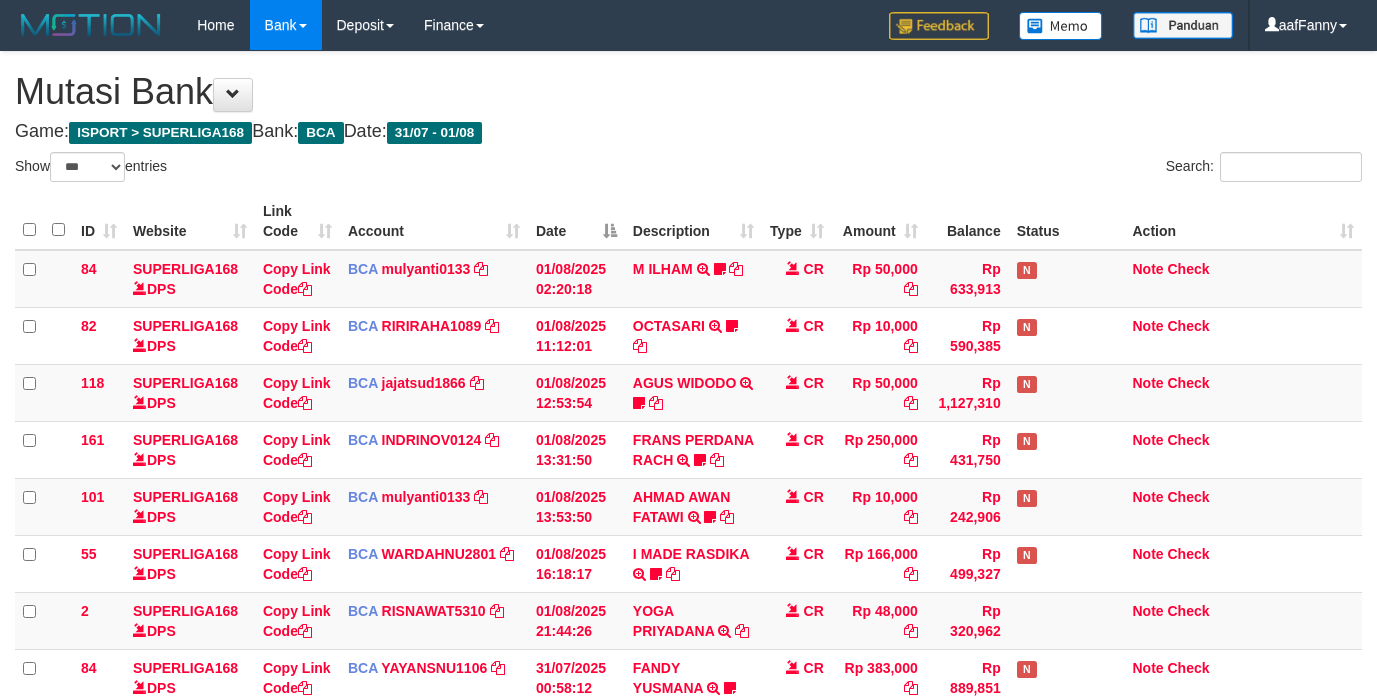 select on "***" 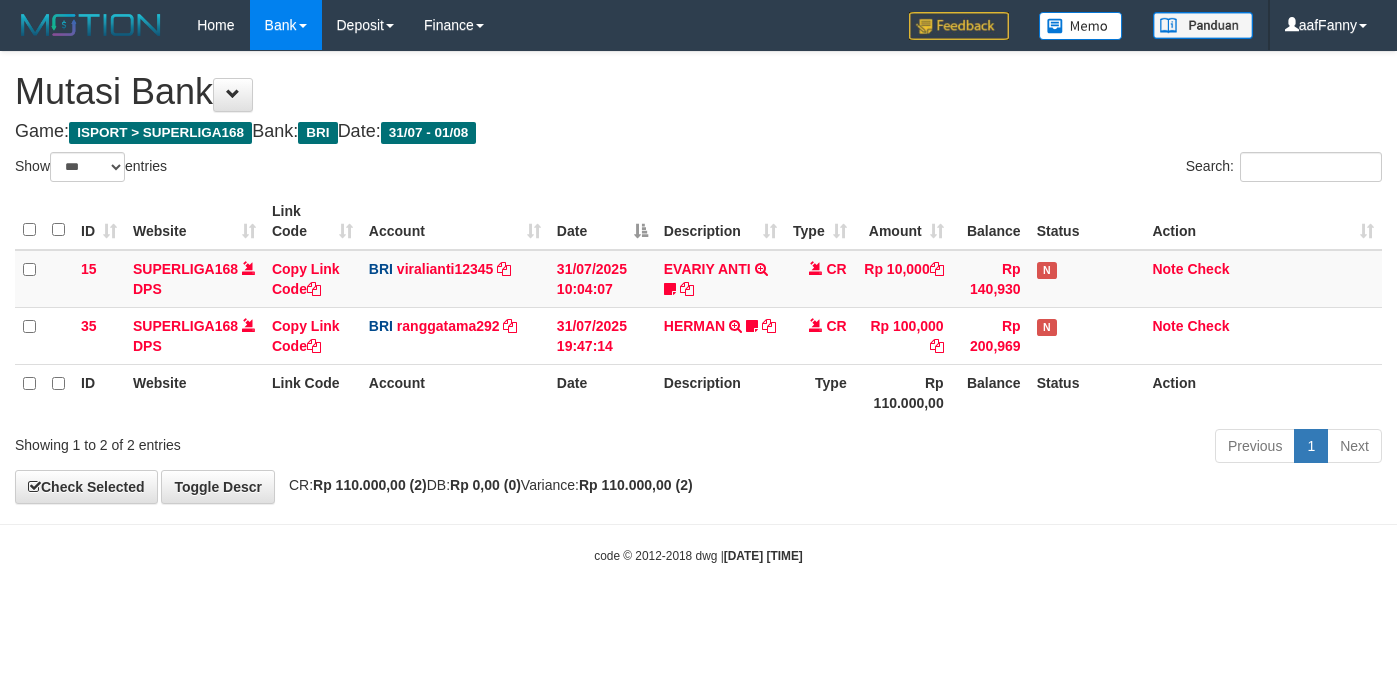 select on "***" 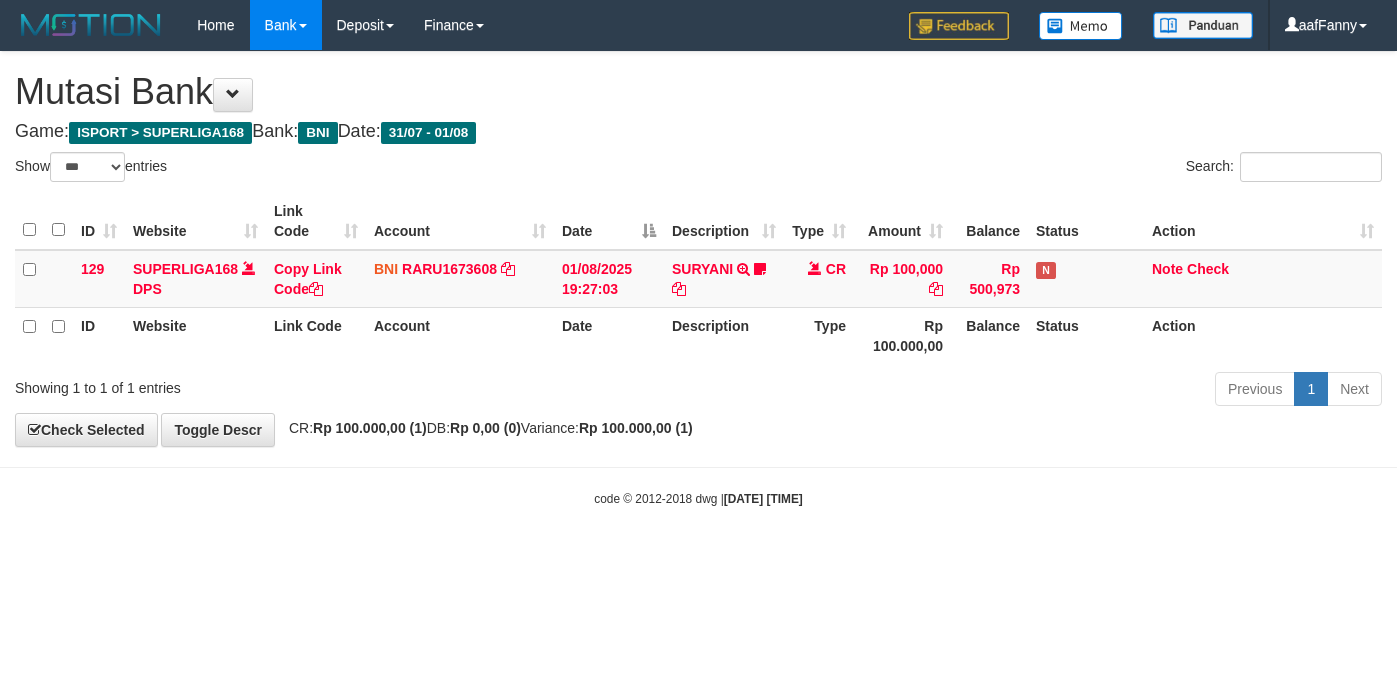 select on "***" 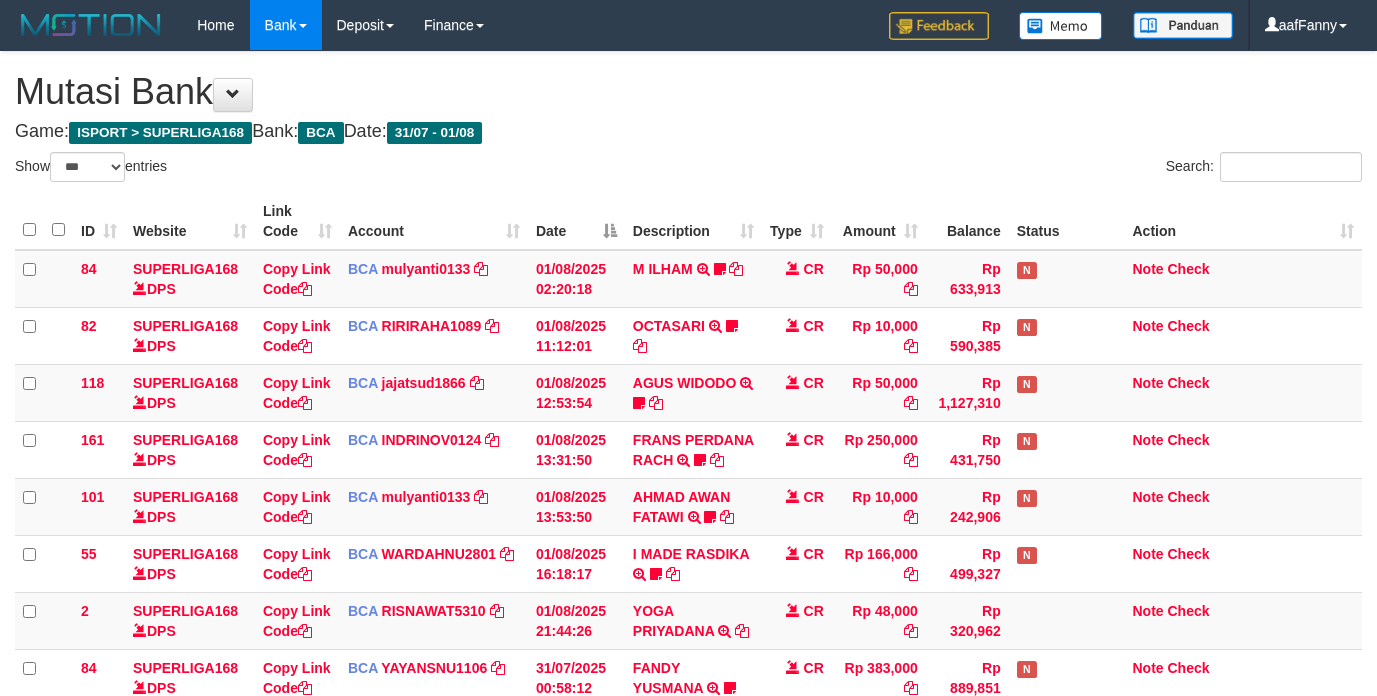 select on "***" 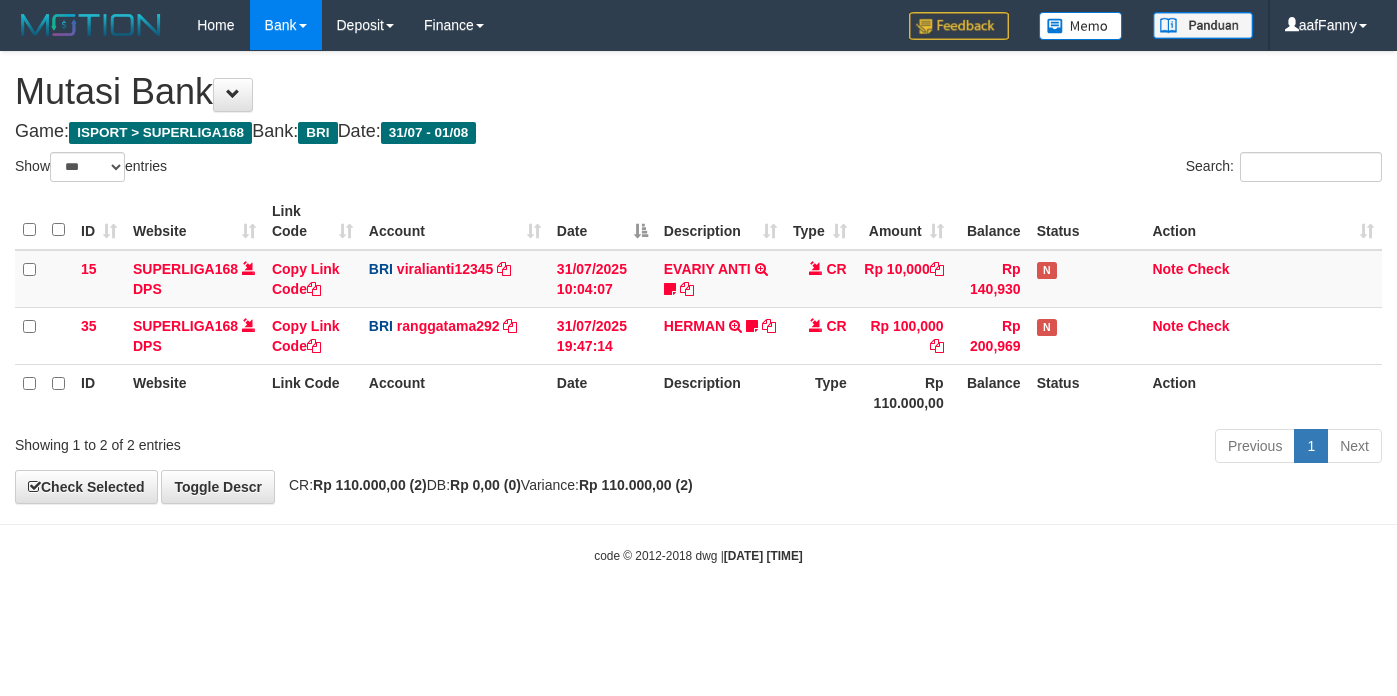 select on "***" 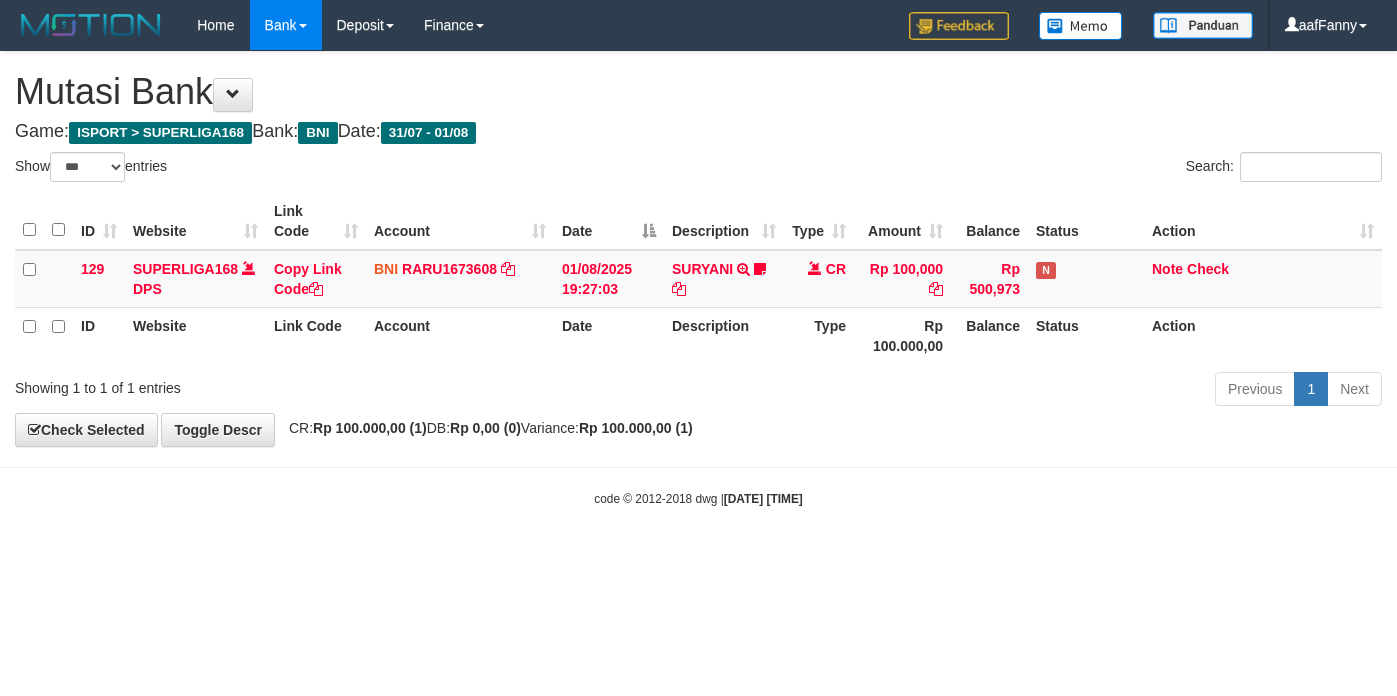 select on "***" 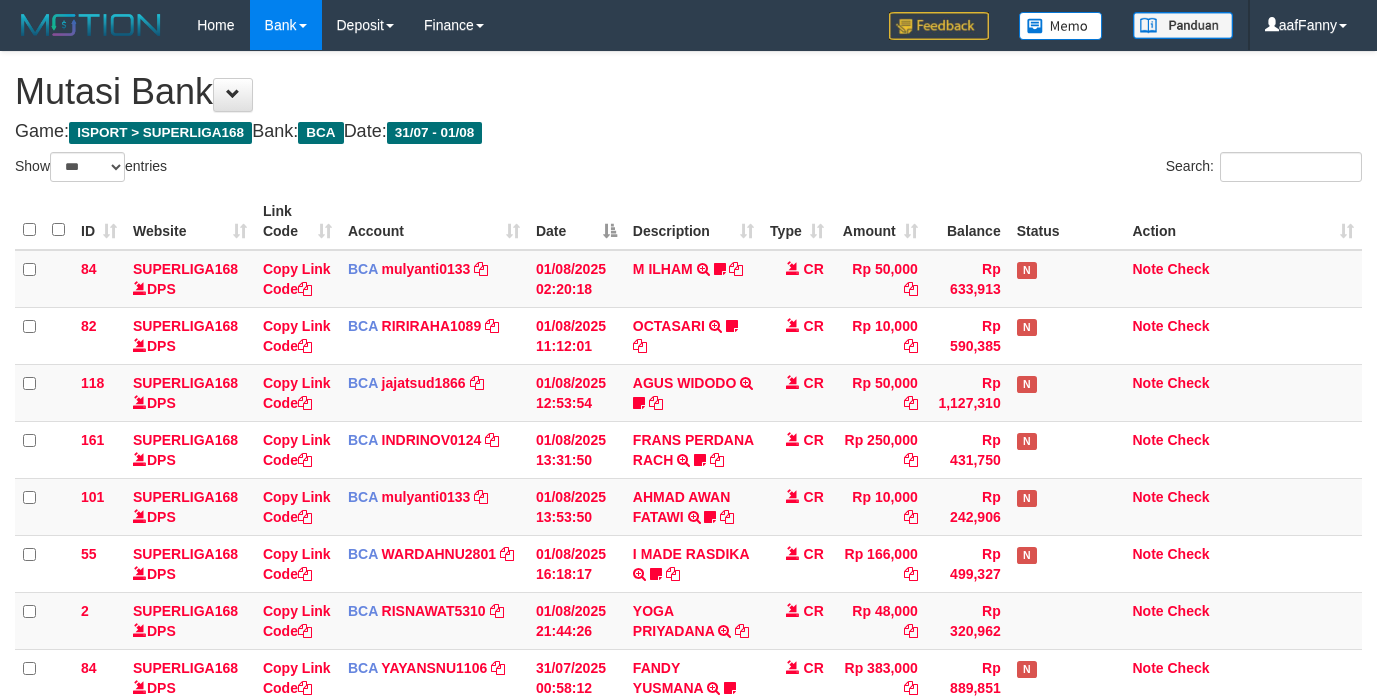 select on "***" 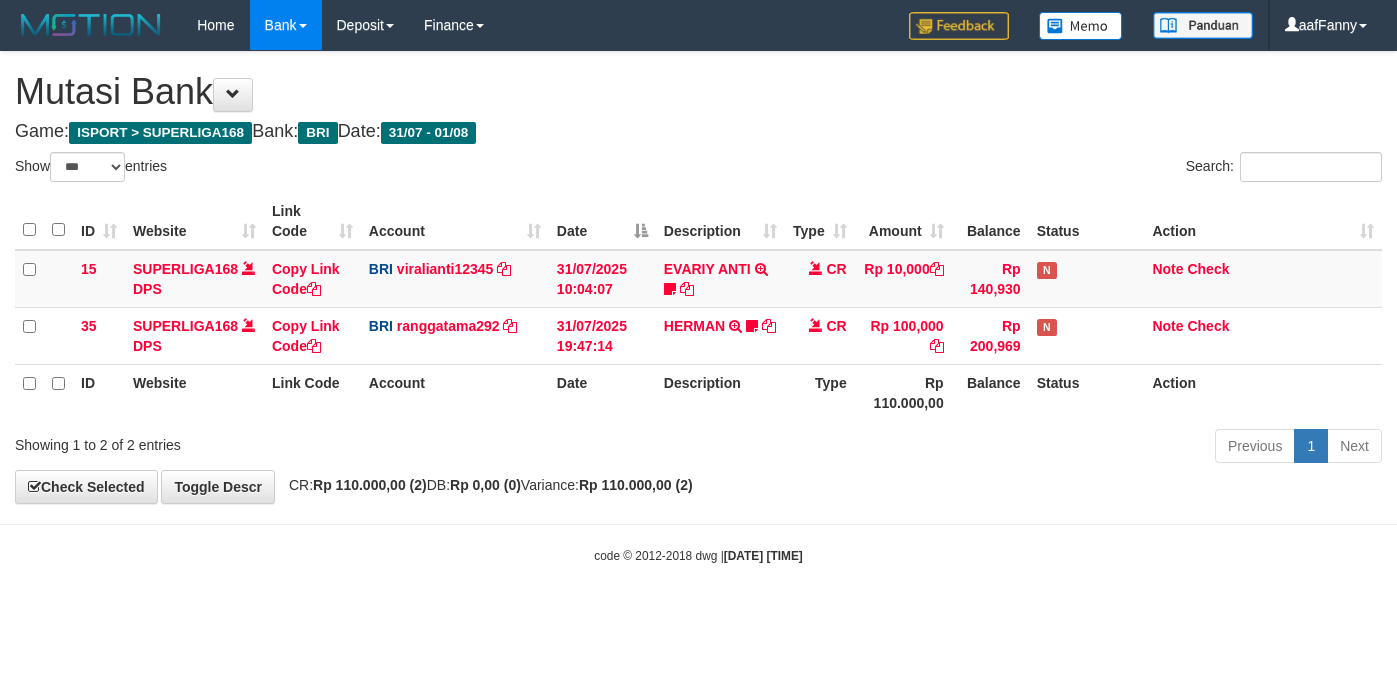 select on "***" 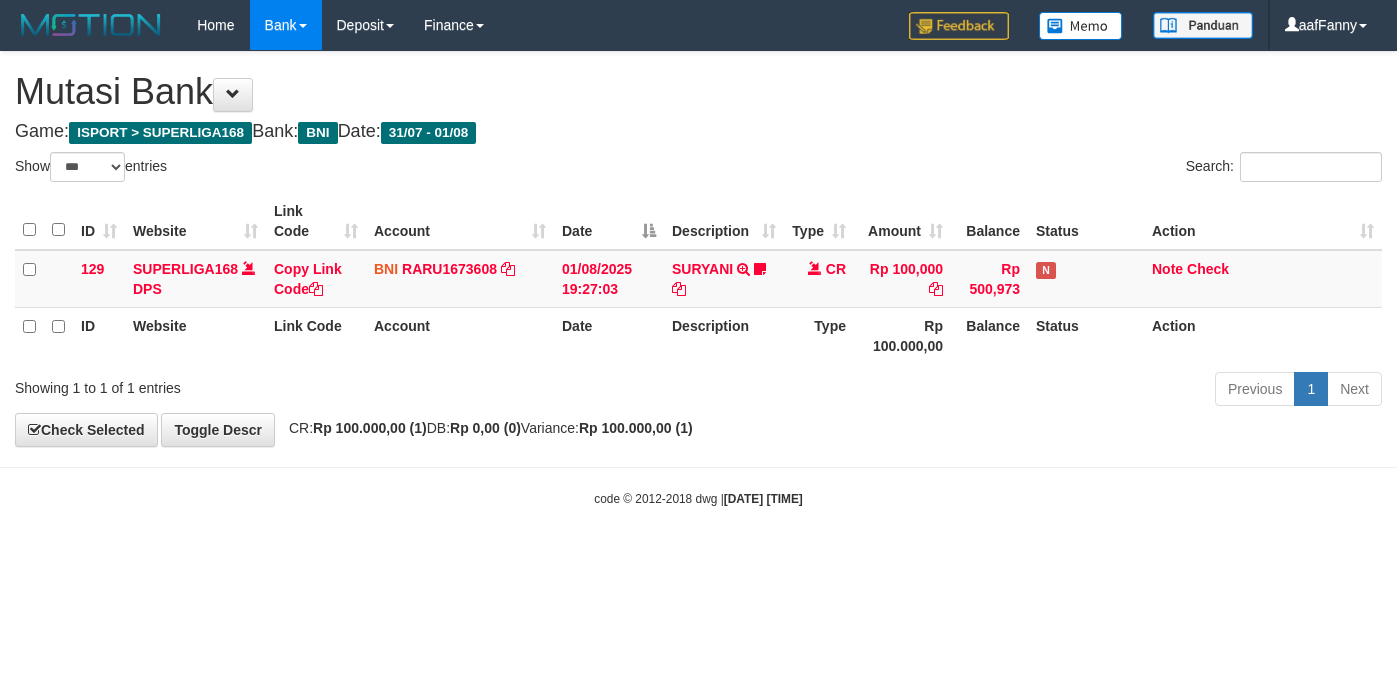 select on "***" 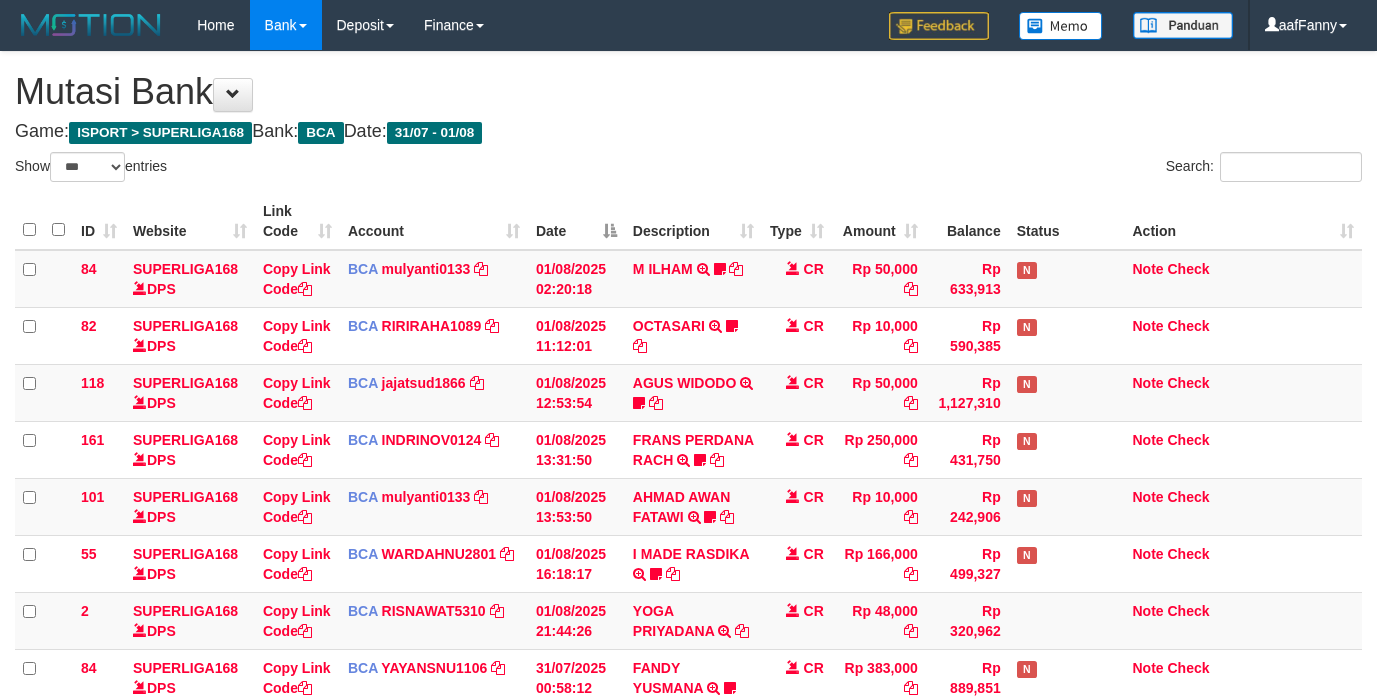 select on "***" 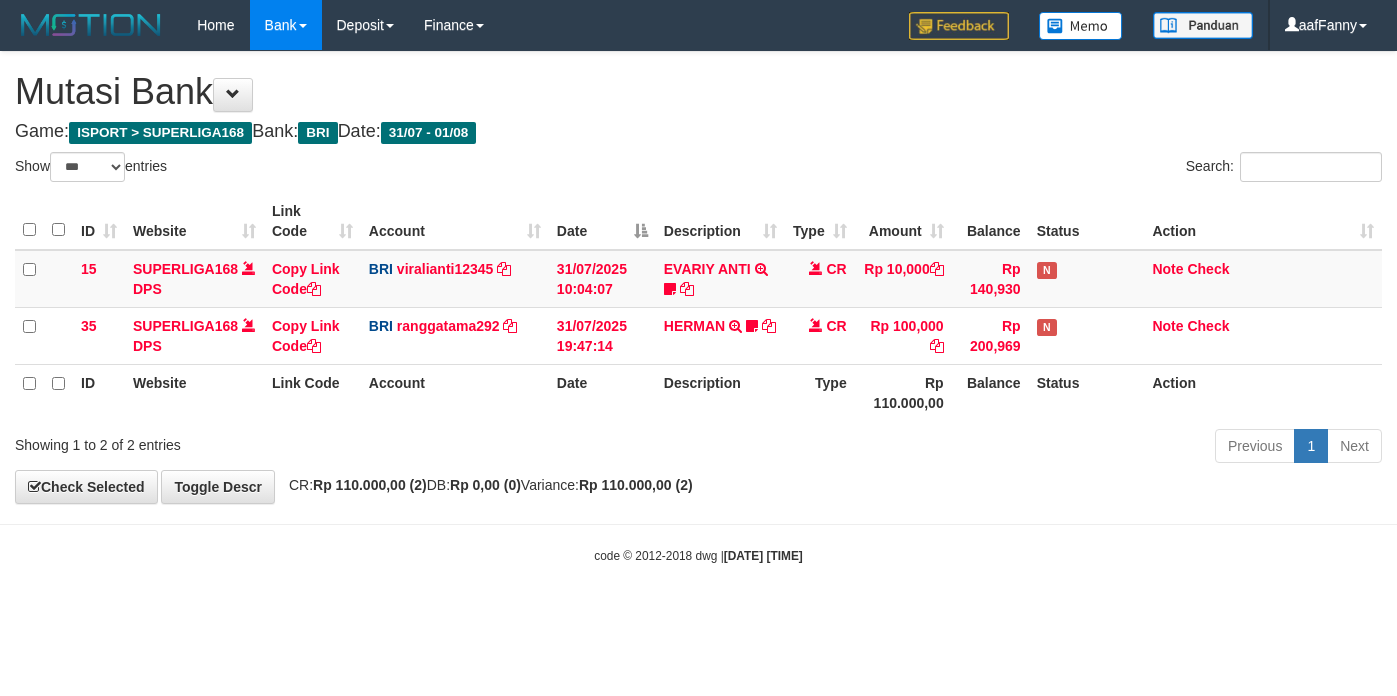 select on "***" 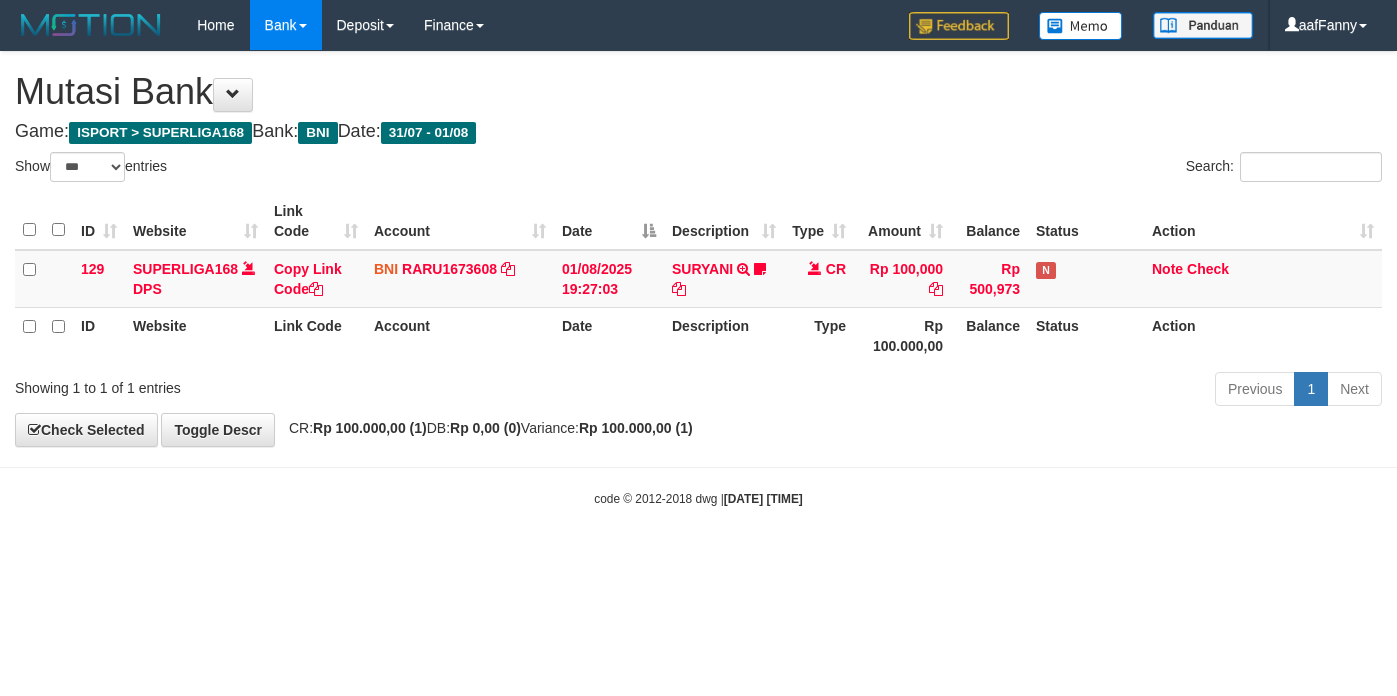 select on "***" 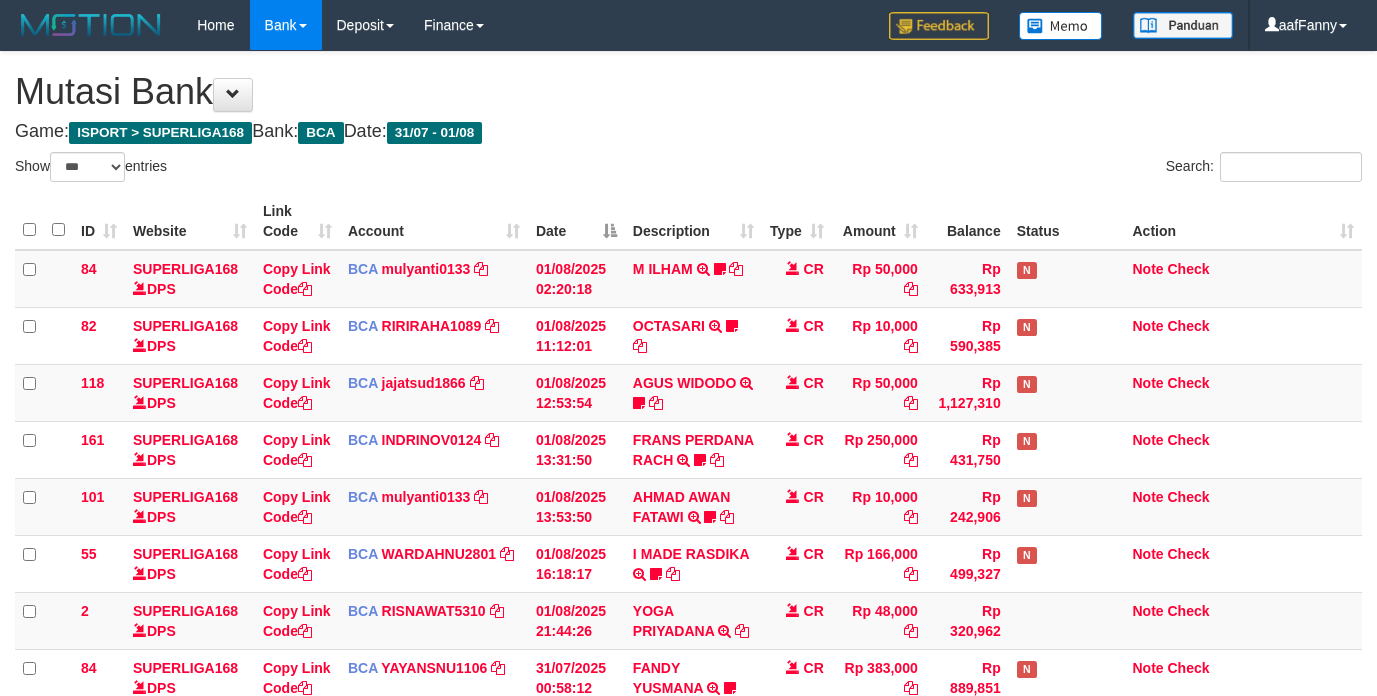 select on "***" 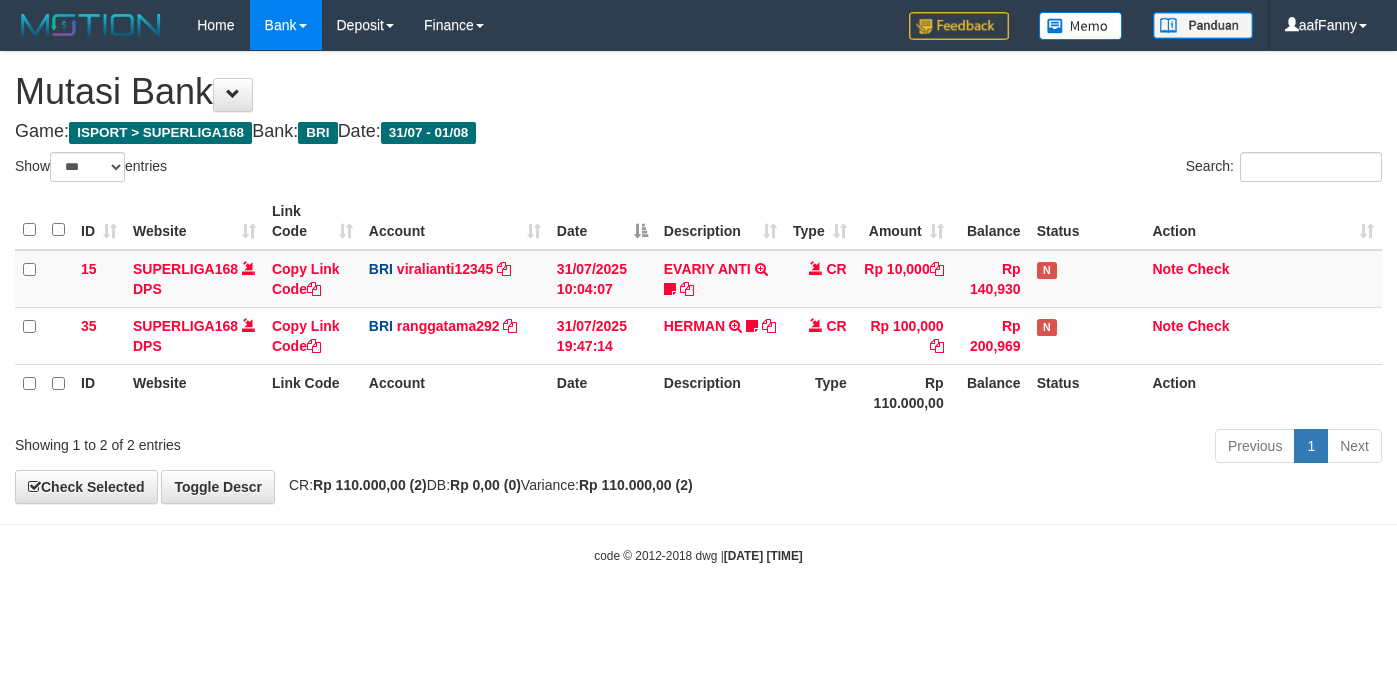 select on "***" 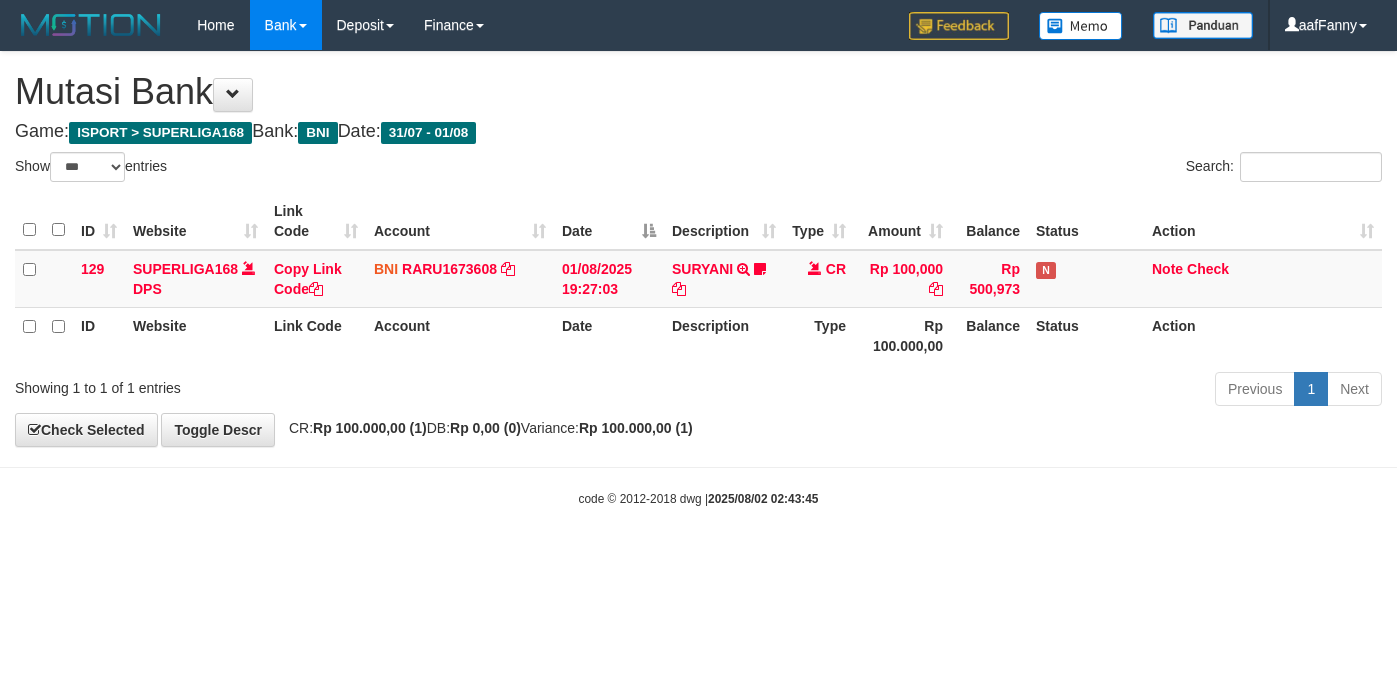 select on "***" 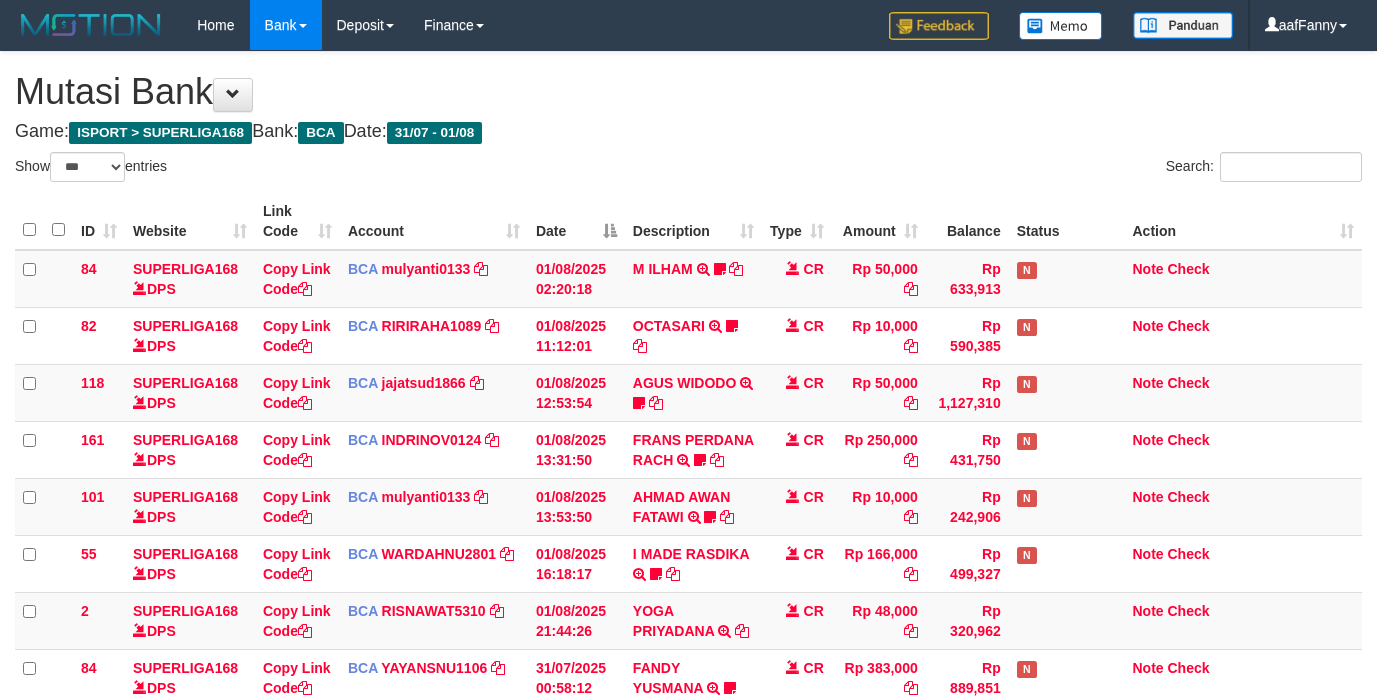 select on "***" 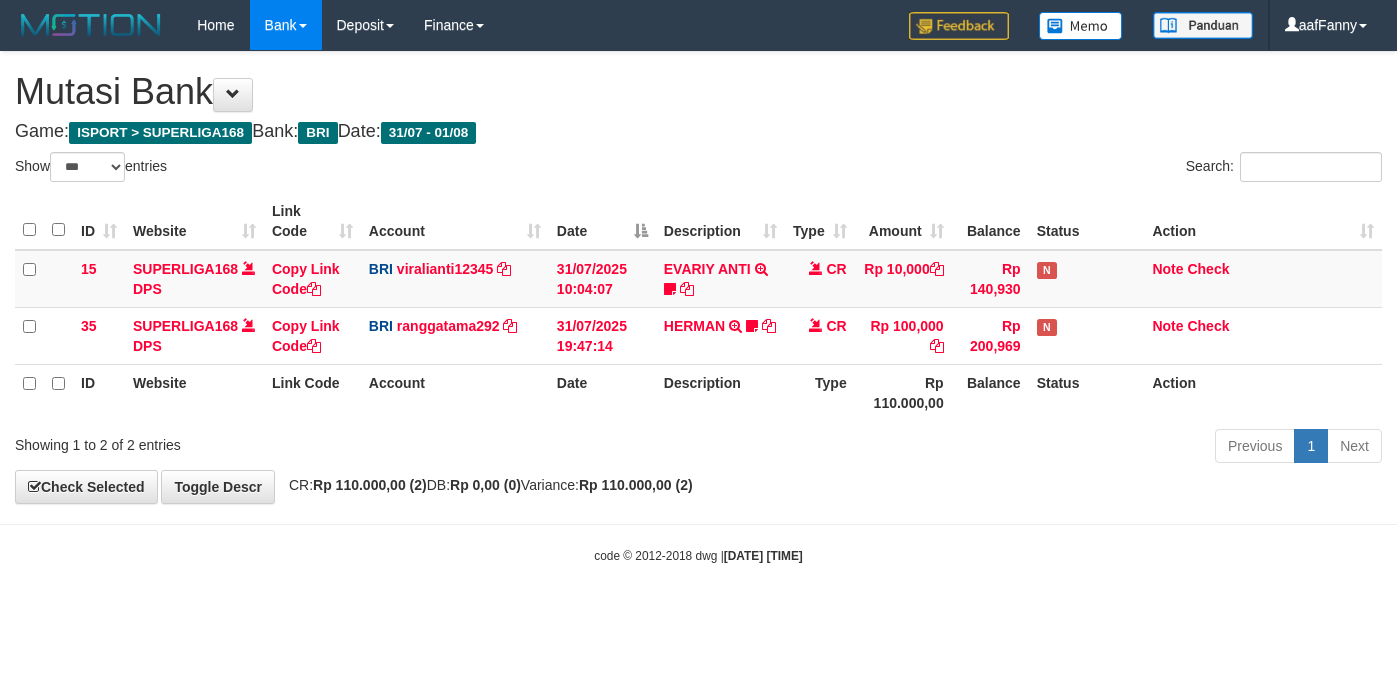 select on "***" 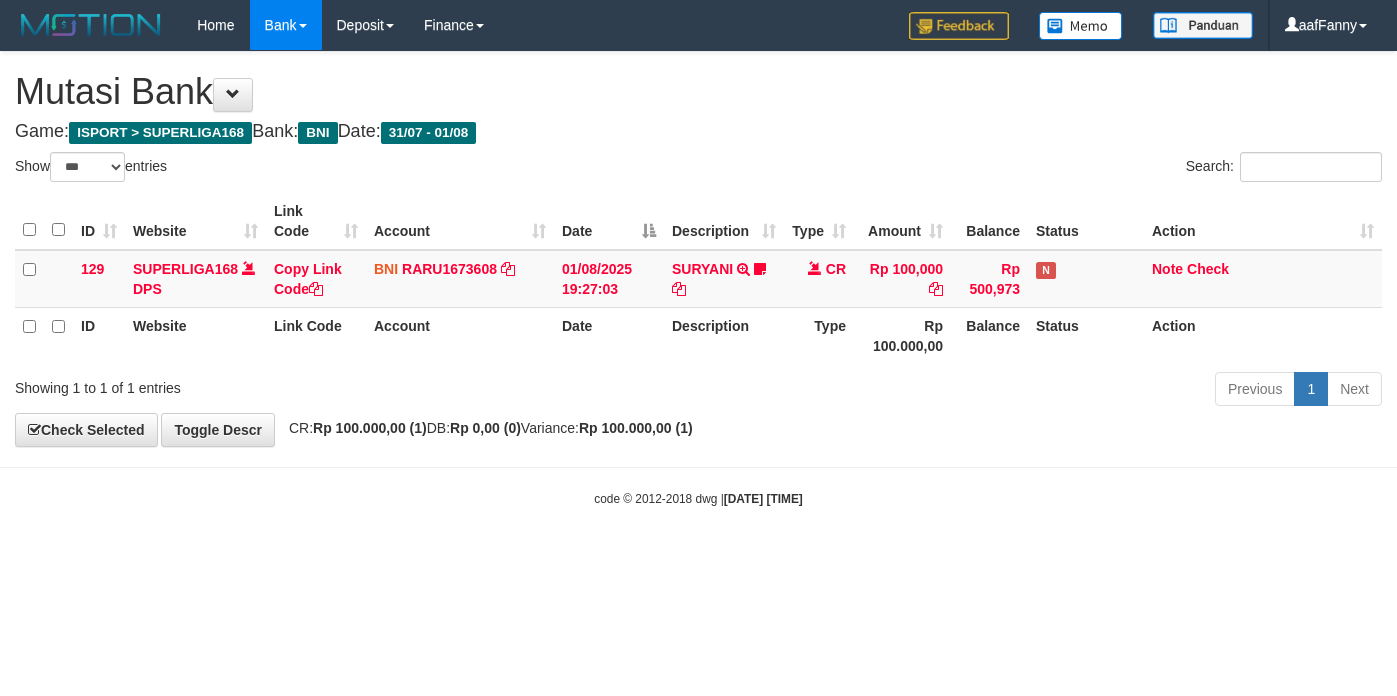 select on "***" 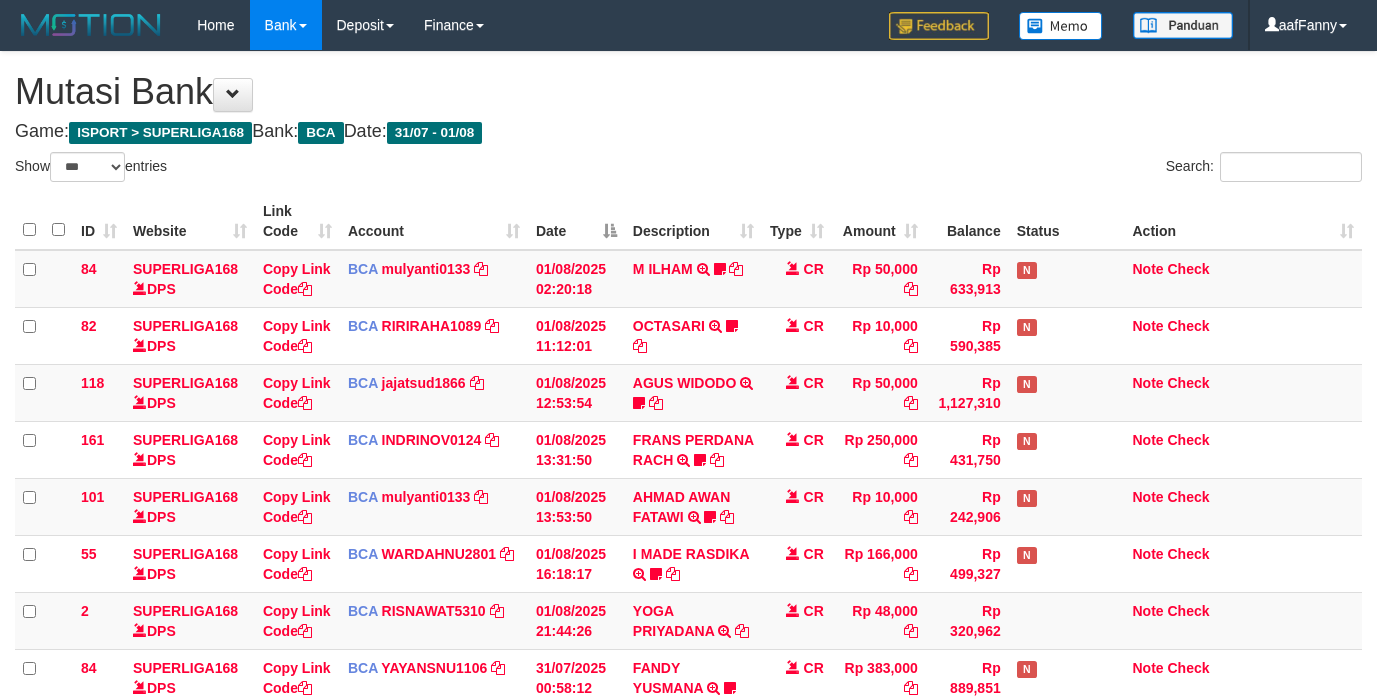 select on "***" 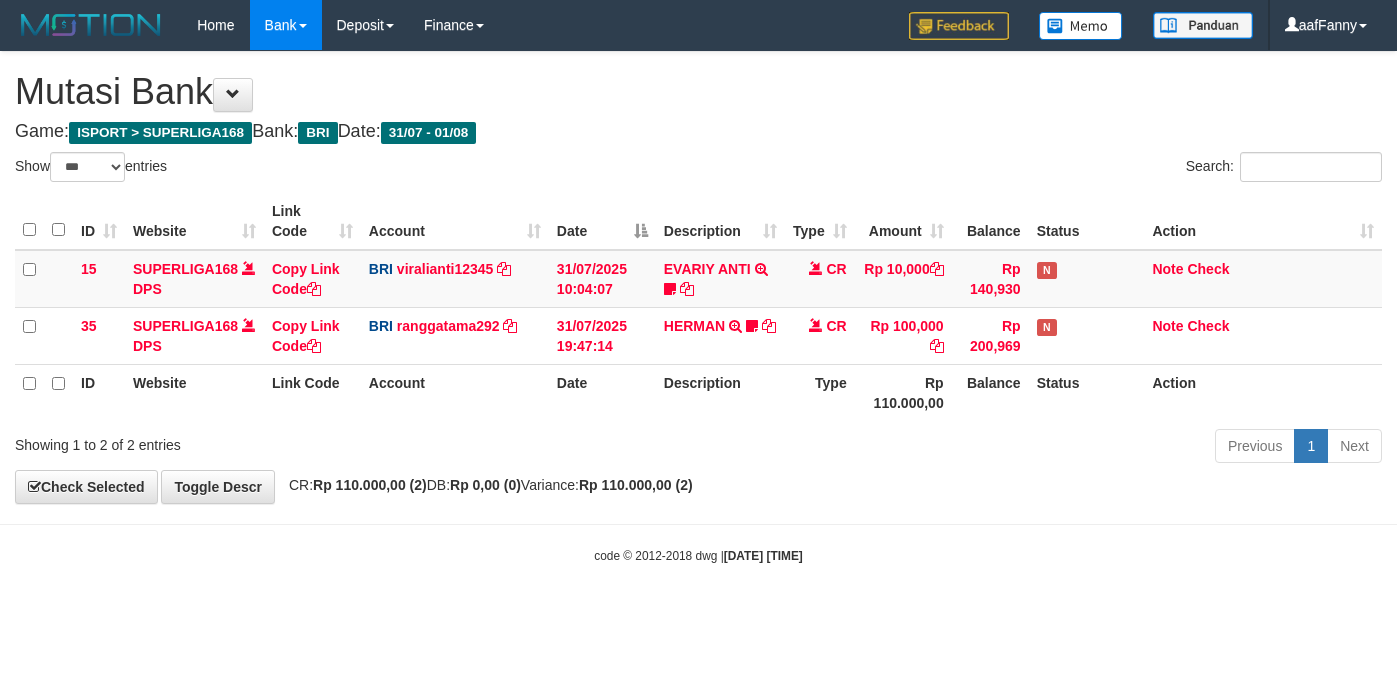 select on "***" 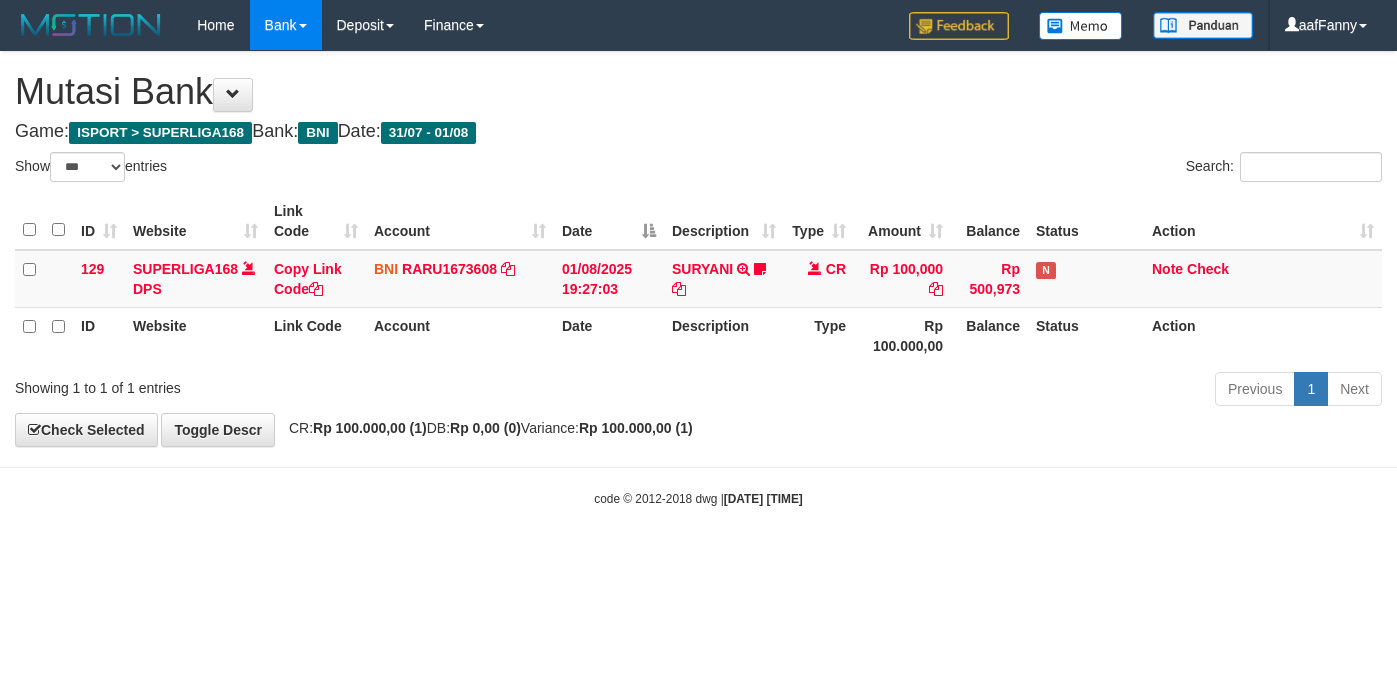 select on "***" 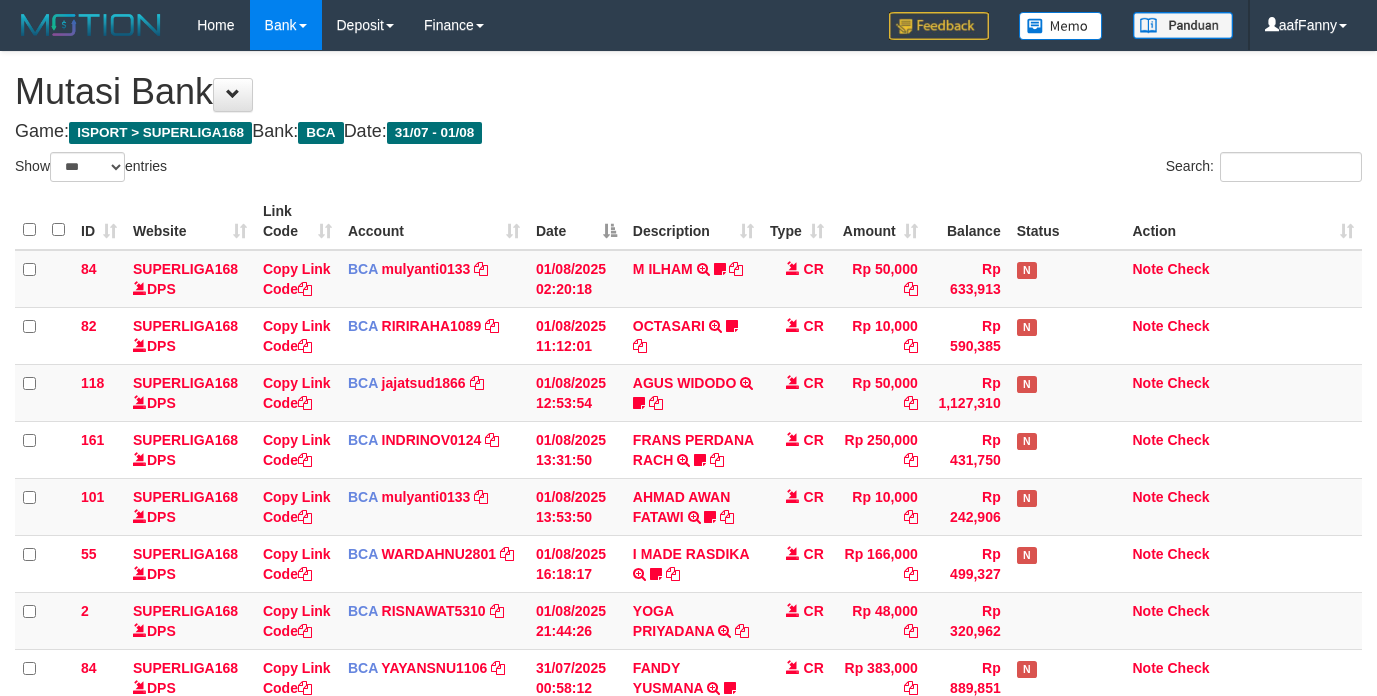 select on "***" 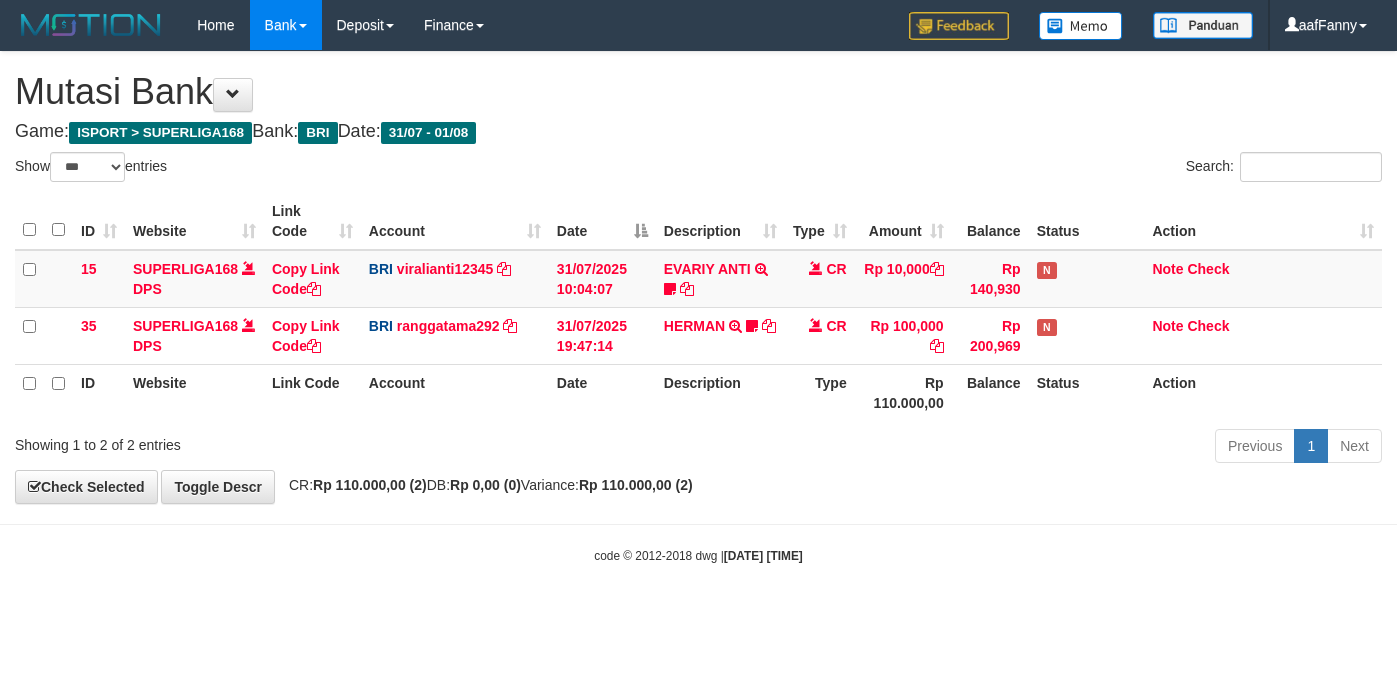 select on "***" 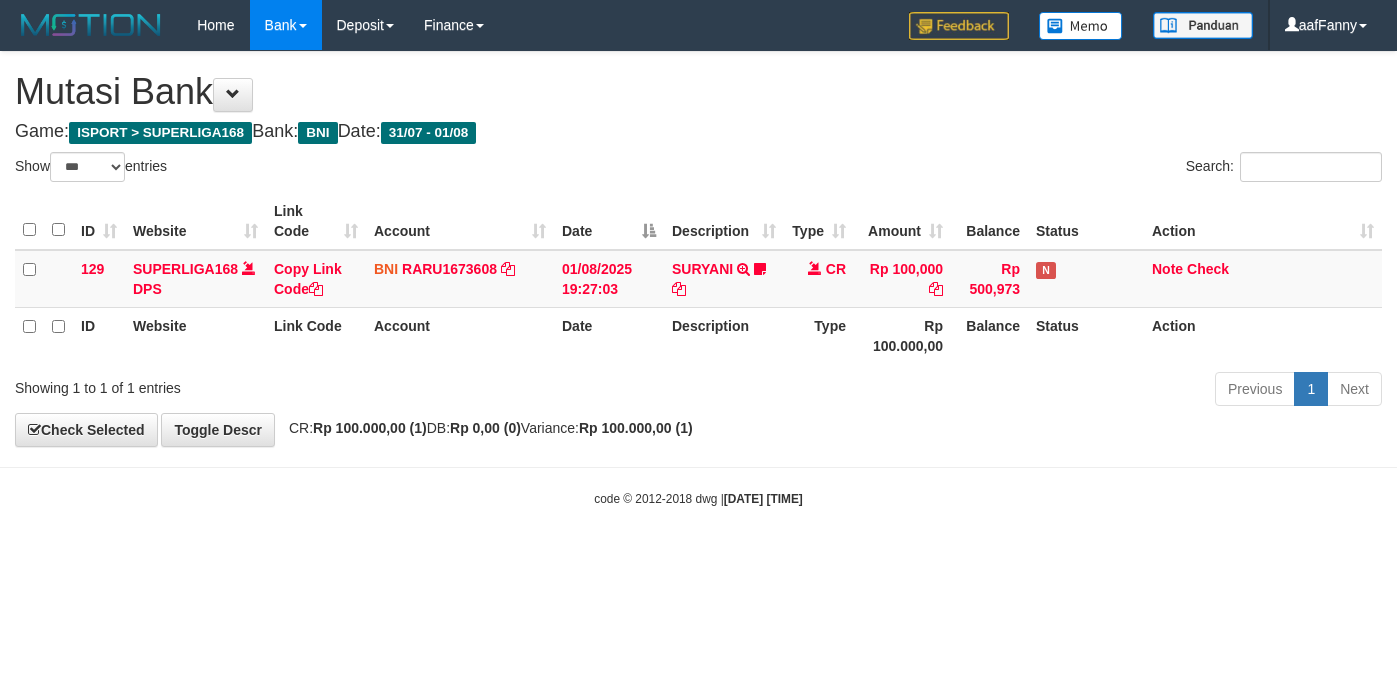 select on "***" 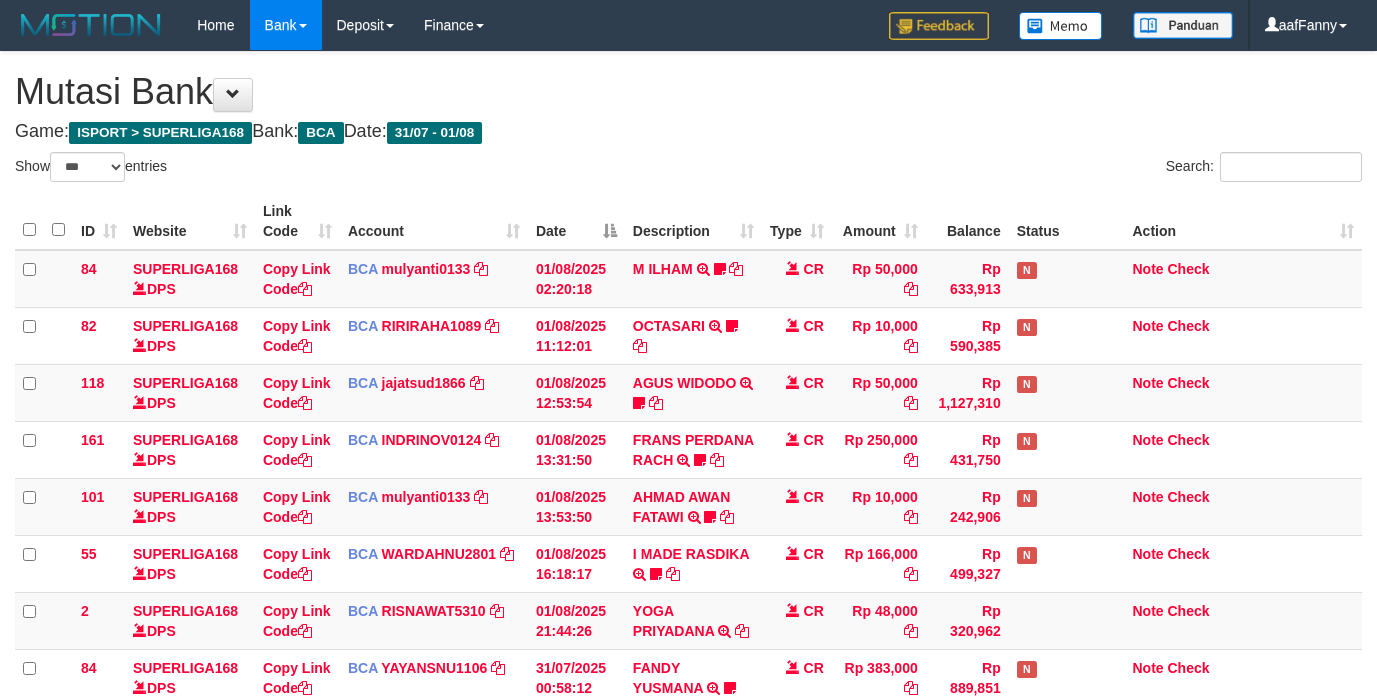 select on "***" 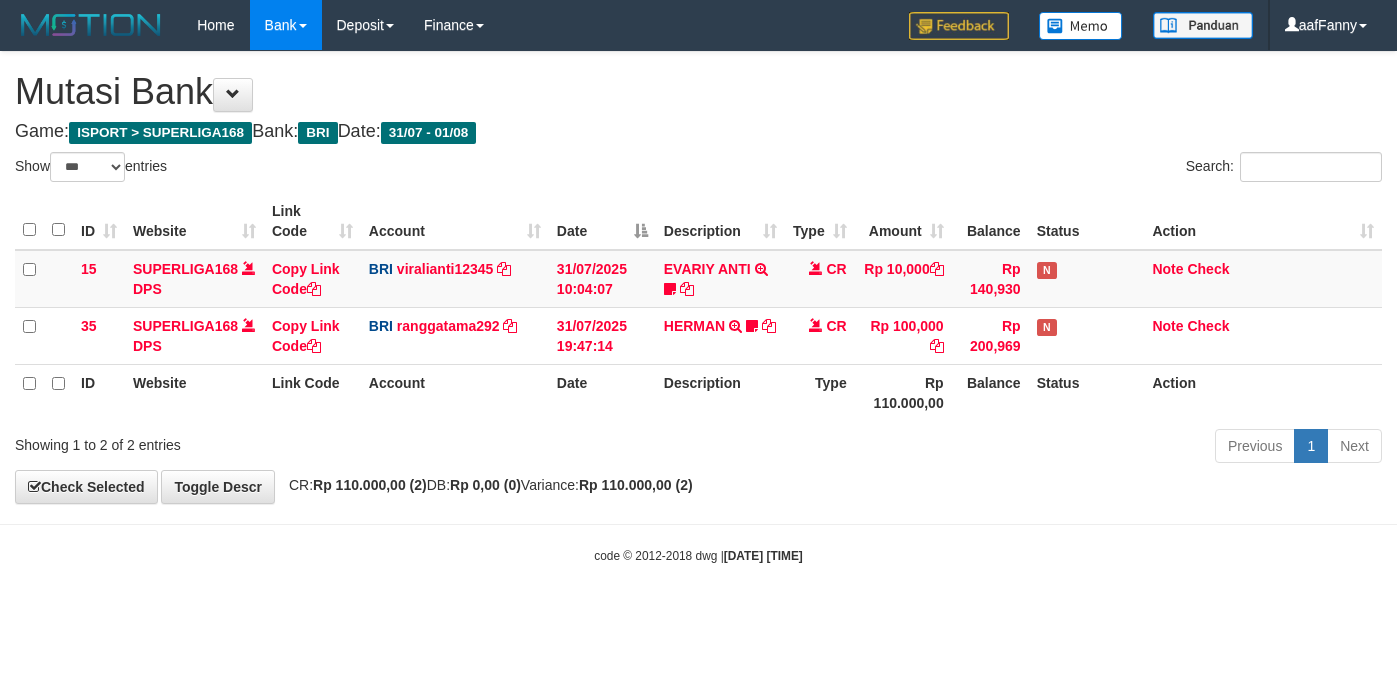 select on "***" 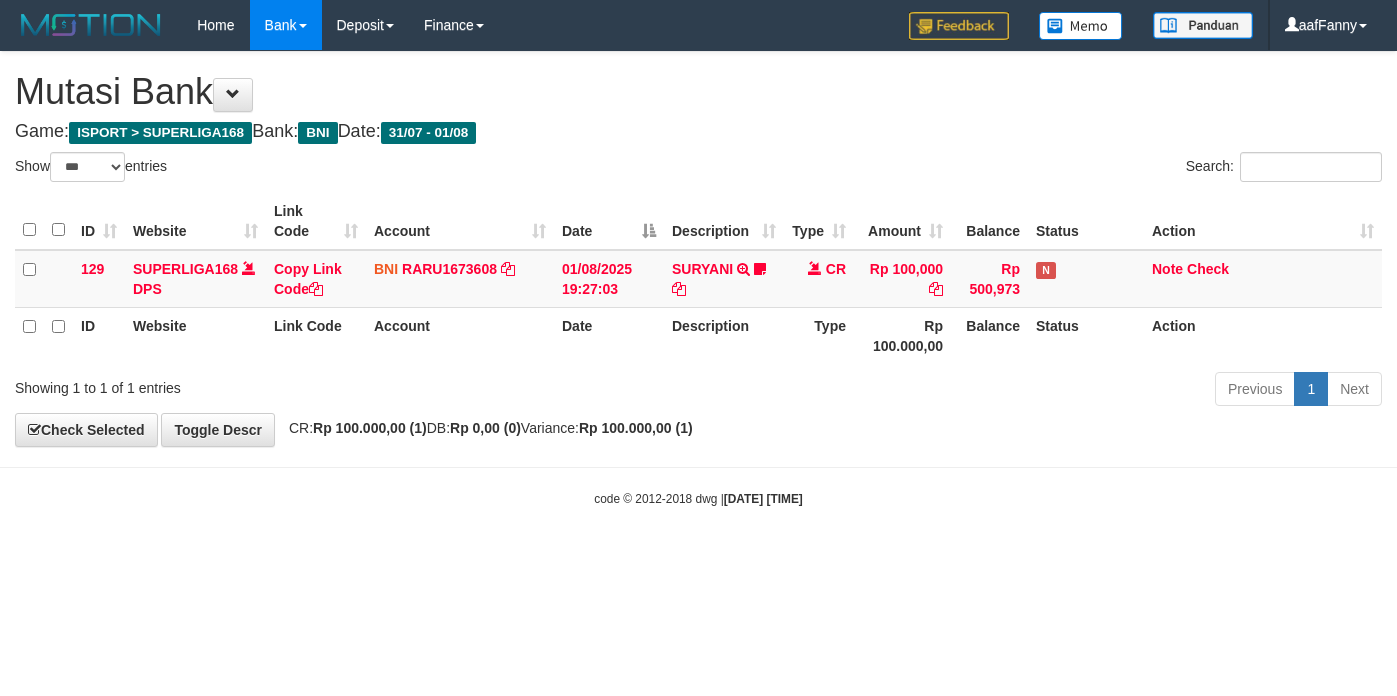 select on "***" 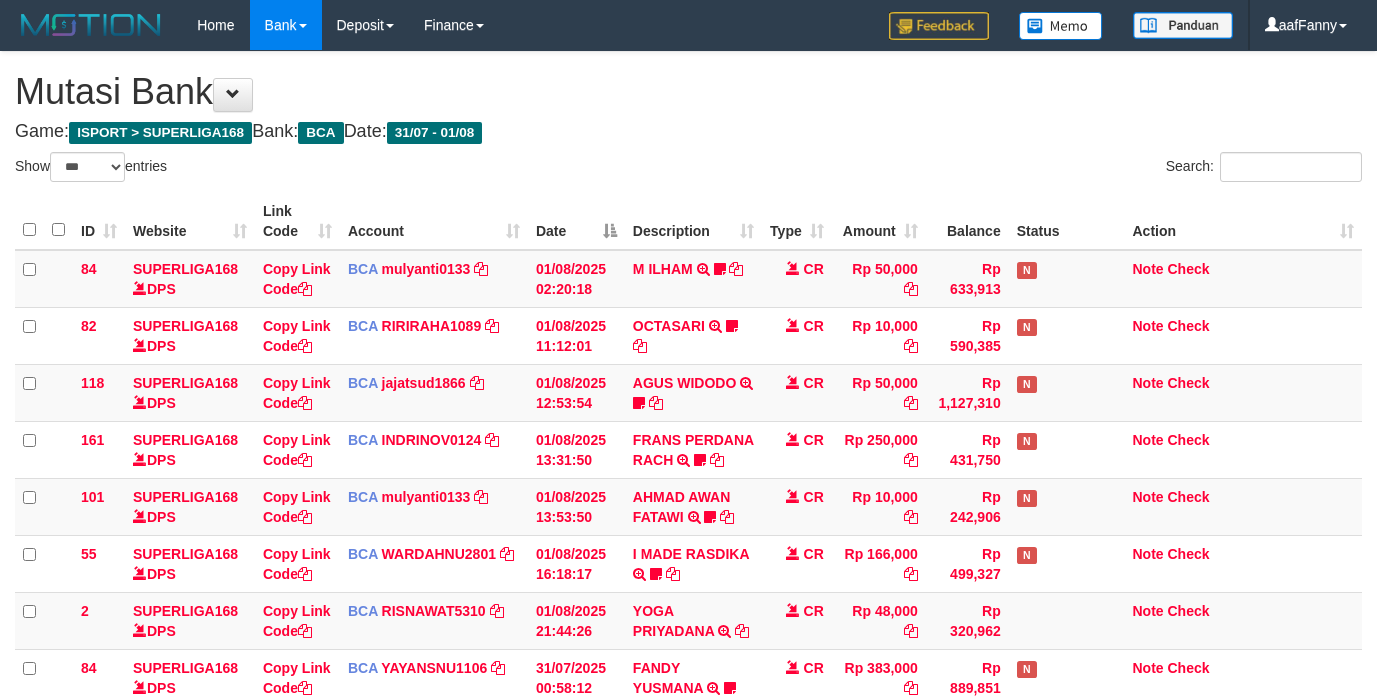 select on "***" 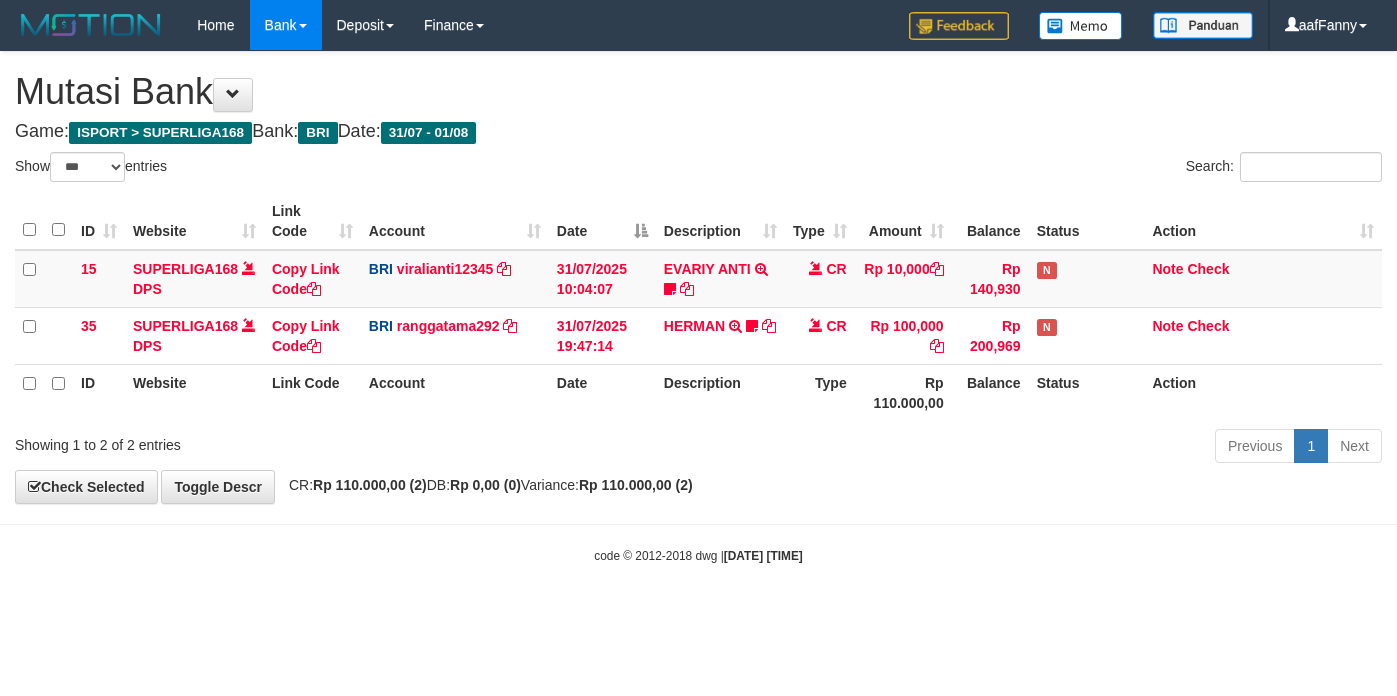 select on "***" 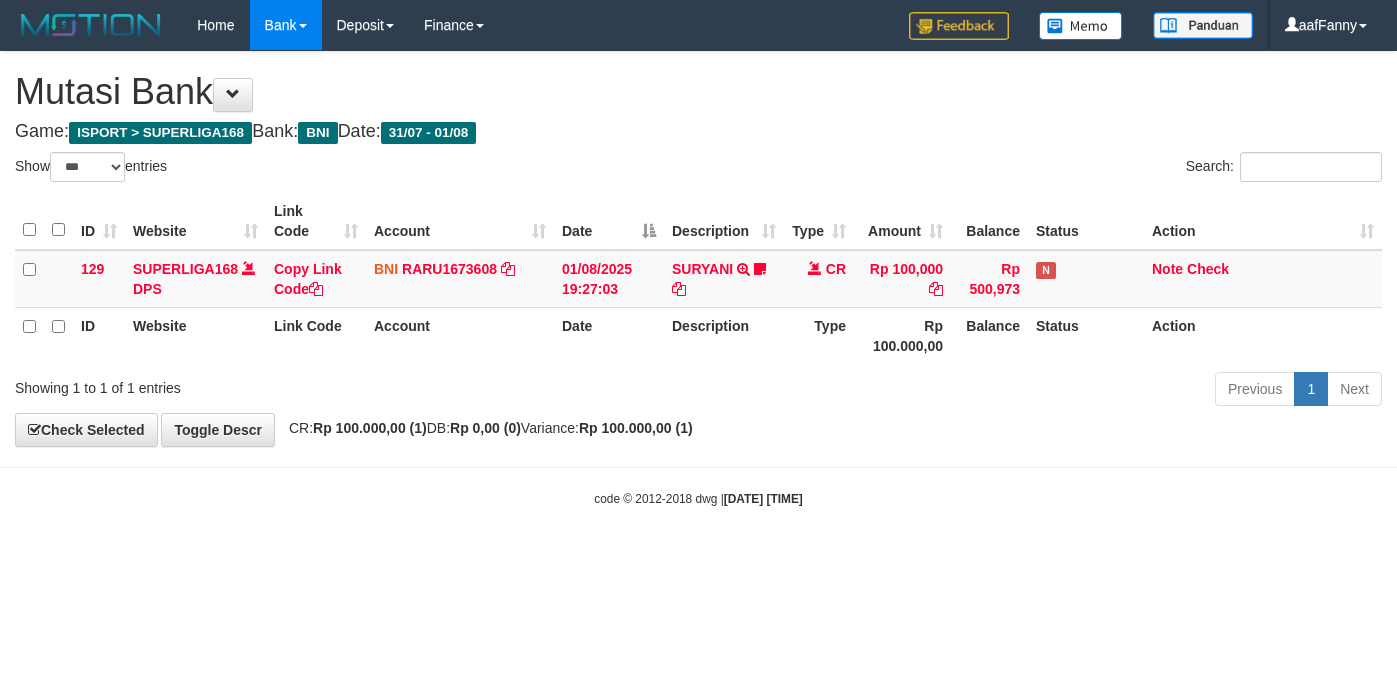 select on "***" 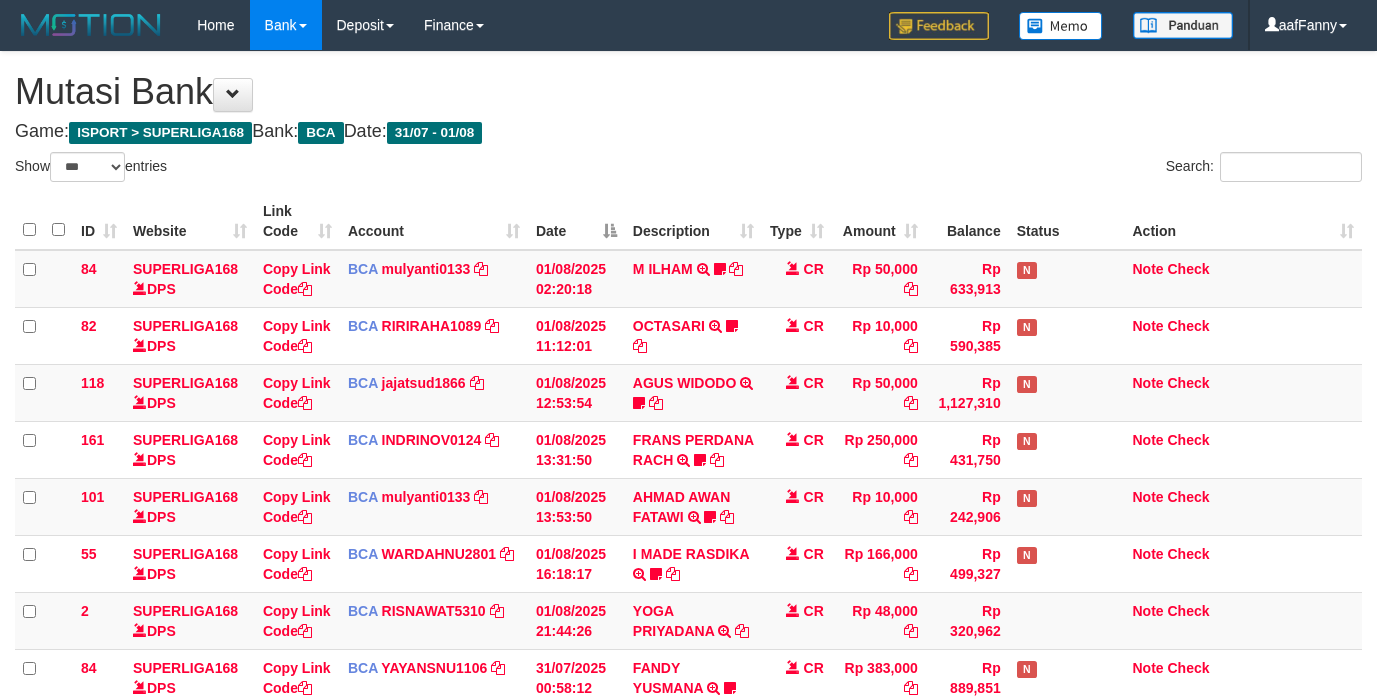 select on "***" 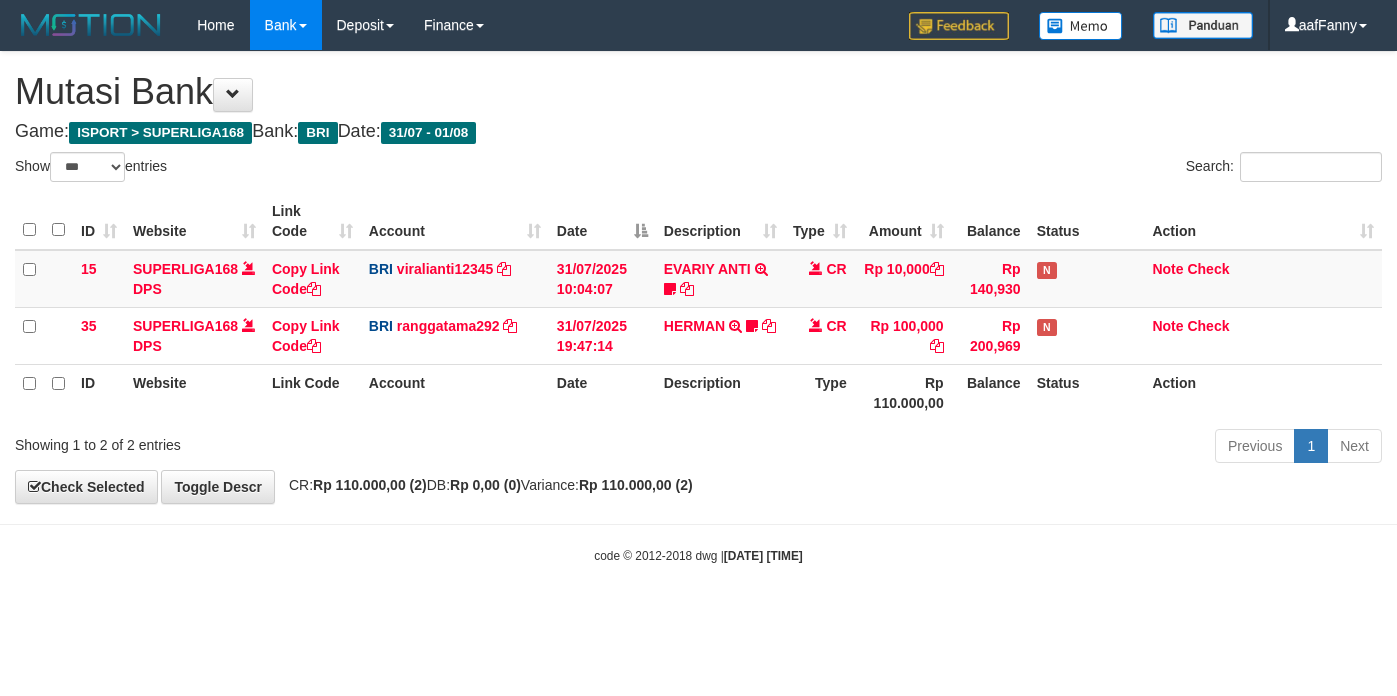 select on "***" 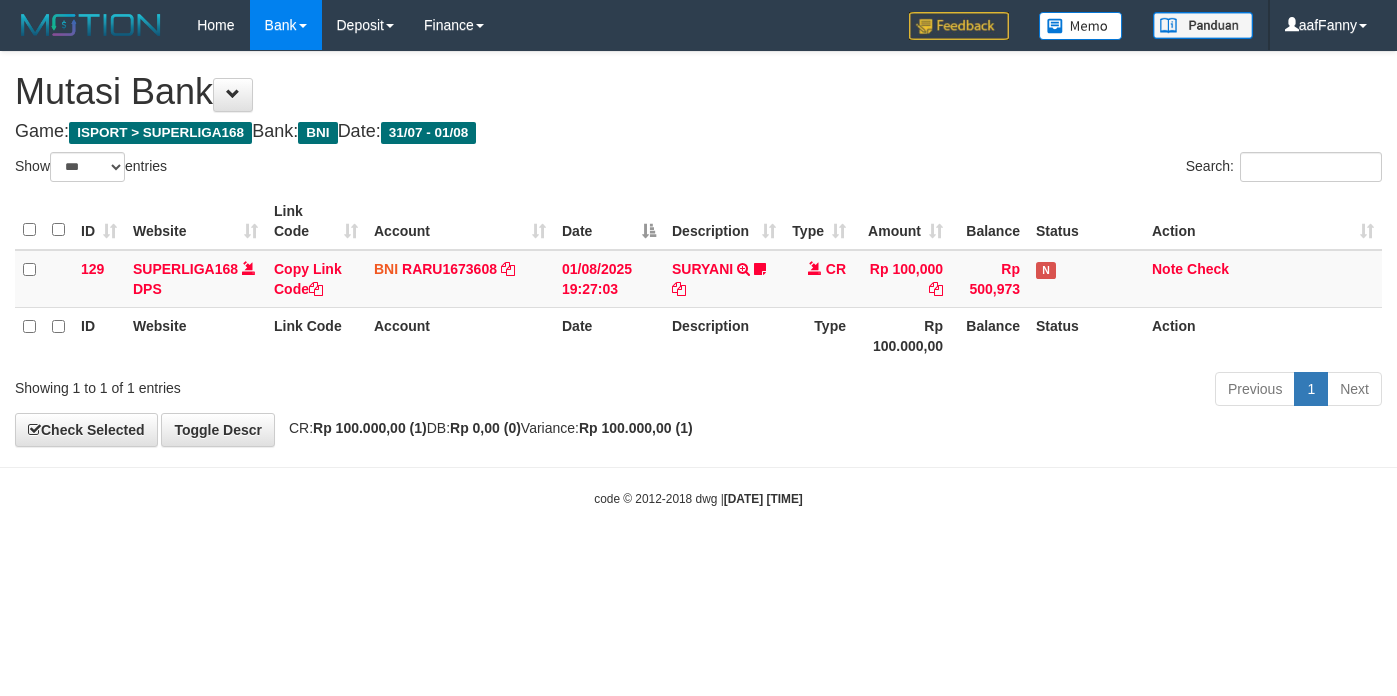 select on "***" 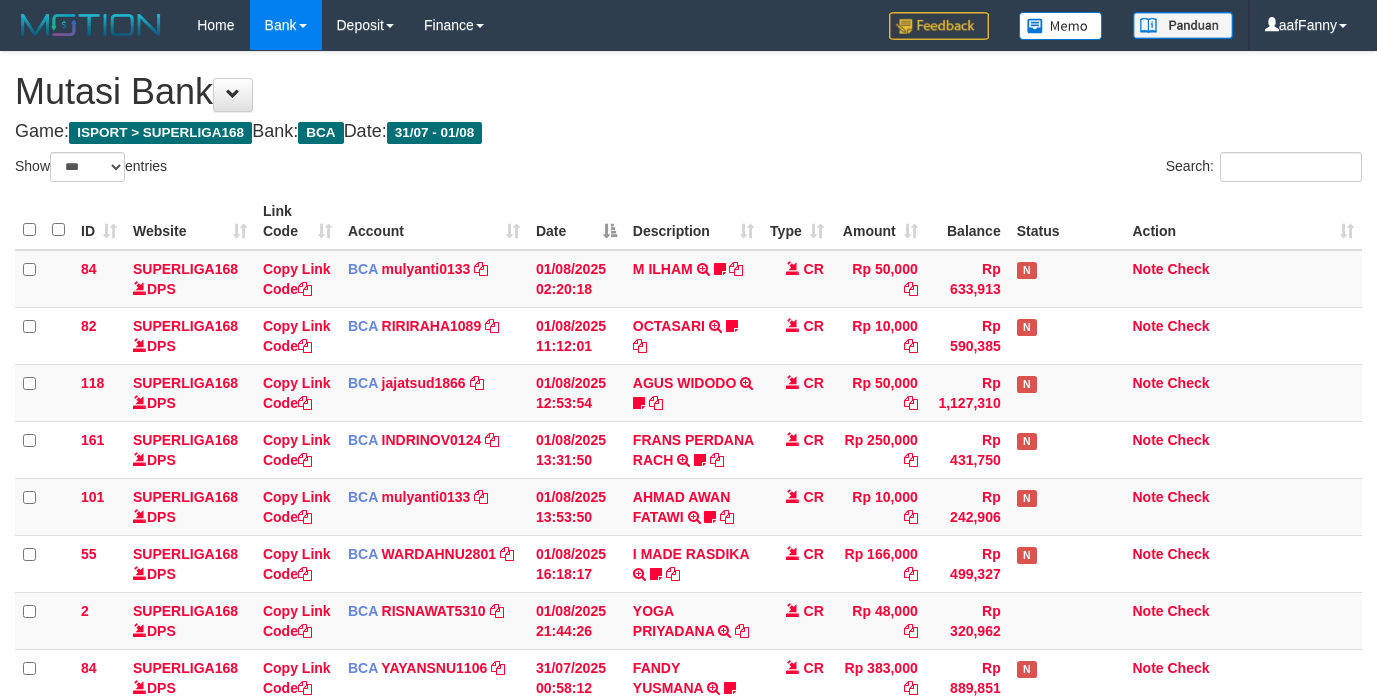 select on "***" 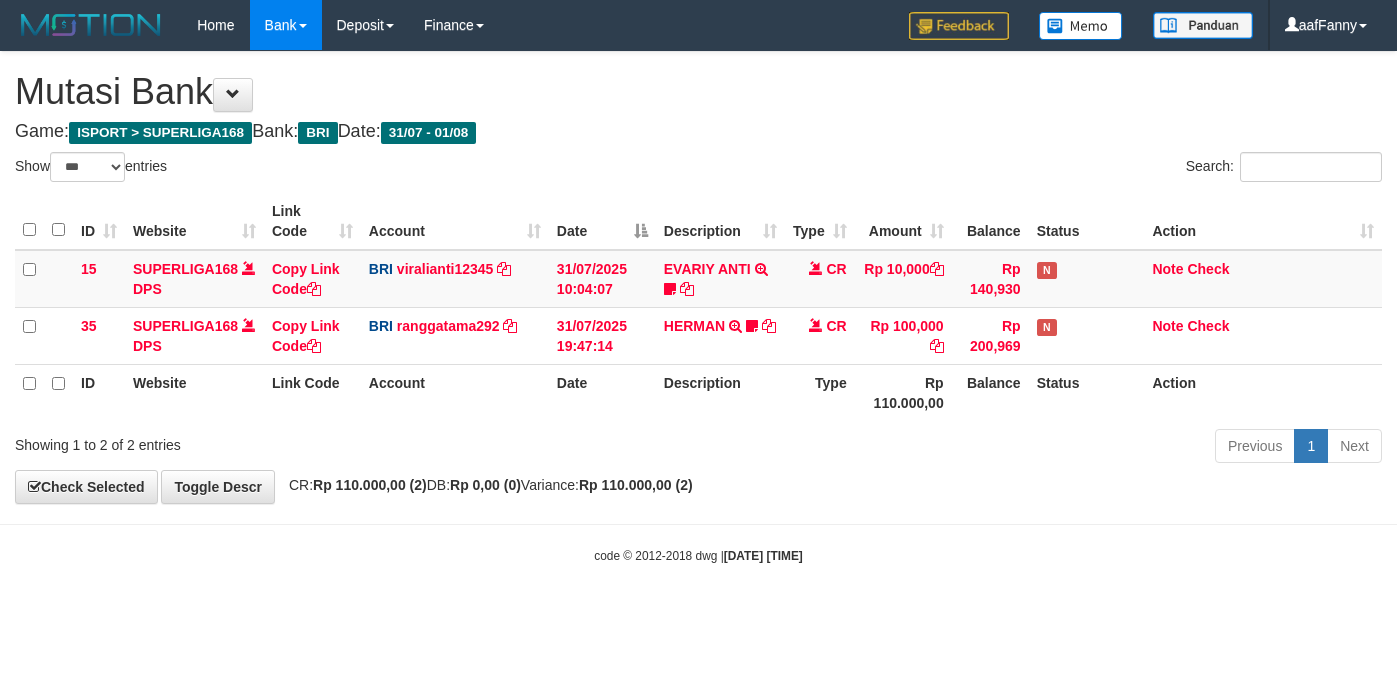 select on "***" 